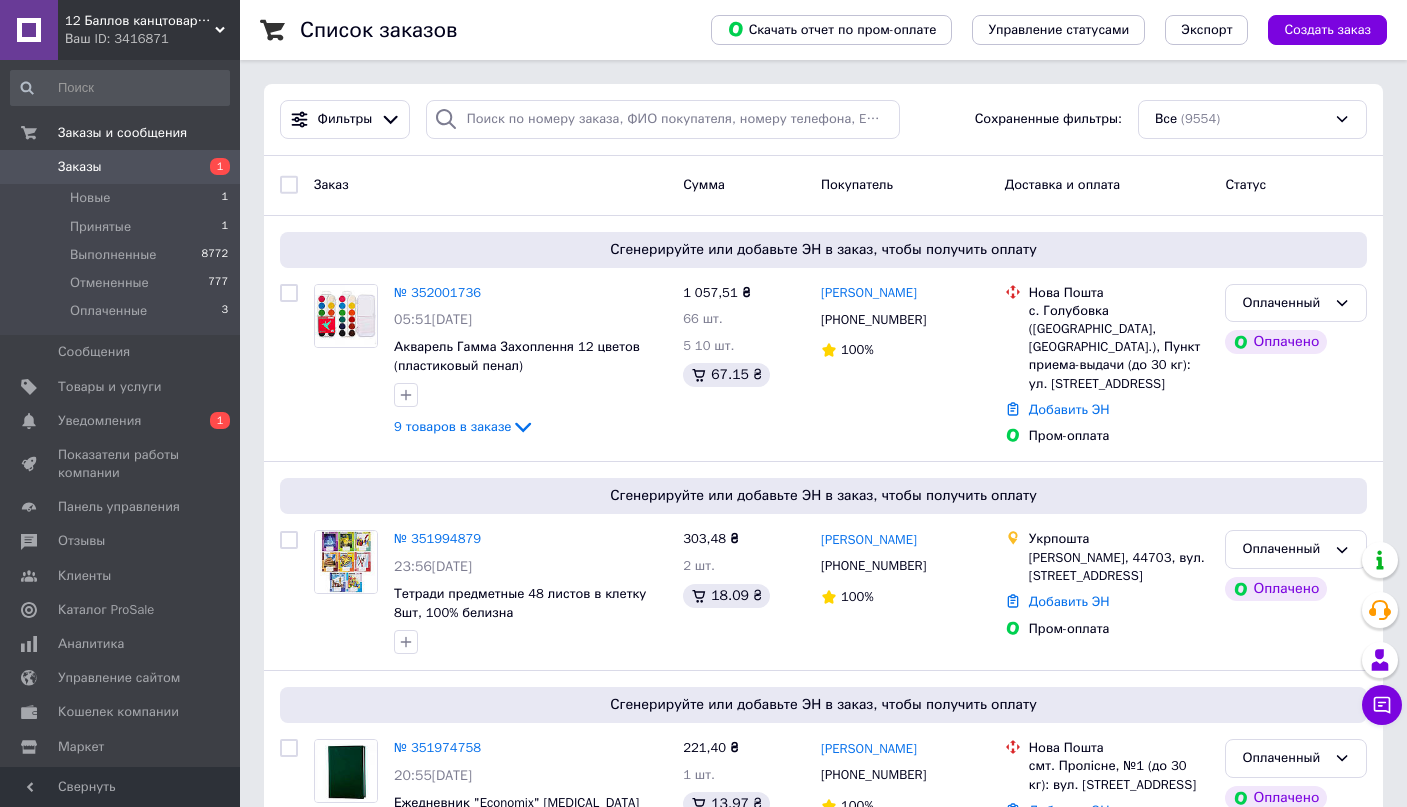 scroll, scrollTop: 0, scrollLeft: 0, axis: both 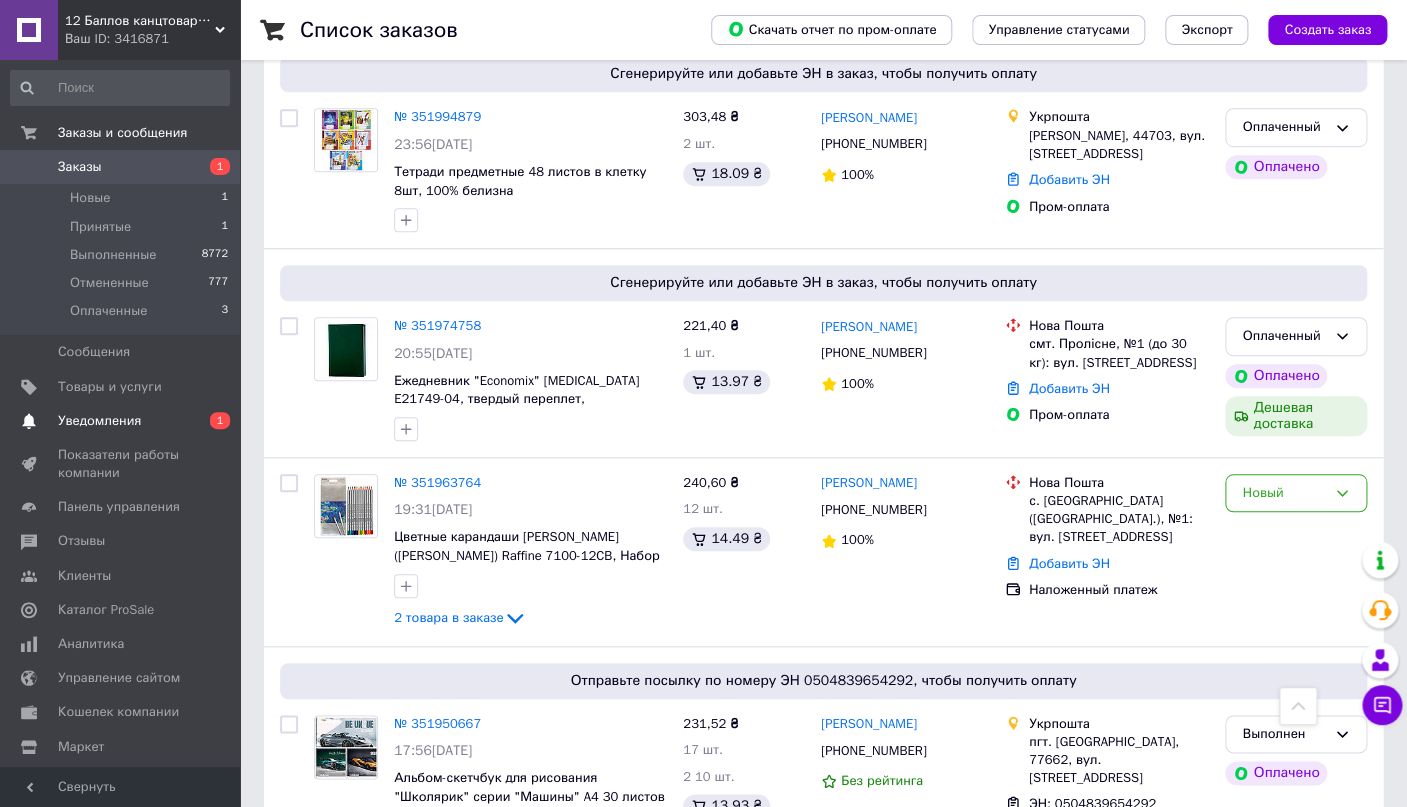 click on "Уведомления" at bounding box center (121, 421) 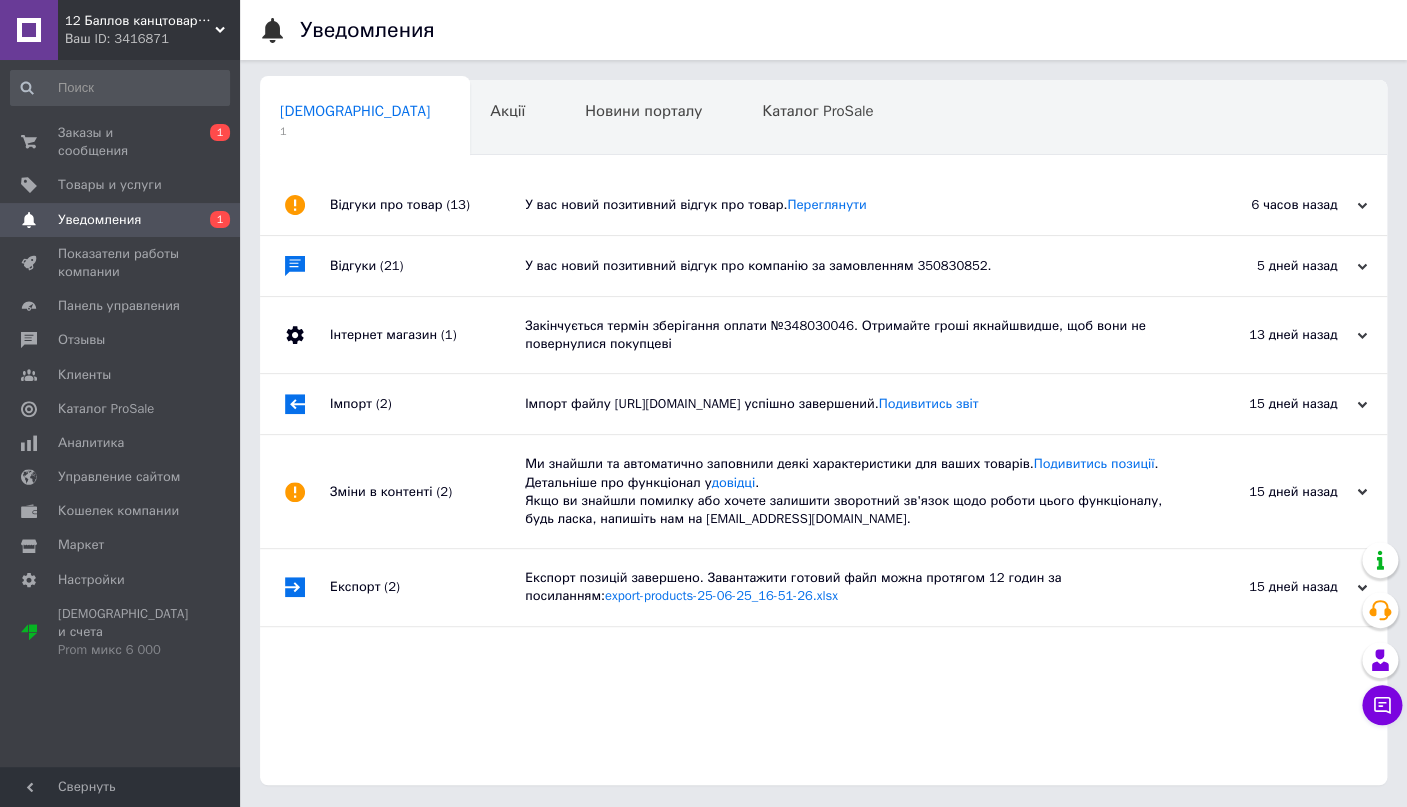 click on "У вас новий позитивний відгук про товар.  Переглянути" at bounding box center [846, 205] 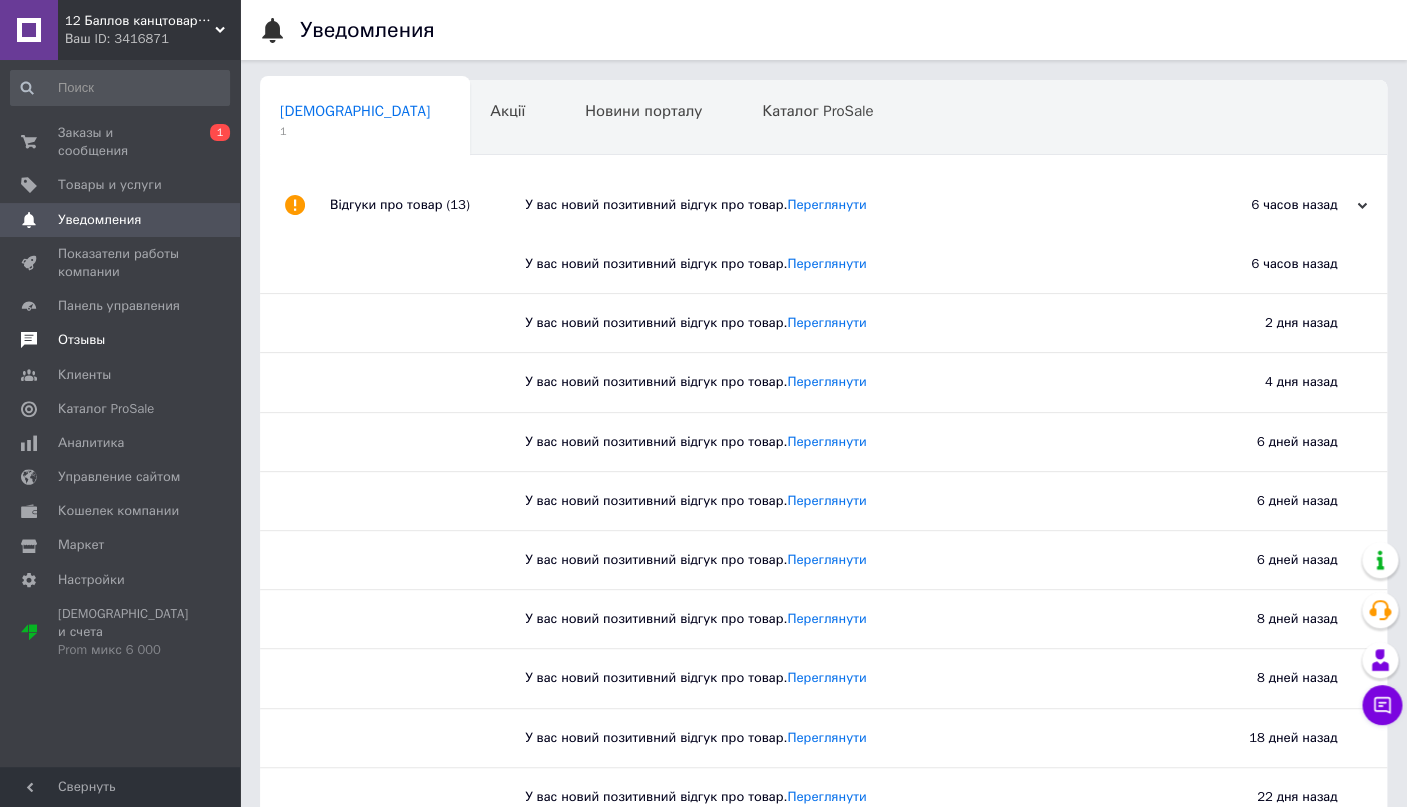 click on "Отзывы" at bounding box center (121, 340) 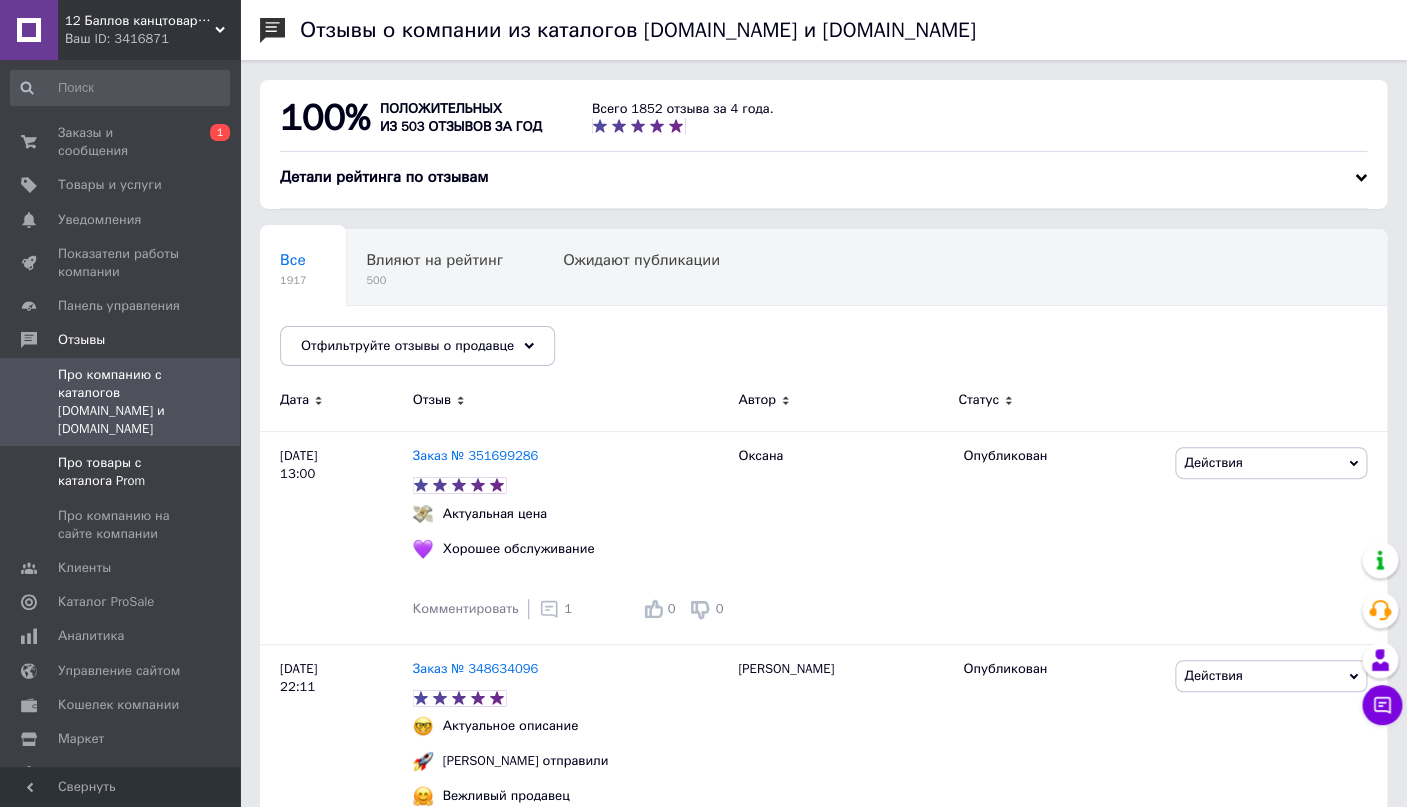 click on "Про товары с каталога Prom" at bounding box center [121, 472] 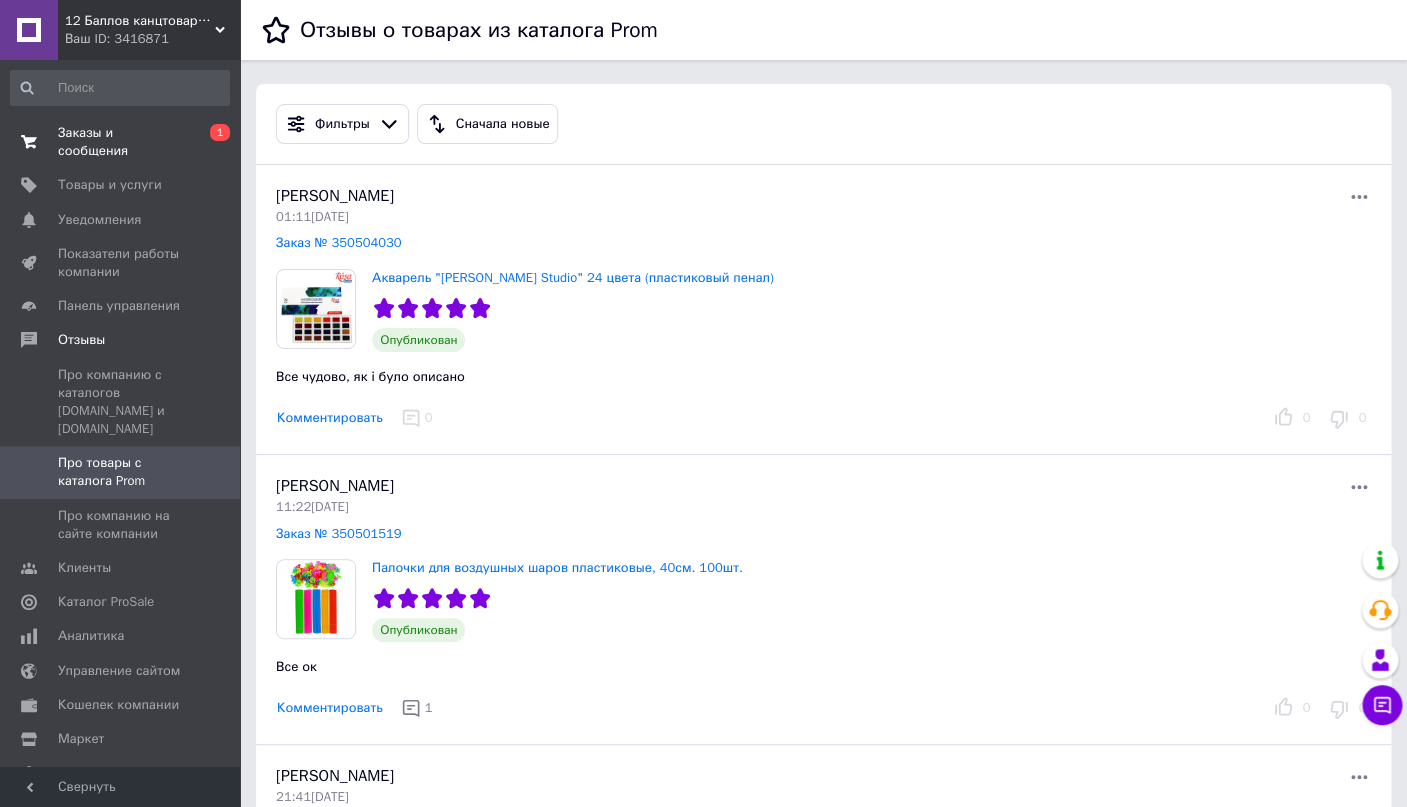click on "0 1" at bounding box center [212, 142] 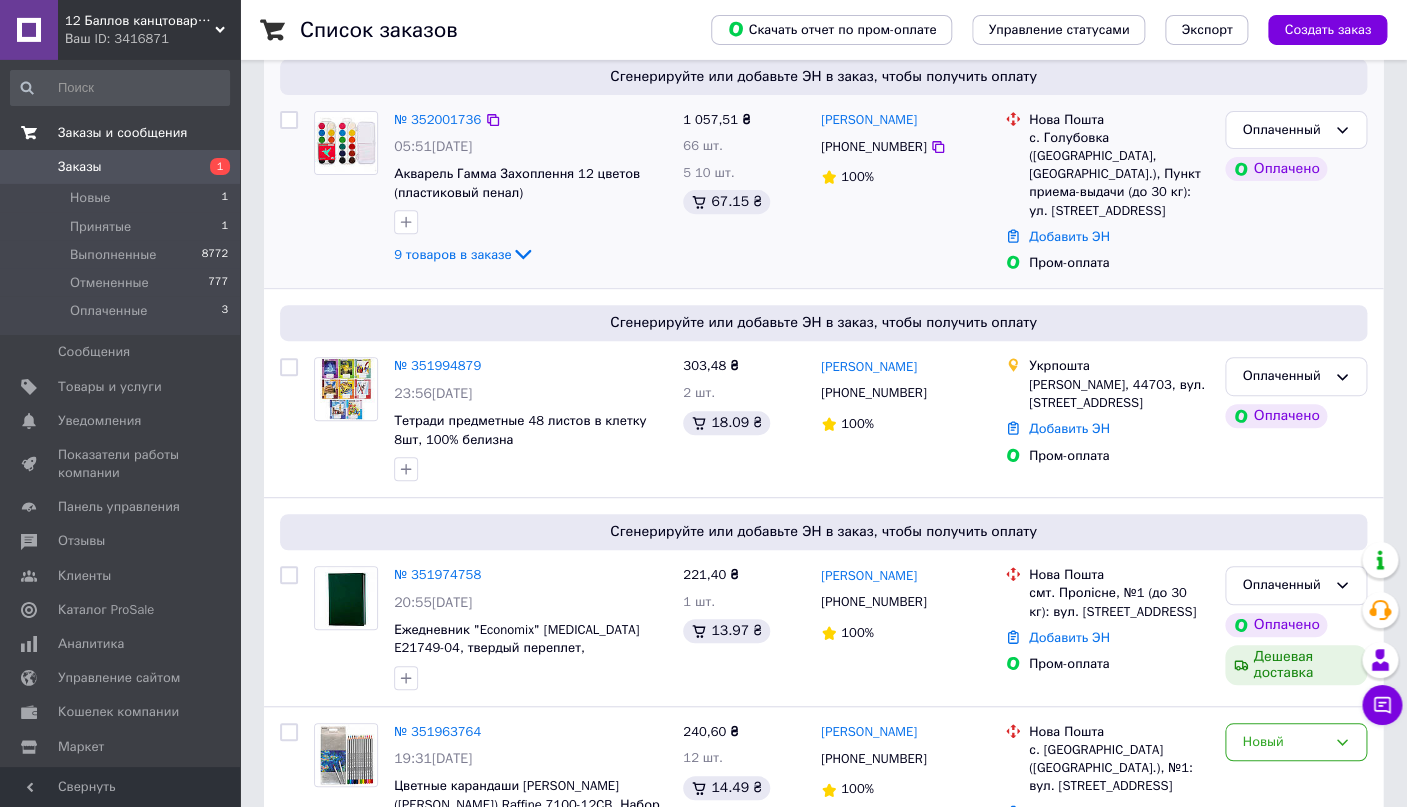 scroll, scrollTop: 211, scrollLeft: 0, axis: vertical 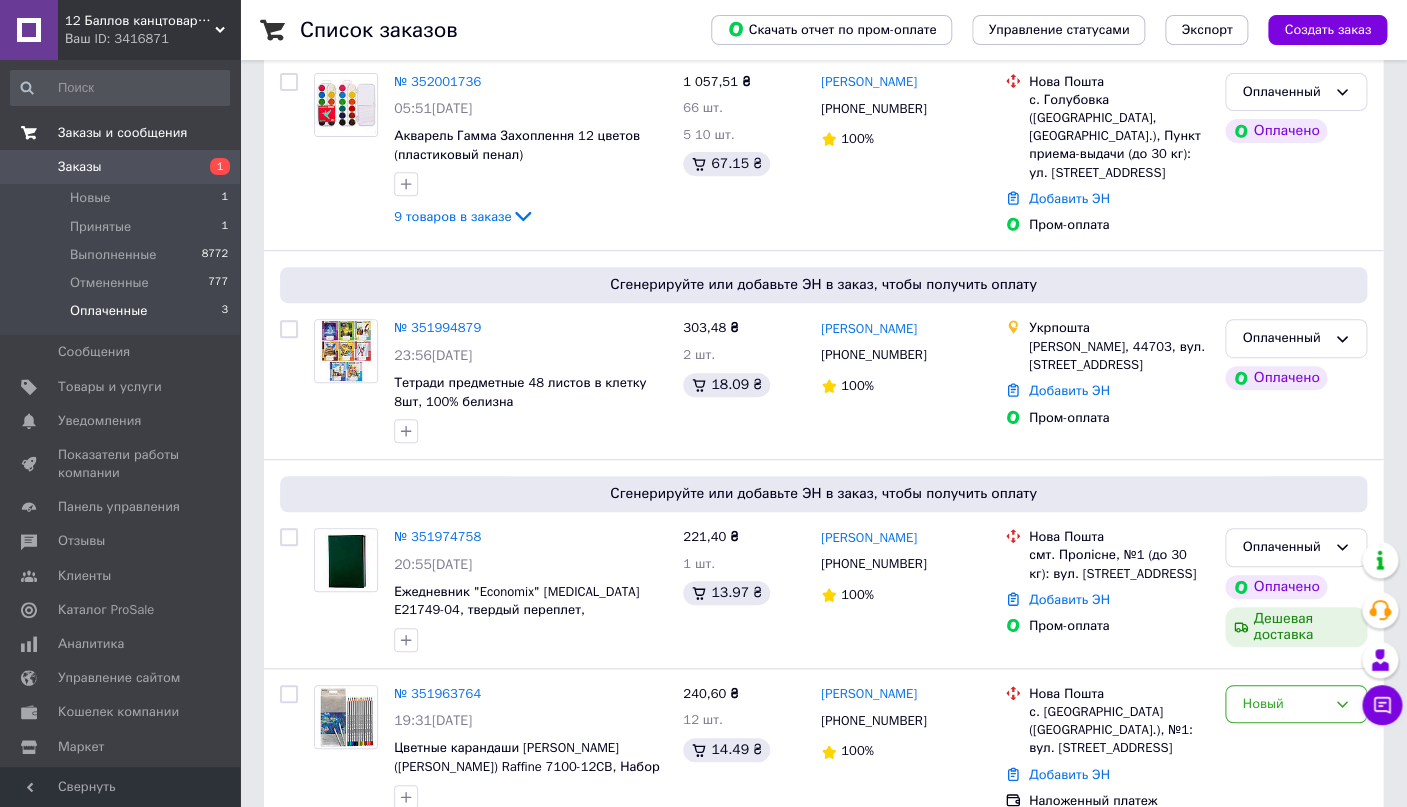 click on "Оплаченные" at bounding box center [108, 311] 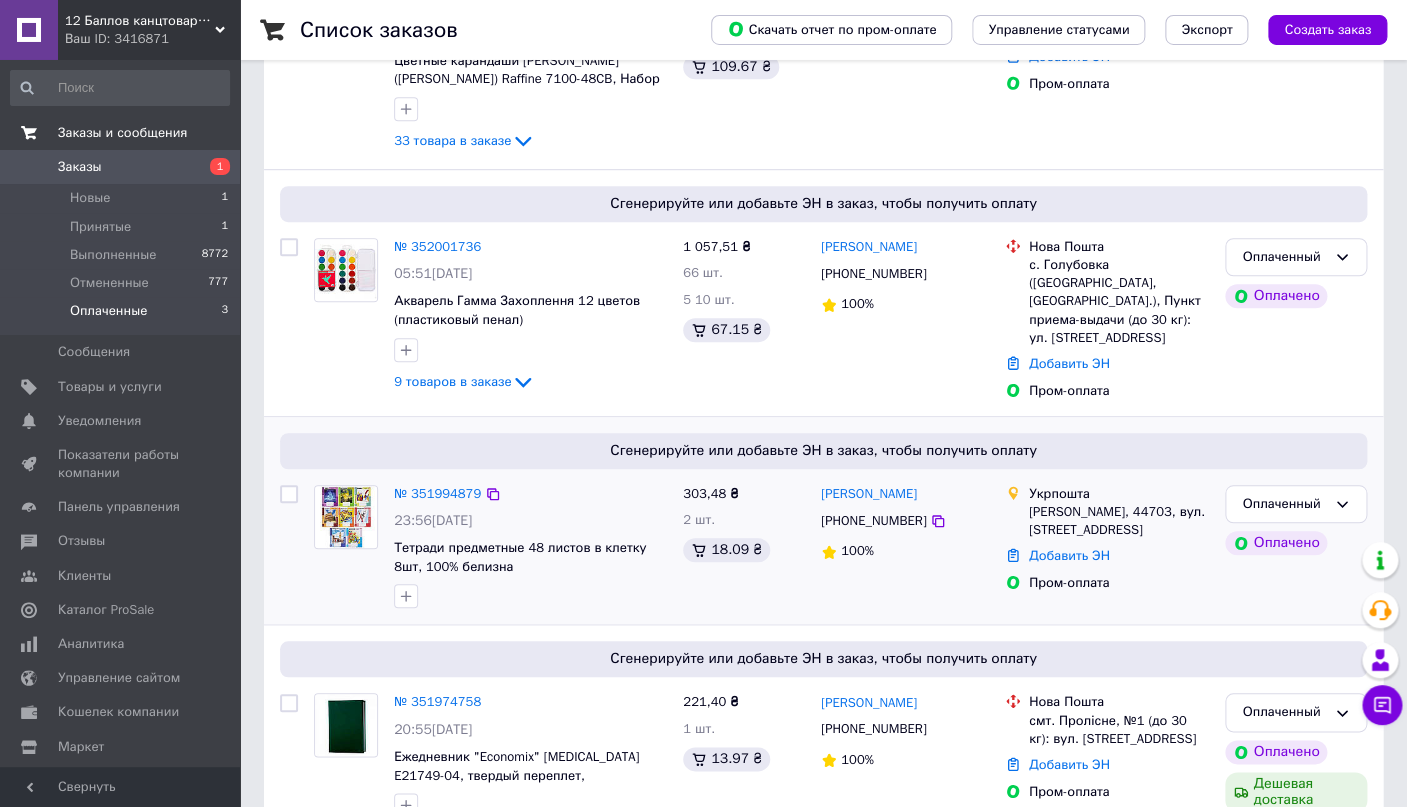 scroll, scrollTop: 448, scrollLeft: 0, axis: vertical 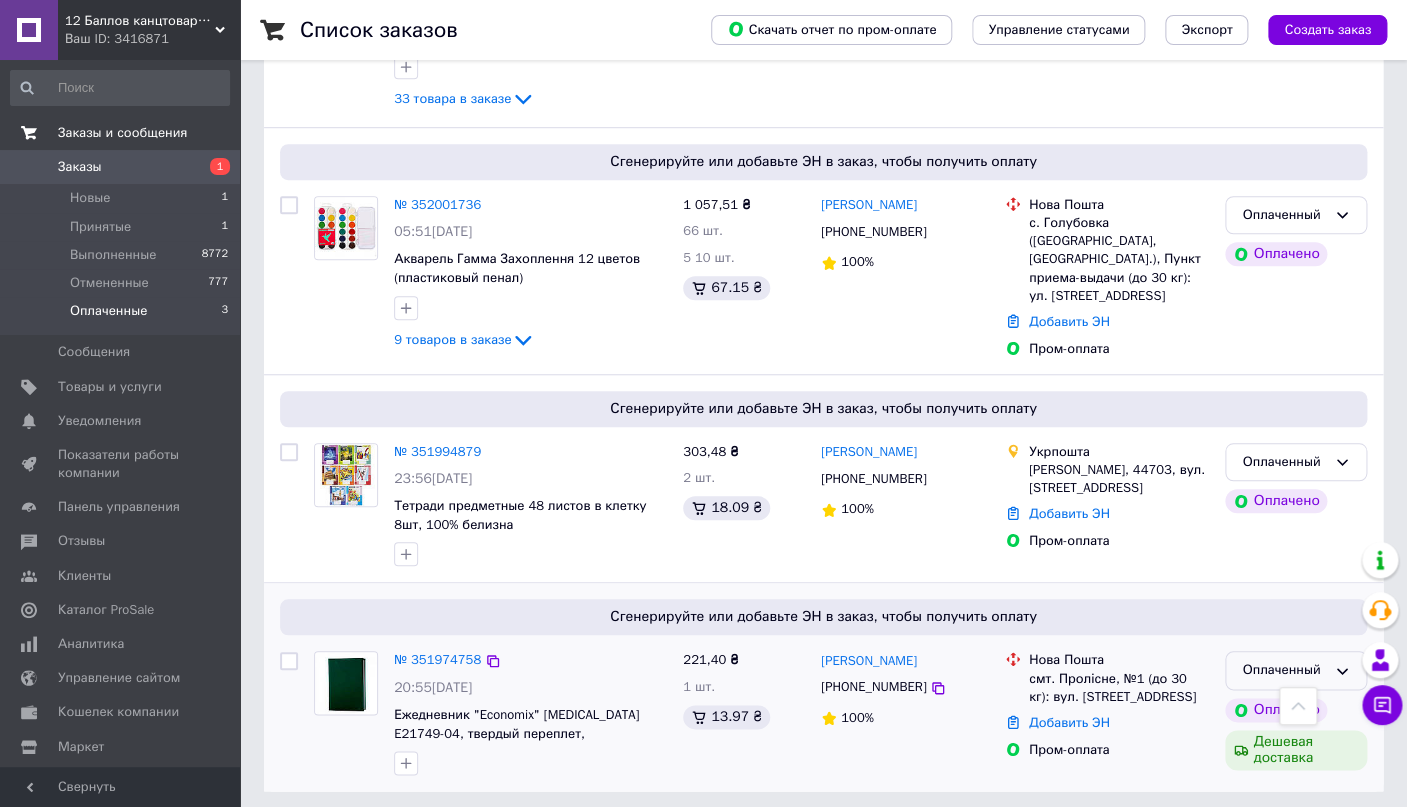 click on "Оплаченный" at bounding box center (1284, 670) 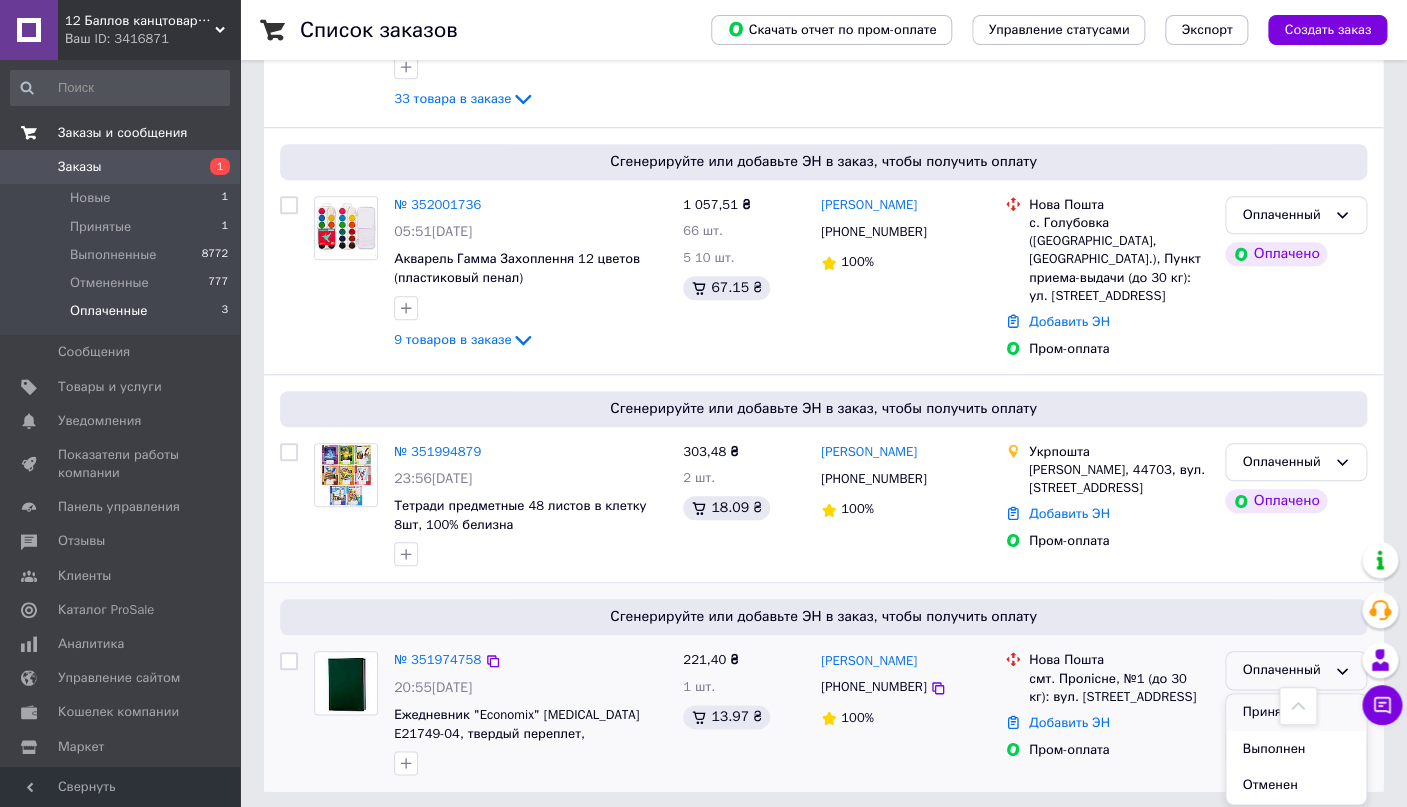 click on "Принят" at bounding box center (1296, 712) 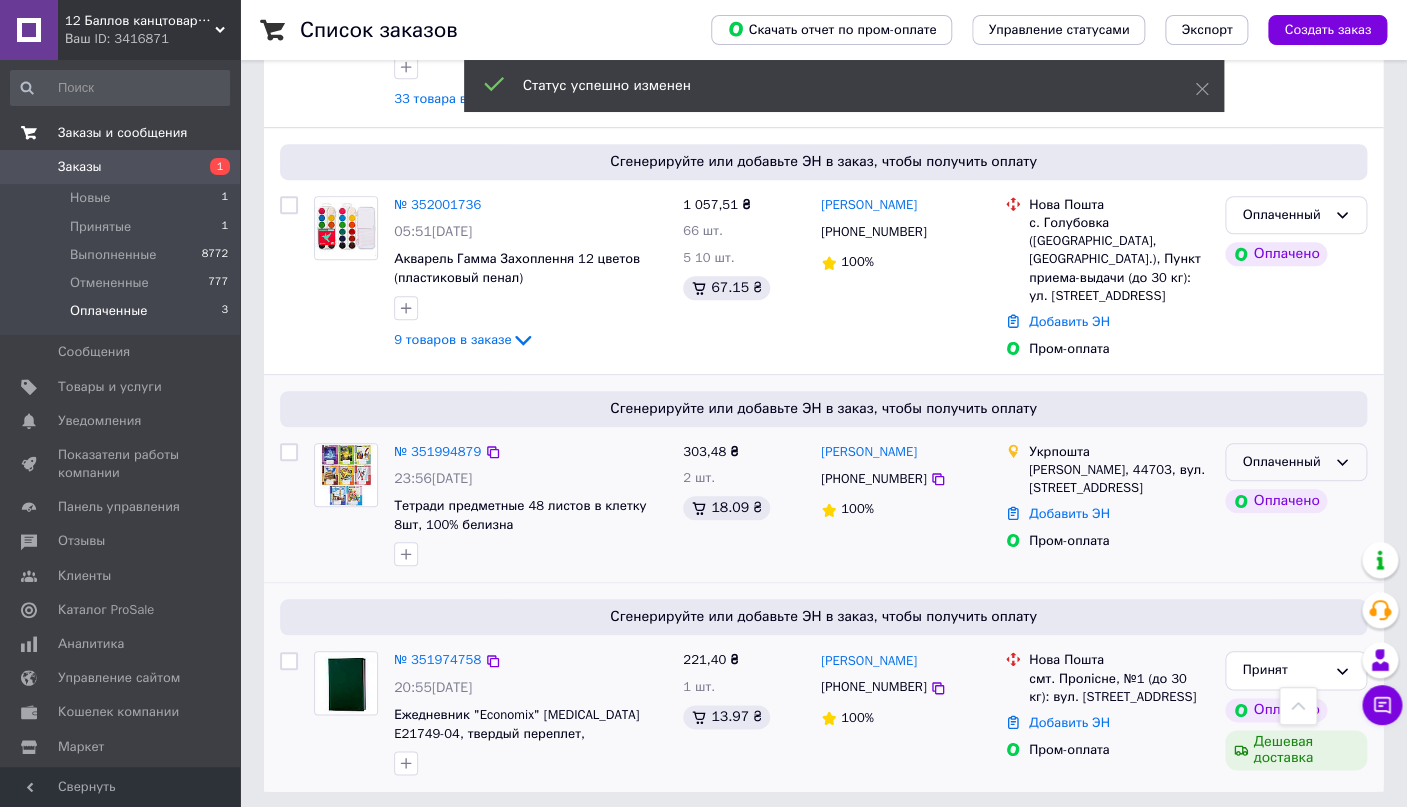 click on "Оплаченный" at bounding box center [1284, 462] 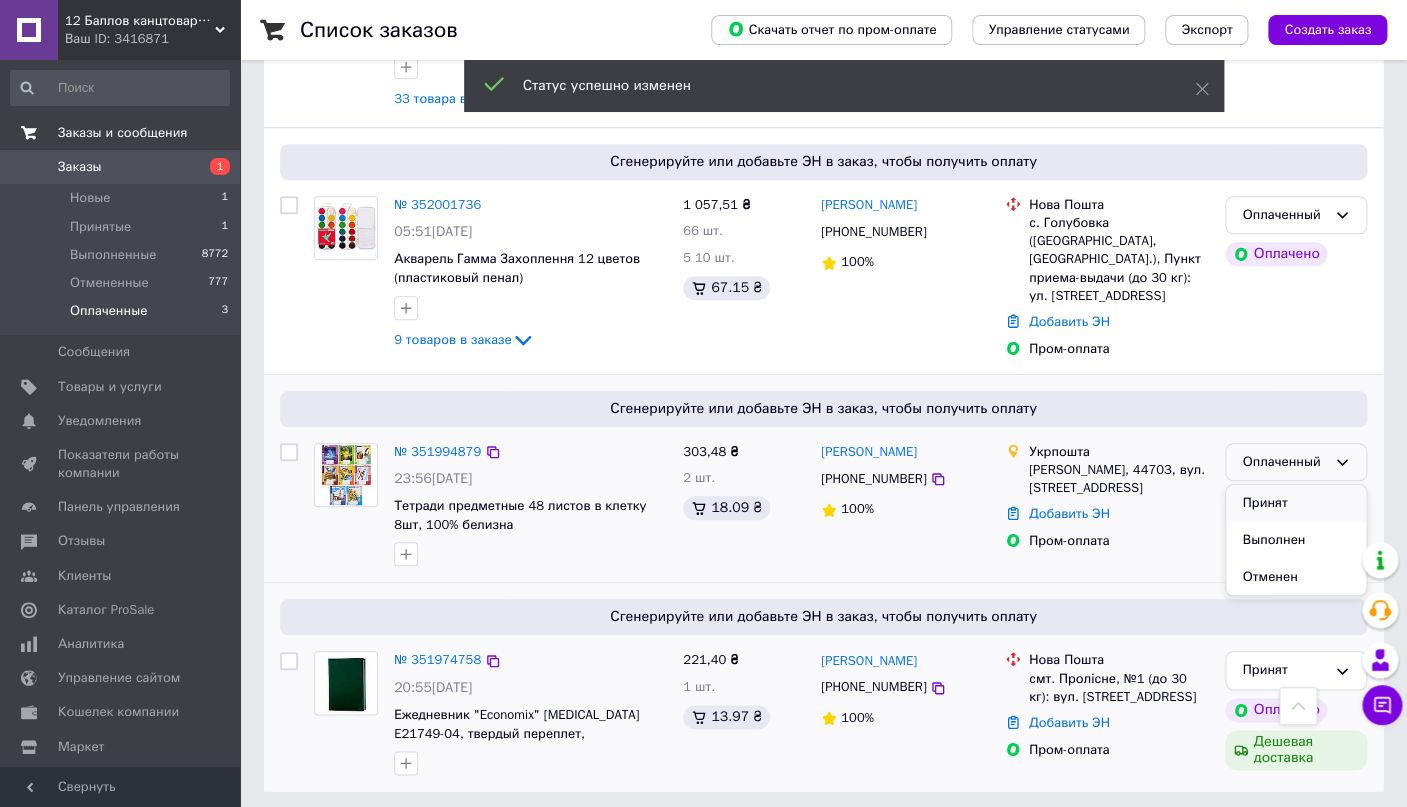 click on "Принят" at bounding box center [1296, 503] 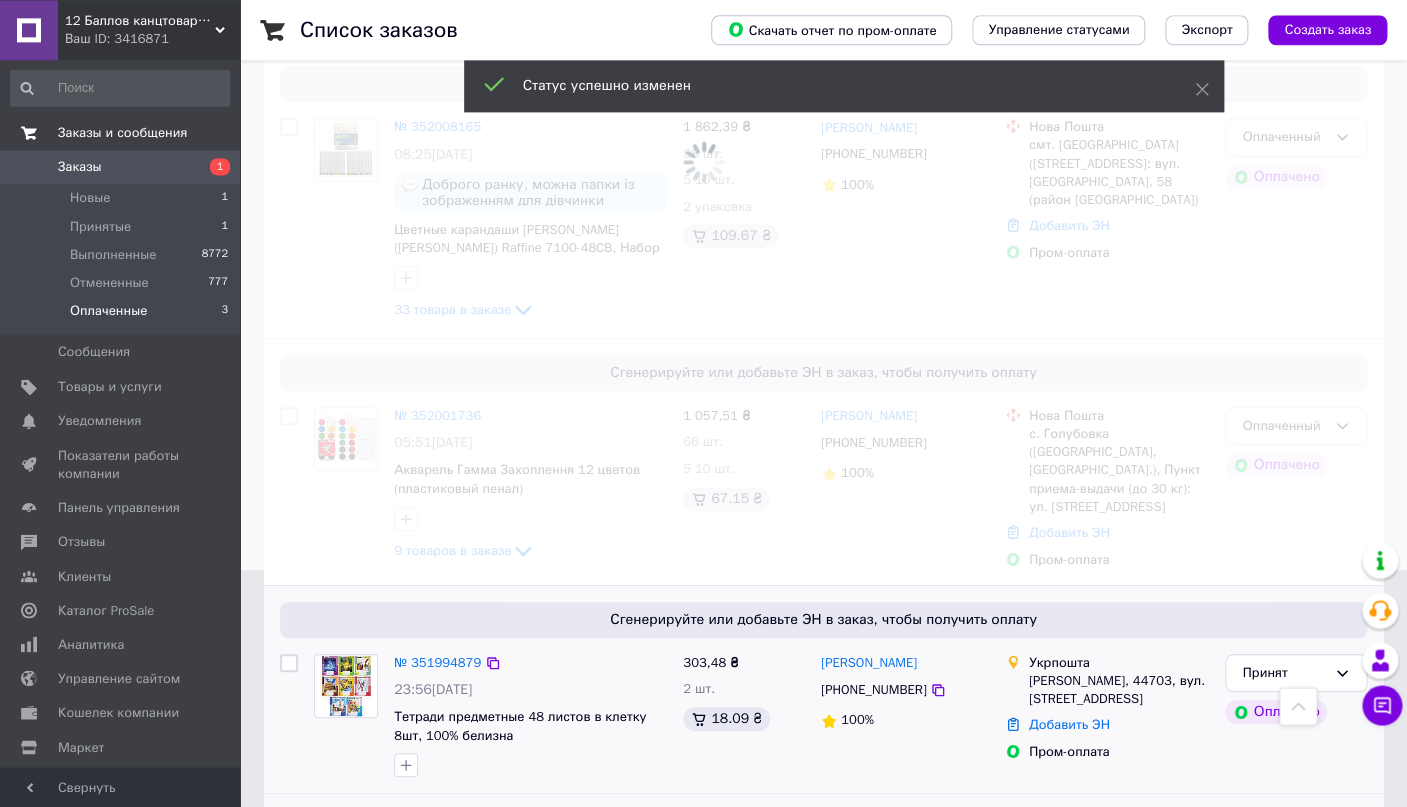 scroll, scrollTop: 236, scrollLeft: 0, axis: vertical 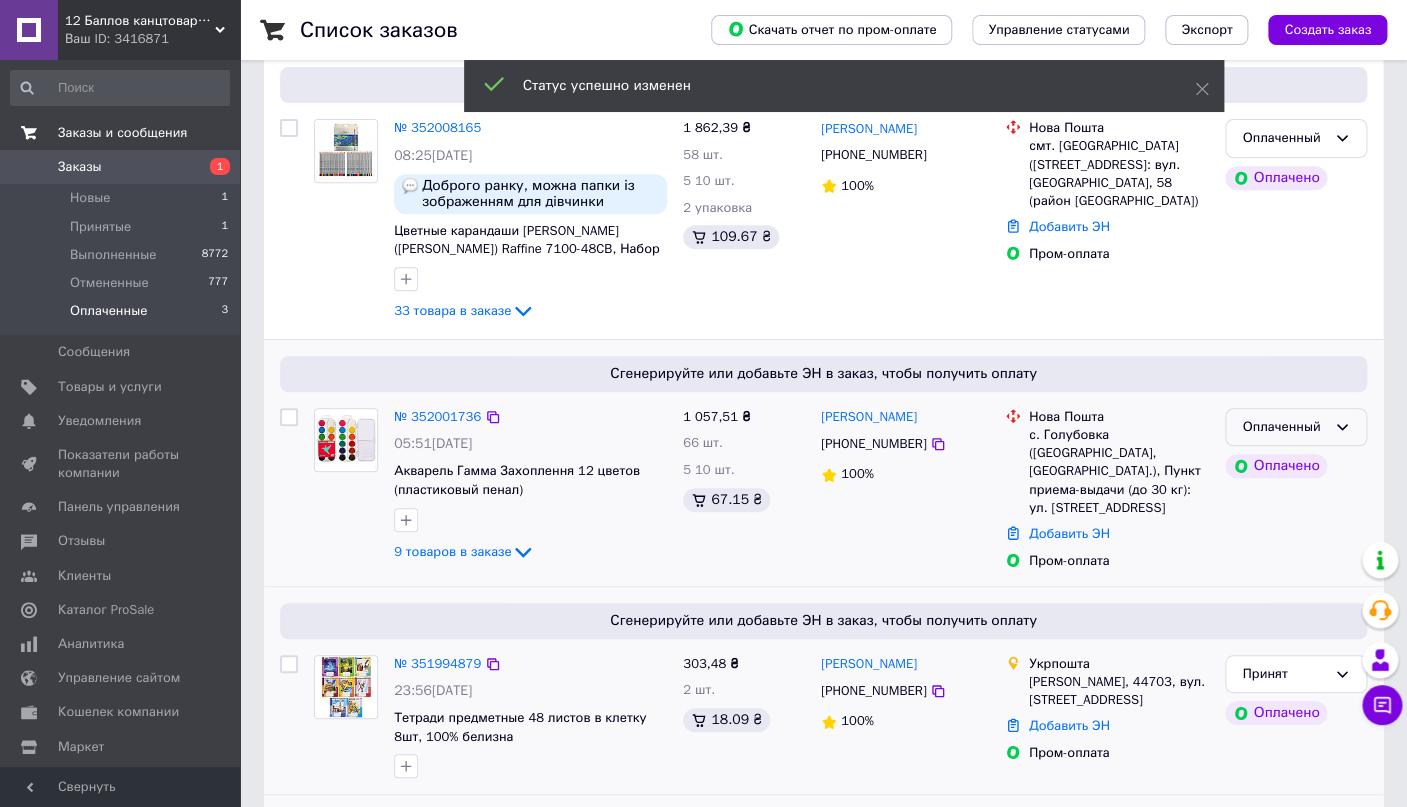 click on "Оплаченный" at bounding box center (1284, 427) 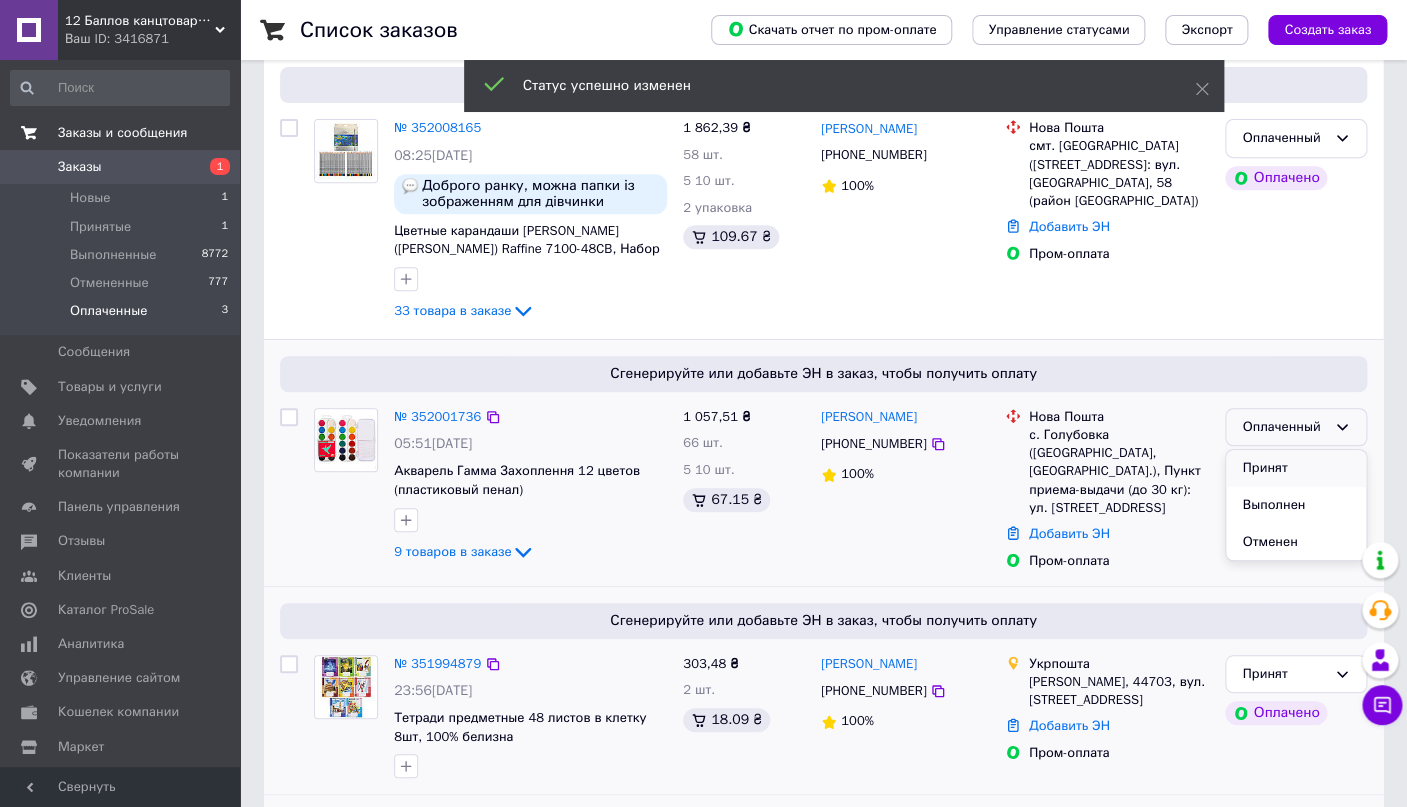 click on "Принят" at bounding box center [1296, 468] 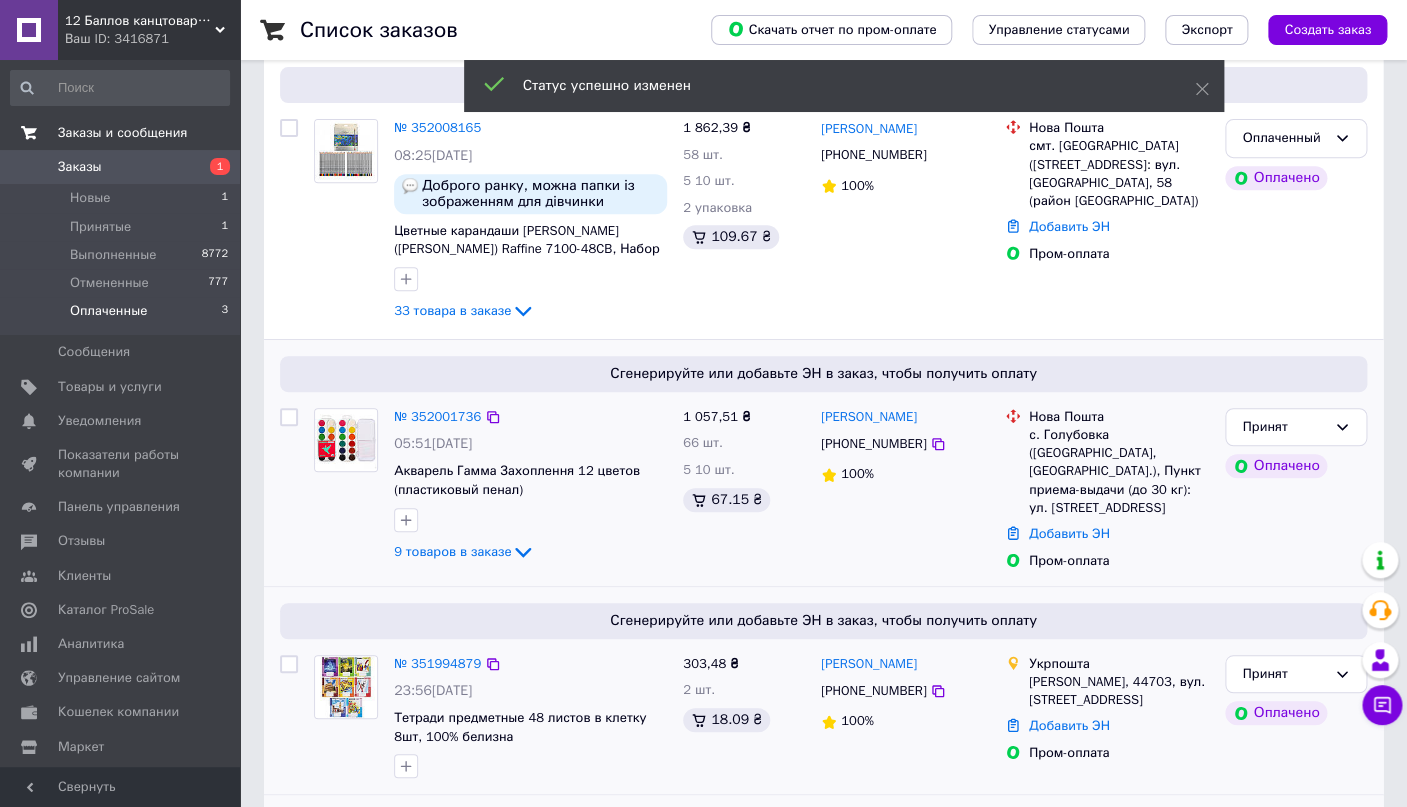 scroll, scrollTop: 25, scrollLeft: 0, axis: vertical 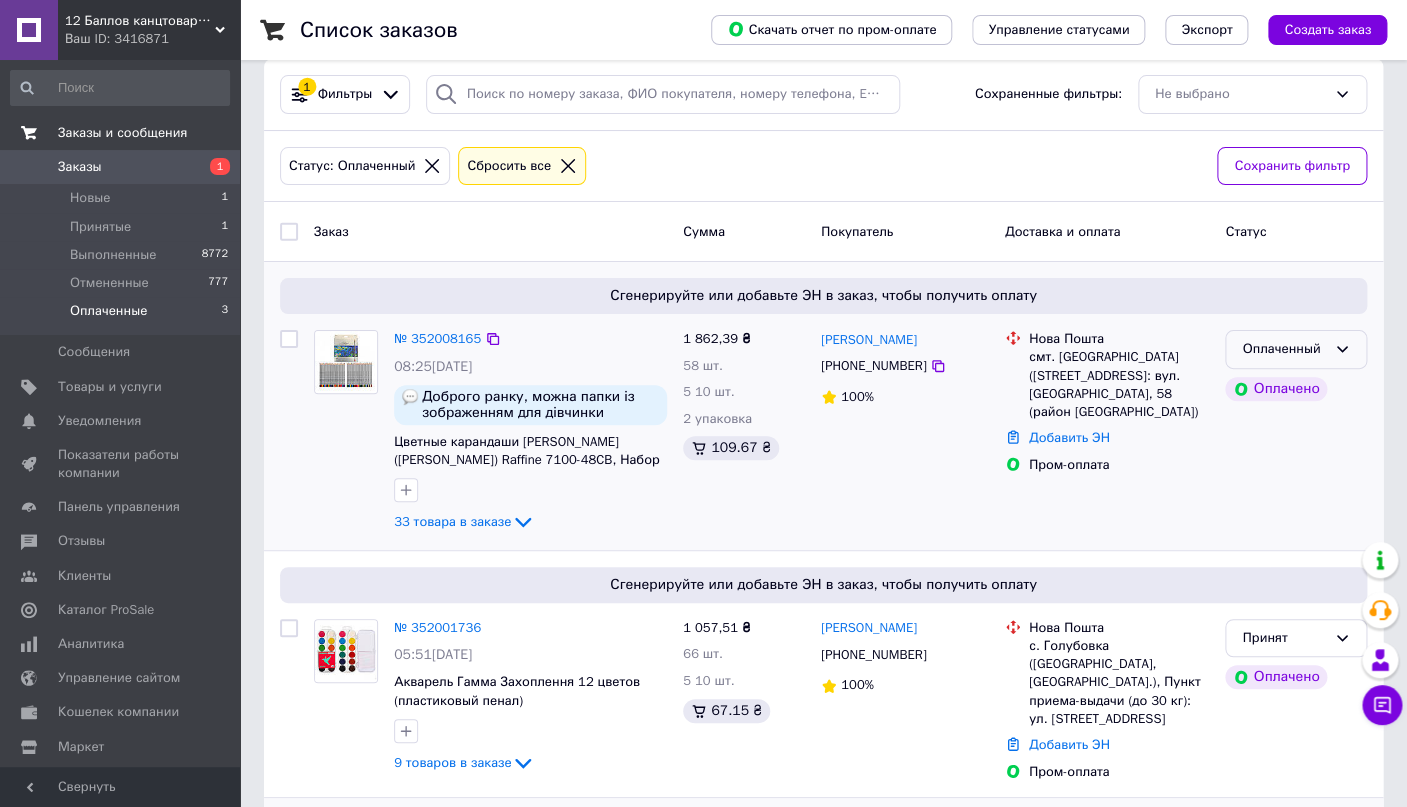 click on "Оплаченный" at bounding box center (1284, 349) 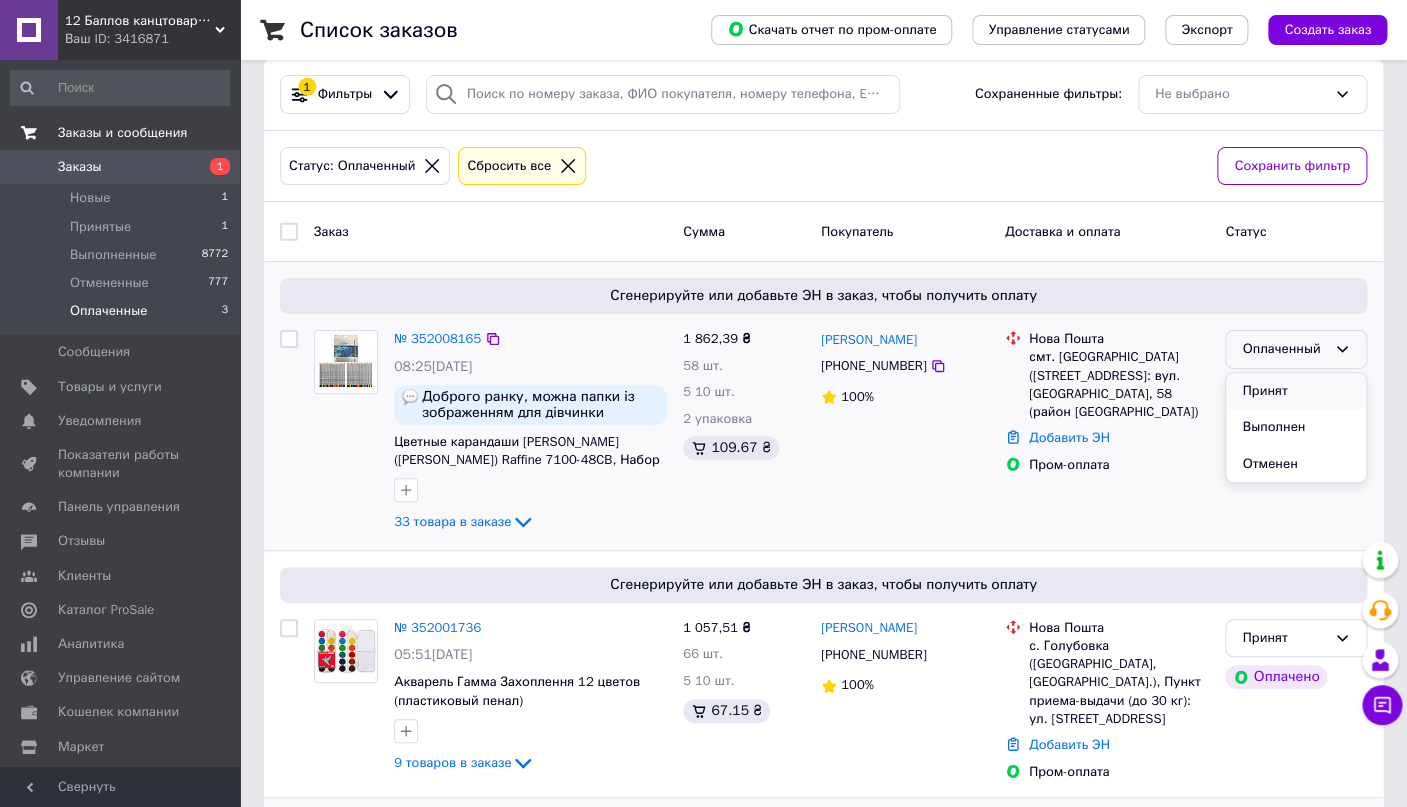 click on "Принят" at bounding box center [1296, 391] 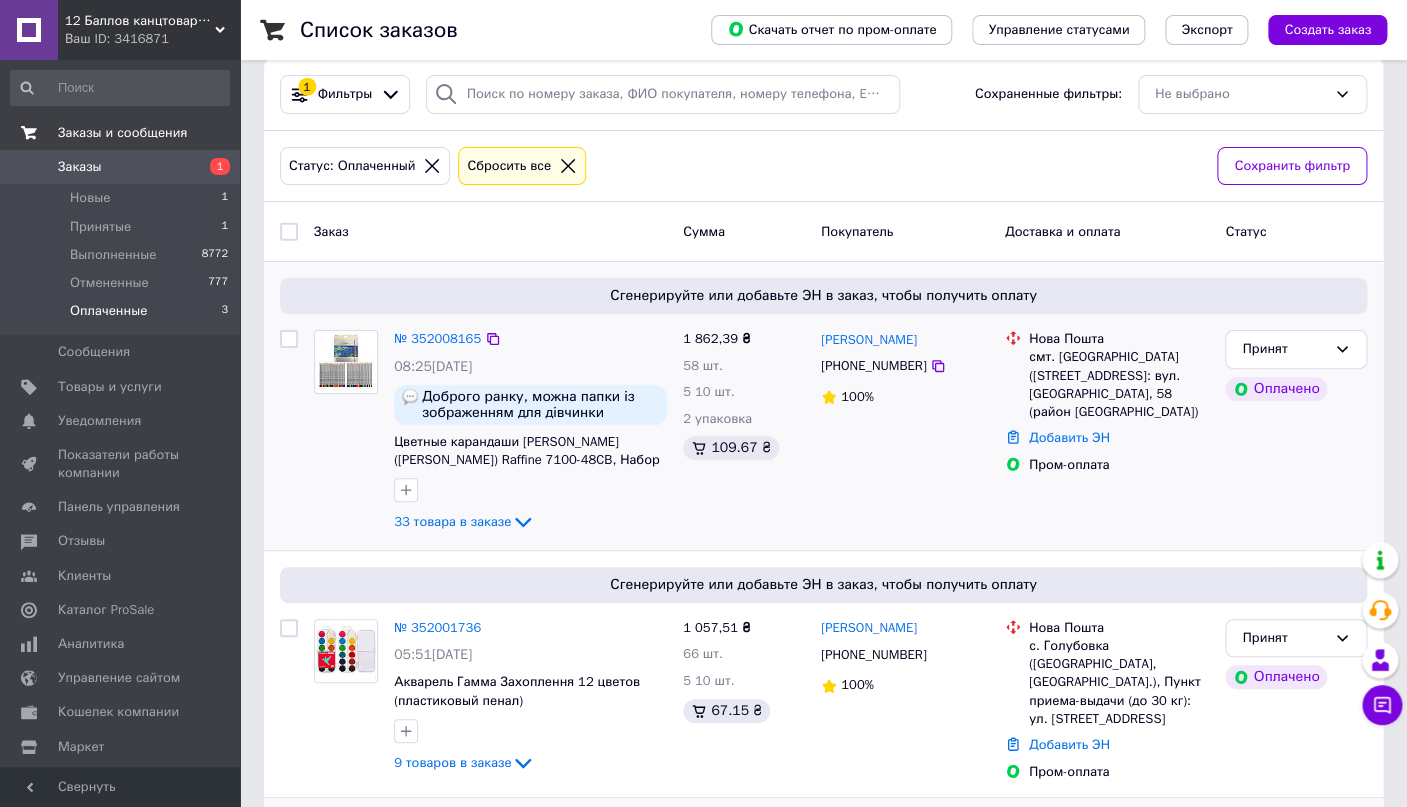 scroll, scrollTop: 448, scrollLeft: 0, axis: vertical 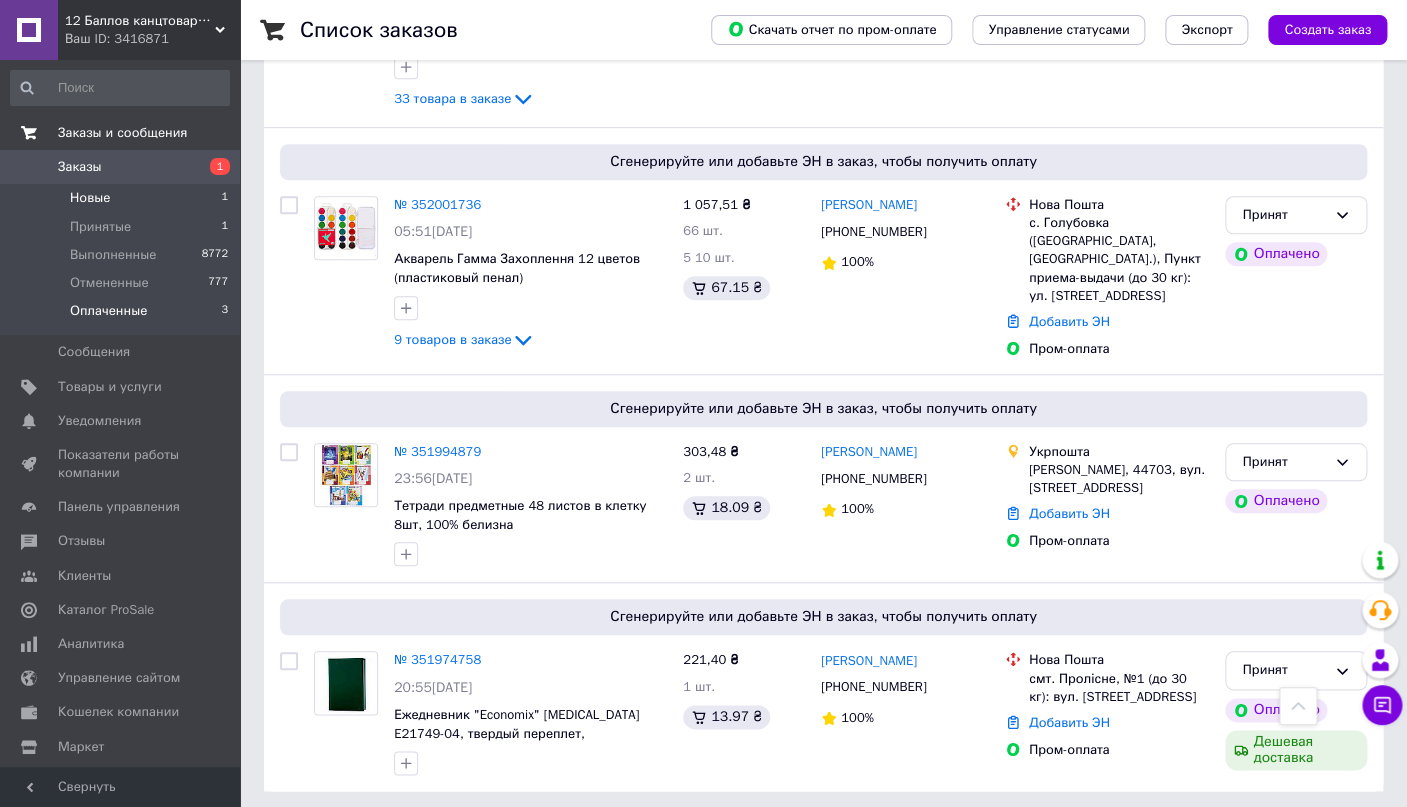 click on "Новые" at bounding box center (90, 198) 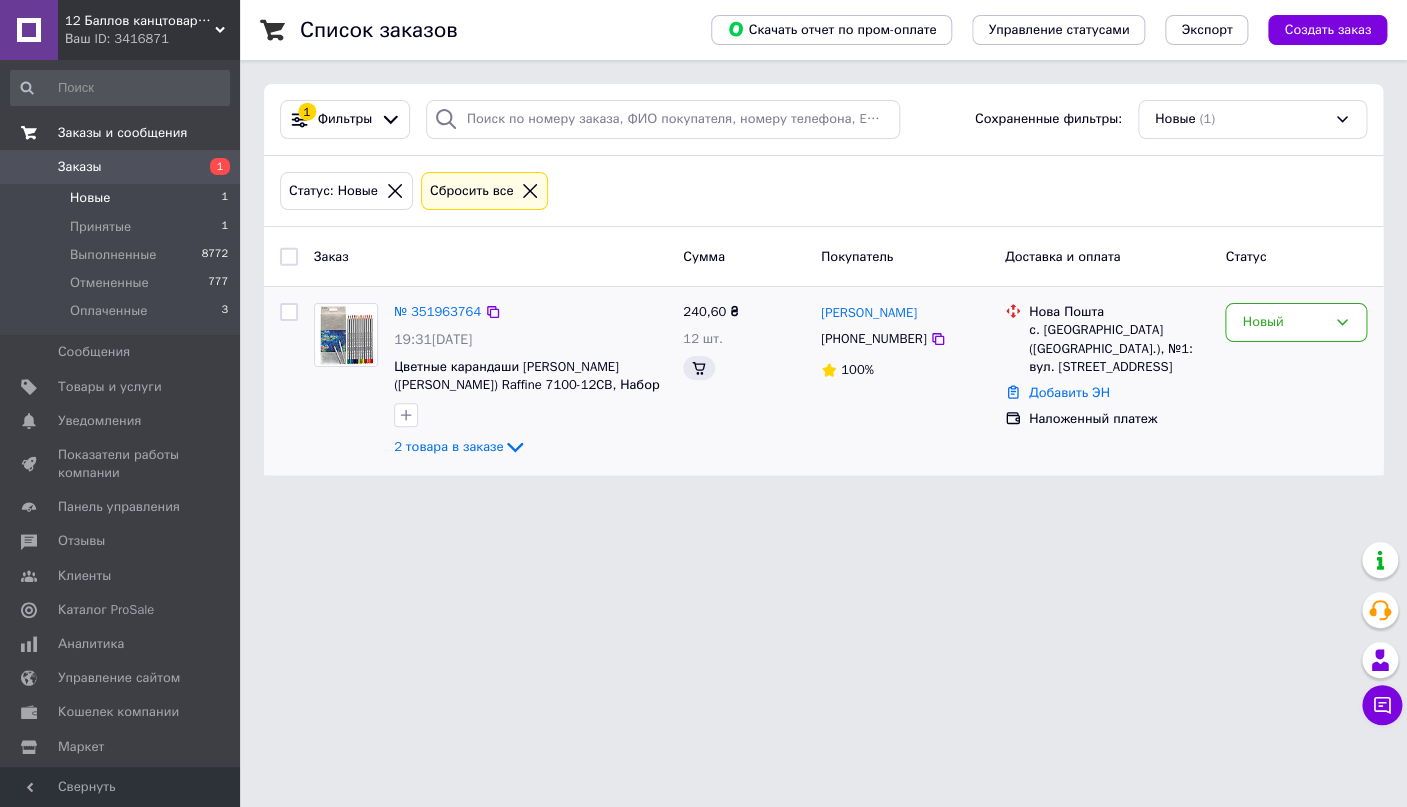 scroll, scrollTop: 0, scrollLeft: 0, axis: both 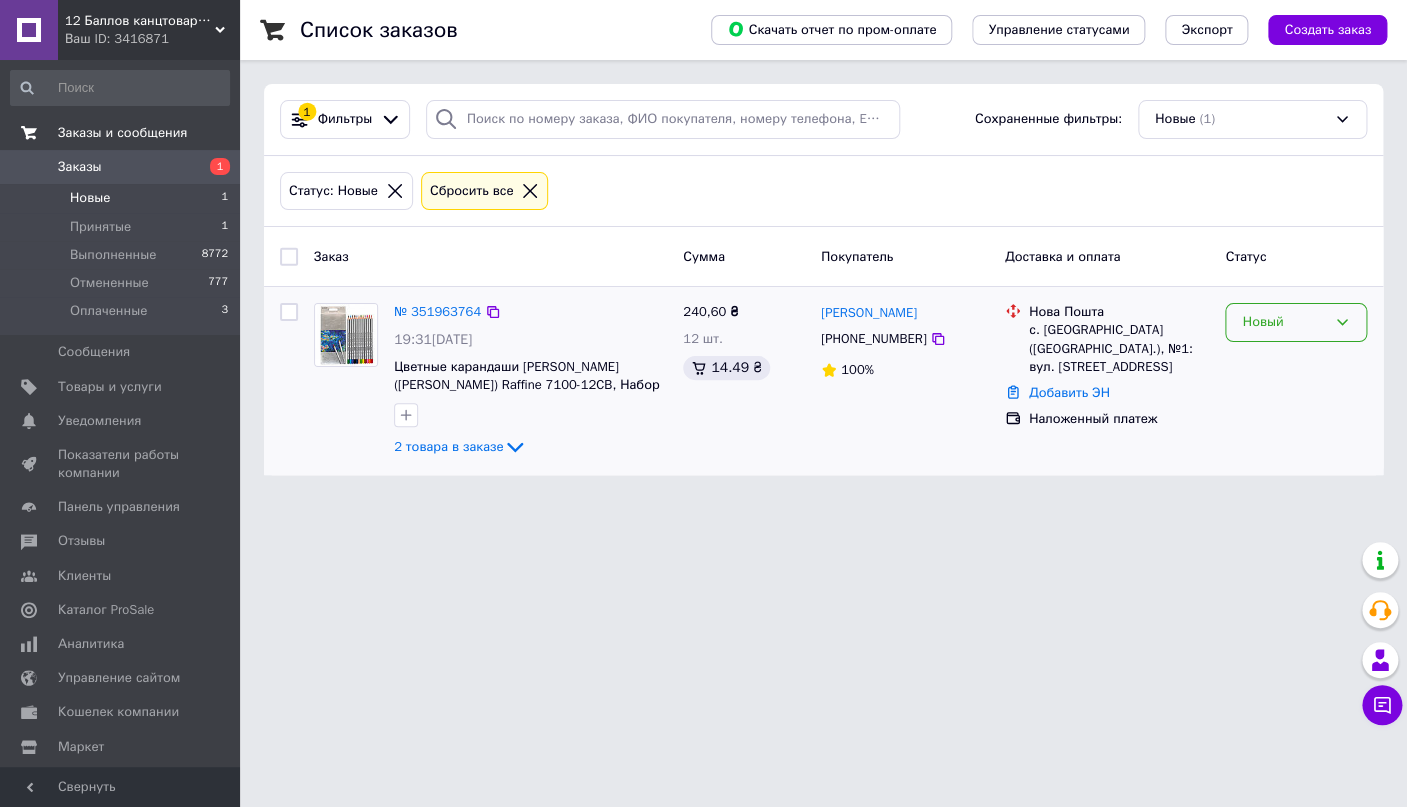 click on "Новый" at bounding box center (1284, 322) 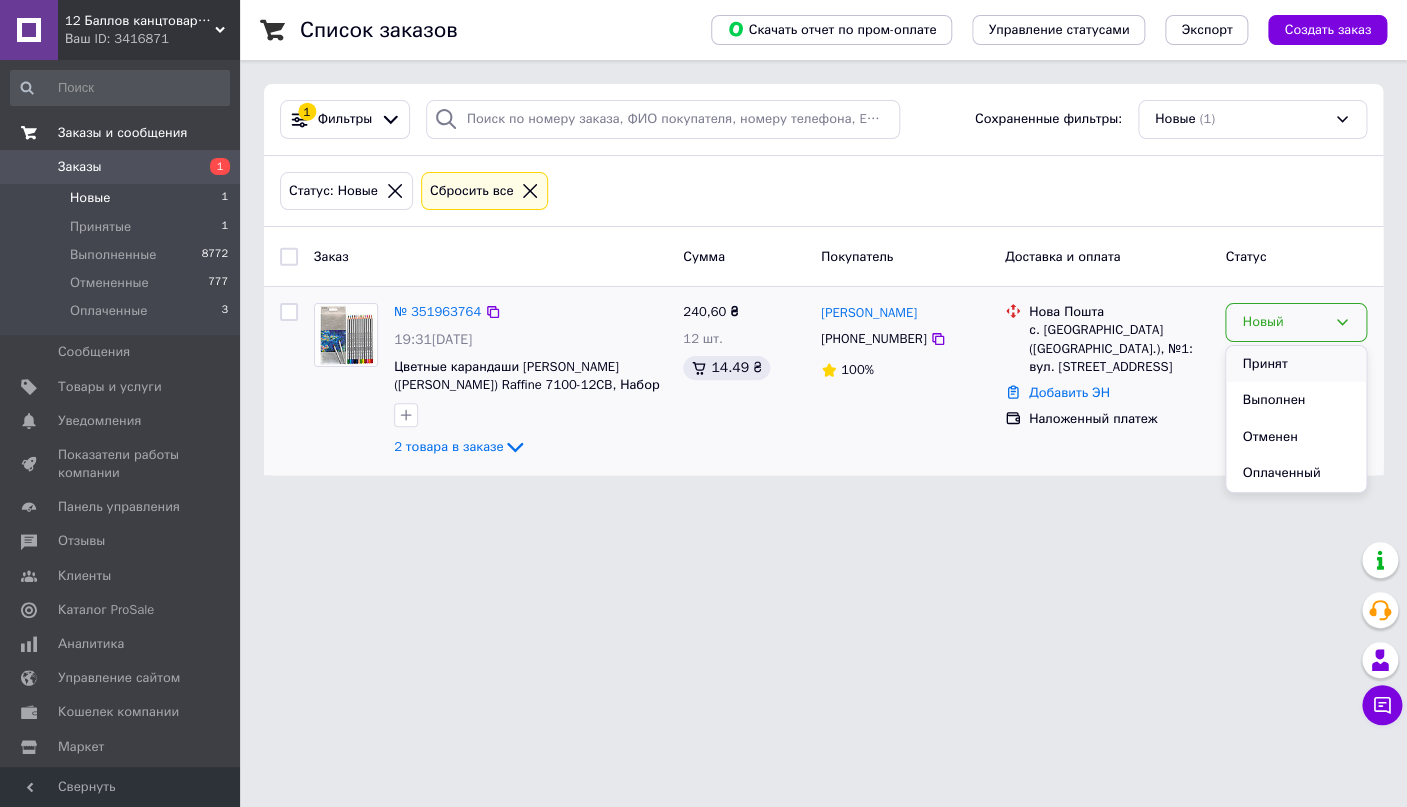 click on "Принят" at bounding box center (1296, 364) 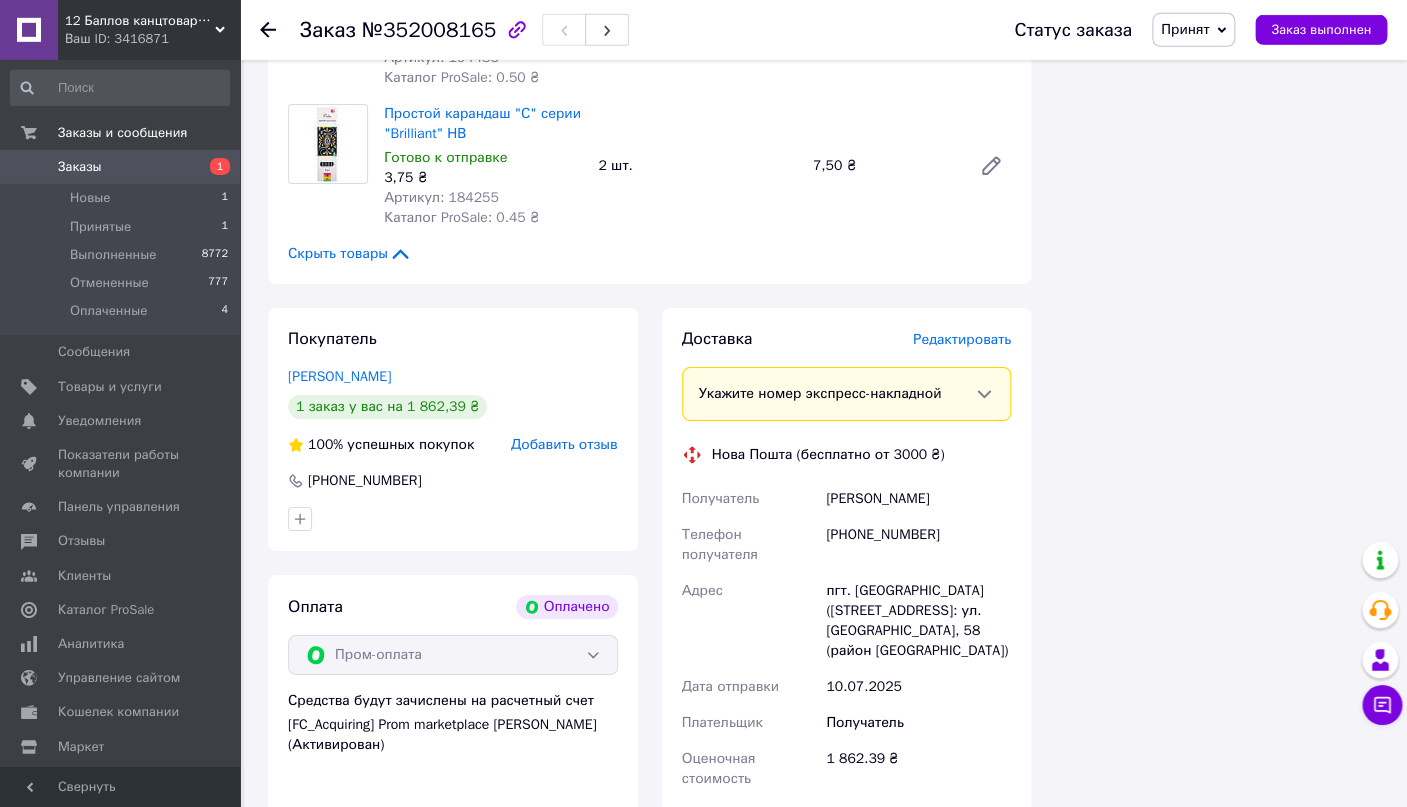scroll, scrollTop: 5634, scrollLeft: 0, axis: vertical 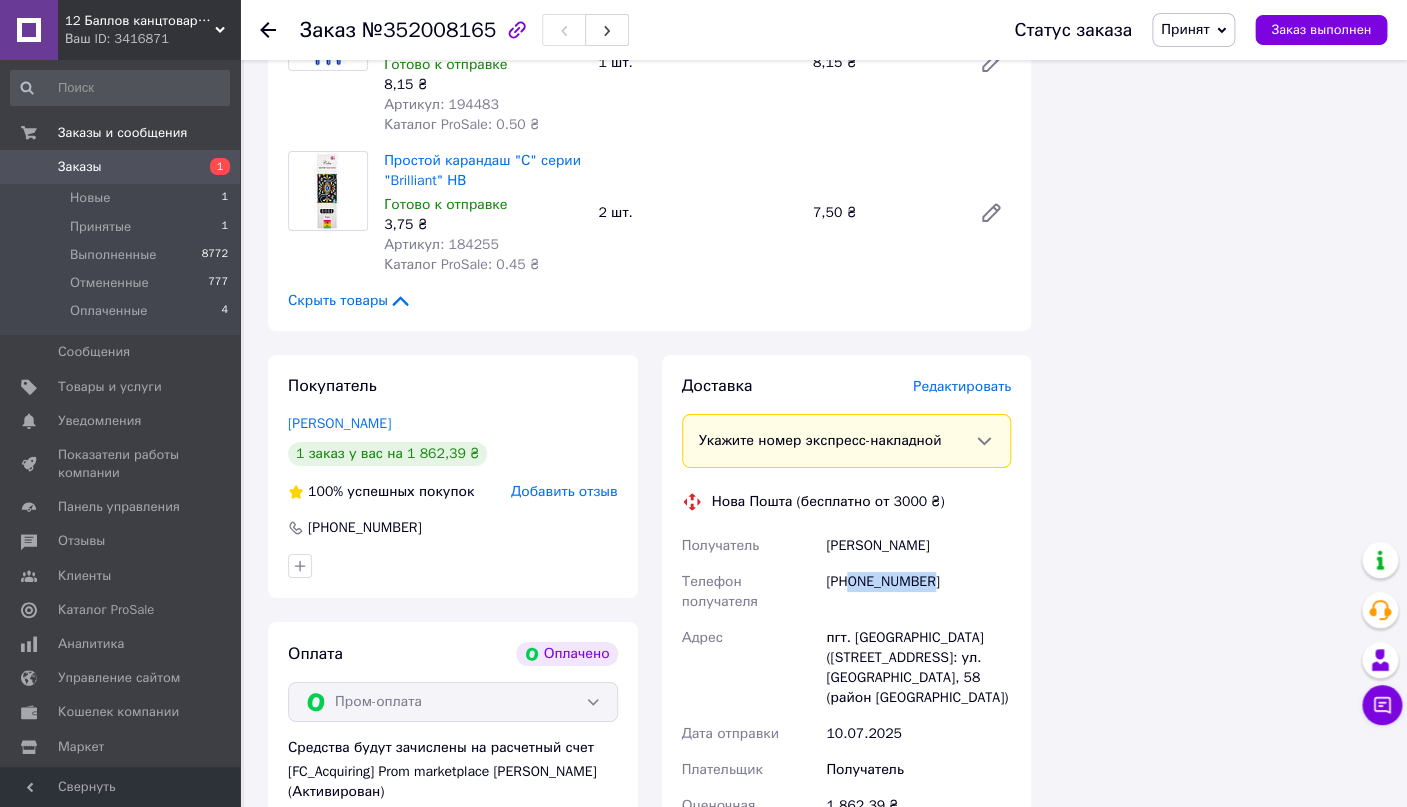drag, startPoint x: 944, startPoint y: 433, endPoint x: 851, endPoint y: 436, distance: 93.04838 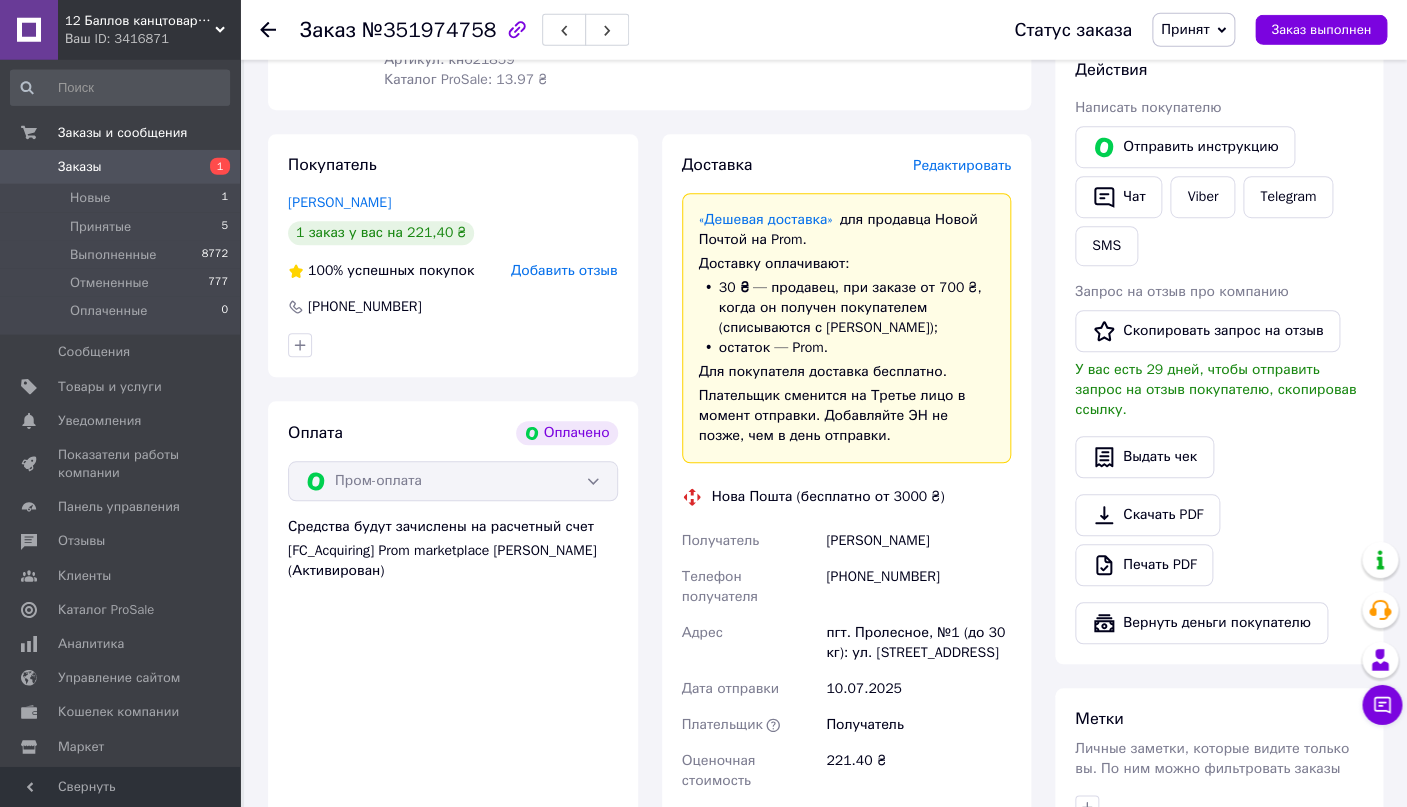 scroll, scrollTop: 422, scrollLeft: 0, axis: vertical 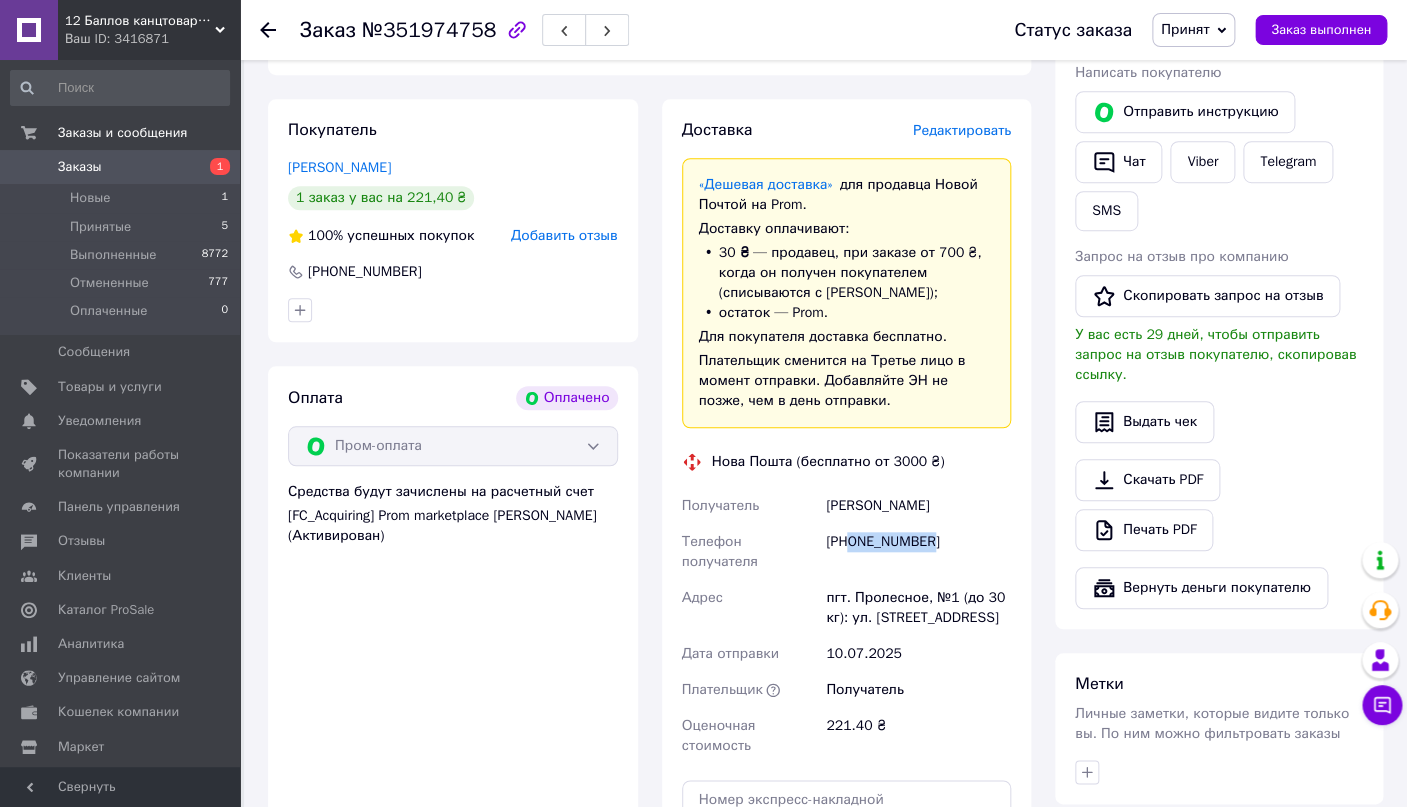 drag, startPoint x: 947, startPoint y: 543, endPoint x: 897, endPoint y: 566, distance: 55.03635 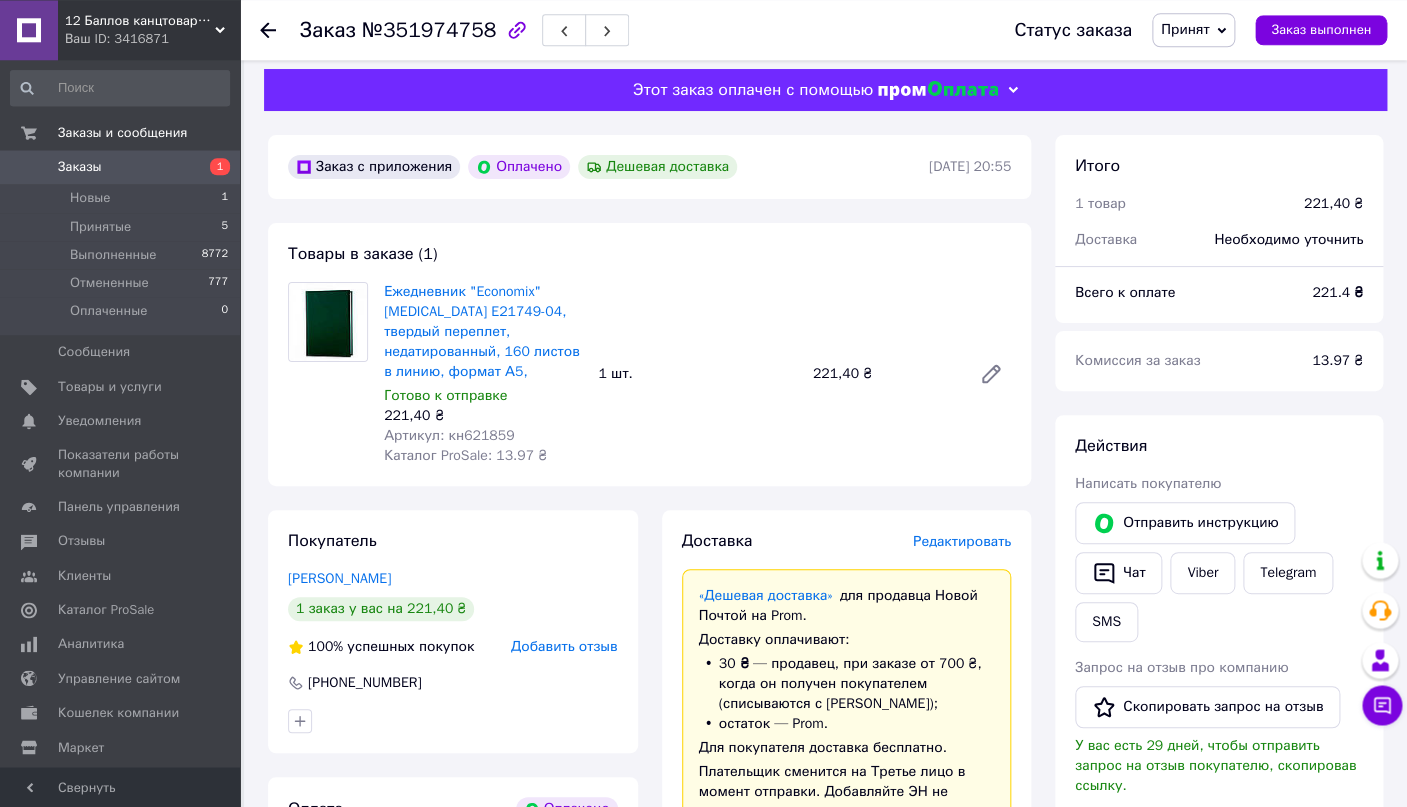 scroll, scrollTop: 0, scrollLeft: 0, axis: both 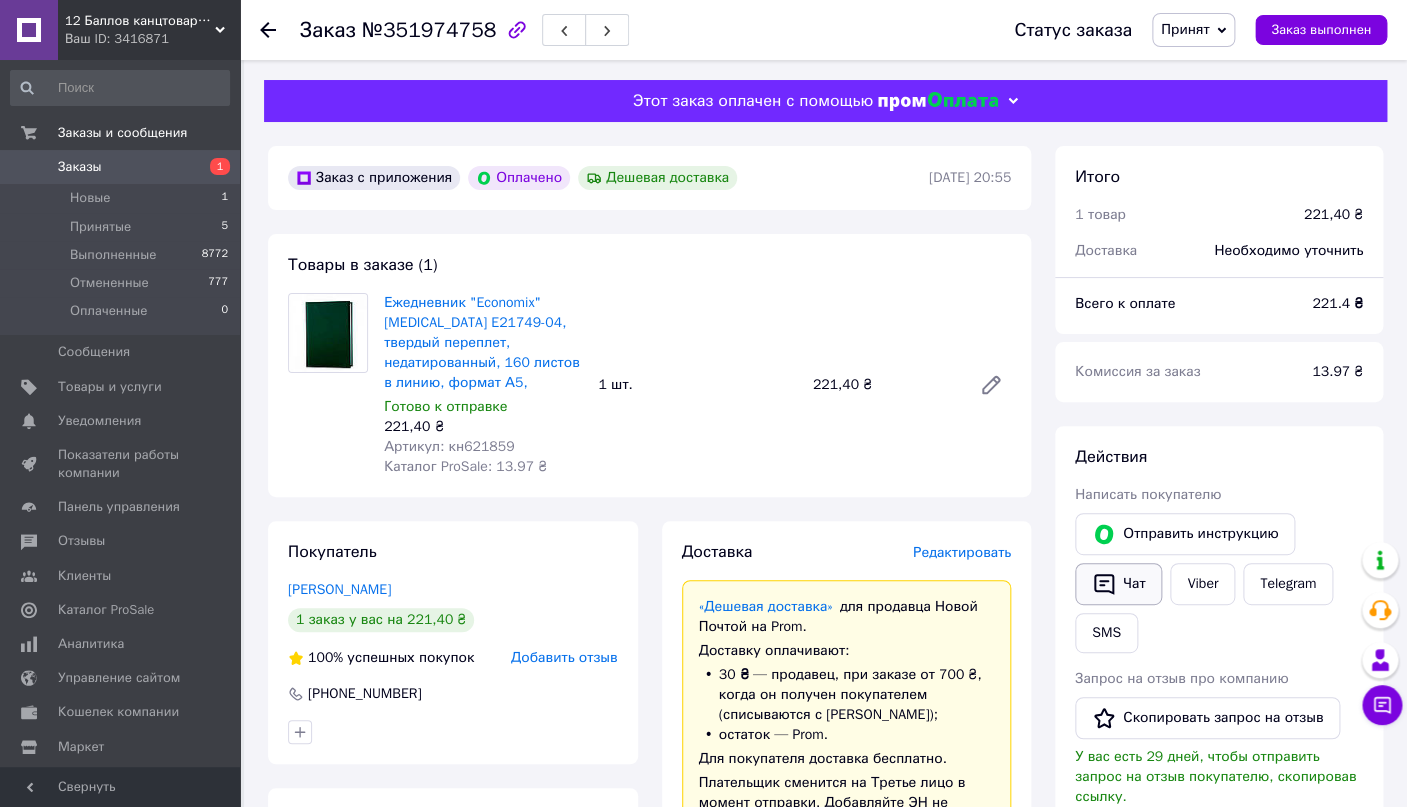 click on "Чат" at bounding box center (1118, 584) 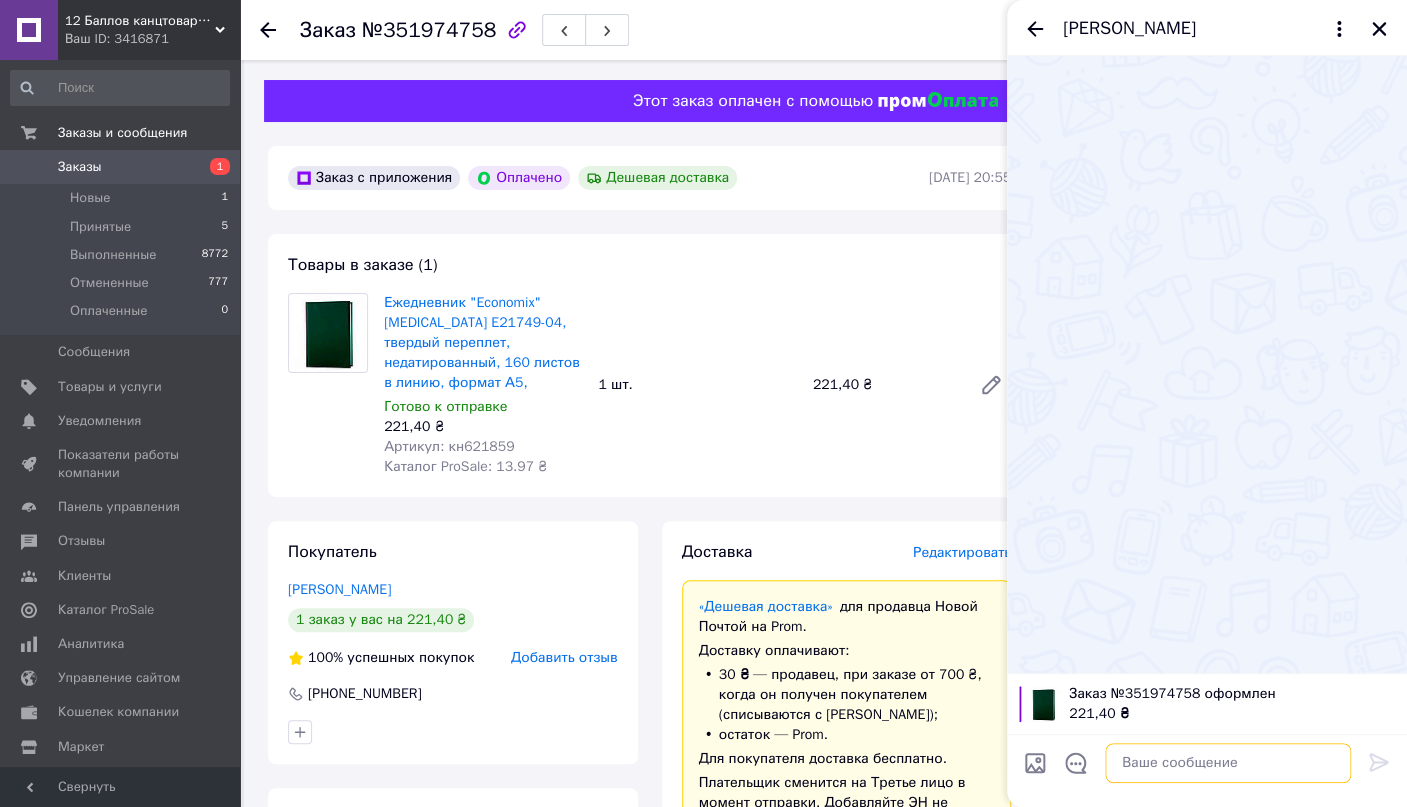 click at bounding box center [1228, 763] 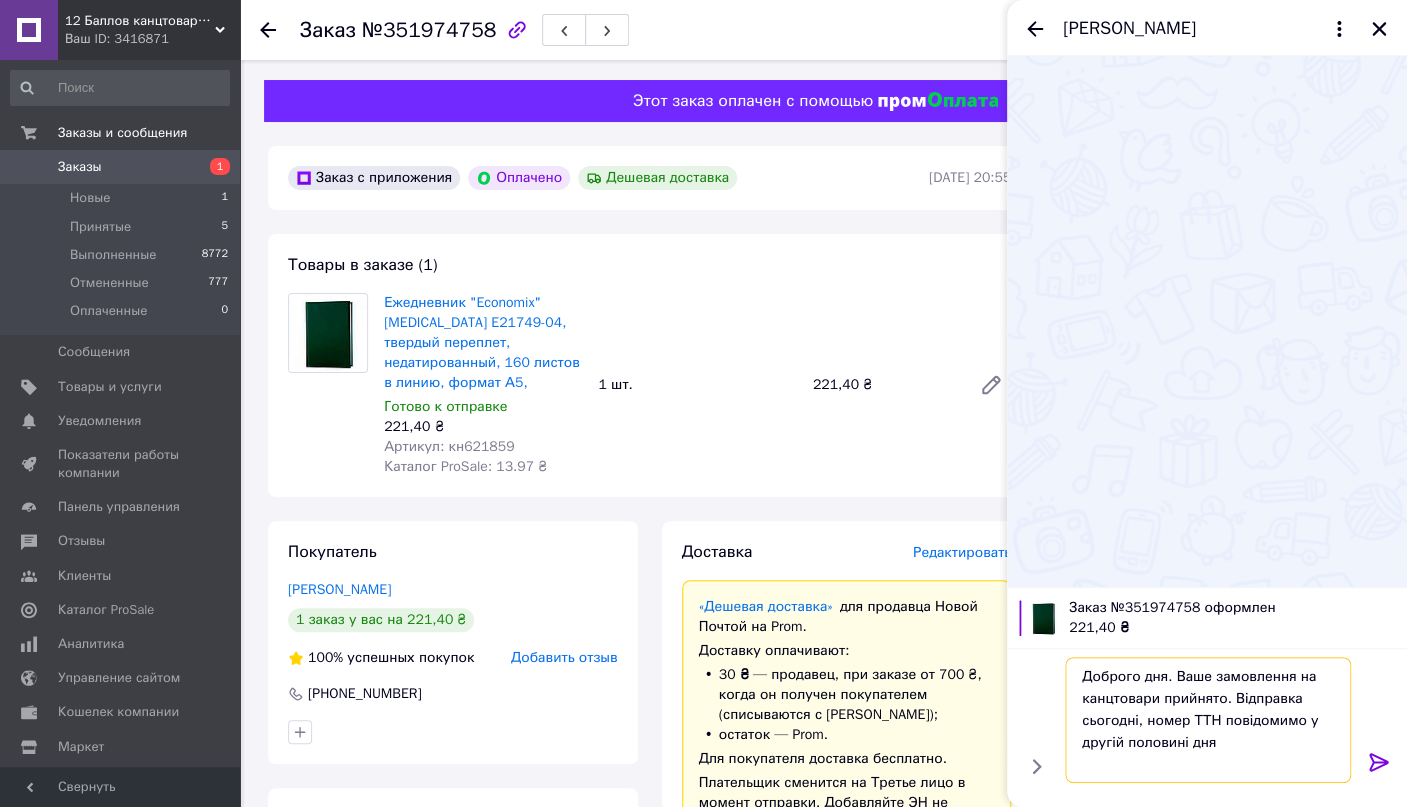click on "Доброго дня. Ваше замовлення на канцтовари прийнято. Відправка сьогодні, номер ТТН повідомимо у другій половині дня" at bounding box center (1208, 720) 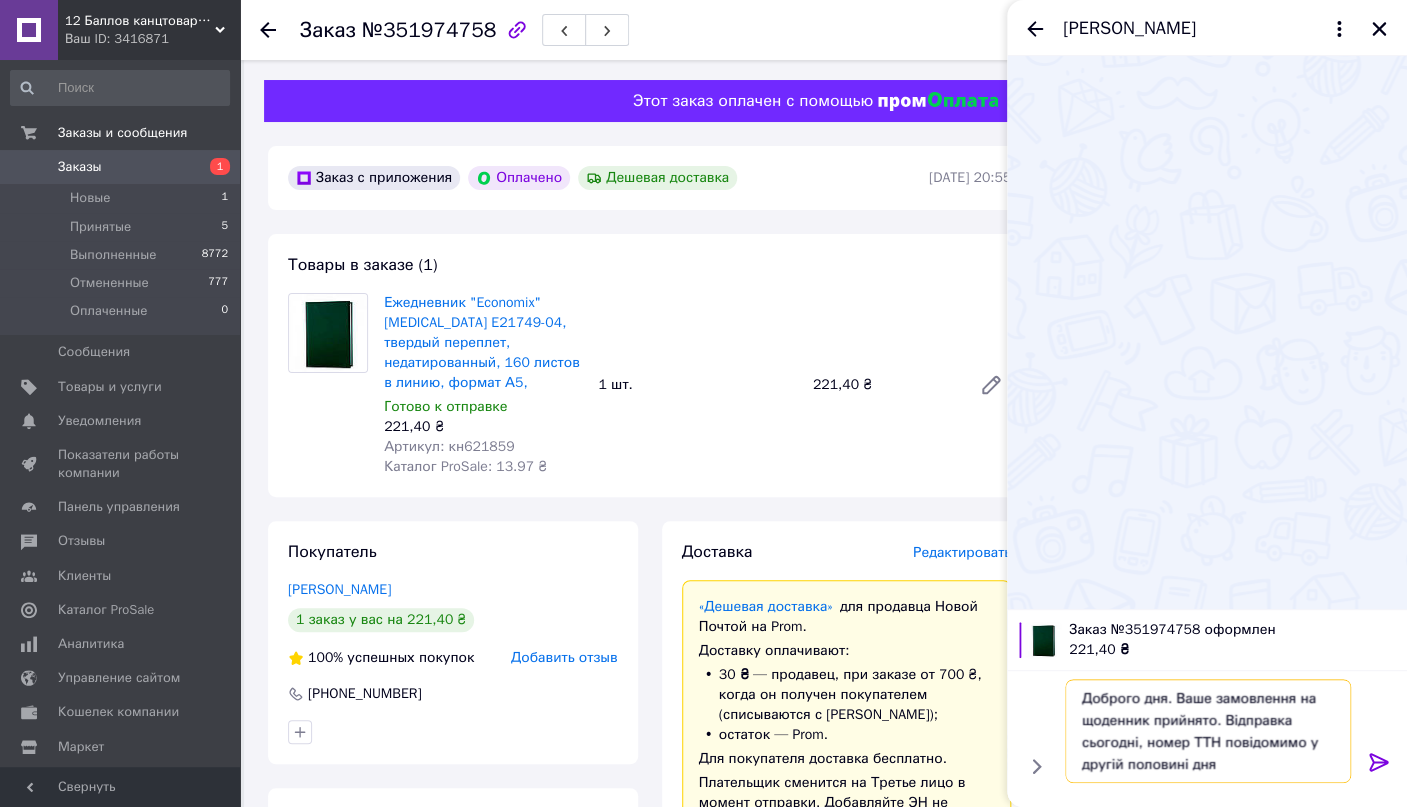 type on "Доброго дня. Ваше замовлення на щоденник прийнято. Відправка сьогодні, номер ТТН повідомимо у другій половині дня" 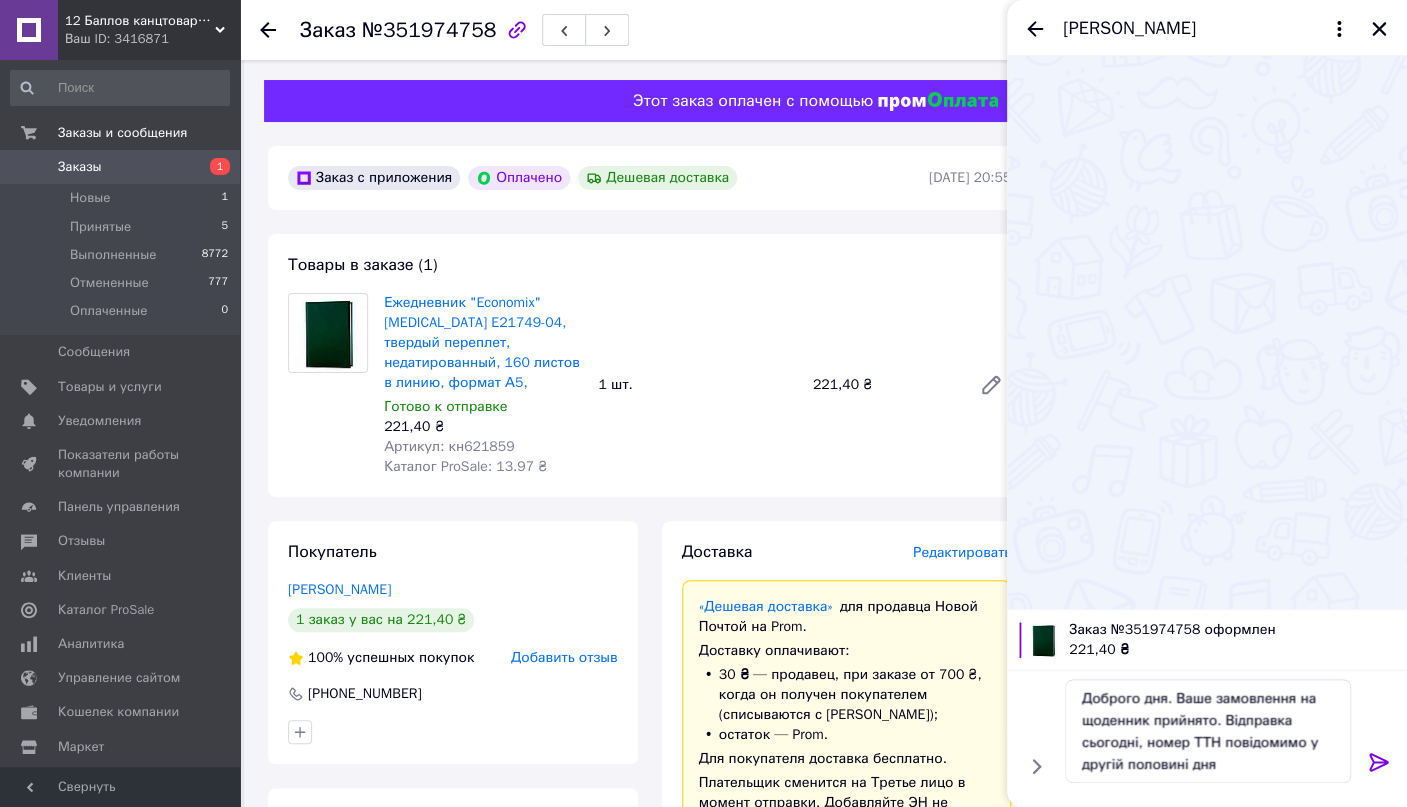 click 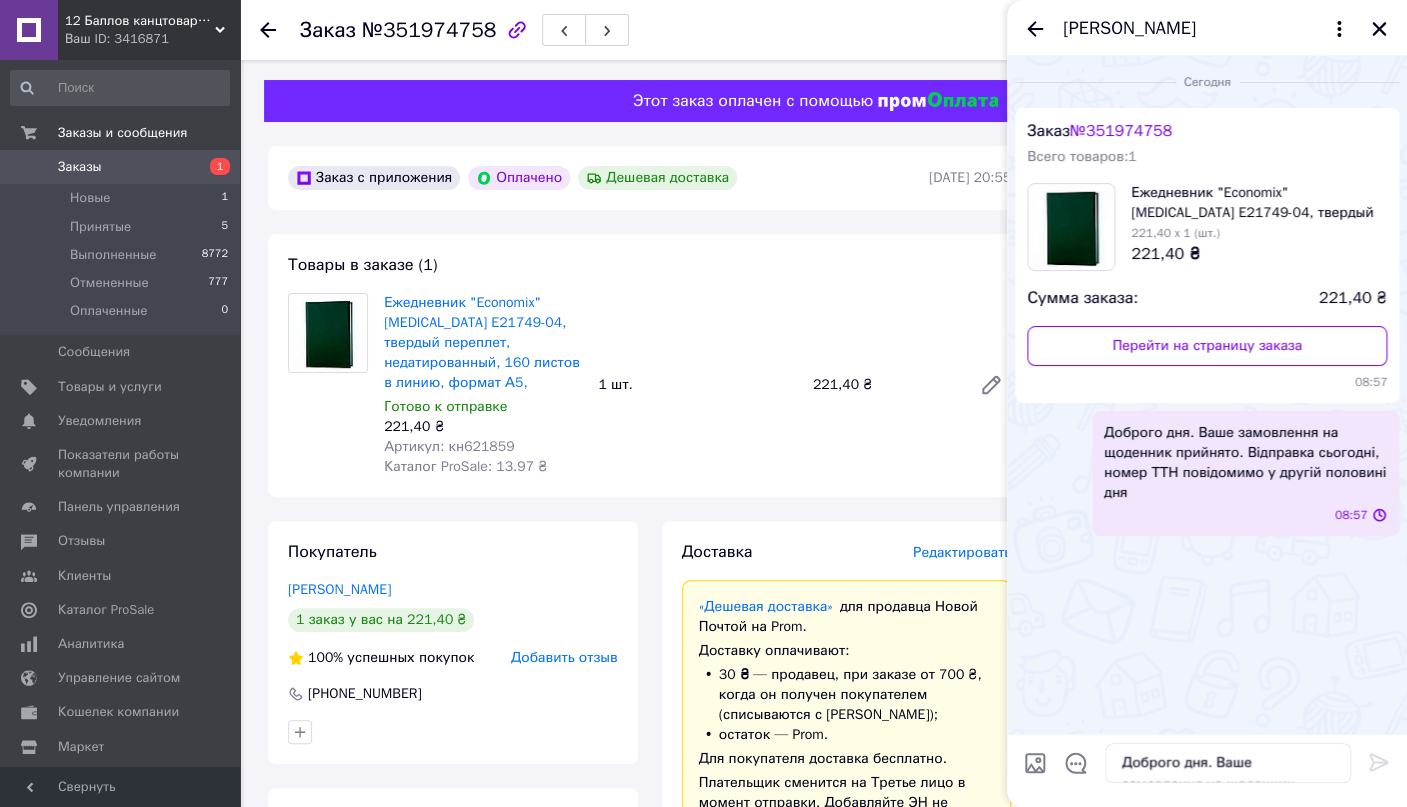 type 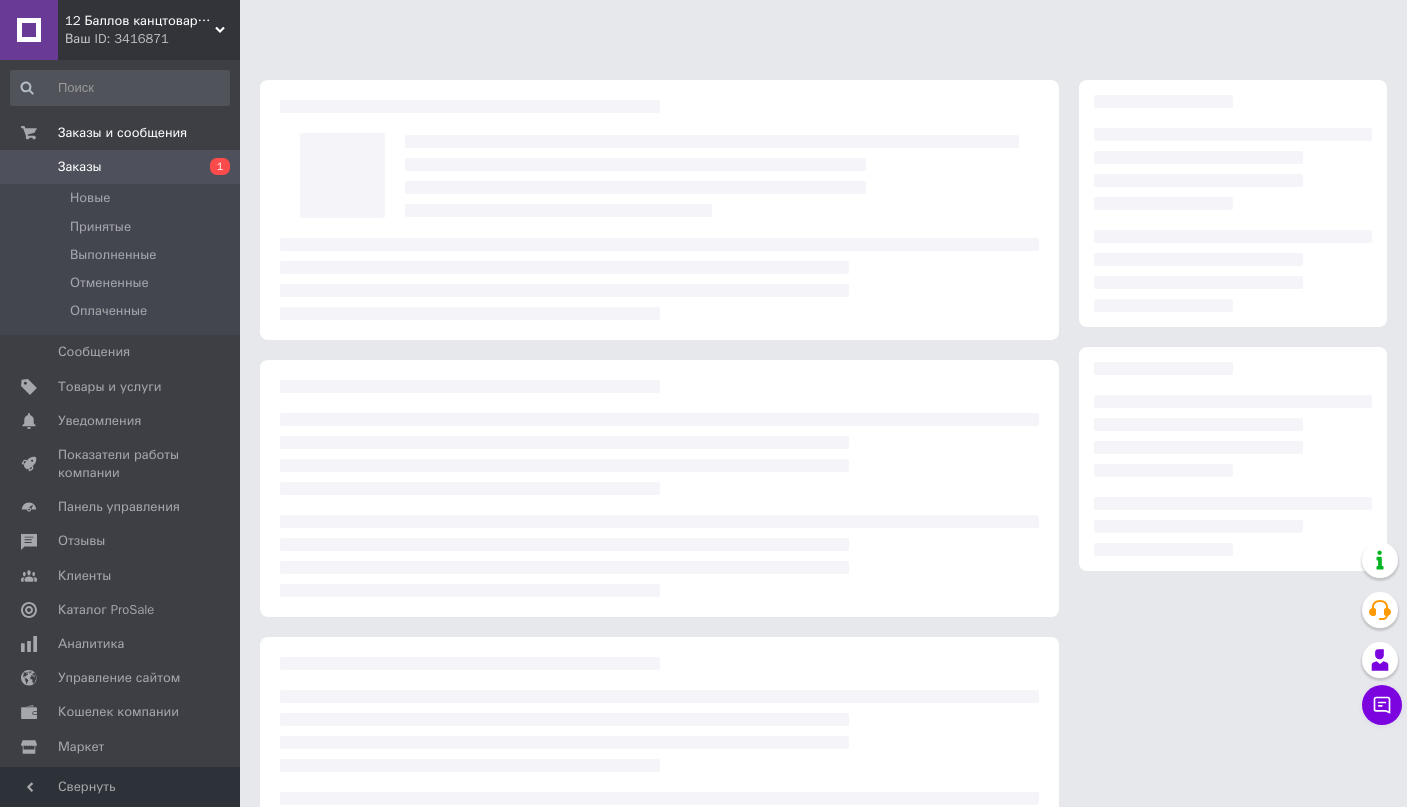 scroll, scrollTop: 0, scrollLeft: 0, axis: both 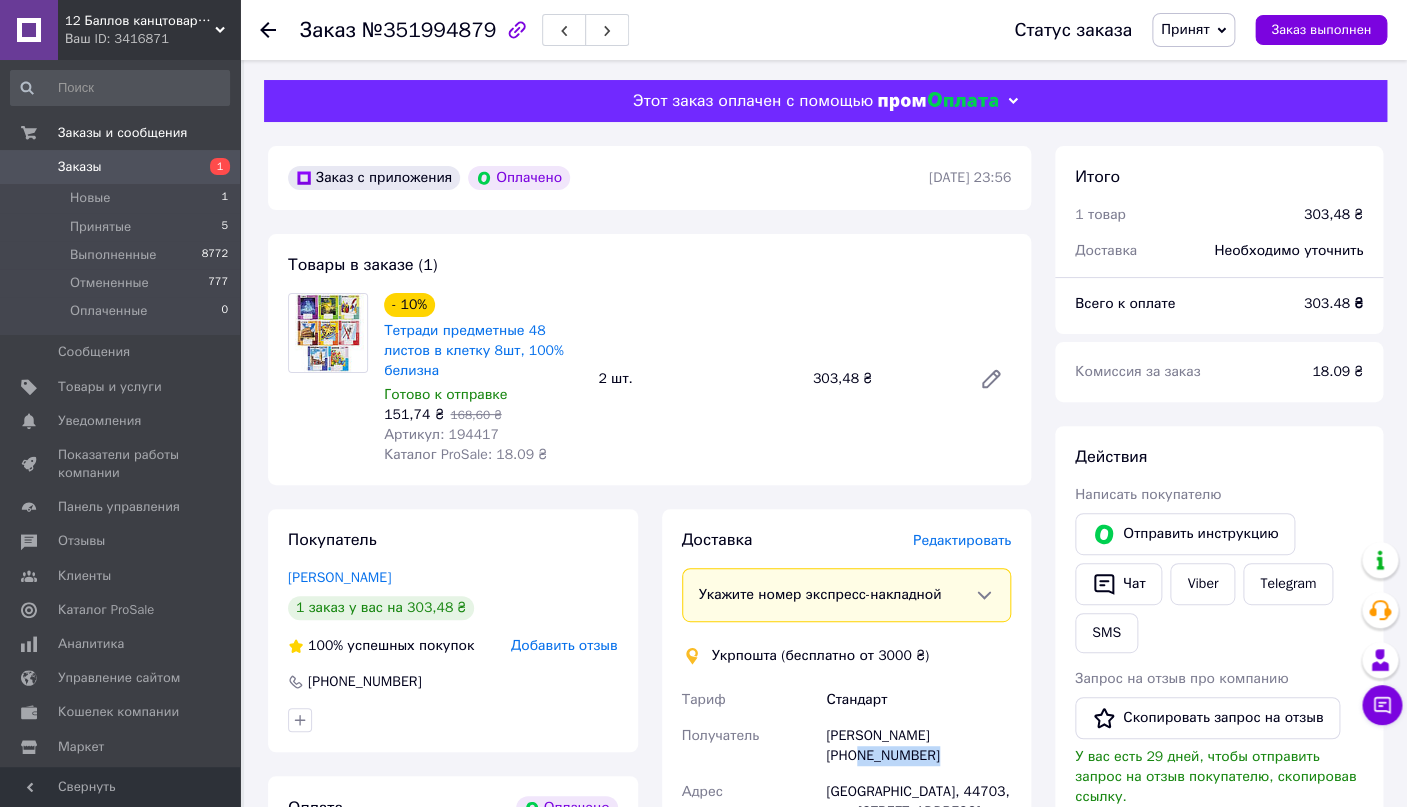 drag, startPoint x: 943, startPoint y: 758, endPoint x: 848, endPoint y: 763, distance: 95.131485 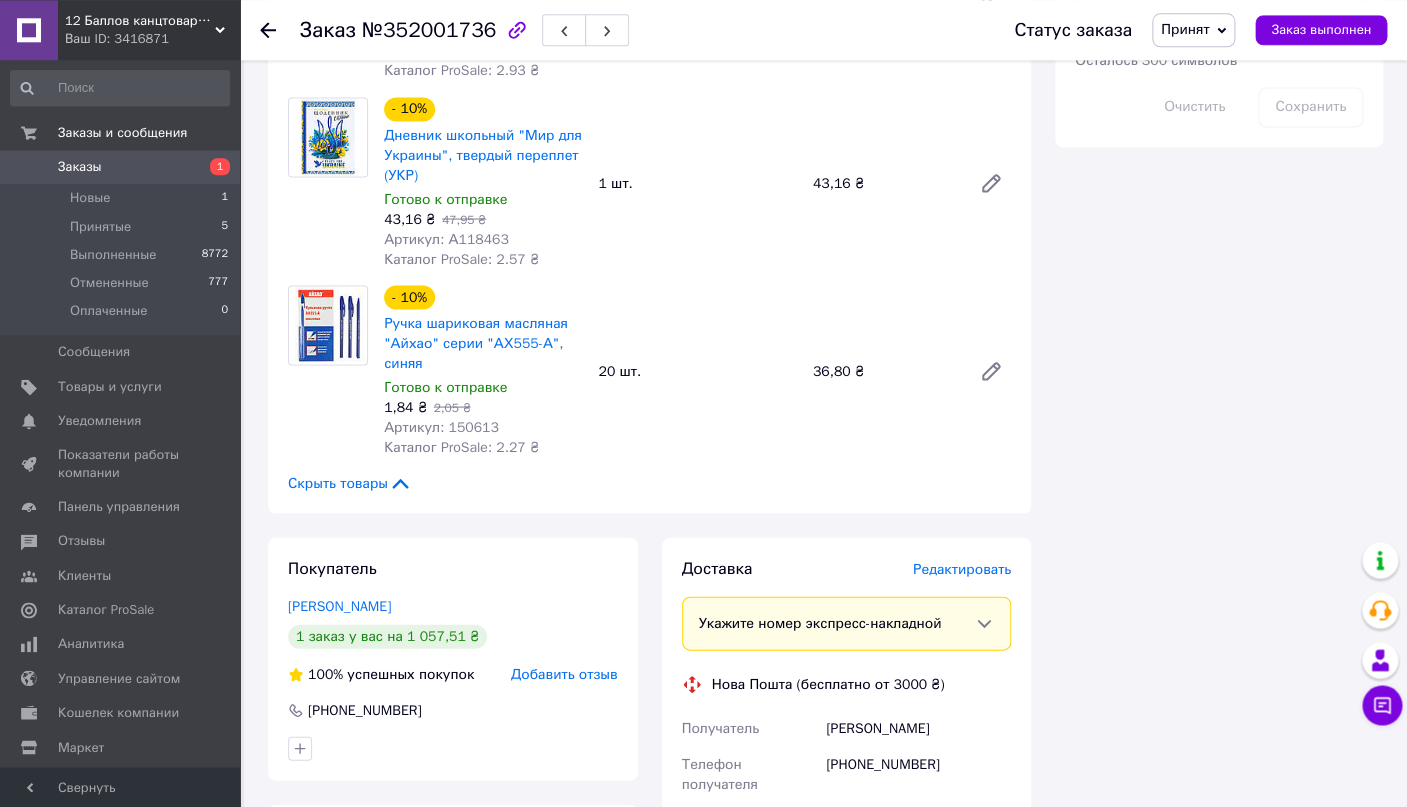scroll, scrollTop: 1478, scrollLeft: 0, axis: vertical 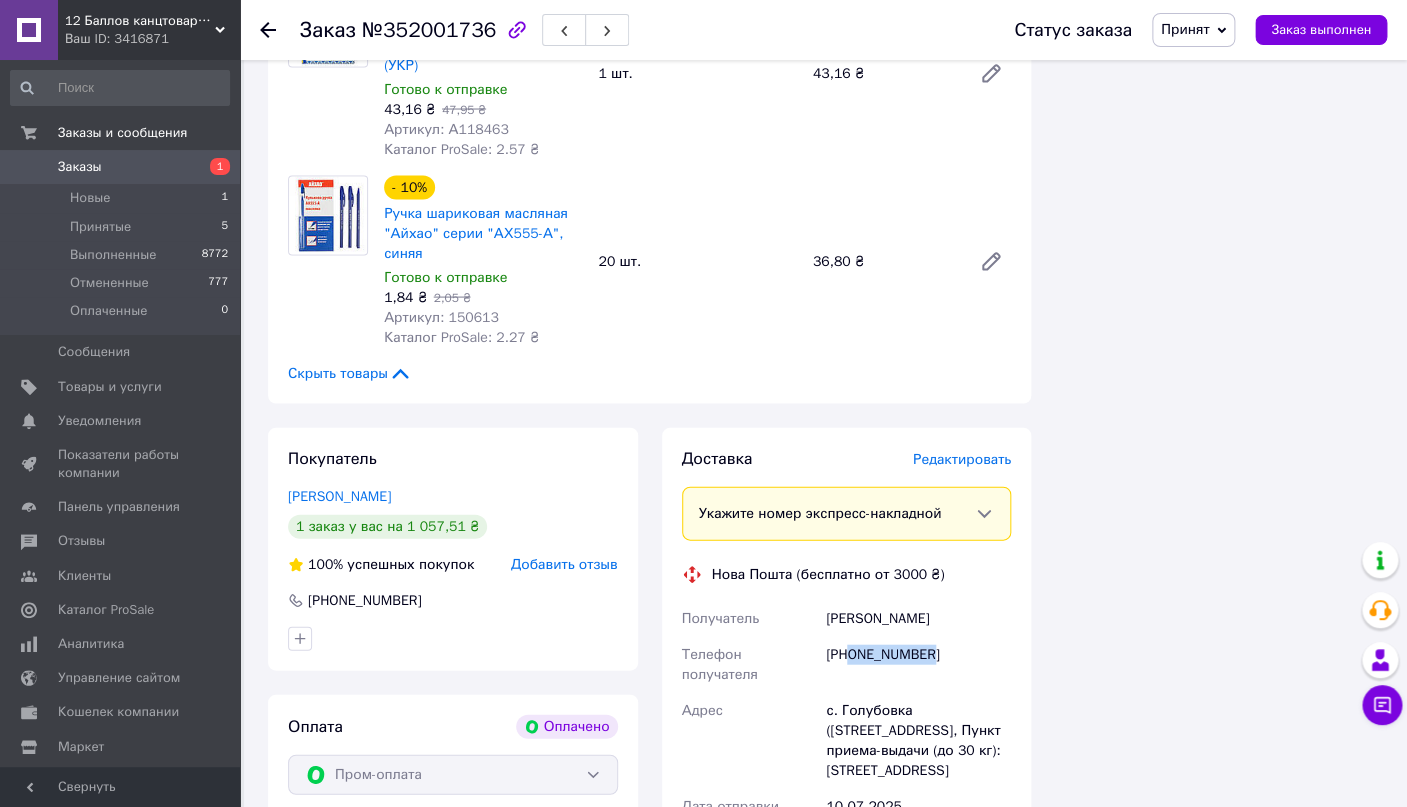 drag, startPoint x: 917, startPoint y: 641, endPoint x: 851, endPoint y: 642, distance: 66.007576 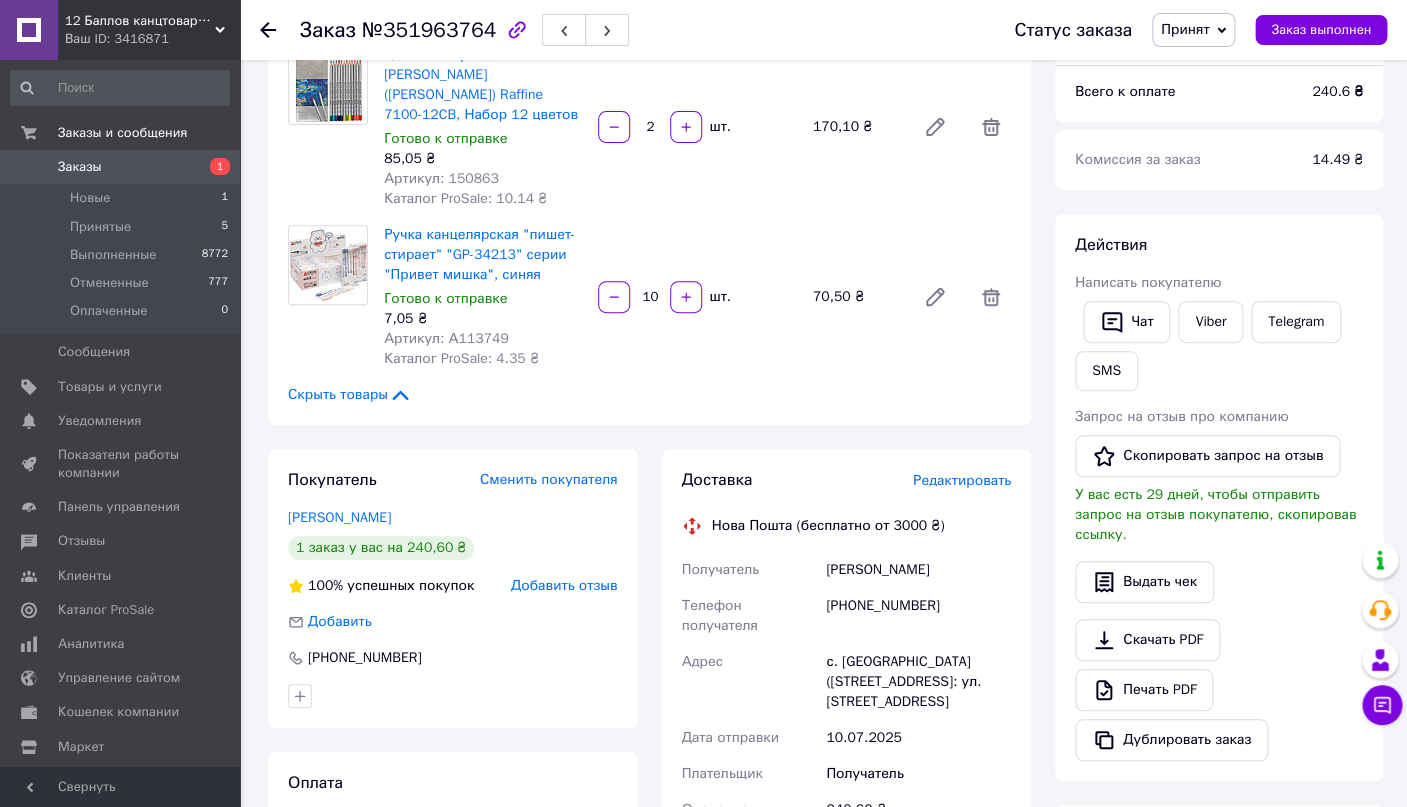 scroll, scrollTop: 316, scrollLeft: 0, axis: vertical 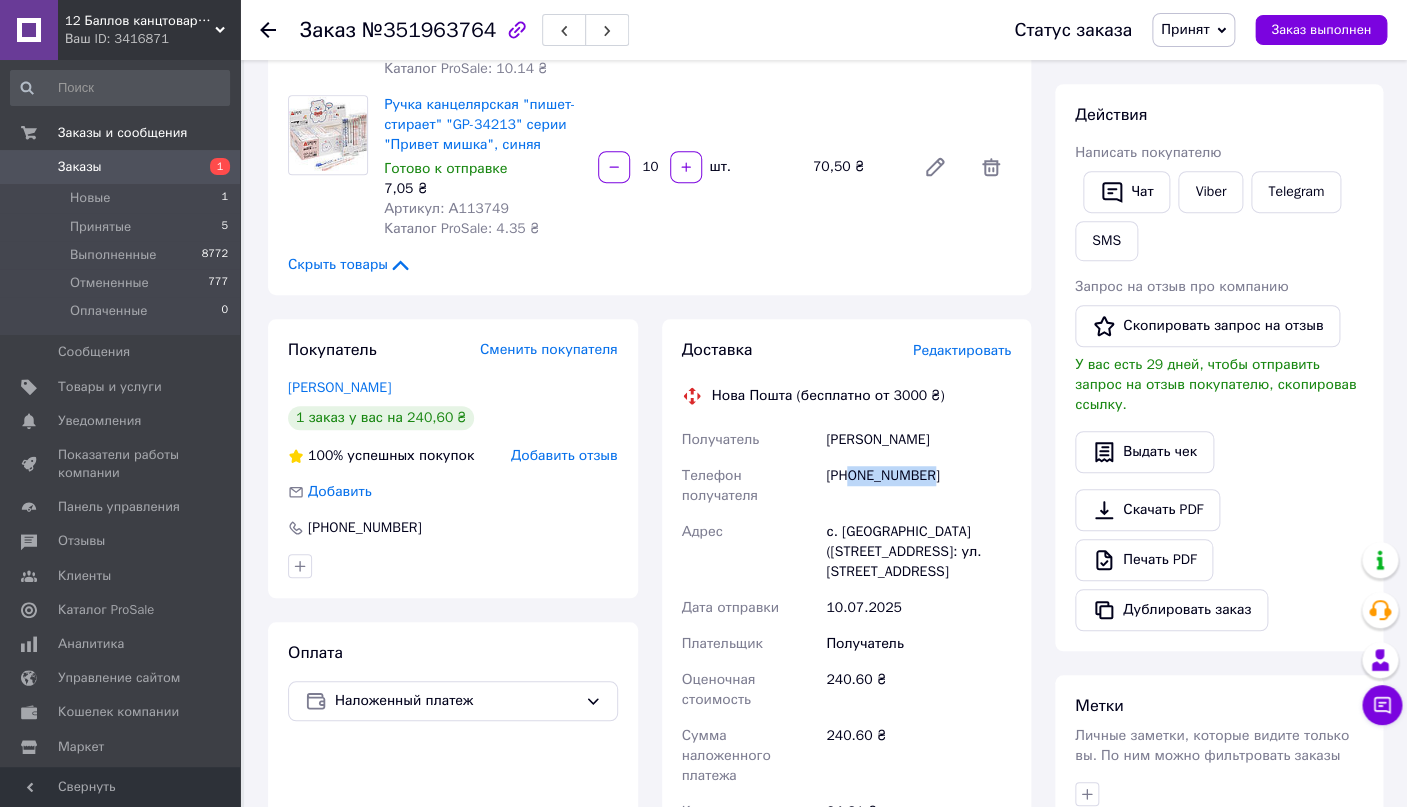 drag, startPoint x: 939, startPoint y: 459, endPoint x: 848, endPoint y: 466, distance: 91.26884 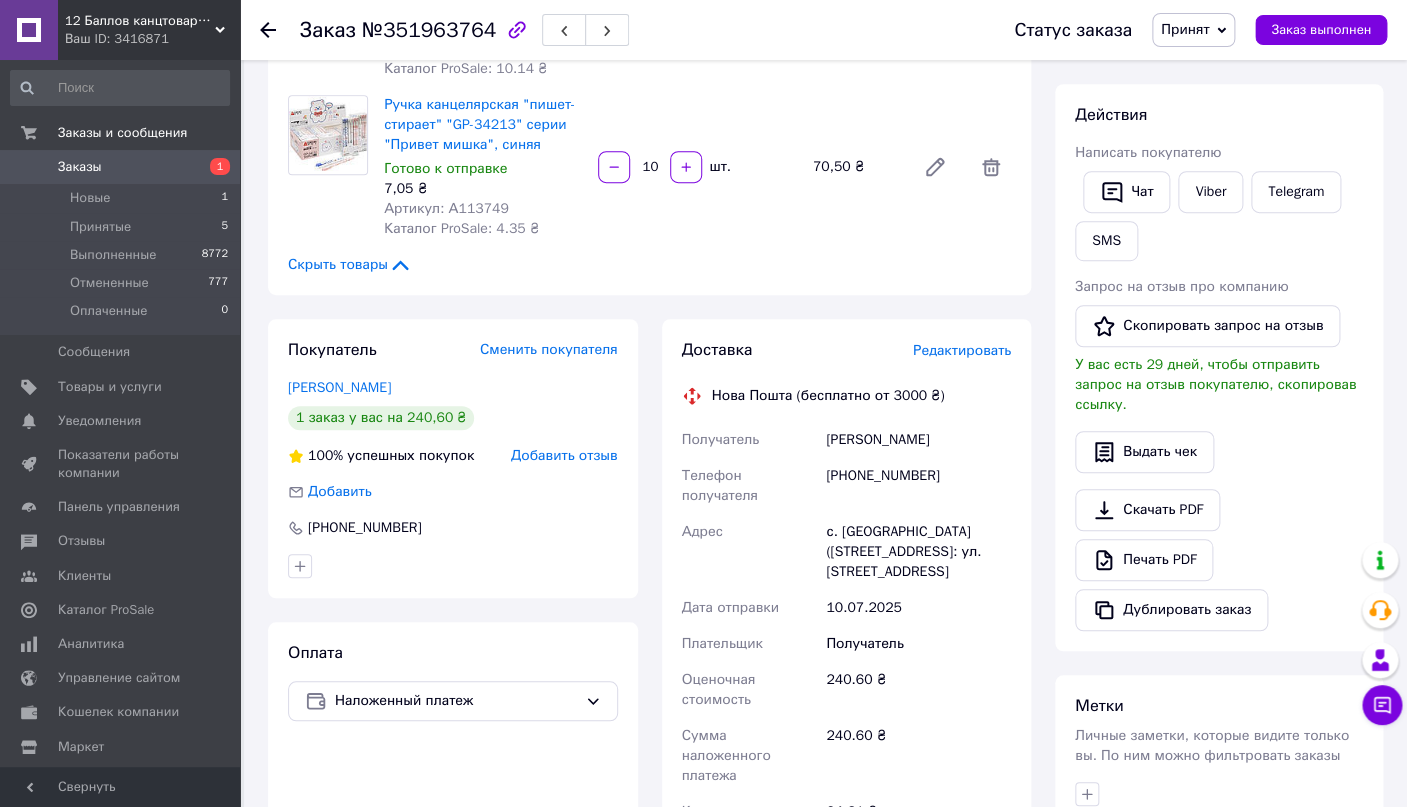 scroll, scrollTop: 0, scrollLeft: 0, axis: both 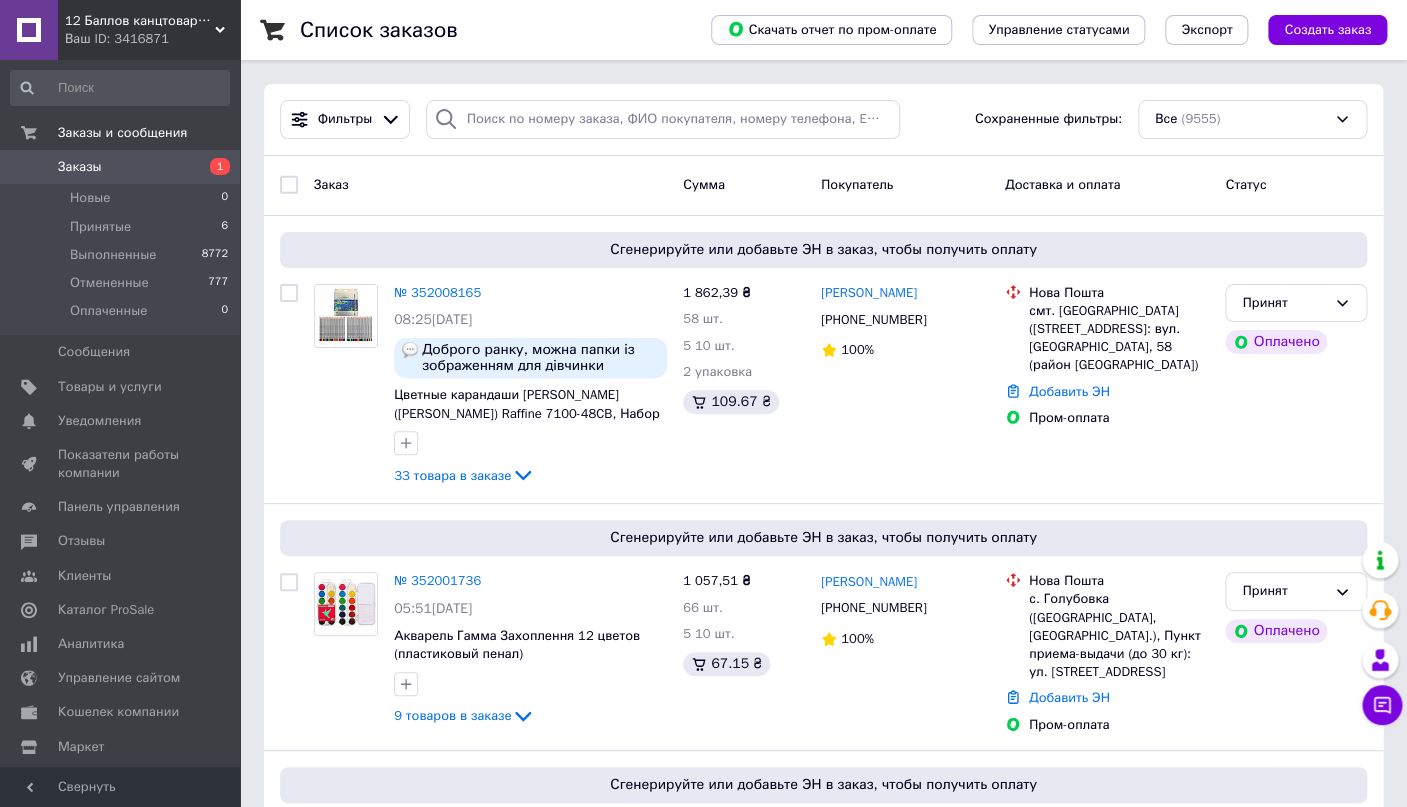 click on "Заказы" at bounding box center [80, 167] 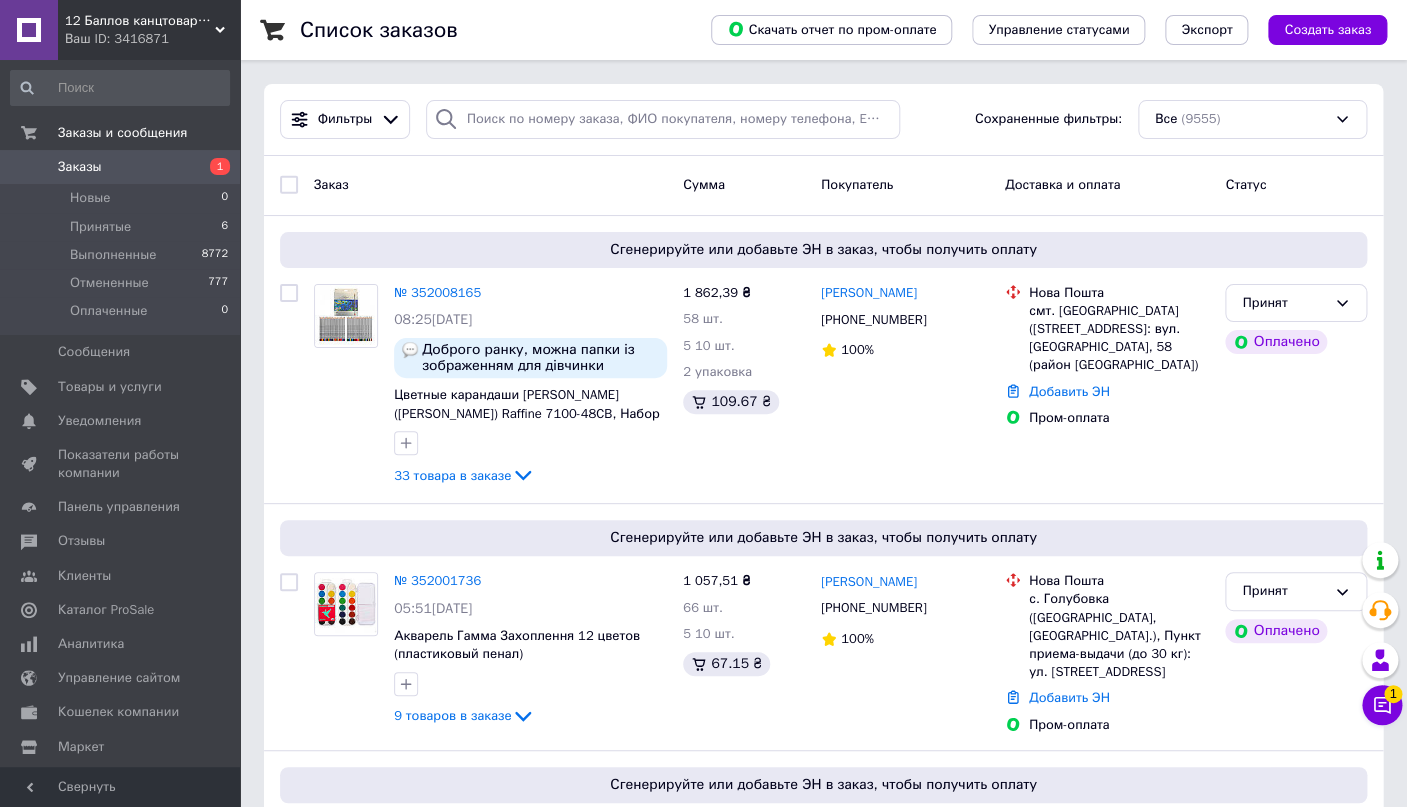 click on "Заказы" at bounding box center (80, 167) 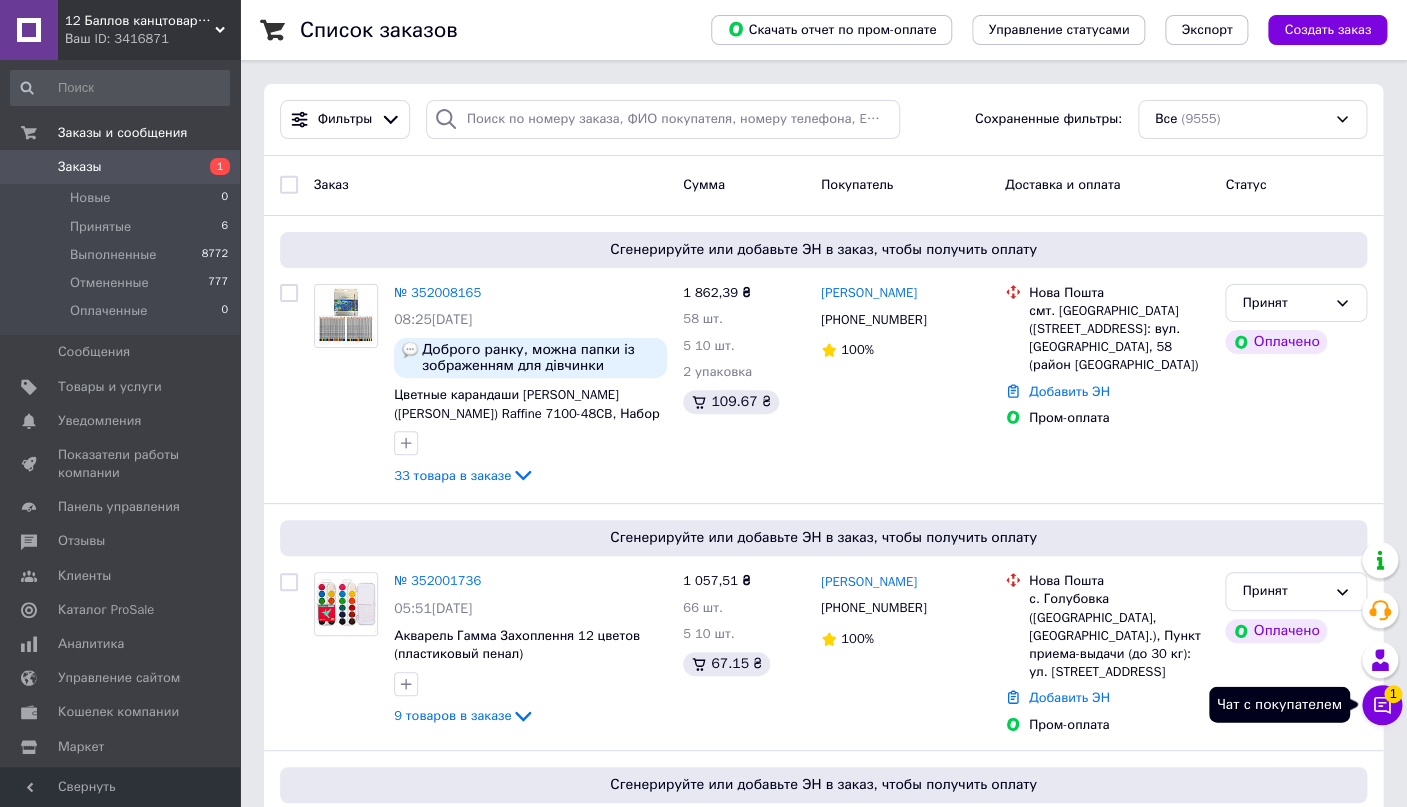 click 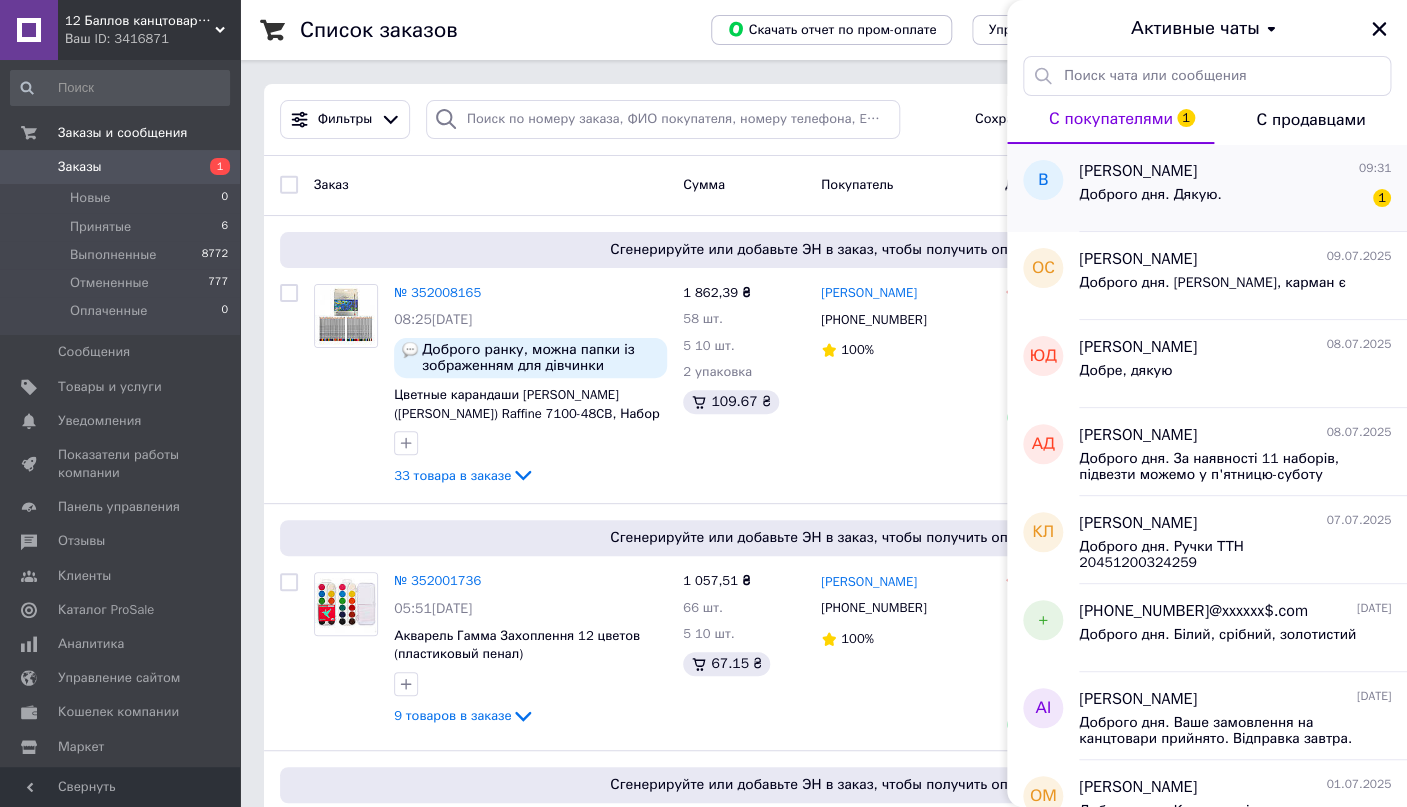 click on "Доброго дня. Дякую. 1" at bounding box center [1235, 199] 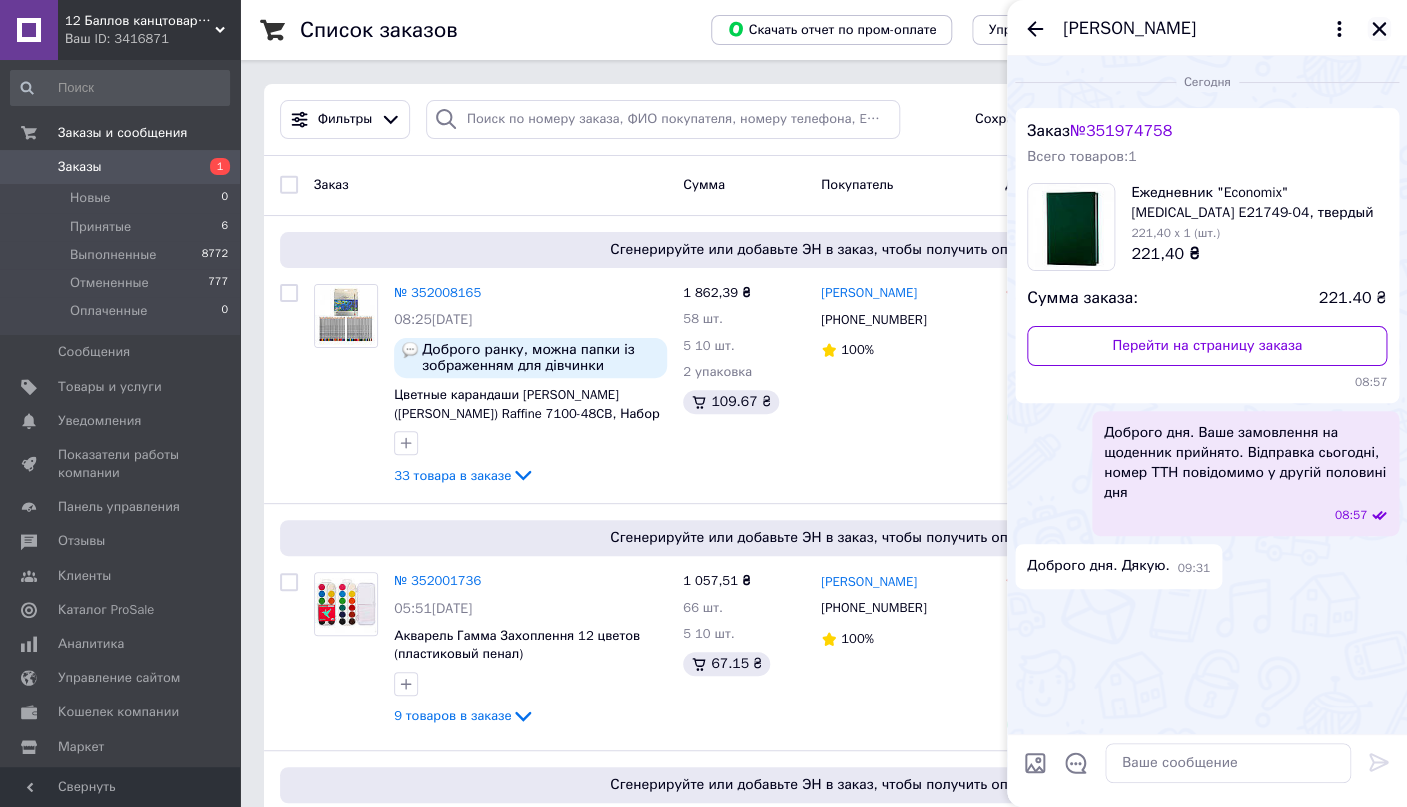 click 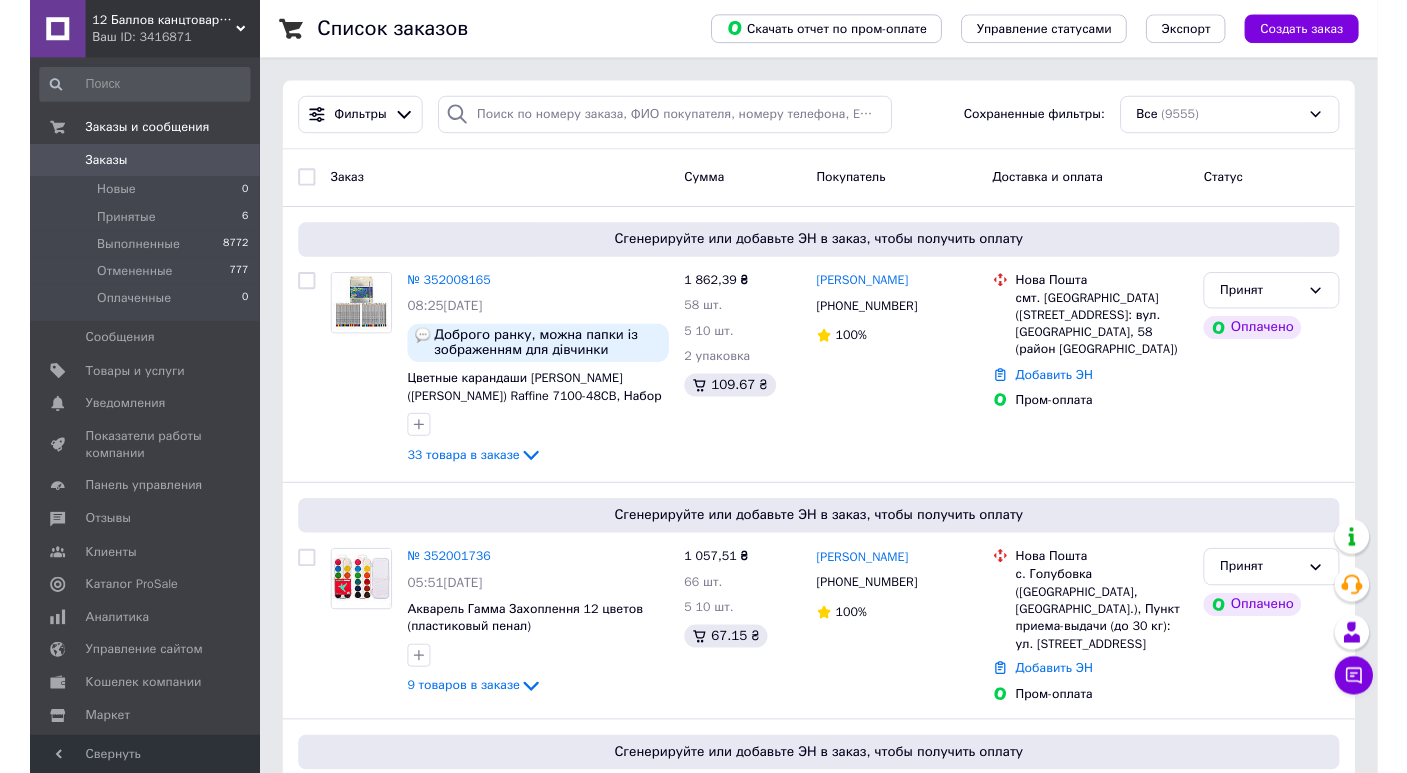 scroll, scrollTop: 0, scrollLeft: 0, axis: both 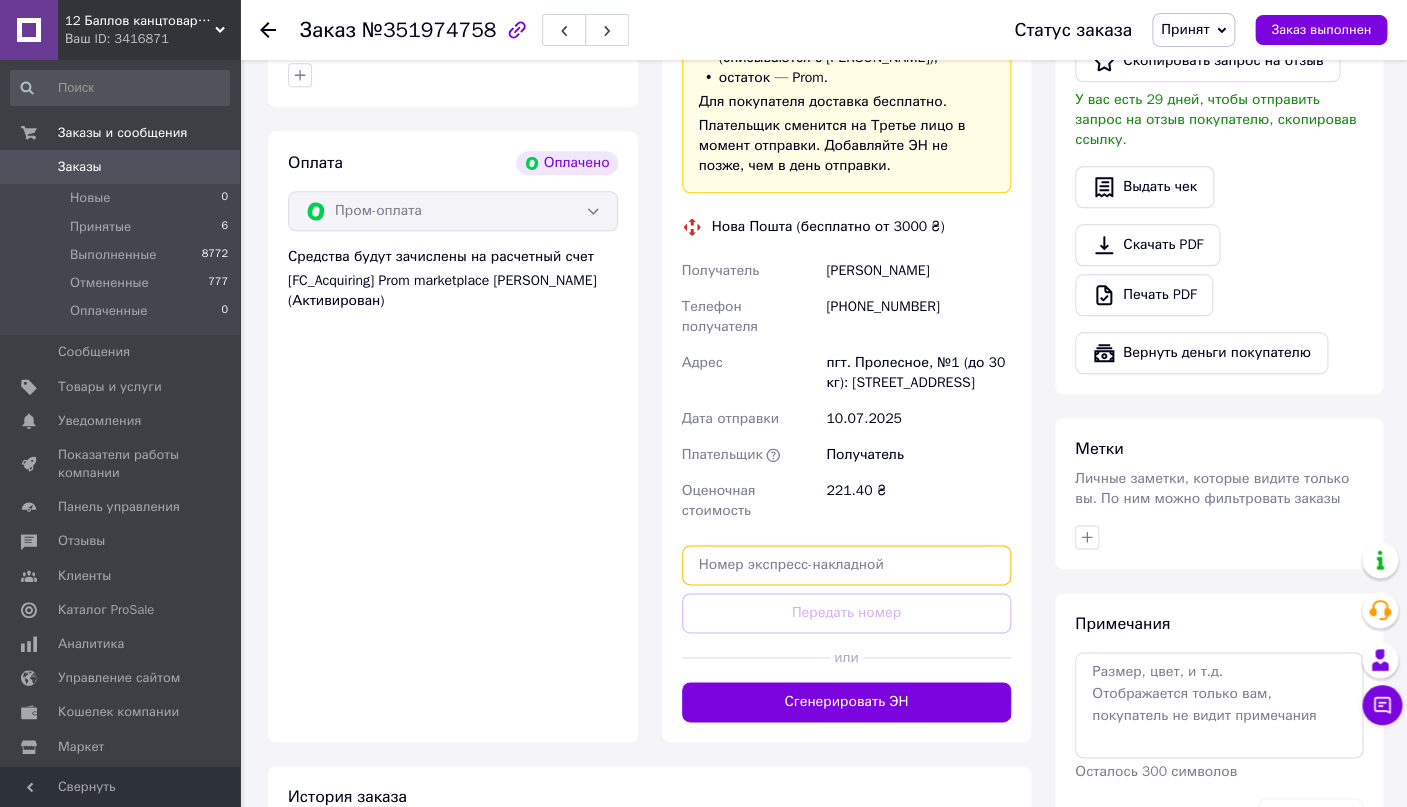 click at bounding box center [847, 565] 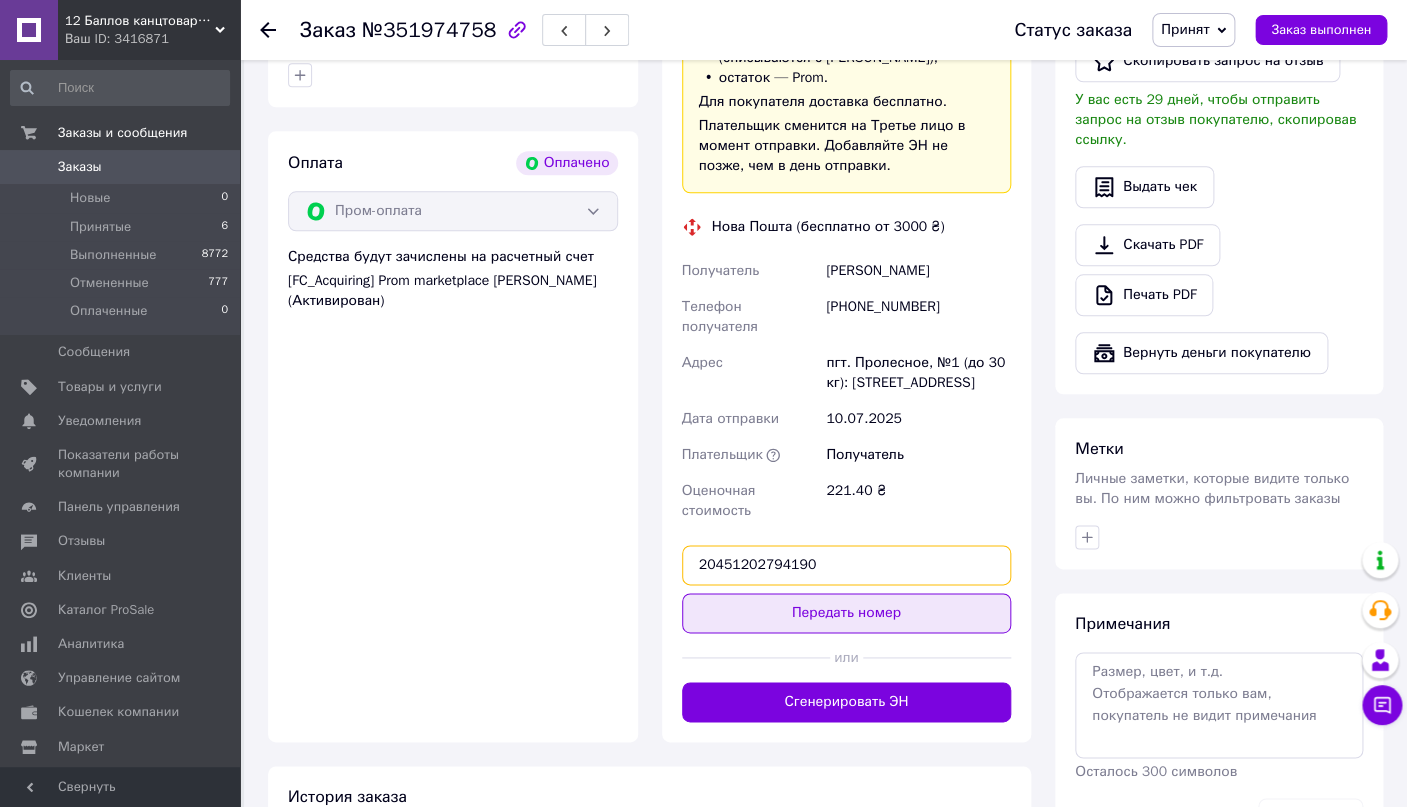 type on "20451202794190" 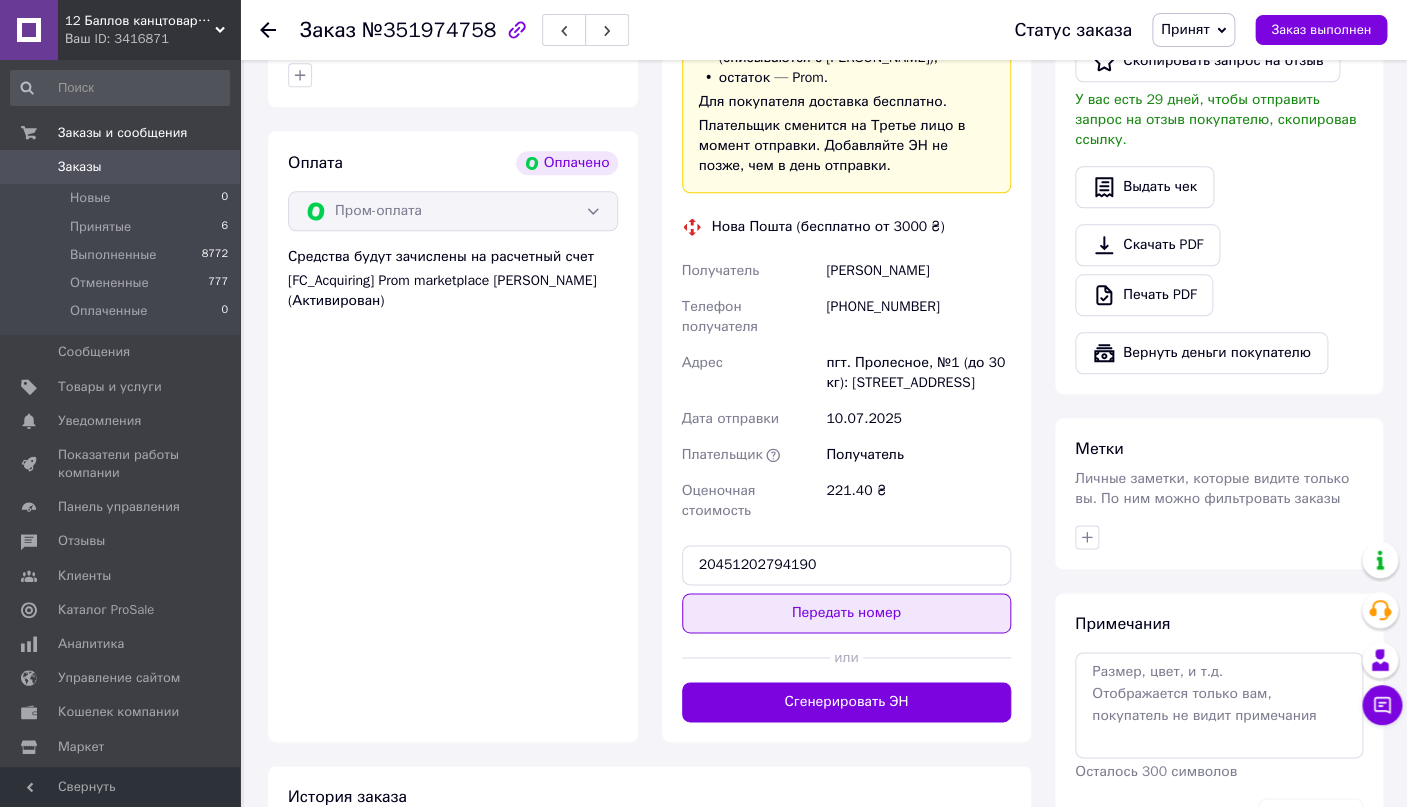click on "Передать номер" at bounding box center [847, 613] 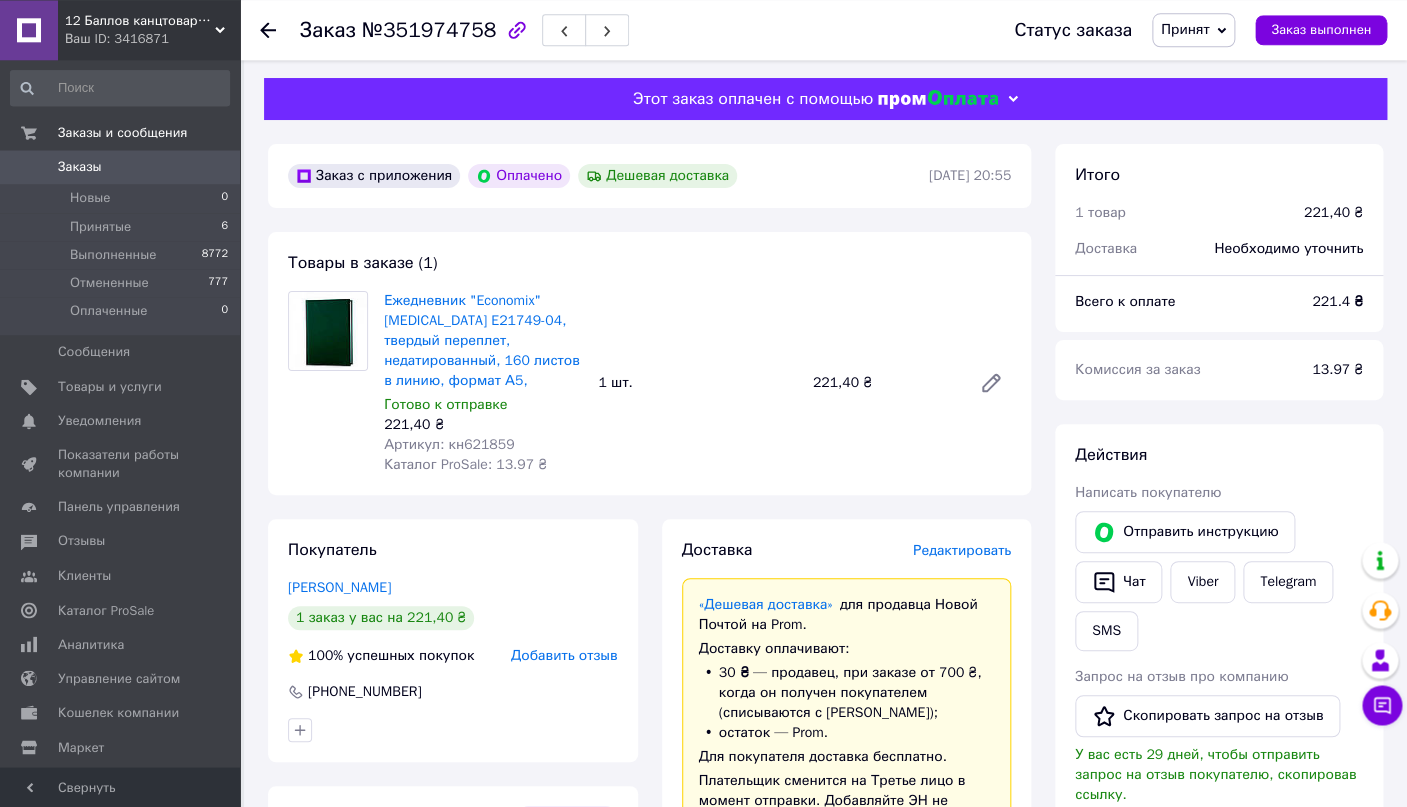 scroll, scrollTop: 0, scrollLeft: 0, axis: both 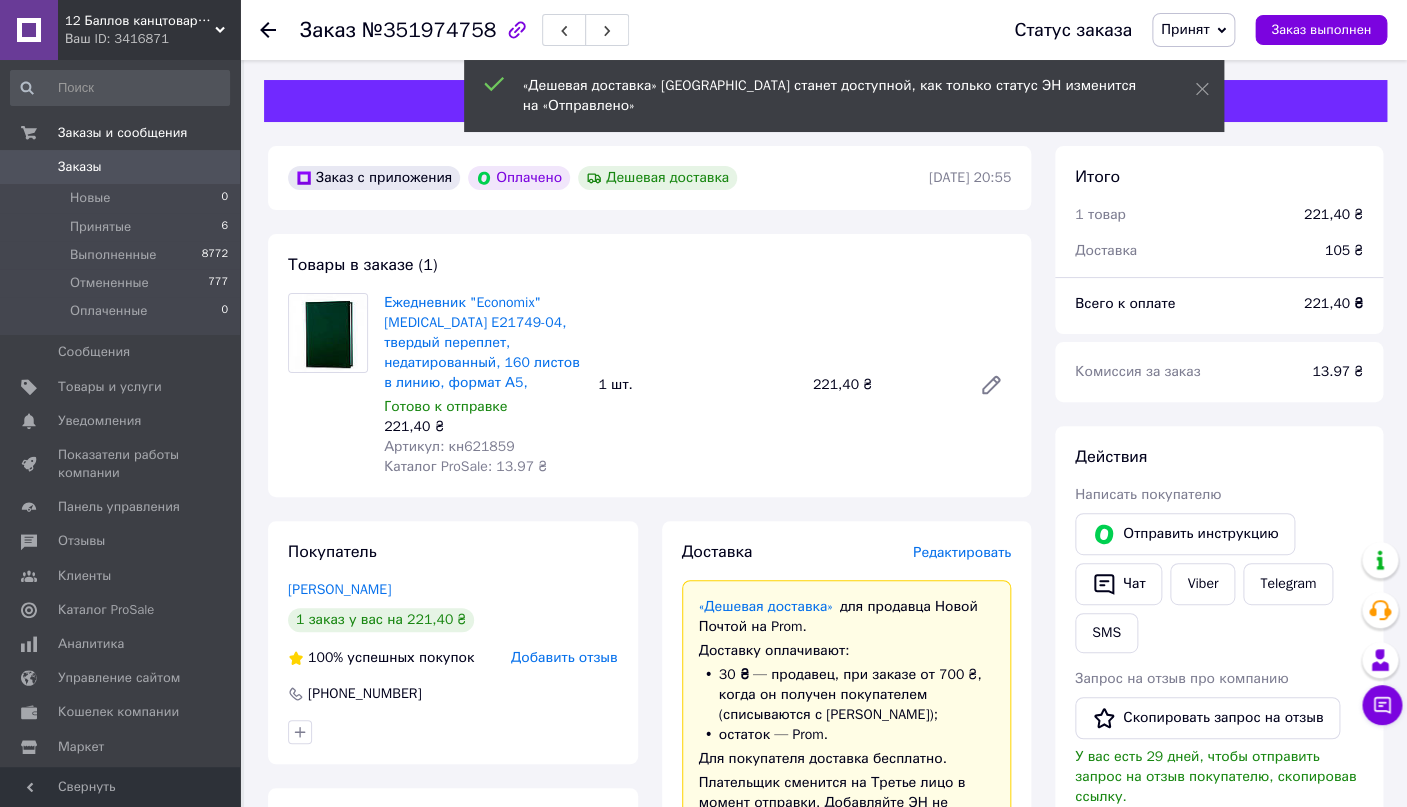 click on "Заказ выполнен" at bounding box center [1321, 30] 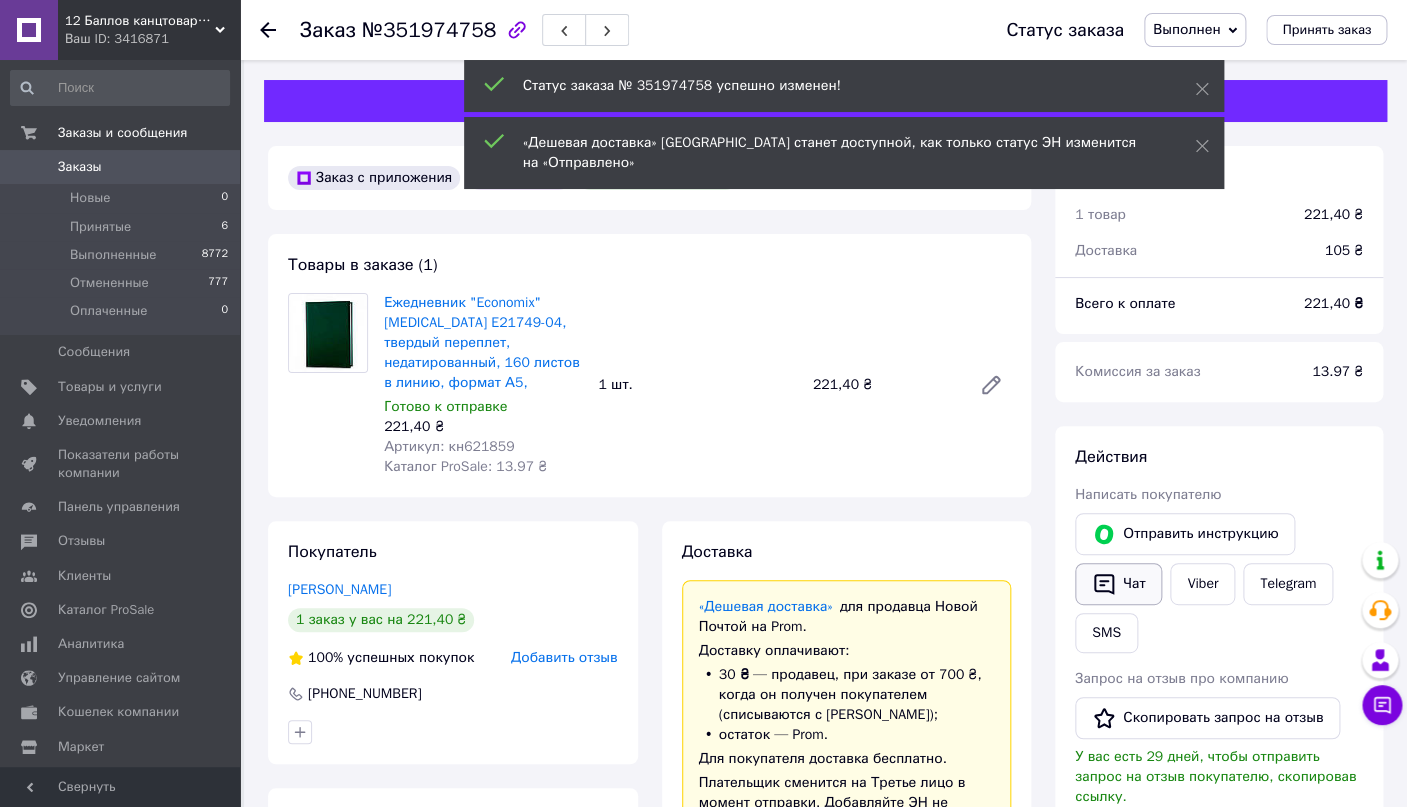 click on "Чат" at bounding box center (1118, 584) 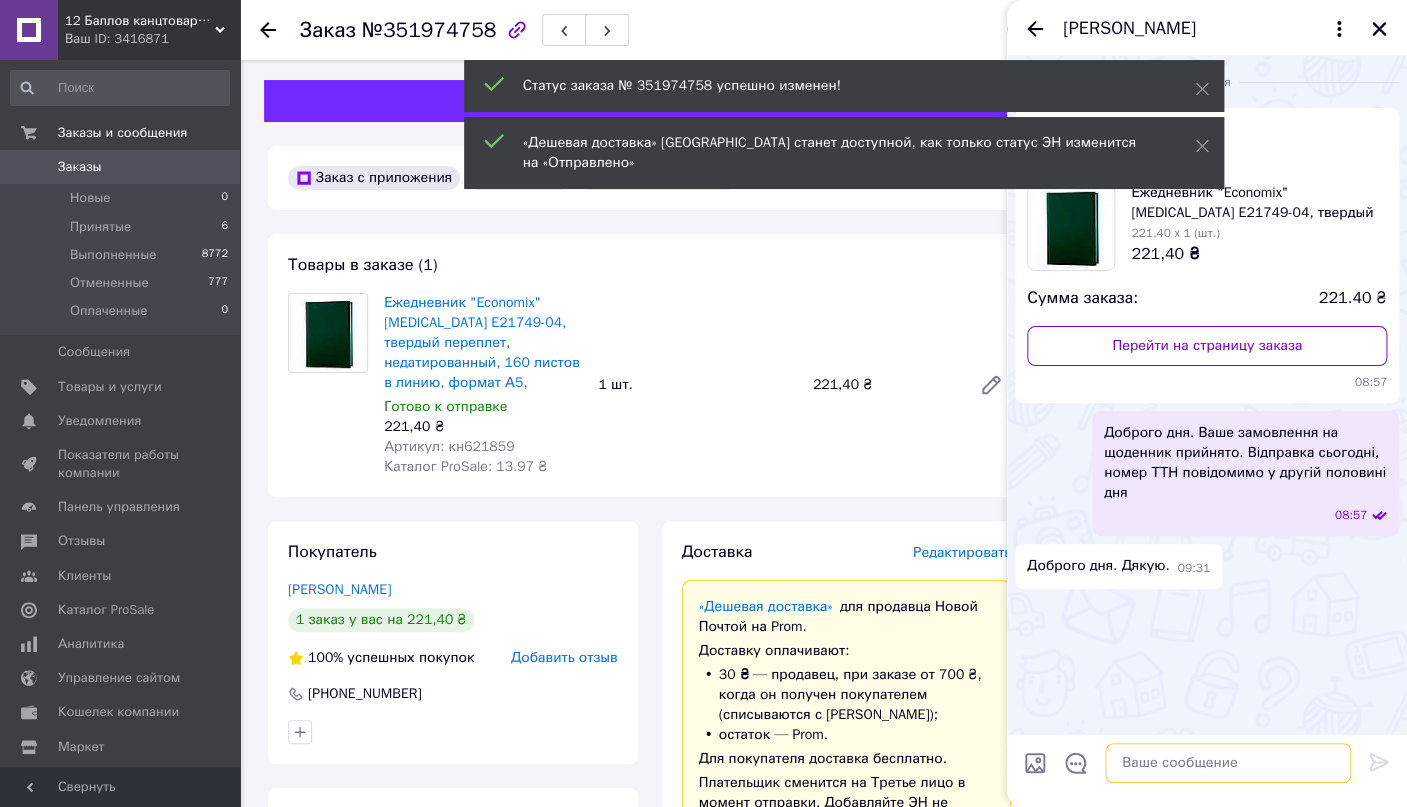 click at bounding box center [1228, 763] 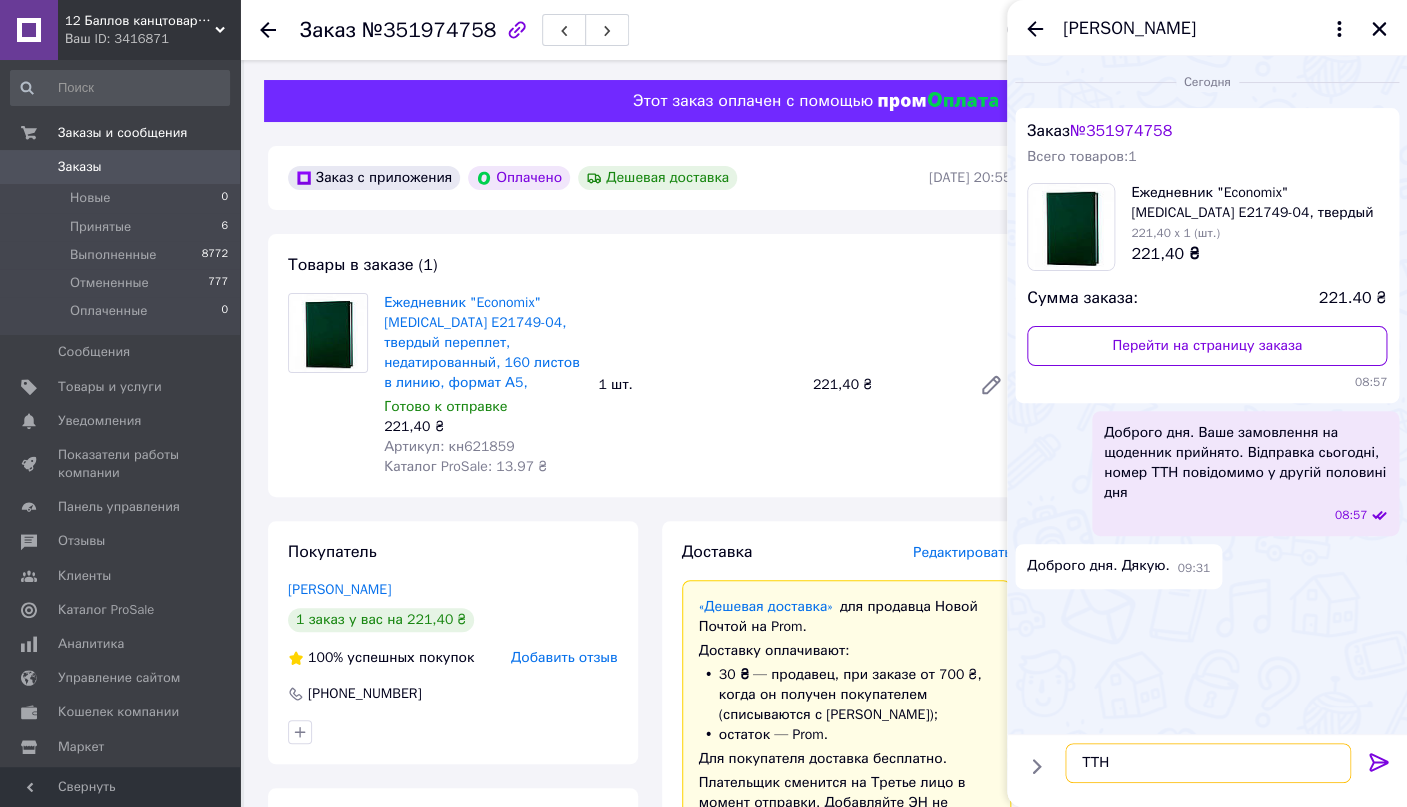 paste on "20451202794190" 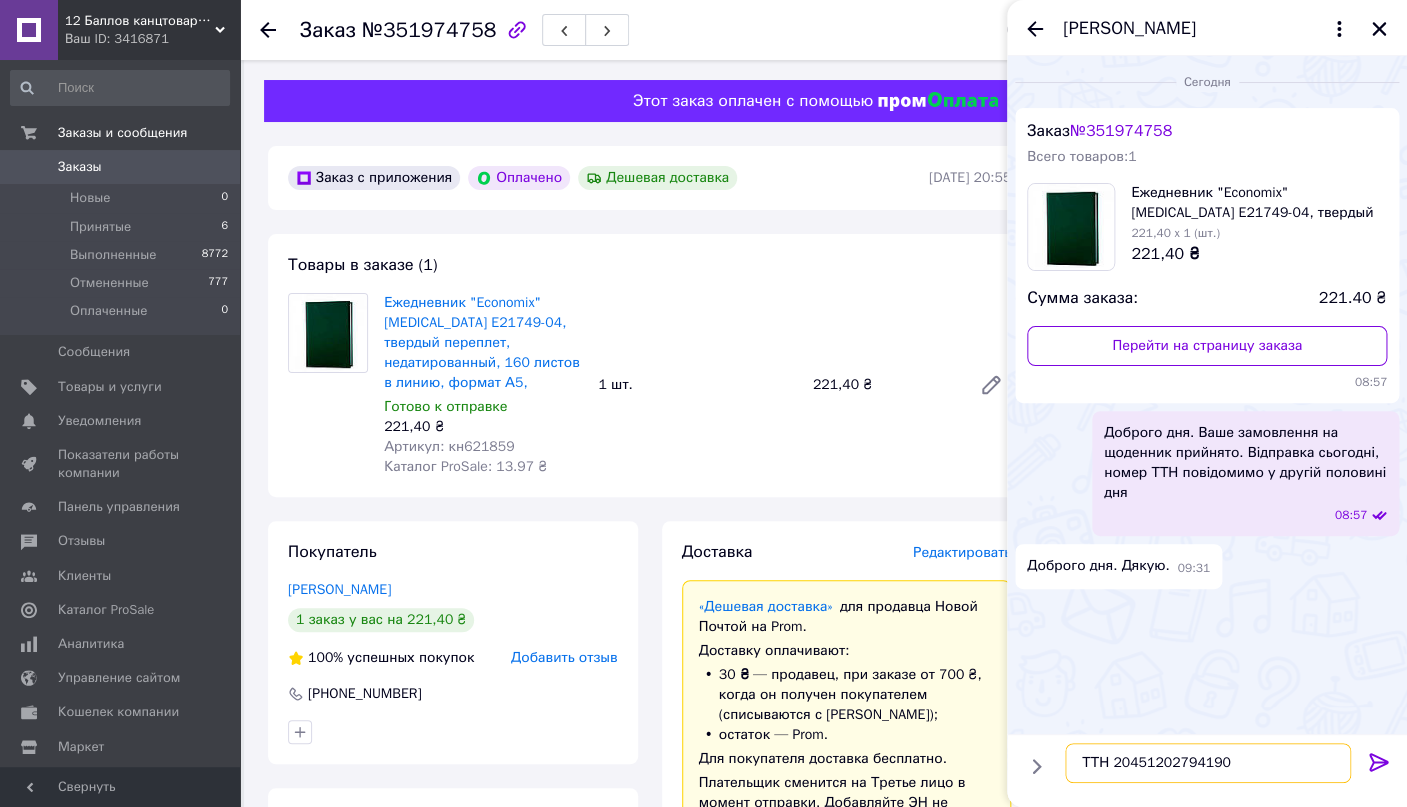 type on "ТТН 20451202794190" 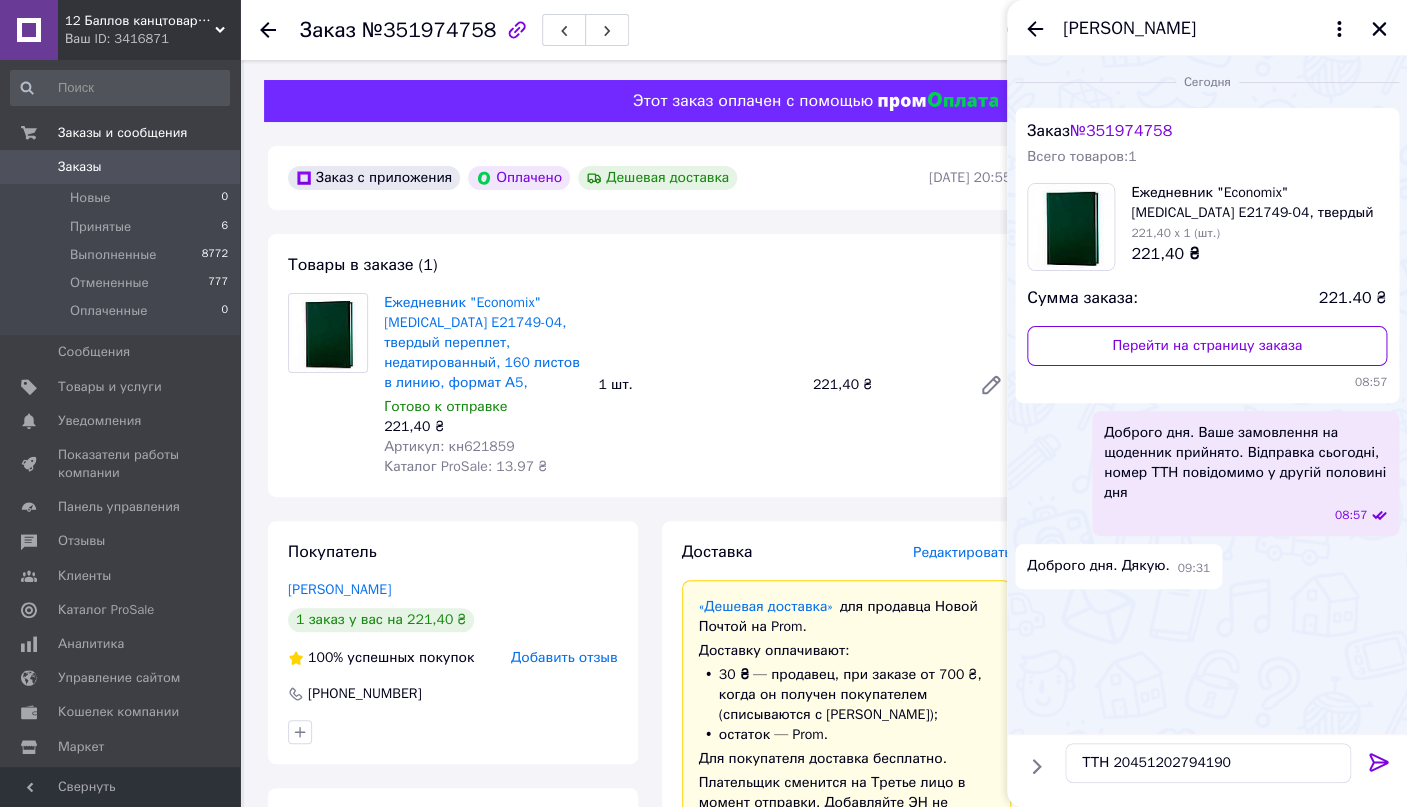 click 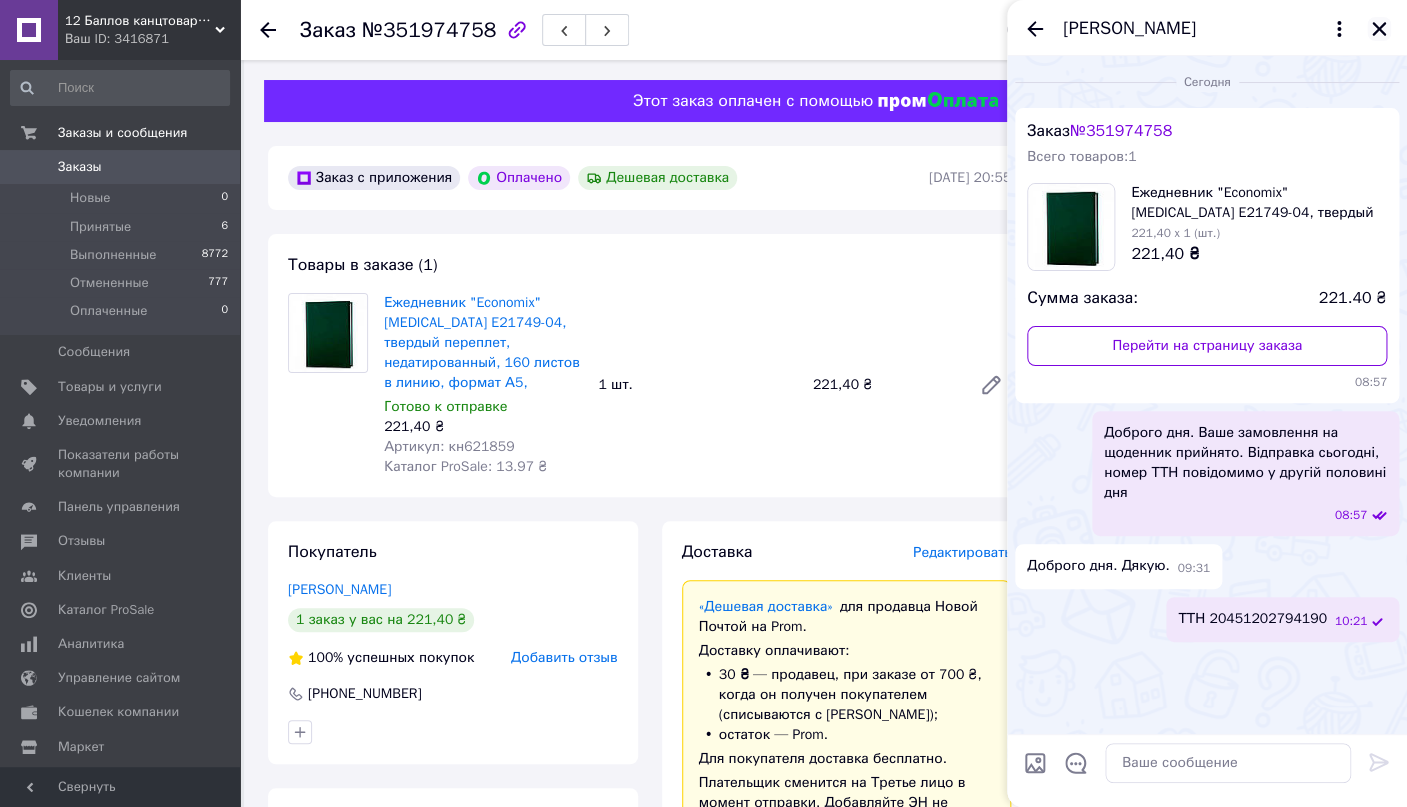 click 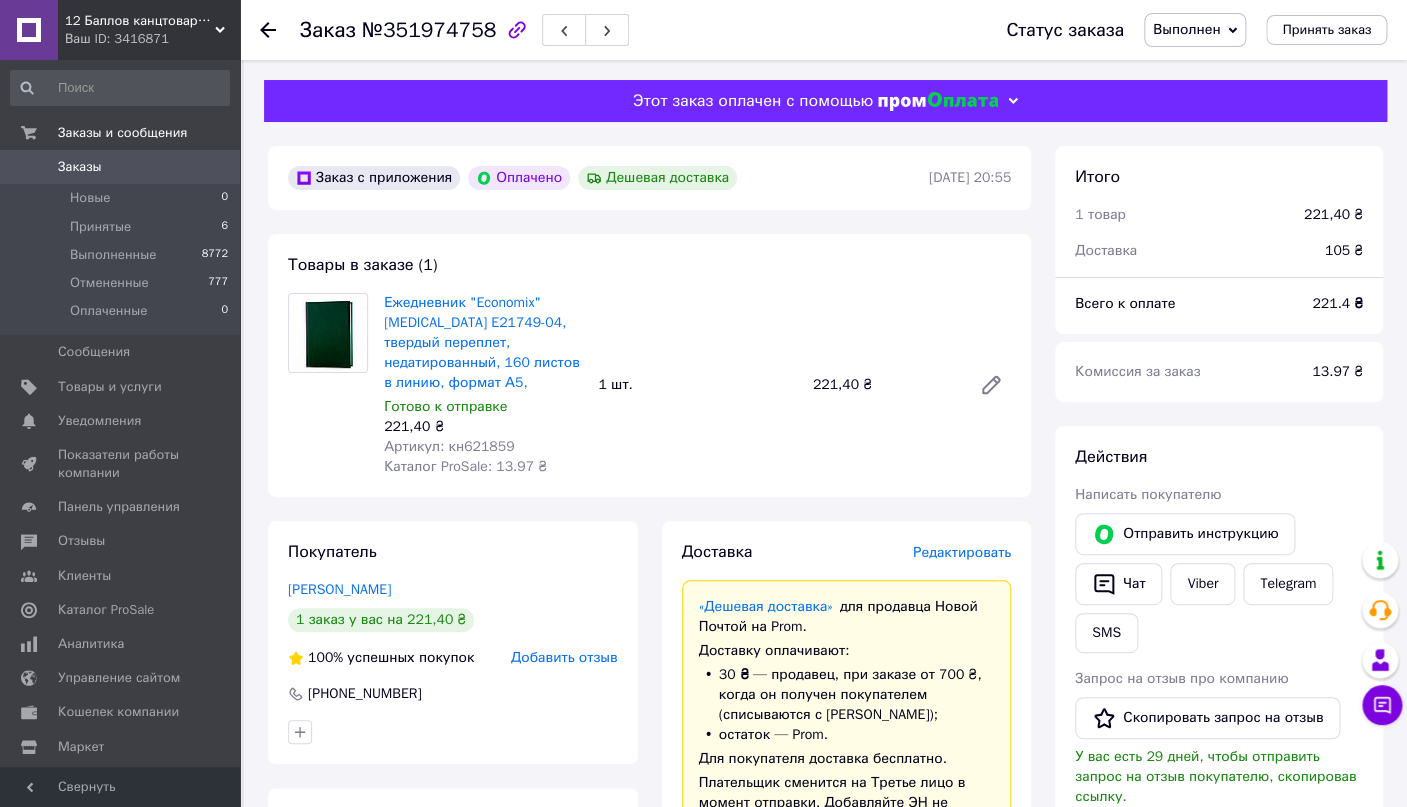 click on "Ежедневник "Economix" [MEDICAL_DATA] E21749-04, твердый переплет, недатированный, 160 листов в линию, формат А5, Готово к отправке 221,40 ₴ Артикул: кн621859 Каталог ProSale: 13.97 ₴  1 шт. 221,40 ₴" at bounding box center (697, 385) 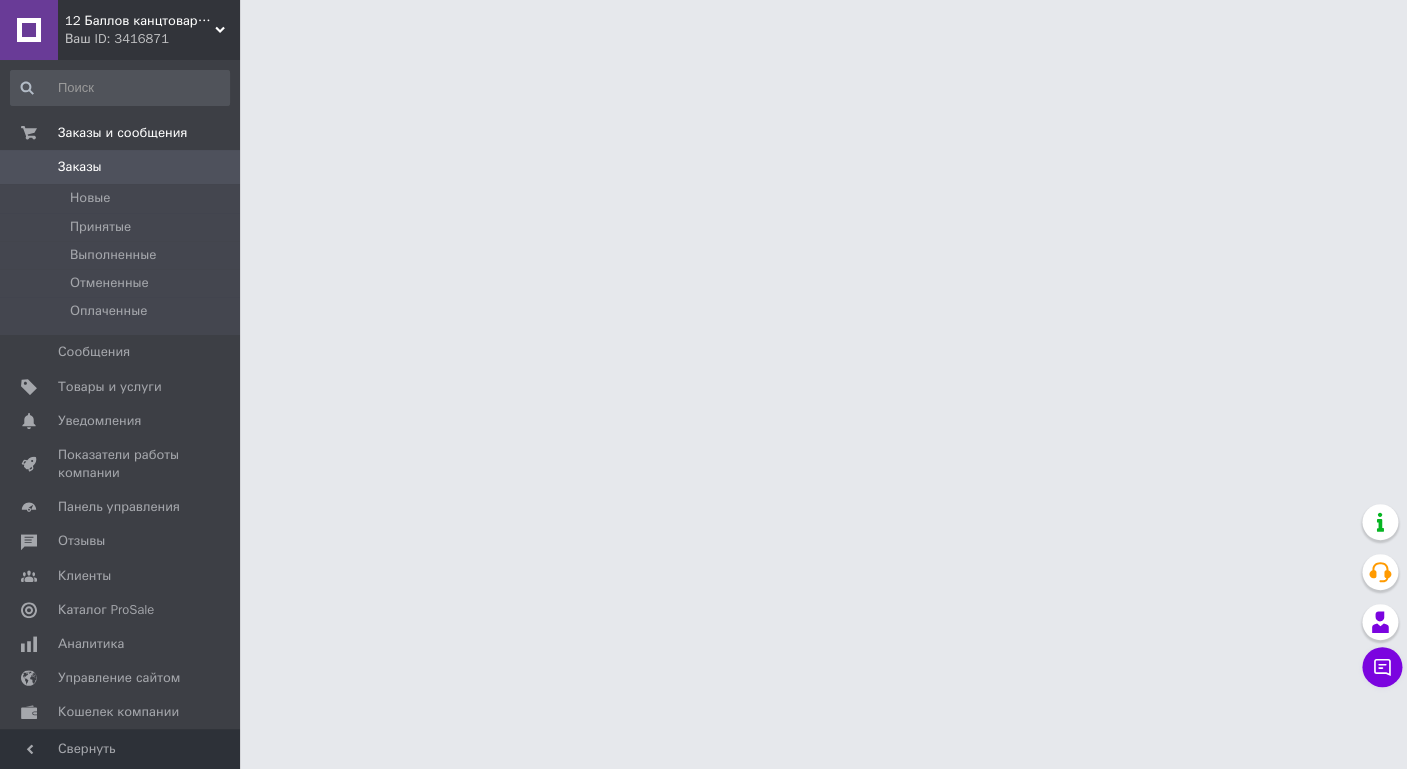 scroll, scrollTop: 646, scrollLeft: 0, axis: vertical 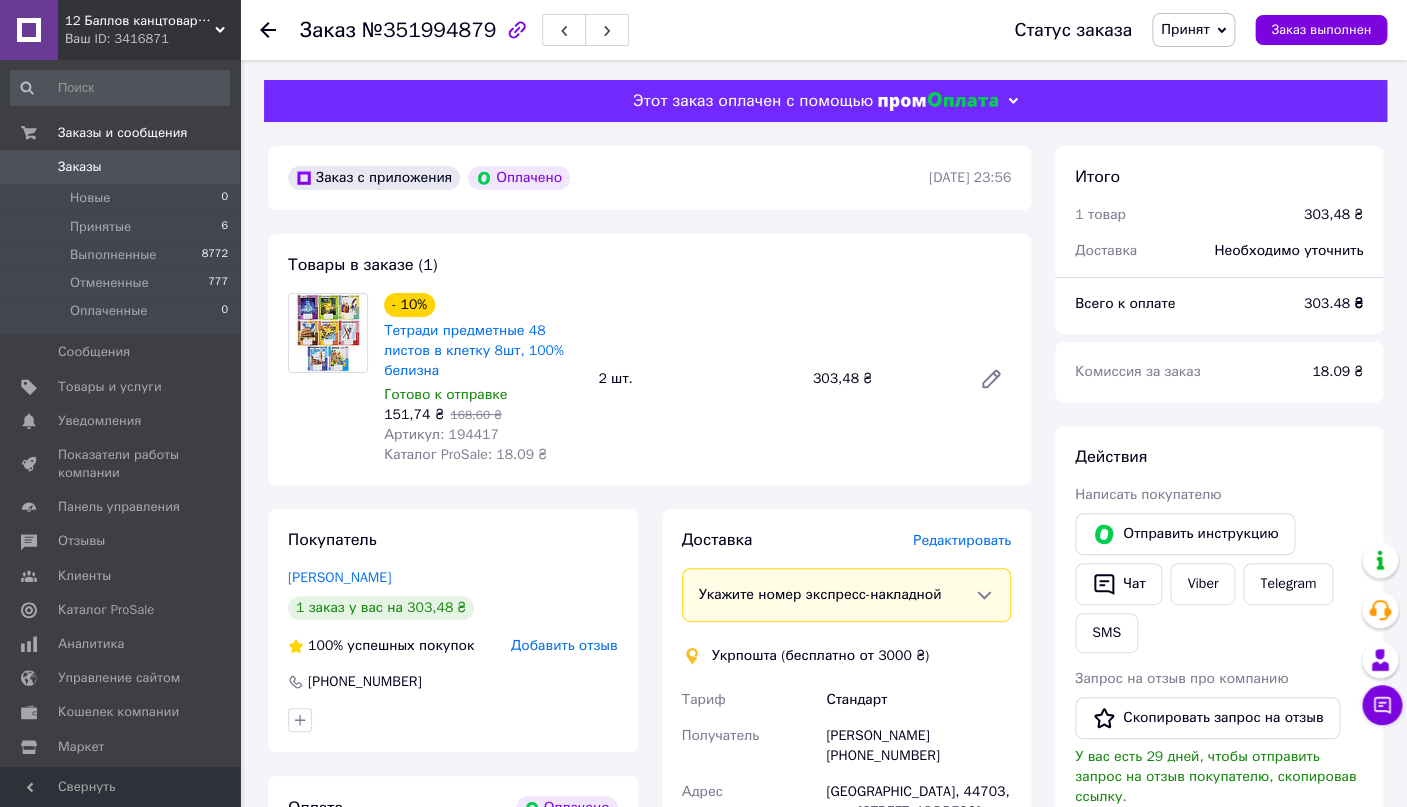 click on "Редактировать" at bounding box center (962, 540) 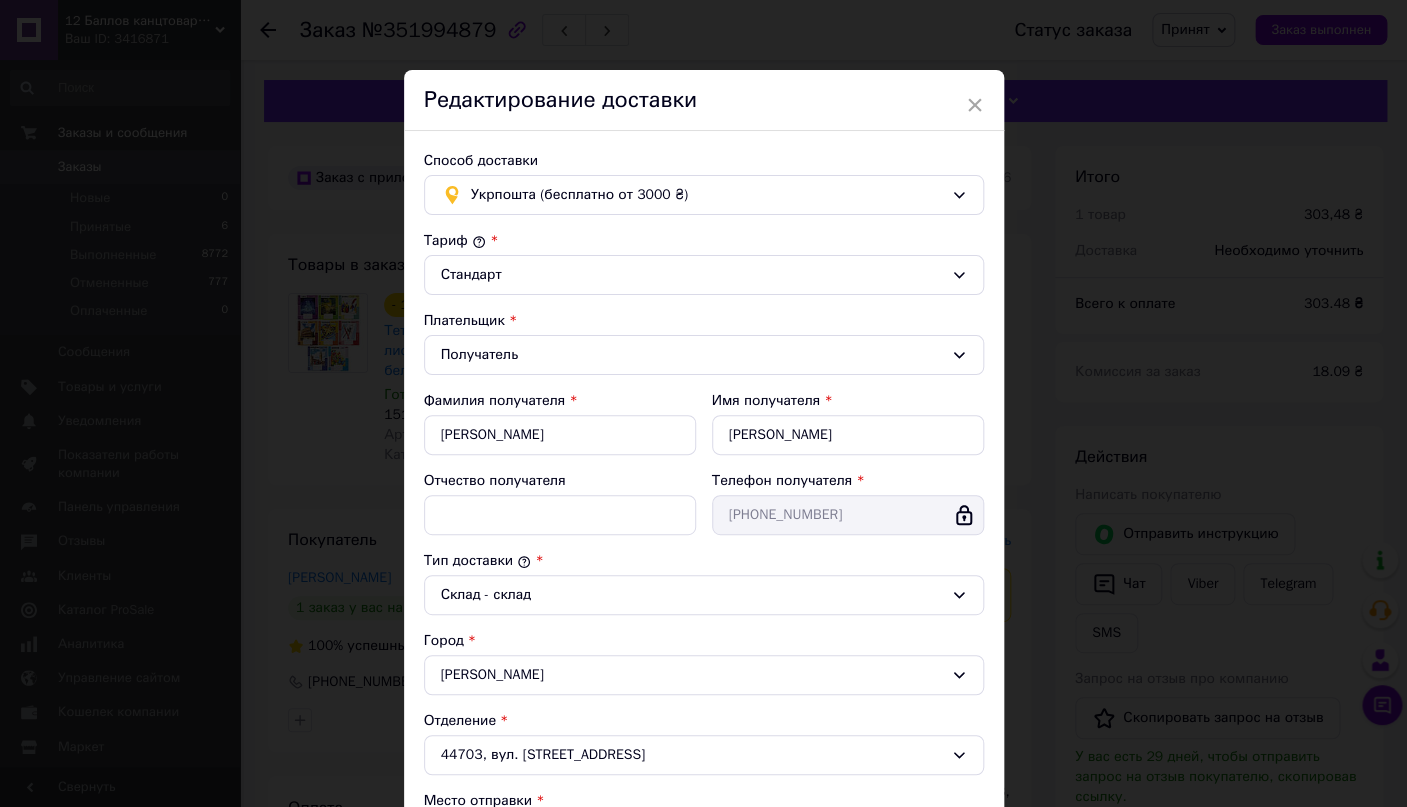 scroll, scrollTop: 438, scrollLeft: 0, axis: vertical 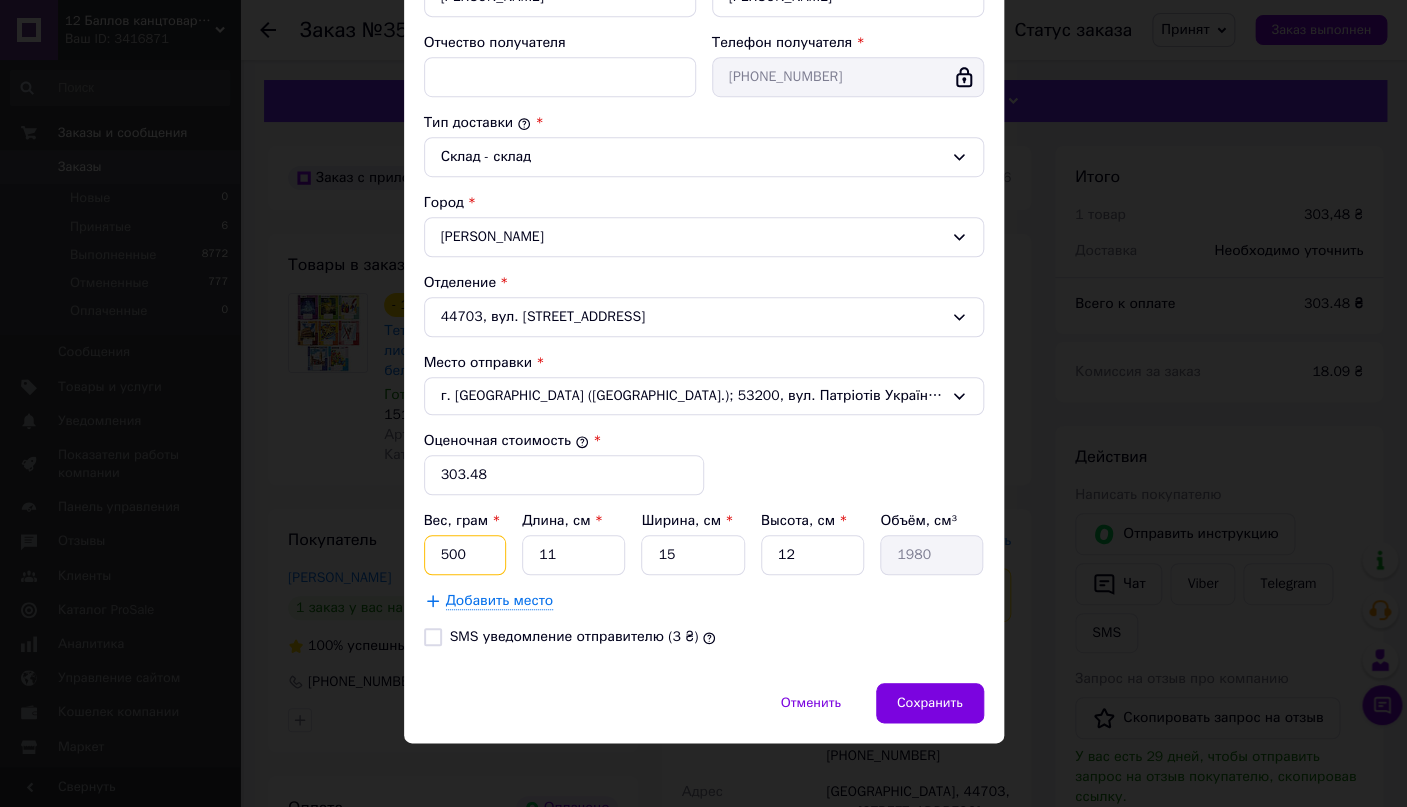 drag, startPoint x: 490, startPoint y: 548, endPoint x: 425, endPoint y: 546, distance: 65.03076 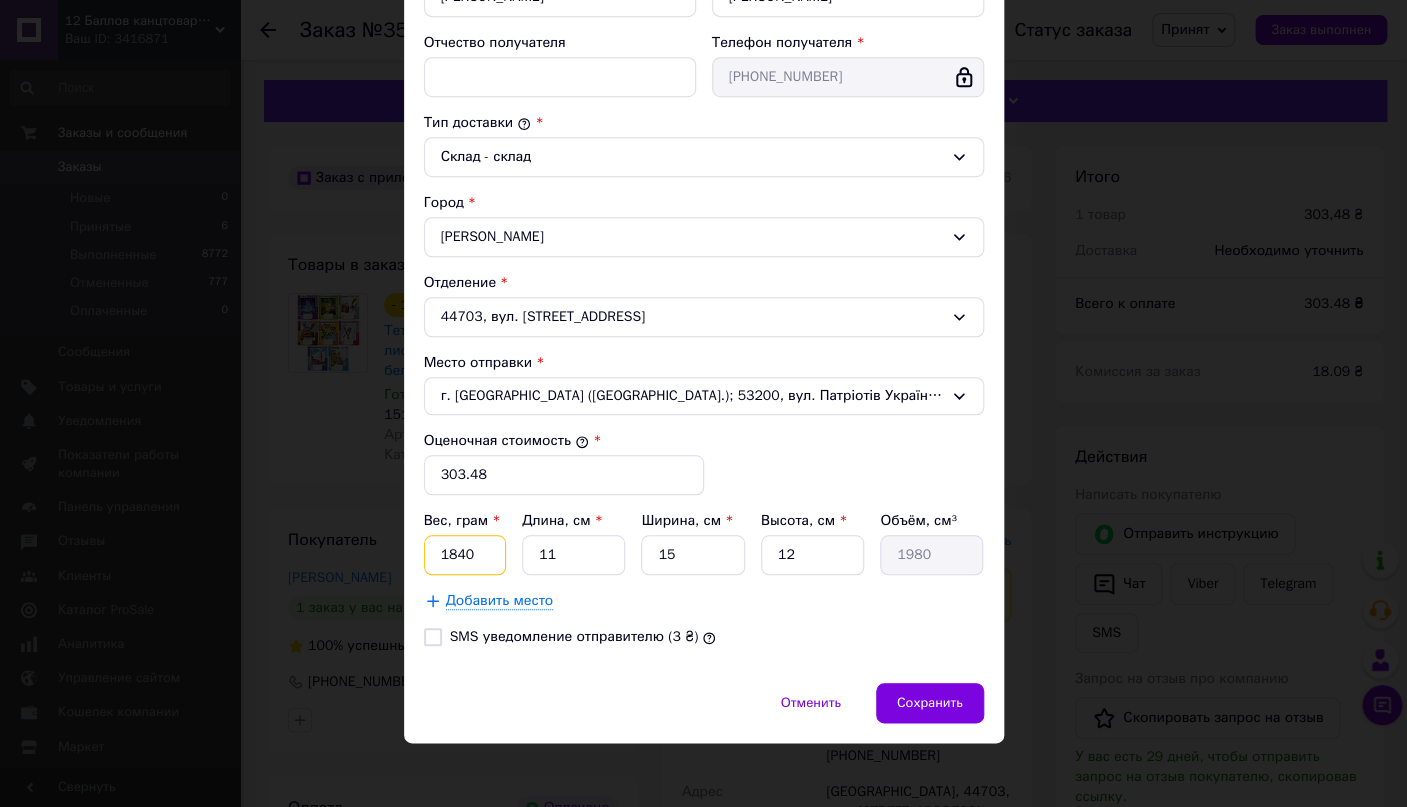 type on "1840" 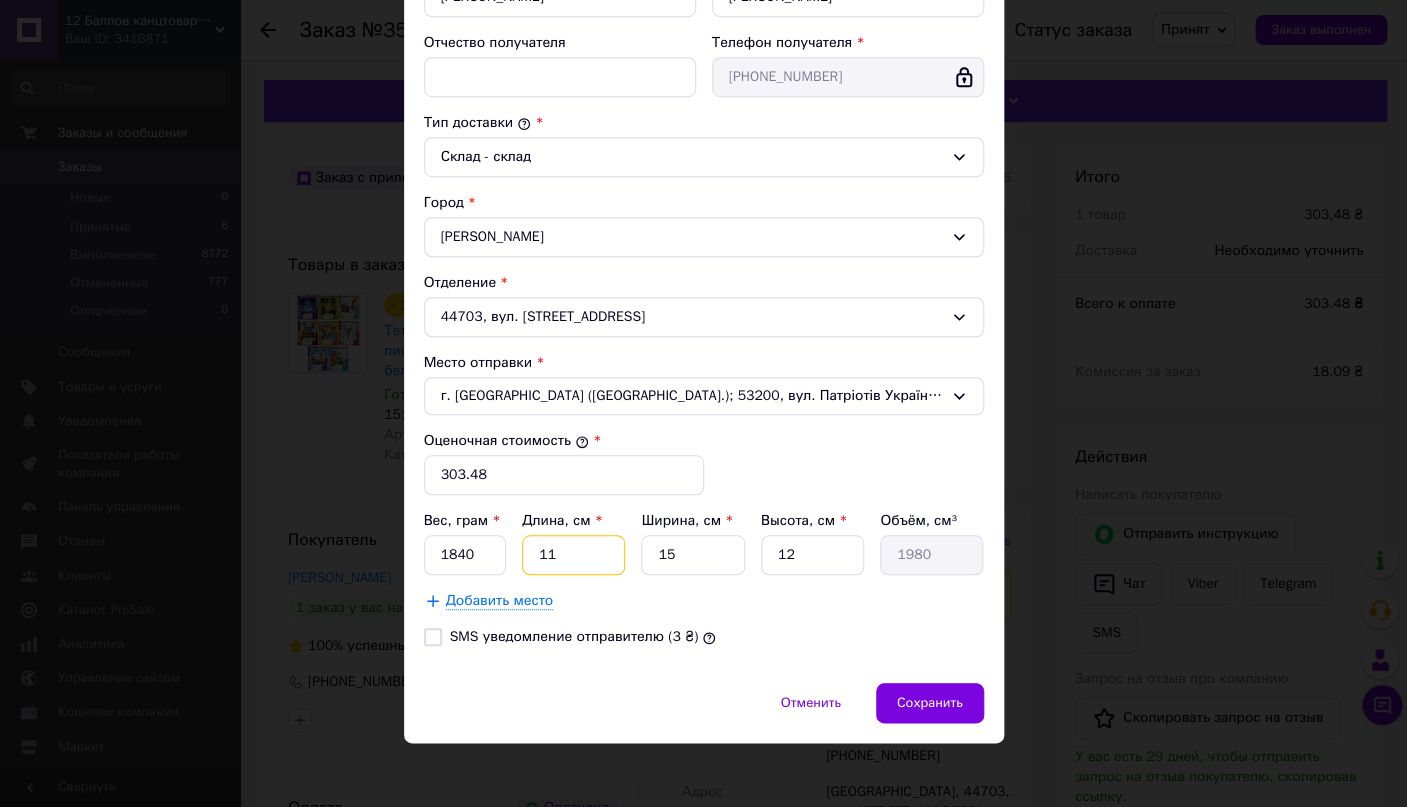 type on "2" 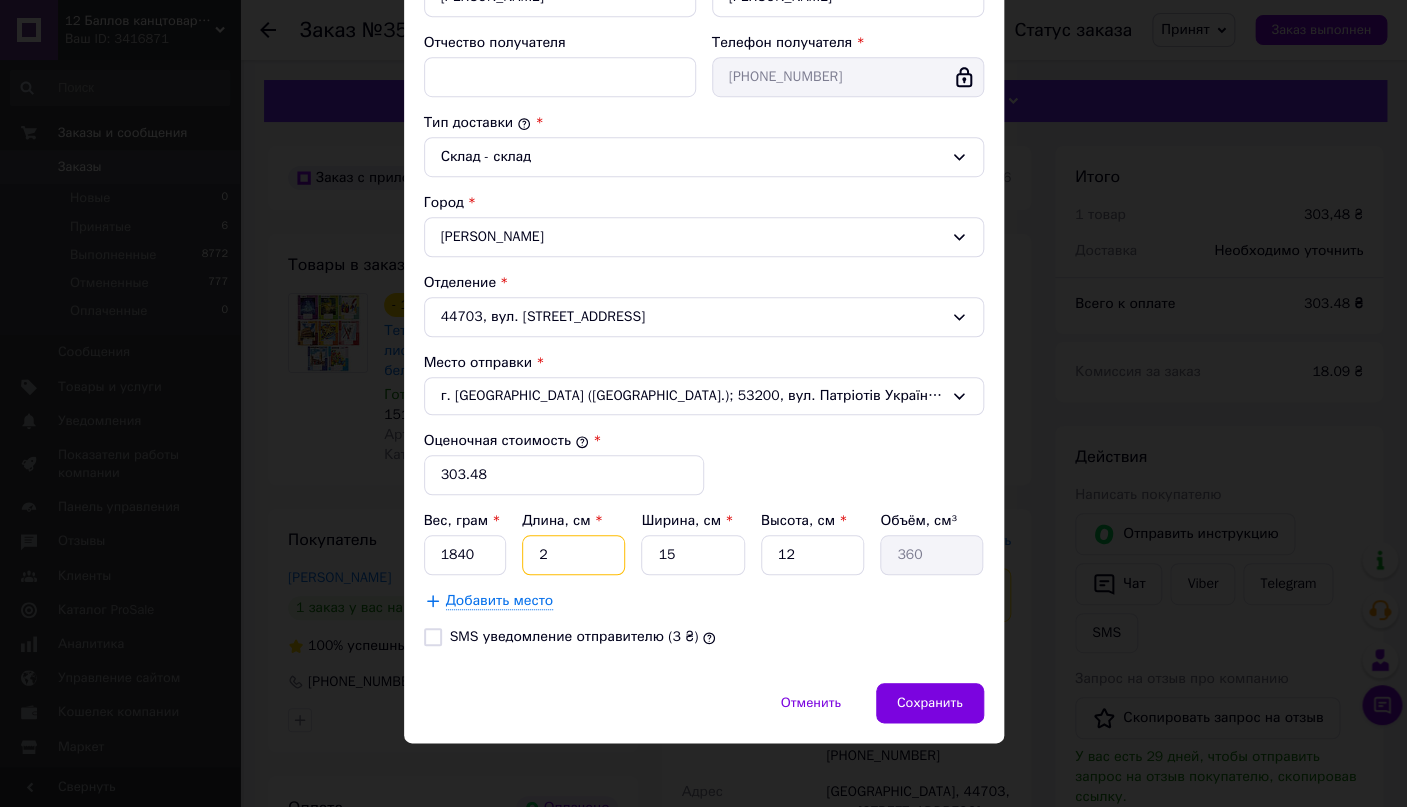 type on "22" 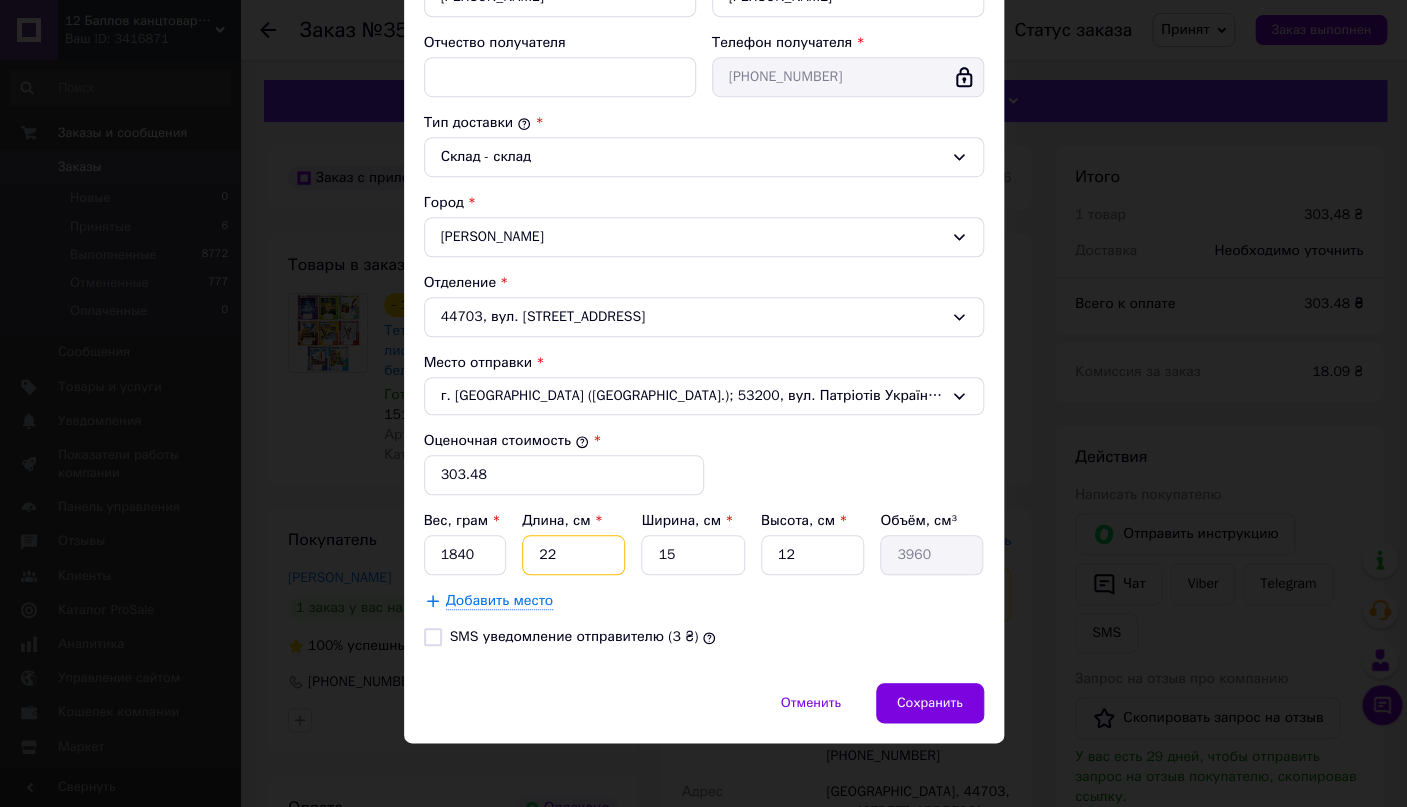 type on "22" 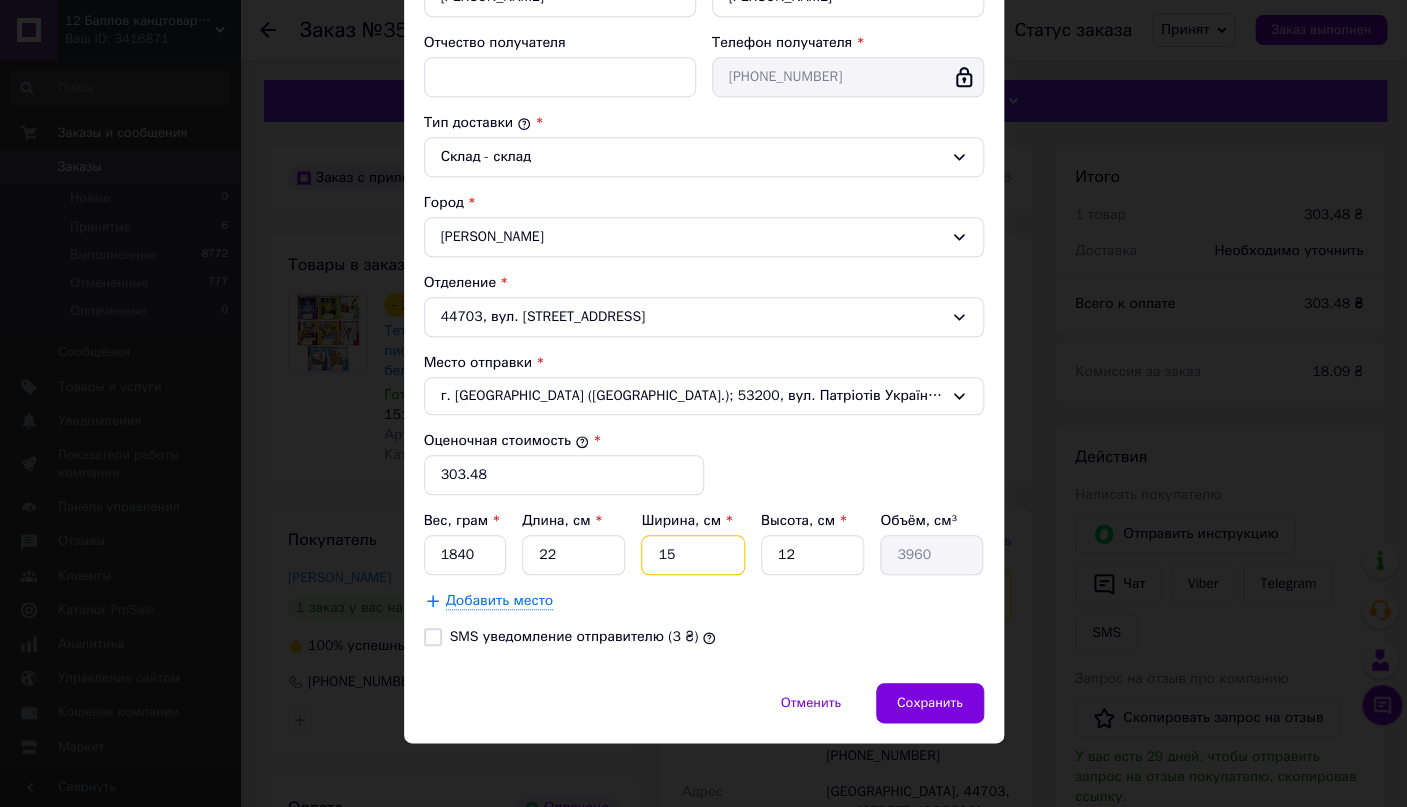 type on "1" 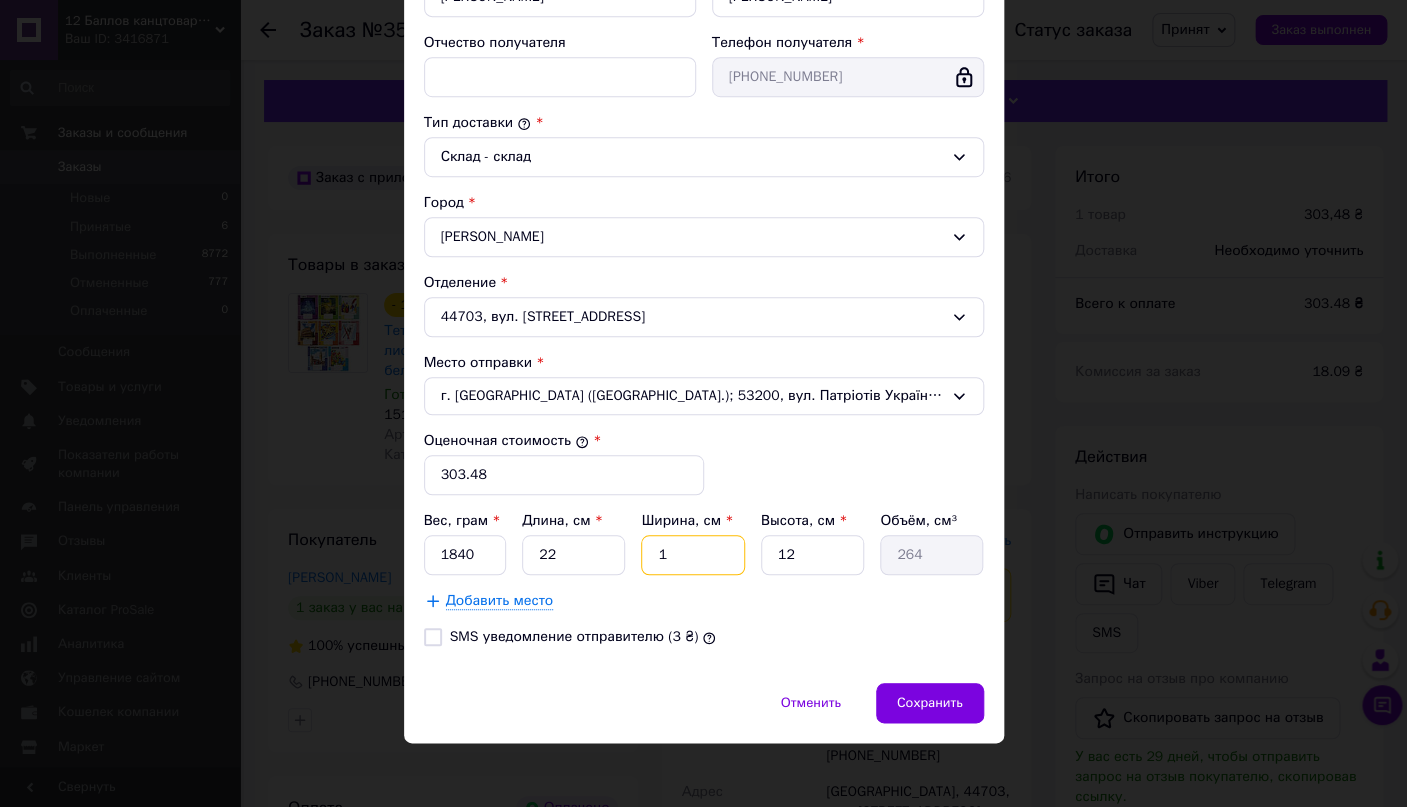type on "18" 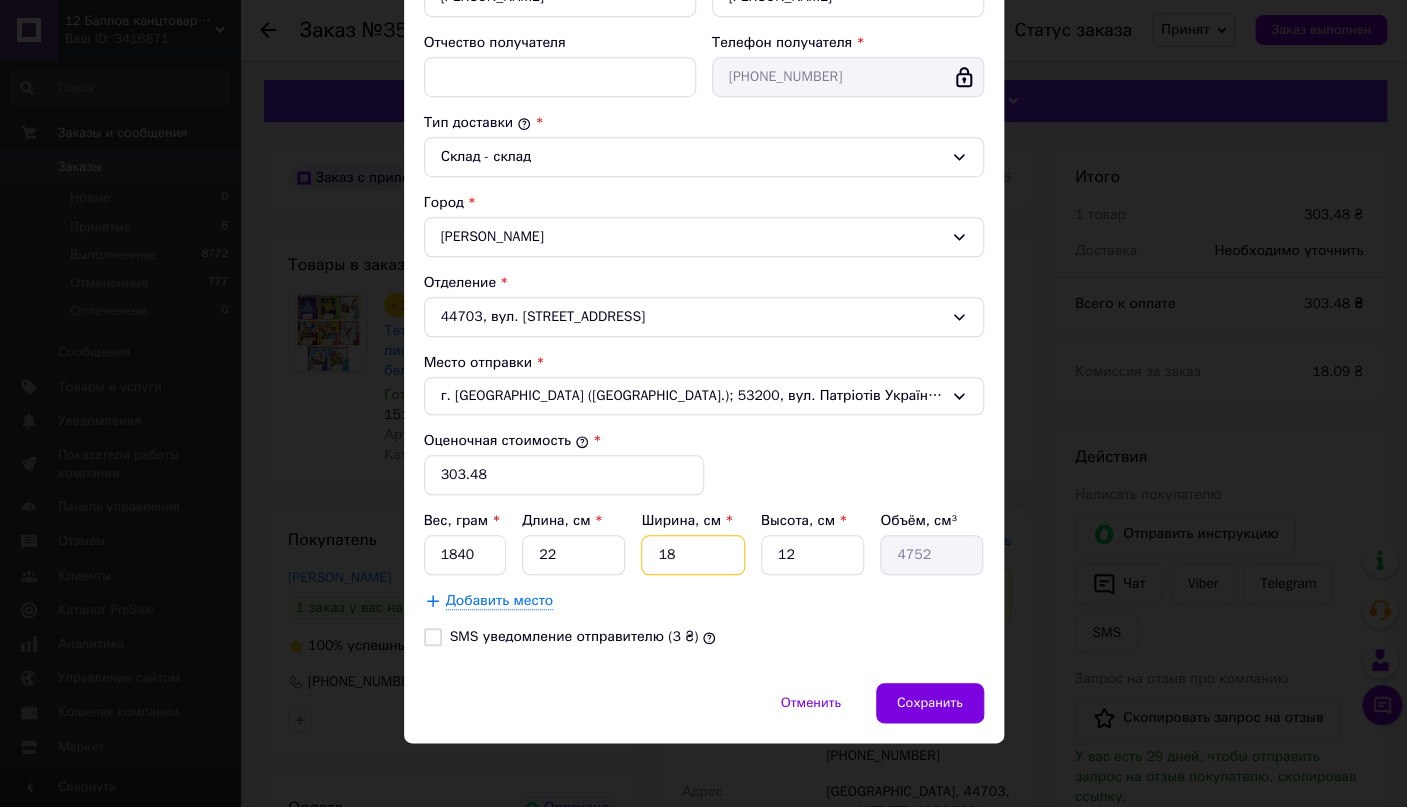 type on "18" 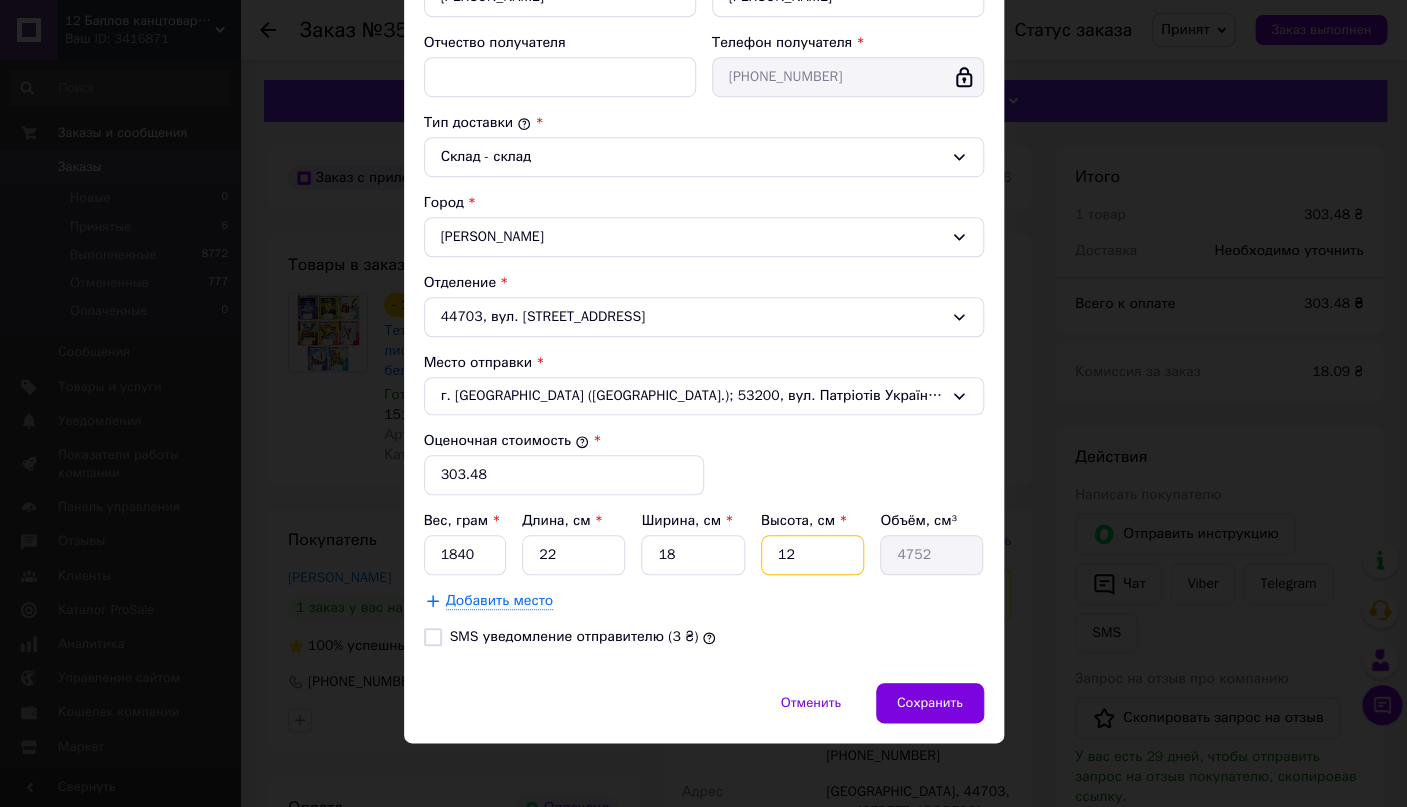 type on "9" 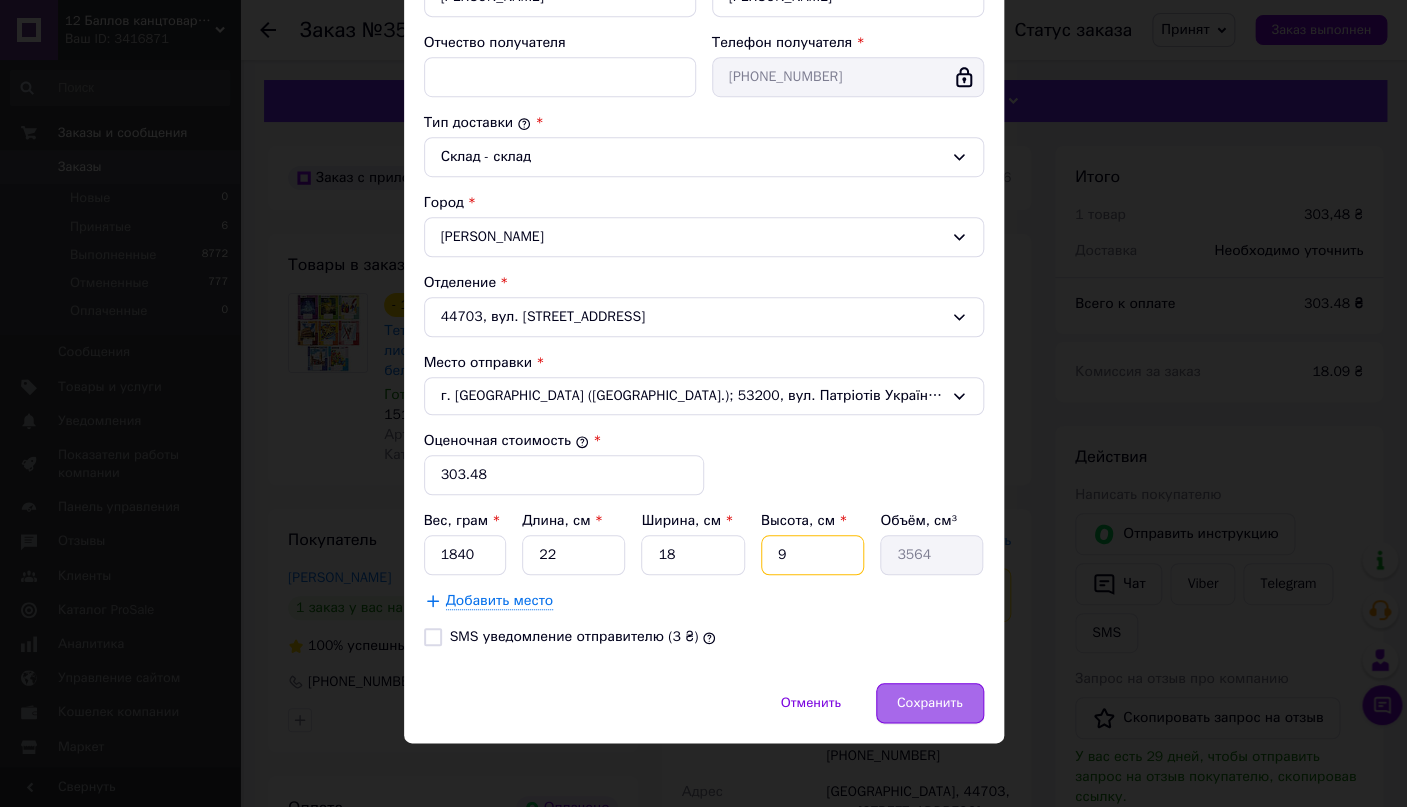 type on "9" 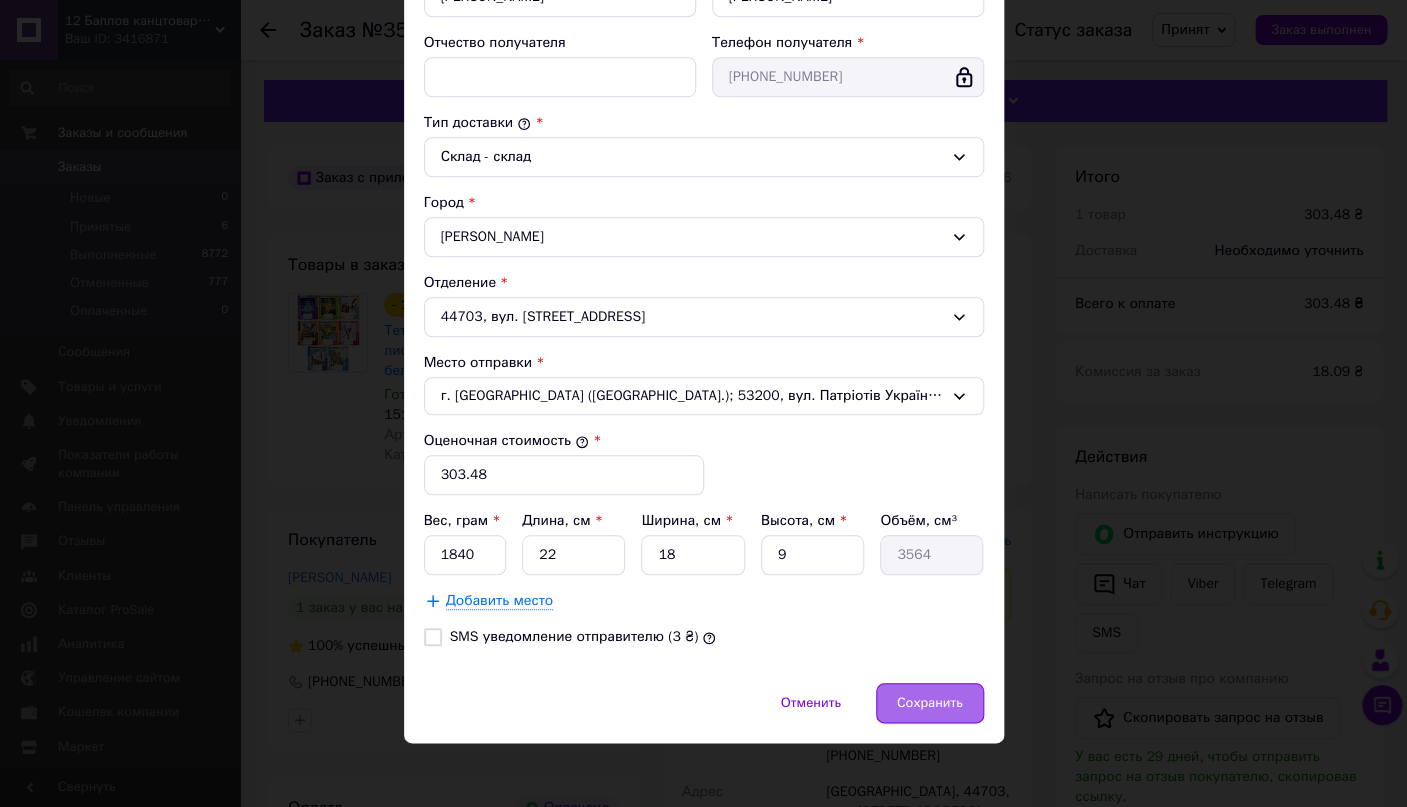 click on "Сохранить" at bounding box center (930, 703) 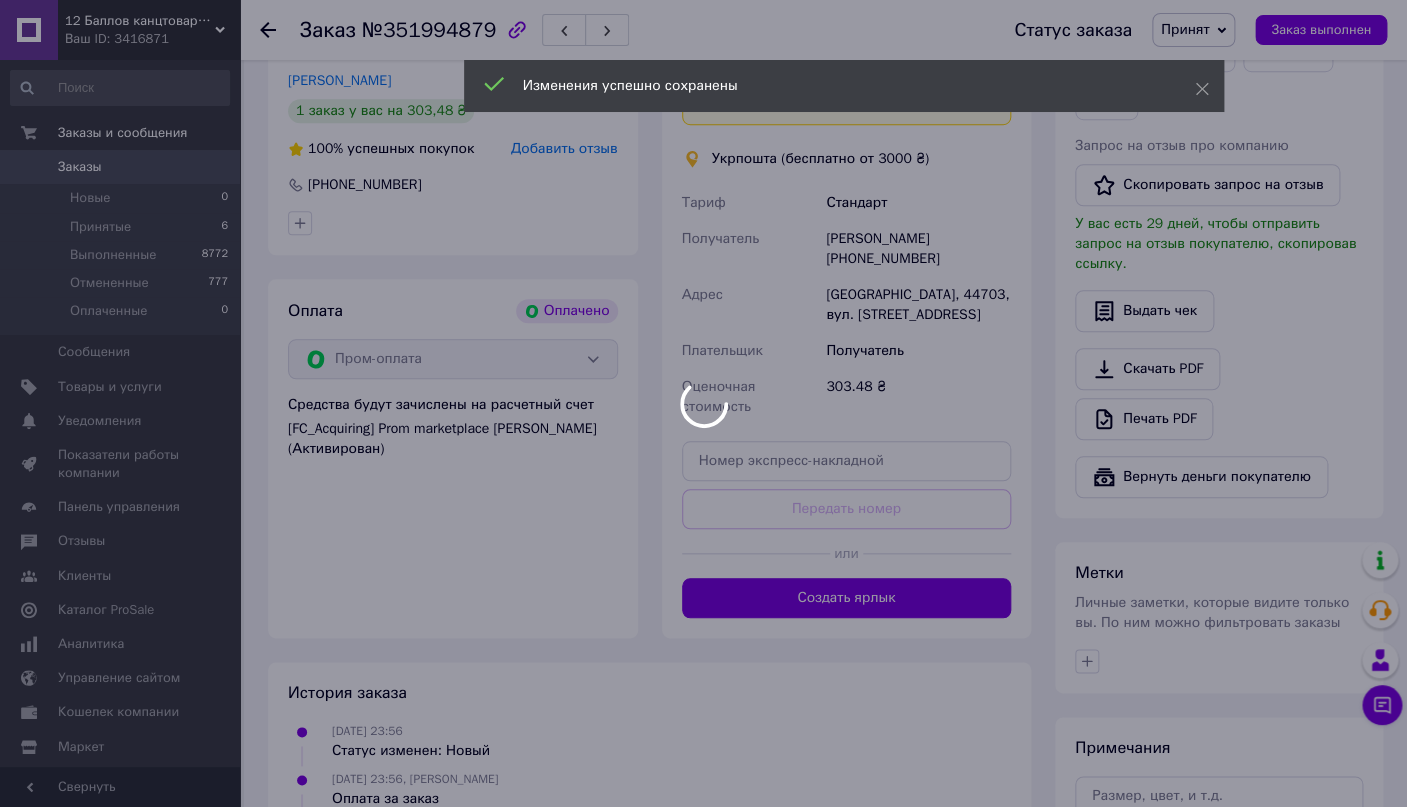 scroll, scrollTop: 528, scrollLeft: 0, axis: vertical 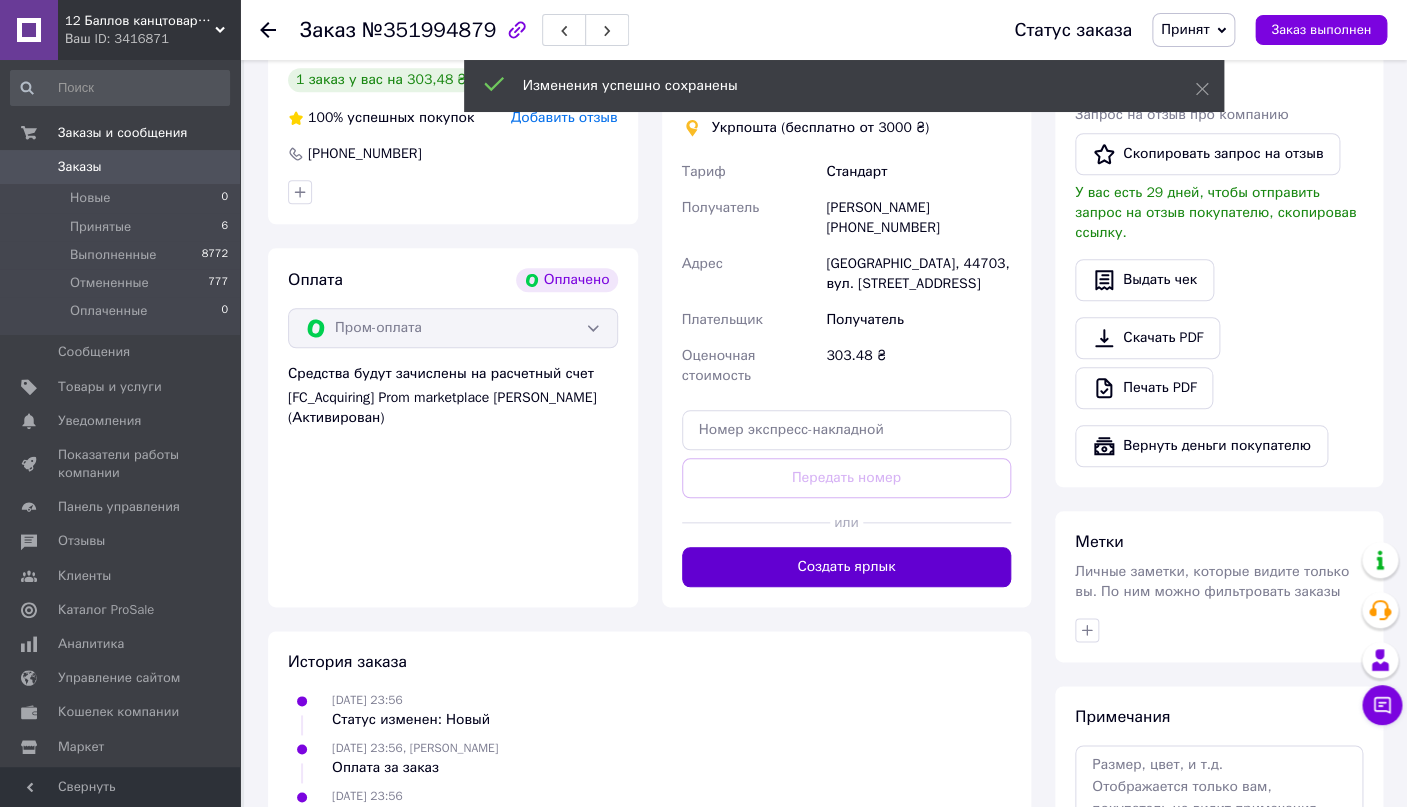 click on "Создать ярлык" at bounding box center [847, 567] 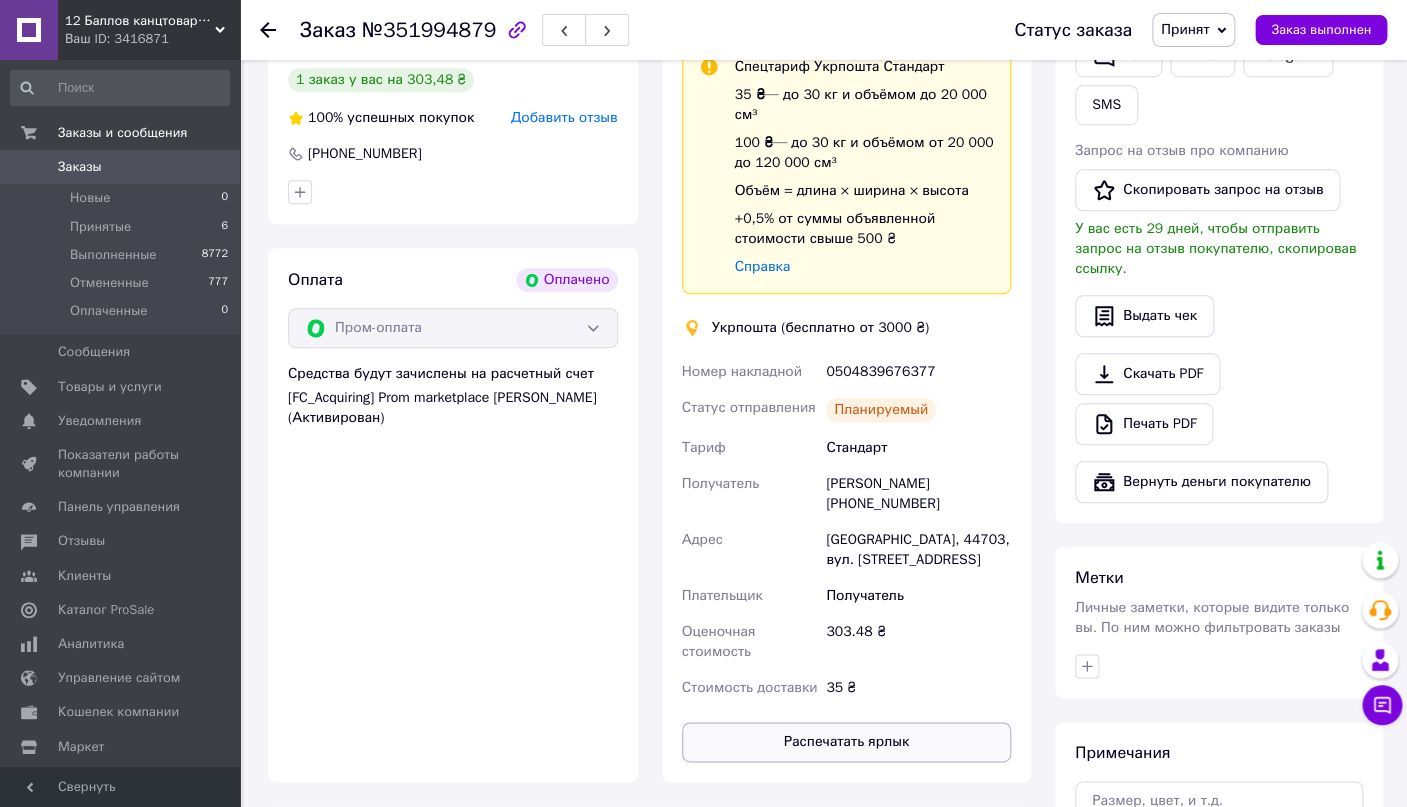 click on "Распечатать ярлык" at bounding box center [847, 742] 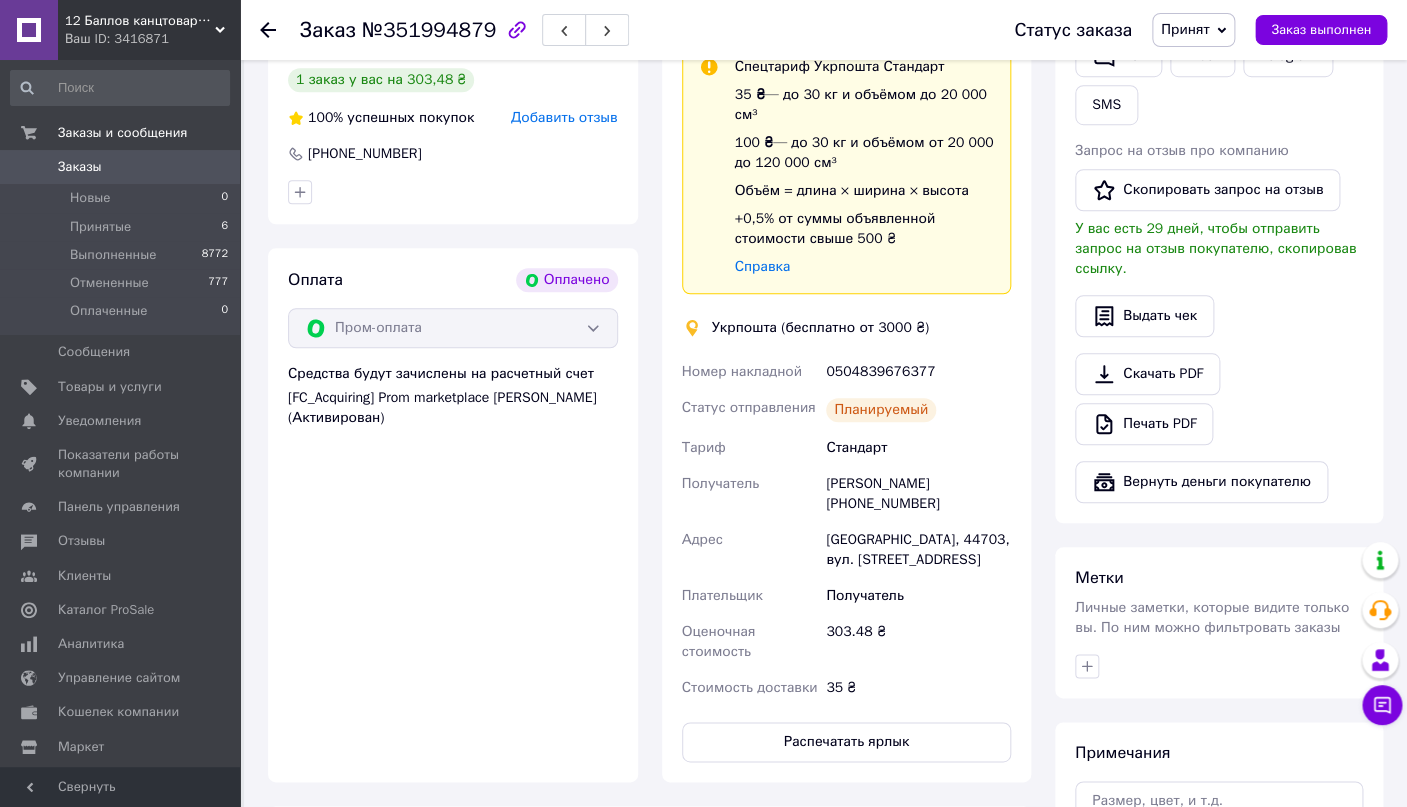 type 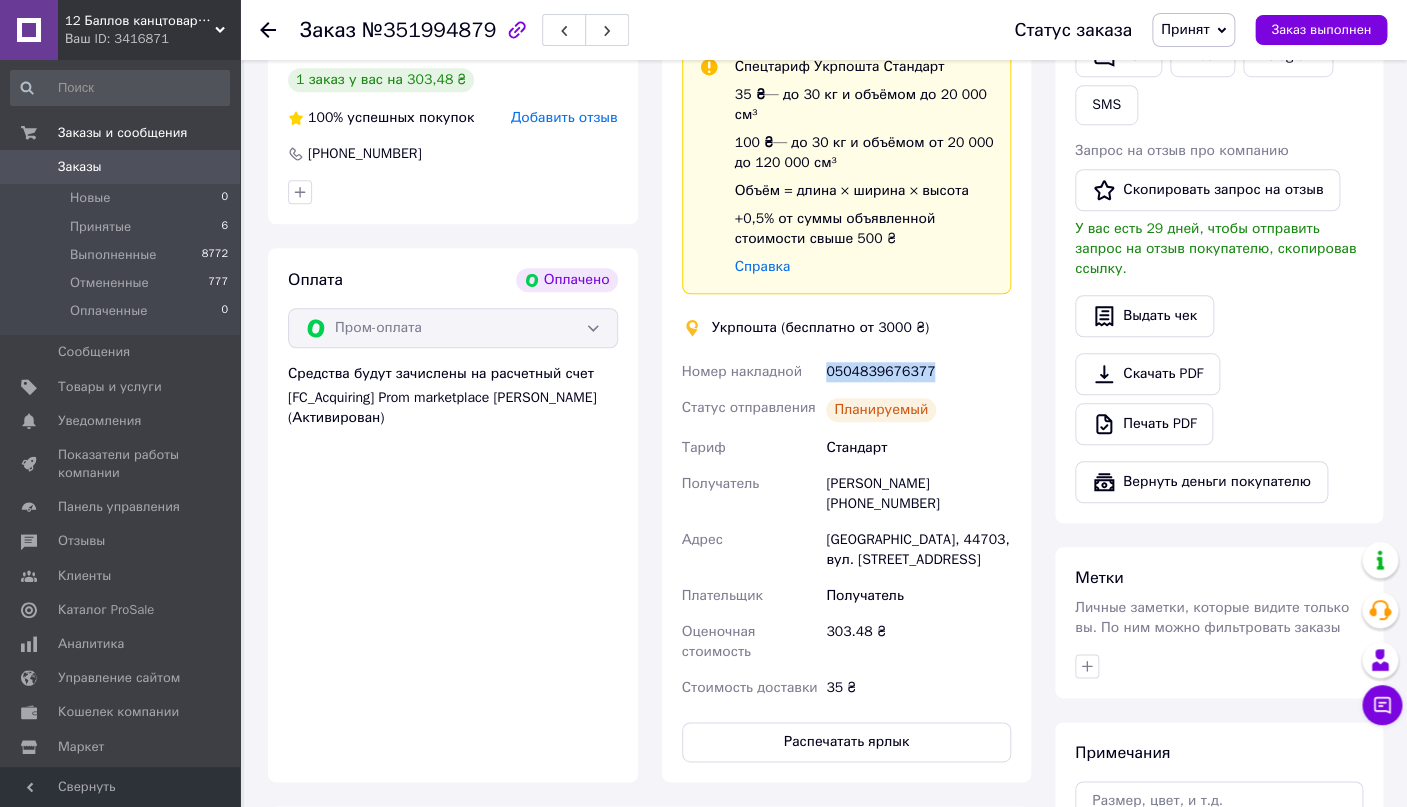 click on "0504839676377" at bounding box center [918, 372] 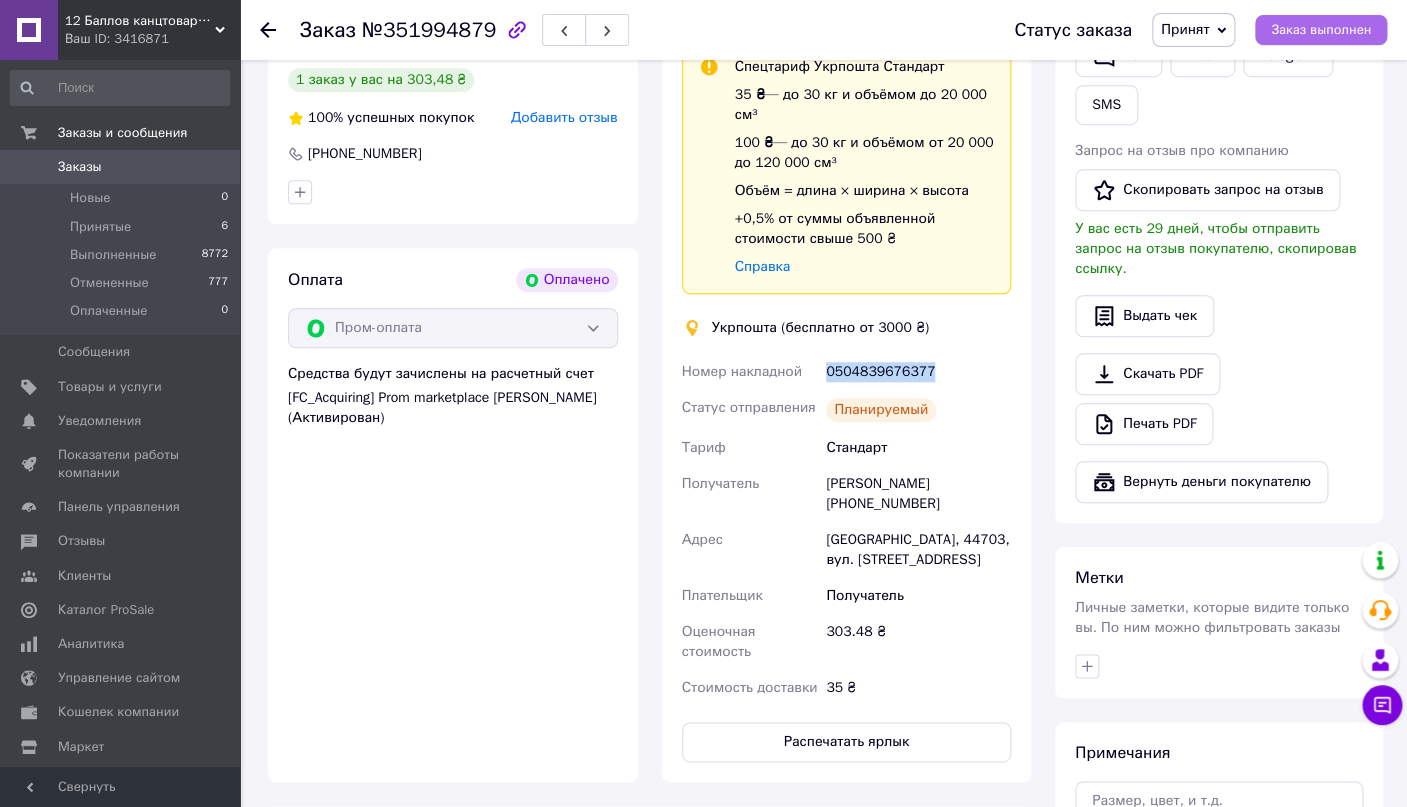 click on "Заказ выполнен" at bounding box center [1321, 30] 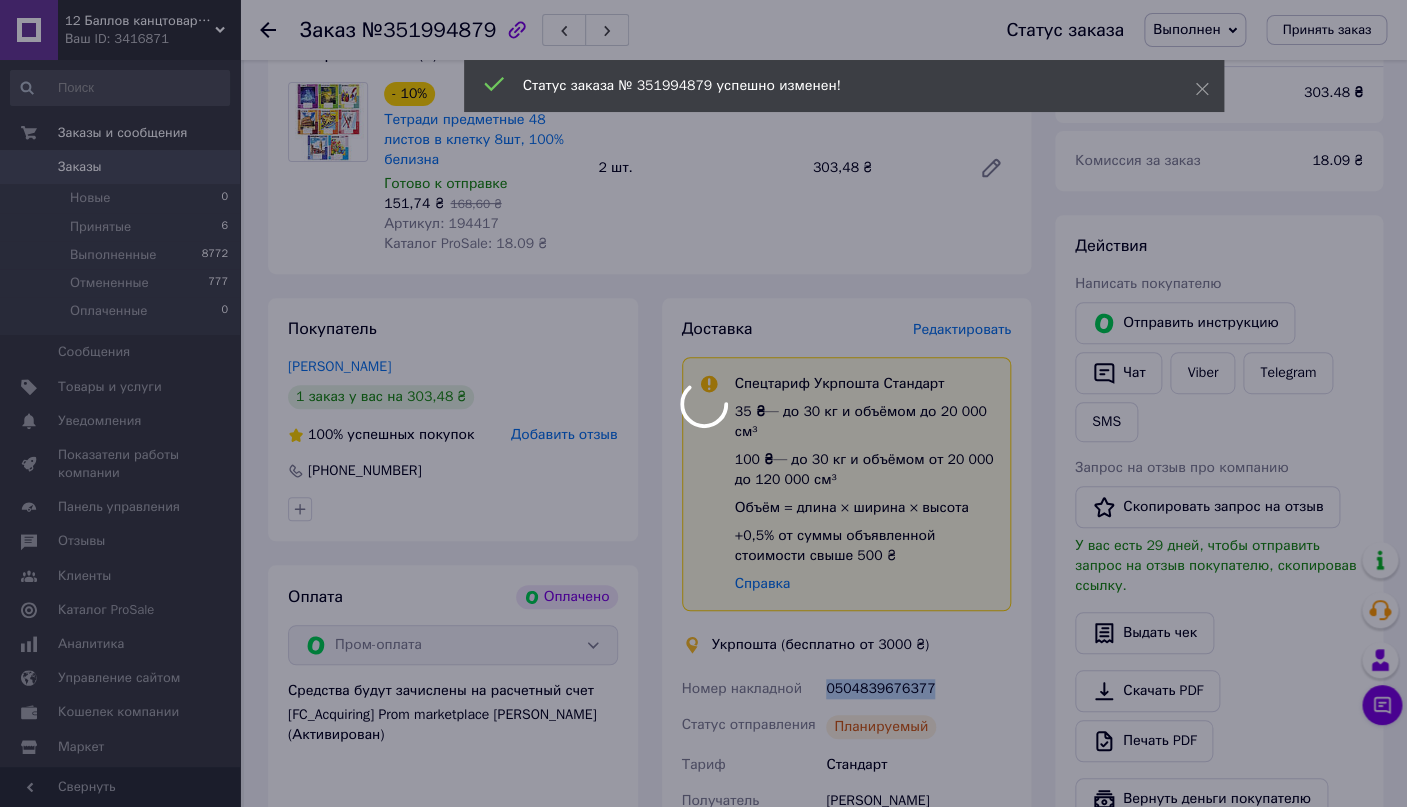 scroll, scrollTop: 528, scrollLeft: 0, axis: vertical 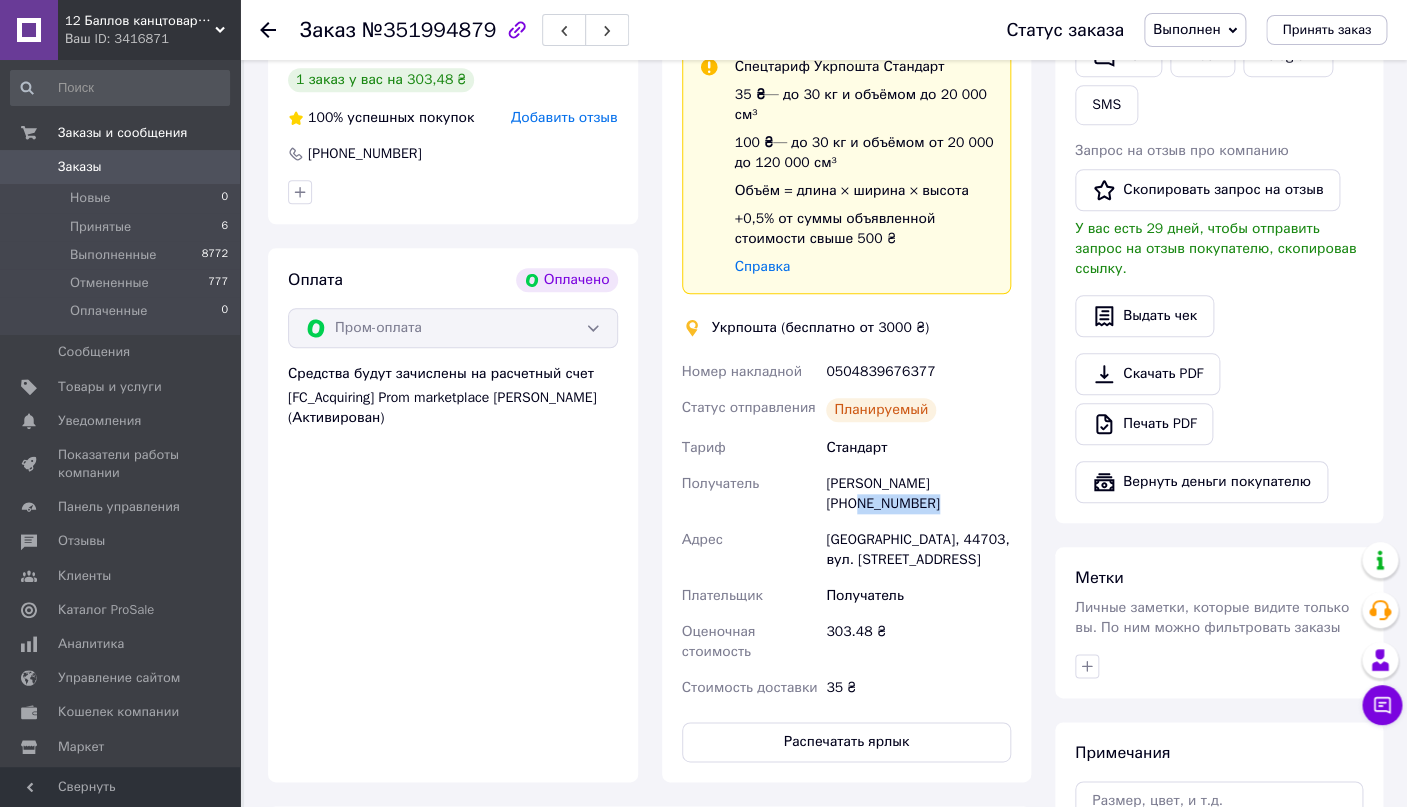 drag, startPoint x: 926, startPoint y: 510, endPoint x: 849, endPoint y: 507, distance: 77.05842 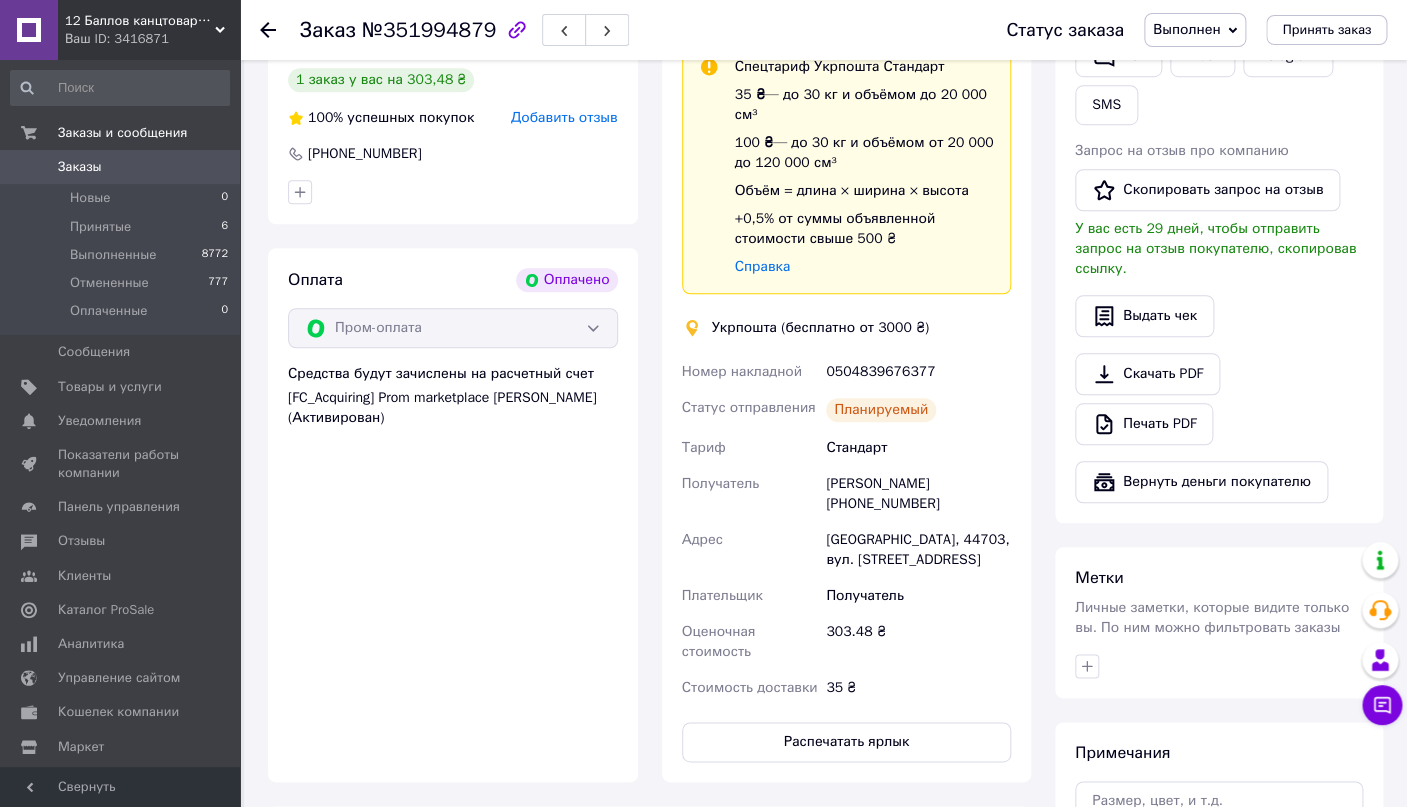 click on "Доставка Редактировать Спецтариф Укрпошта Стандарт 35 ₴  — до 30 кг и объёмом до 20 000 см³ 100 ₴  — до 30 кг и объёмом от 20 000 до 120 000 см³ Объём = длина × ширина × высота +0,5% от суммы объявленной стоимости свыше 500 ₴ Справка Укрпошта (бесплатно от 3000 ₴) Номер накладной 0504839676377 Статус отправления Планируемый Тариф Стандарт Получатель Тетяна Попович +380936470939 Адрес Владимир, 44703, вул. Луцька, 2 Плательщик Получатель Оценочная стоимость 303.48 ₴ Стоимость доставки 35 ₴ Распечатать ярлык Тариф     * Стандарт Плательщик   * Получатель Фамилия получателя   * Попович   * Тетяна" at bounding box center [847, 381] 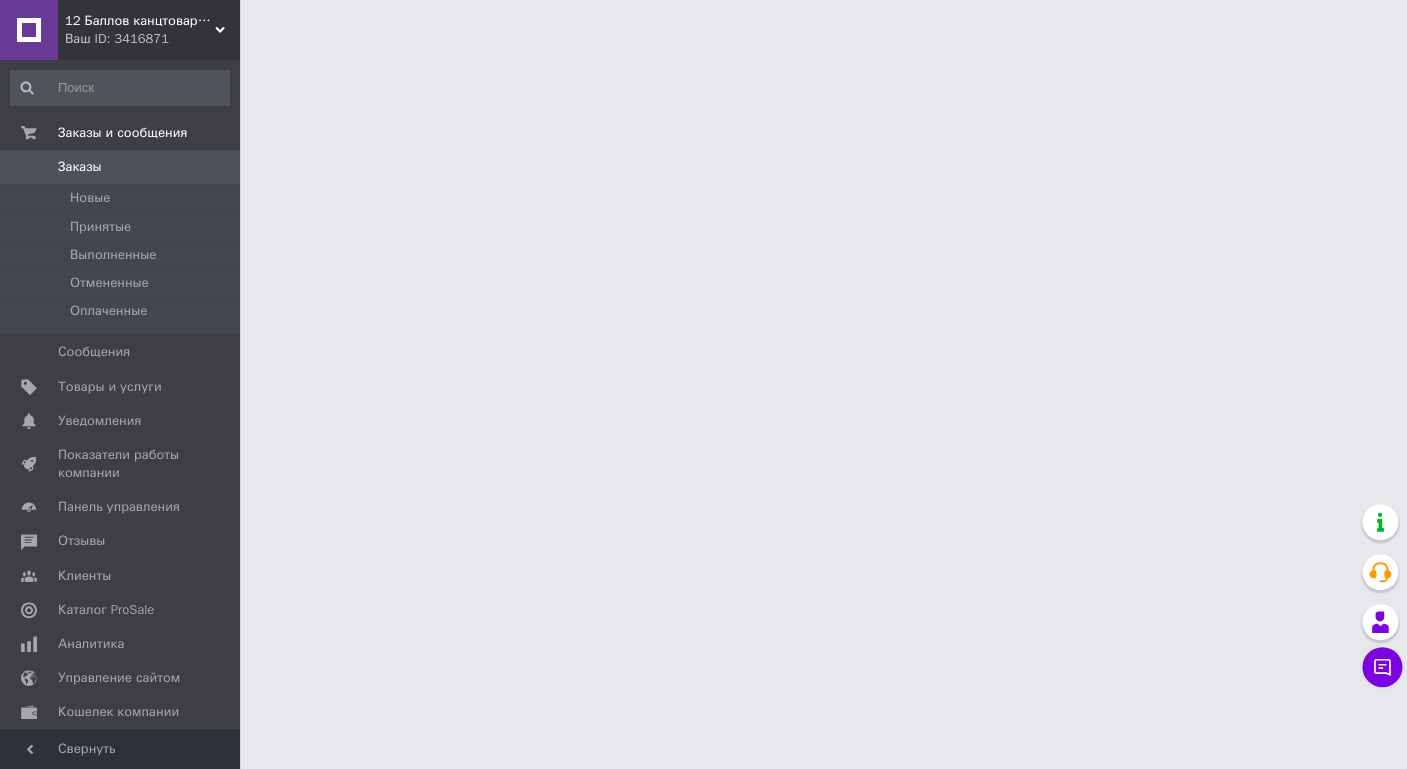 scroll, scrollTop: 646, scrollLeft: 0, axis: vertical 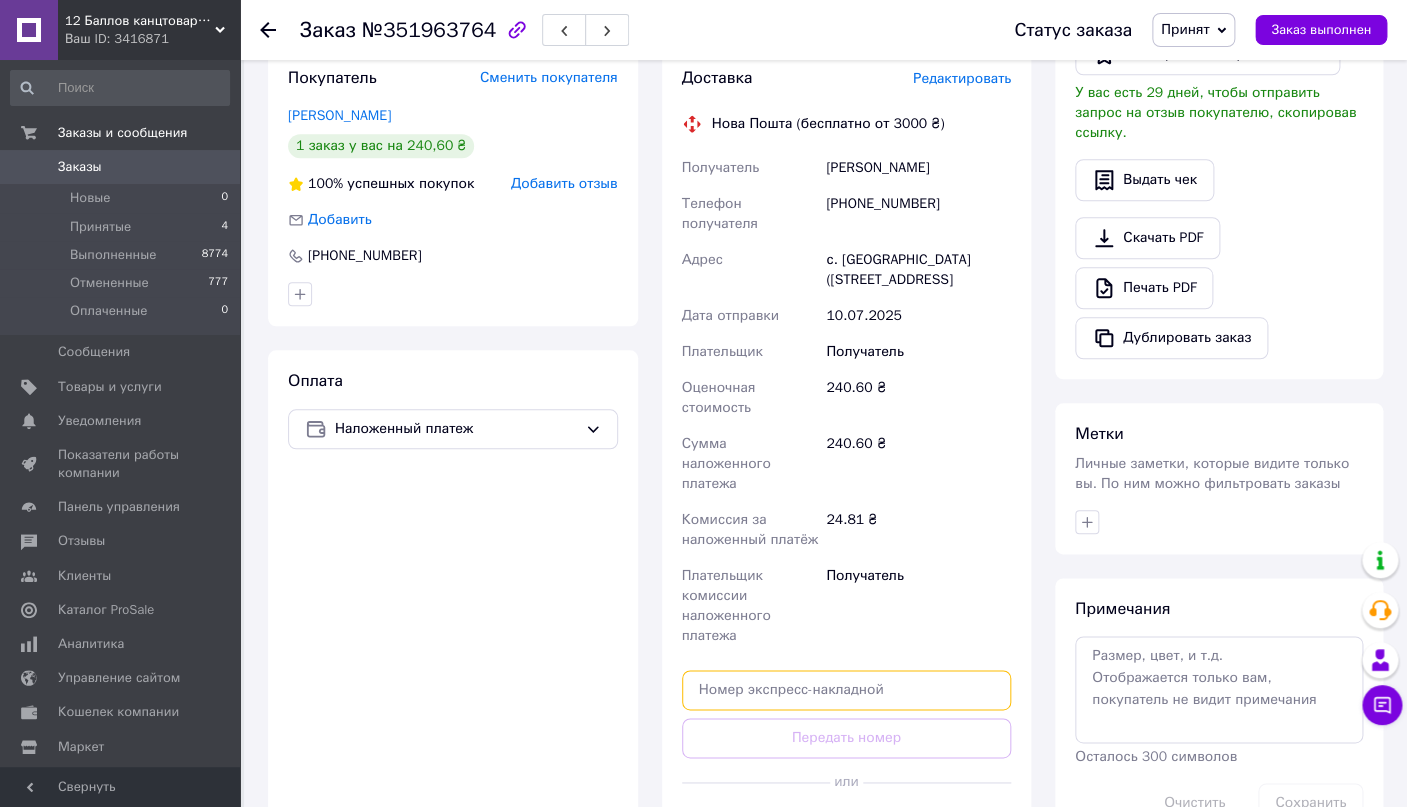 click at bounding box center [847, 690] 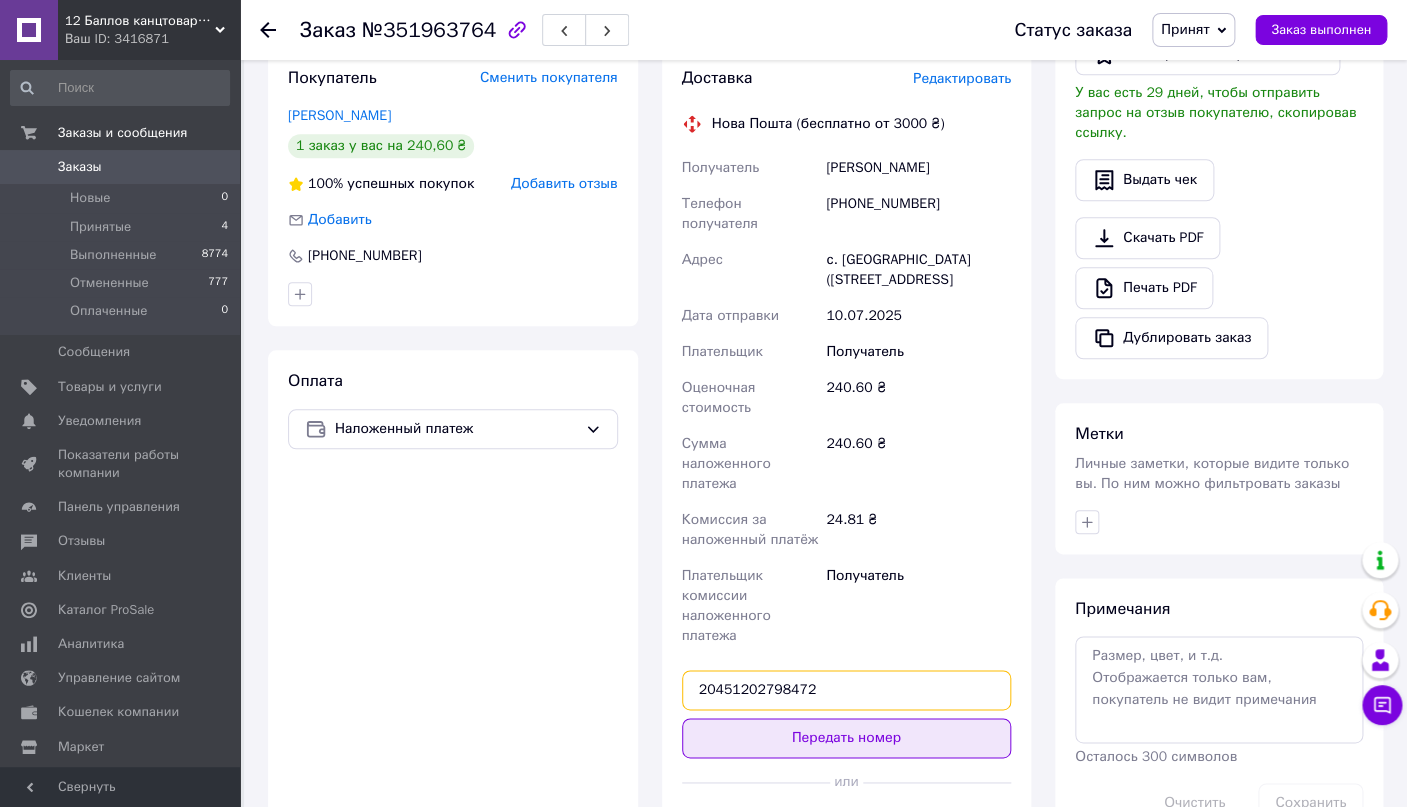 type on "20451202798472" 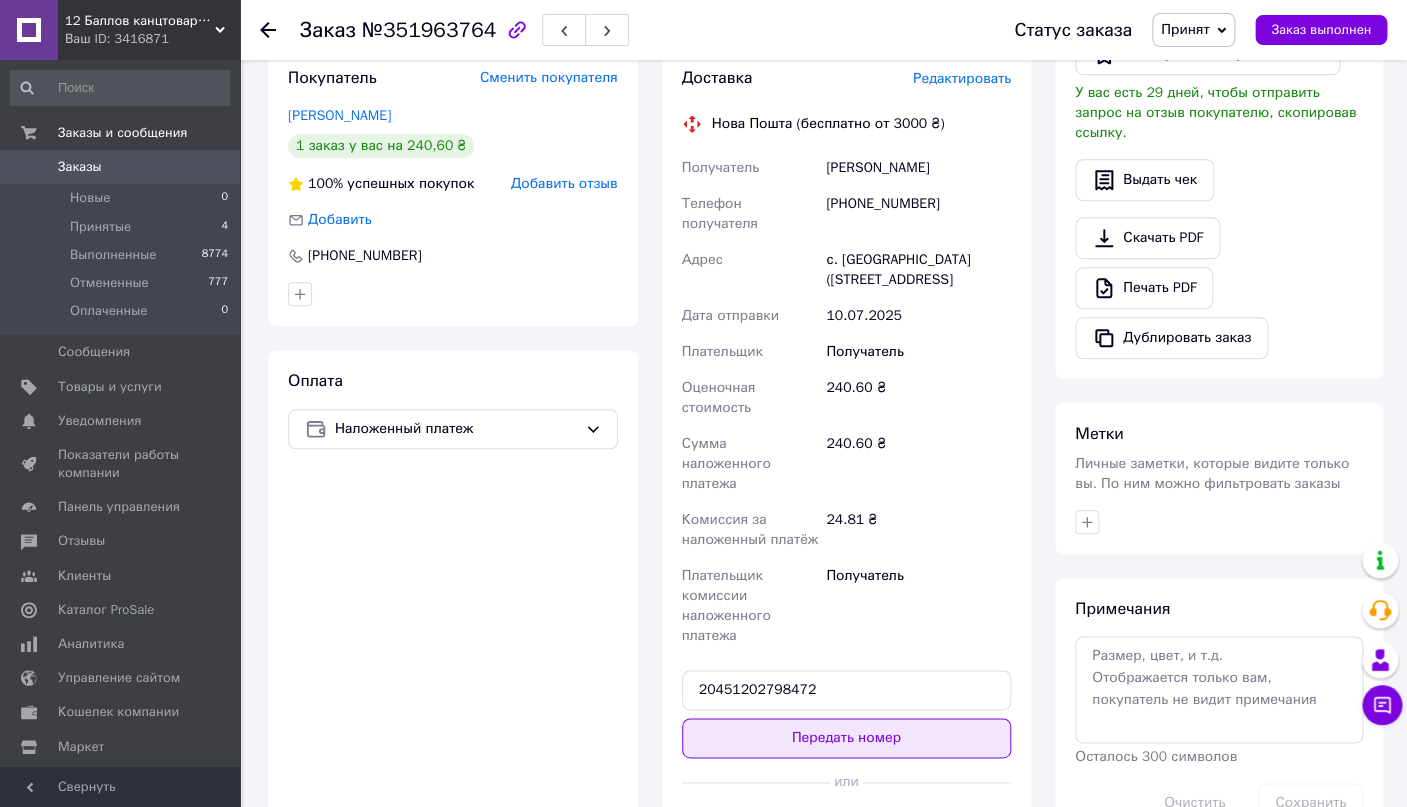 click on "Передать номер" at bounding box center [847, 738] 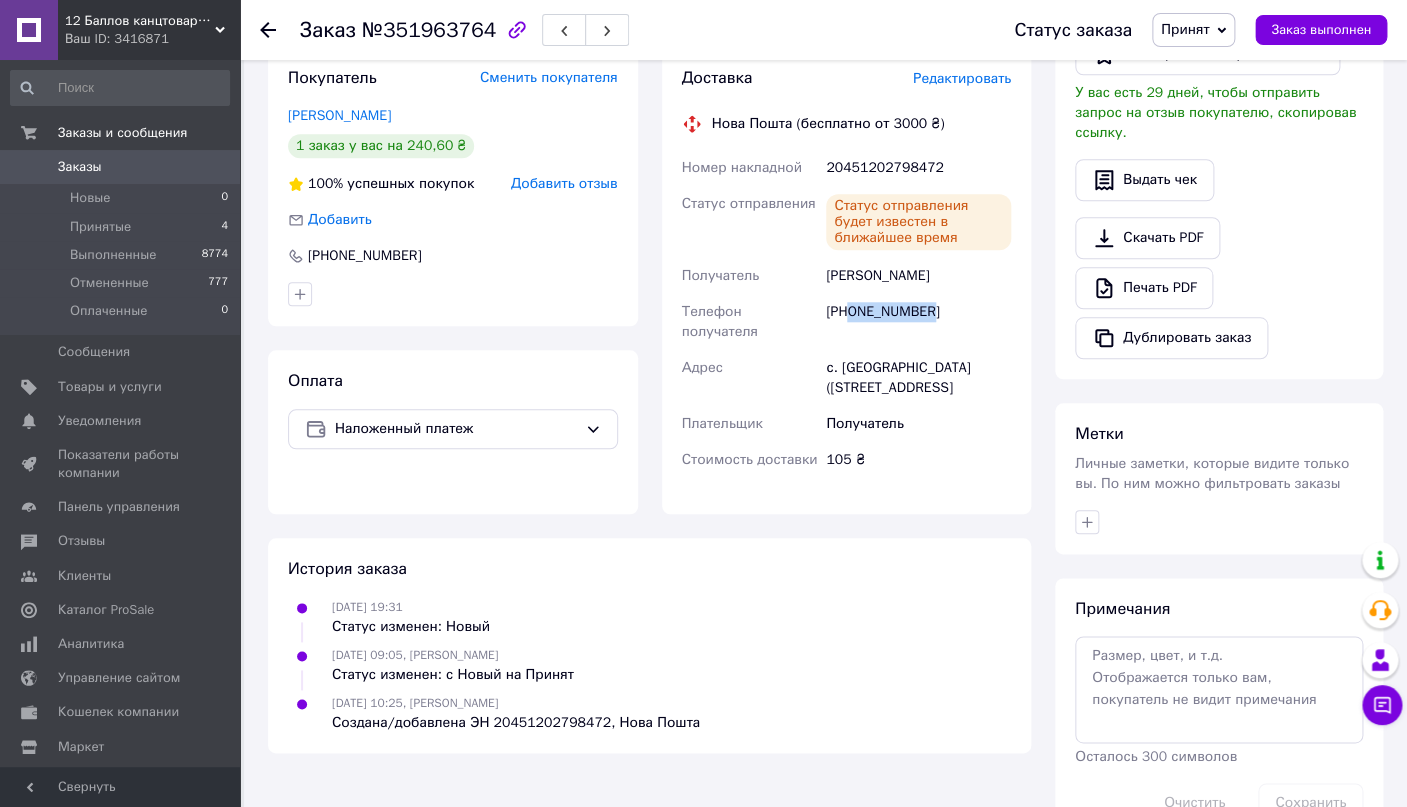 drag, startPoint x: 938, startPoint y: 292, endPoint x: 848, endPoint y: 305, distance: 90.934044 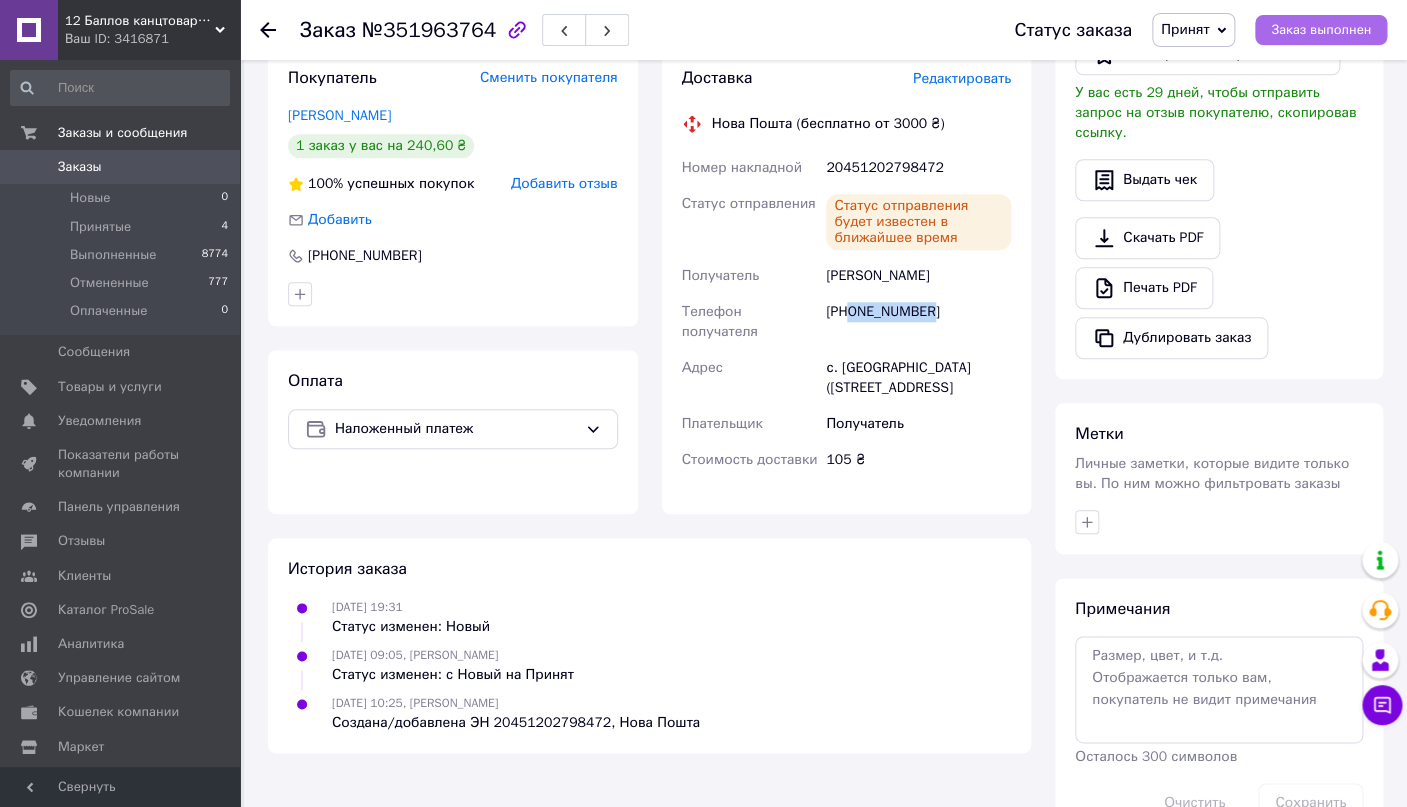 click on "Заказ выполнен" at bounding box center (1321, 30) 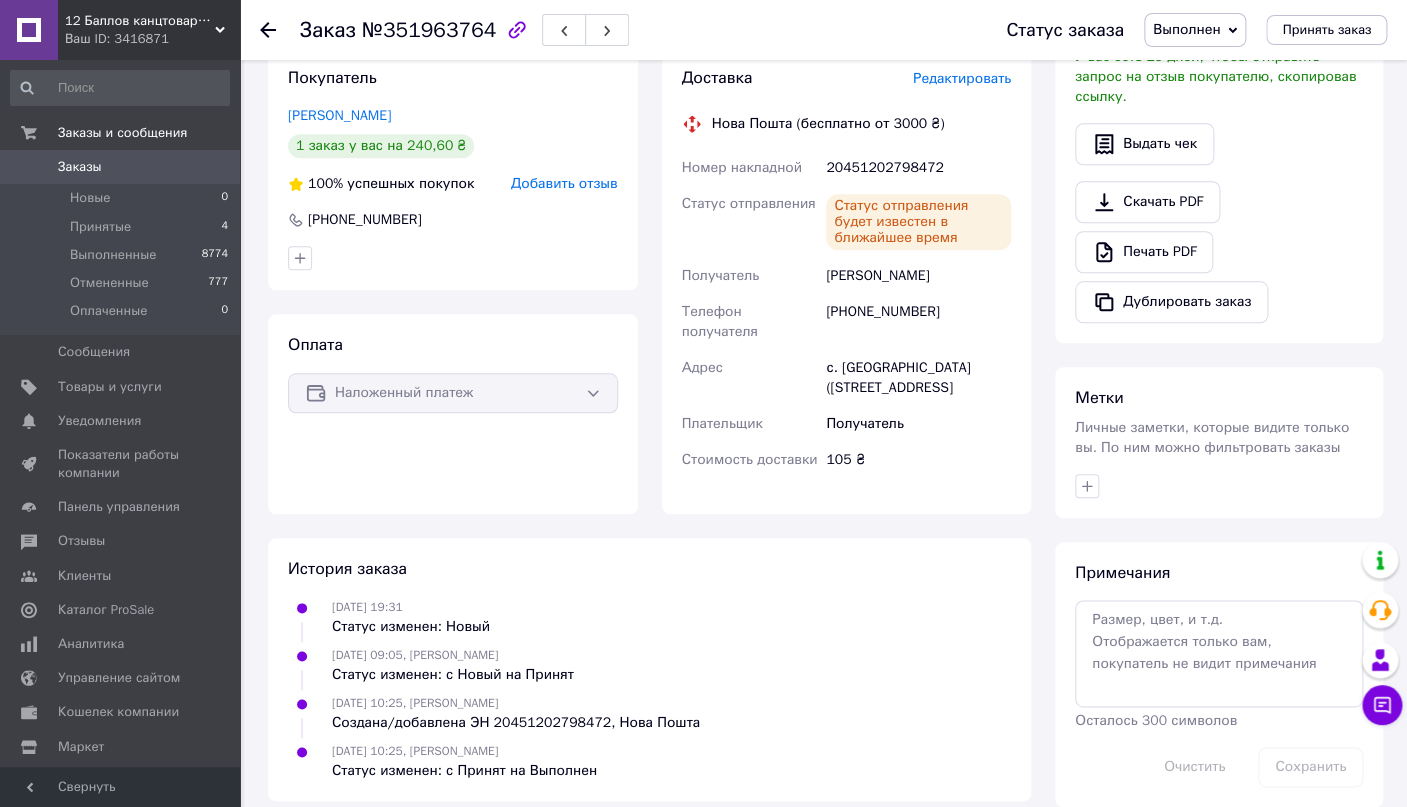 click on "Доставка Редактировать Нова Пошта (бесплатно от 3000 ₴) Номер накладной 20451202798472 Статус отправления Статус отправления будет известен в ближайшее время Получатель Грищенко Вероніка Телефон получателя +380935959551 Адрес с. Гоголев (Киевская обл.), №1: ул. Киевская, 164 Плательщик Получатель Стоимость доставки 105 ₴ Плательщик Получатель Отправитель Фамилия получателя Грищенко Имя получателя Вероніка Отчество получателя Телефон получателя +380935959551 Тип доставки В отделении Курьером В почтомате Город -- Не выбрано -- Отделение №1: ул. Киевская, 164 Место отправки Груз" at bounding box center (847, 280) 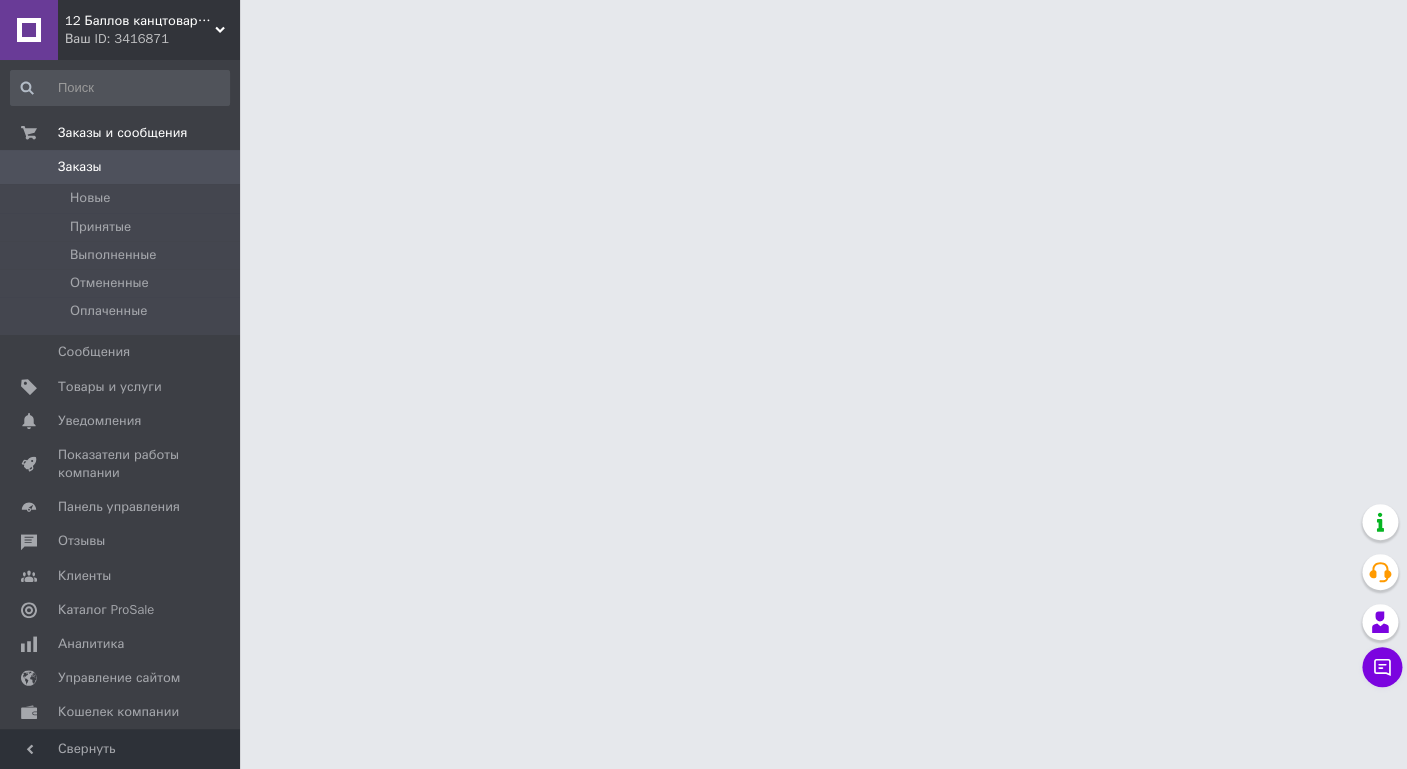 scroll, scrollTop: 858, scrollLeft: 0, axis: vertical 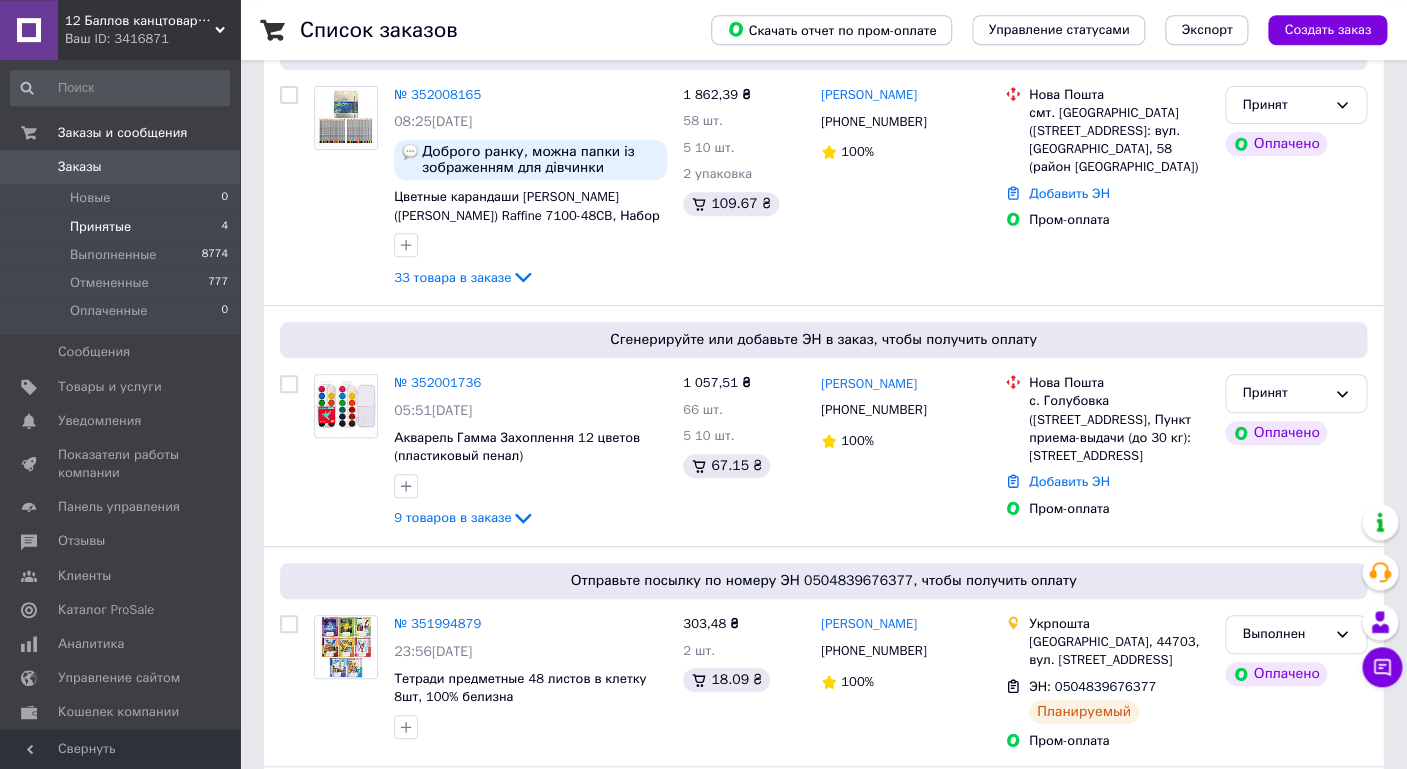 click on "Принятые" at bounding box center [100, 227] 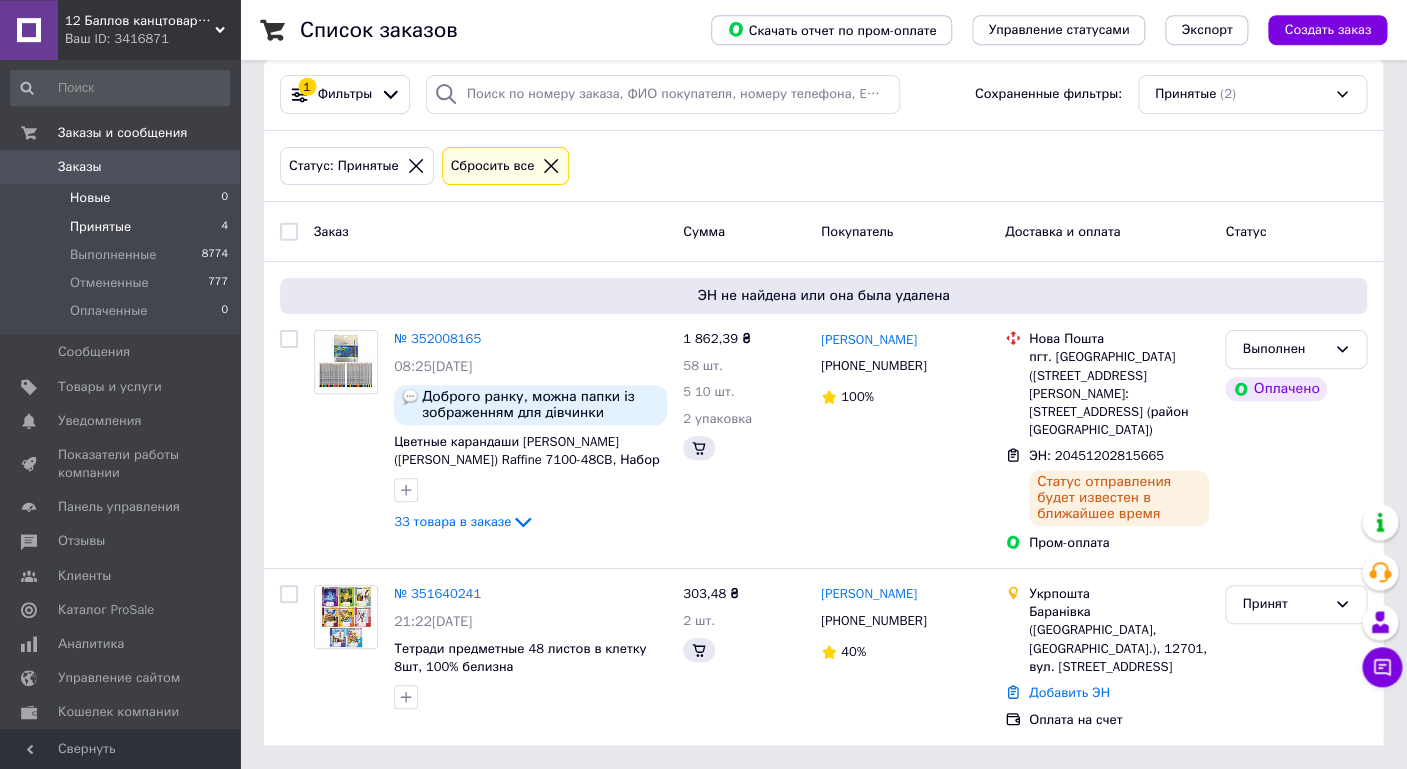 scroll, scrollTop: 0, scrollLeft: 0, axis: both 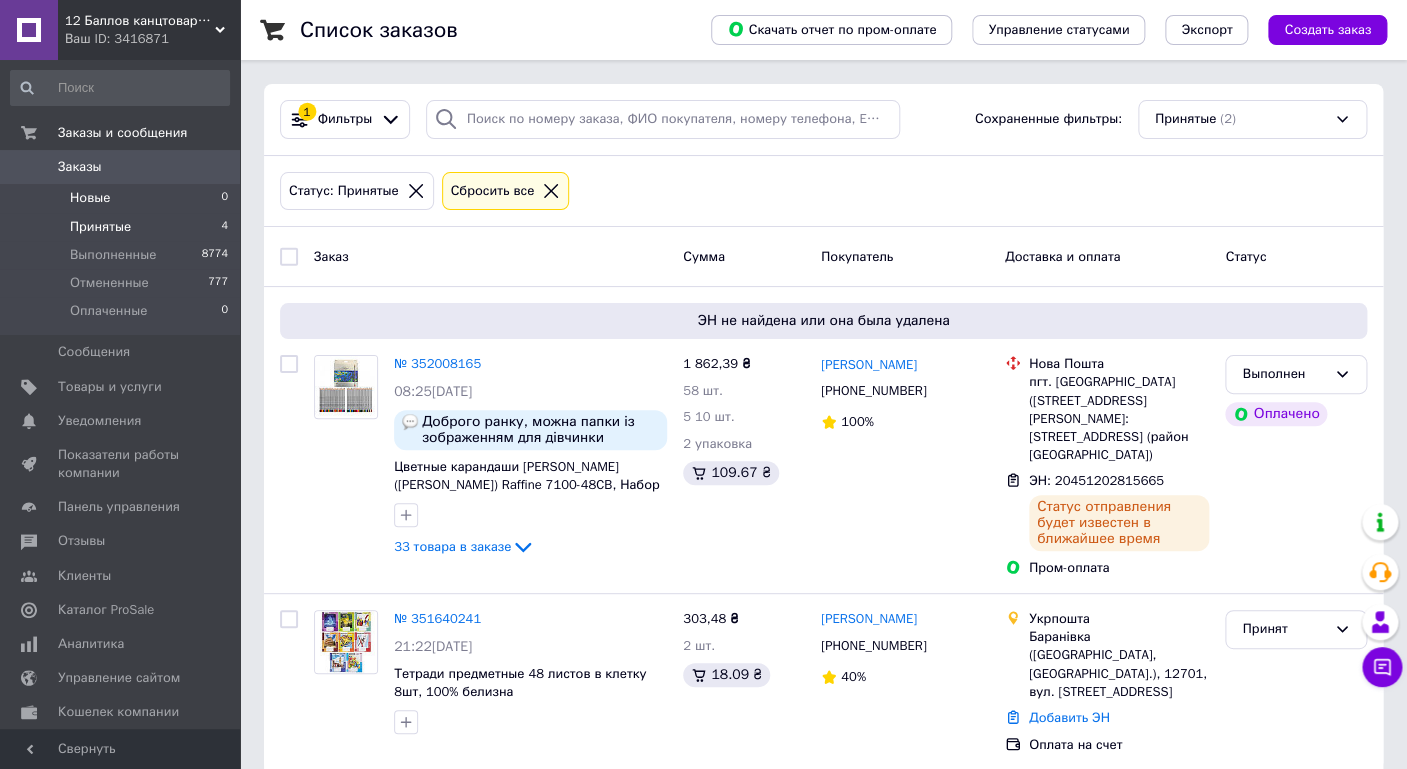 click on "Новые 0" at bounding box center (120, 198) 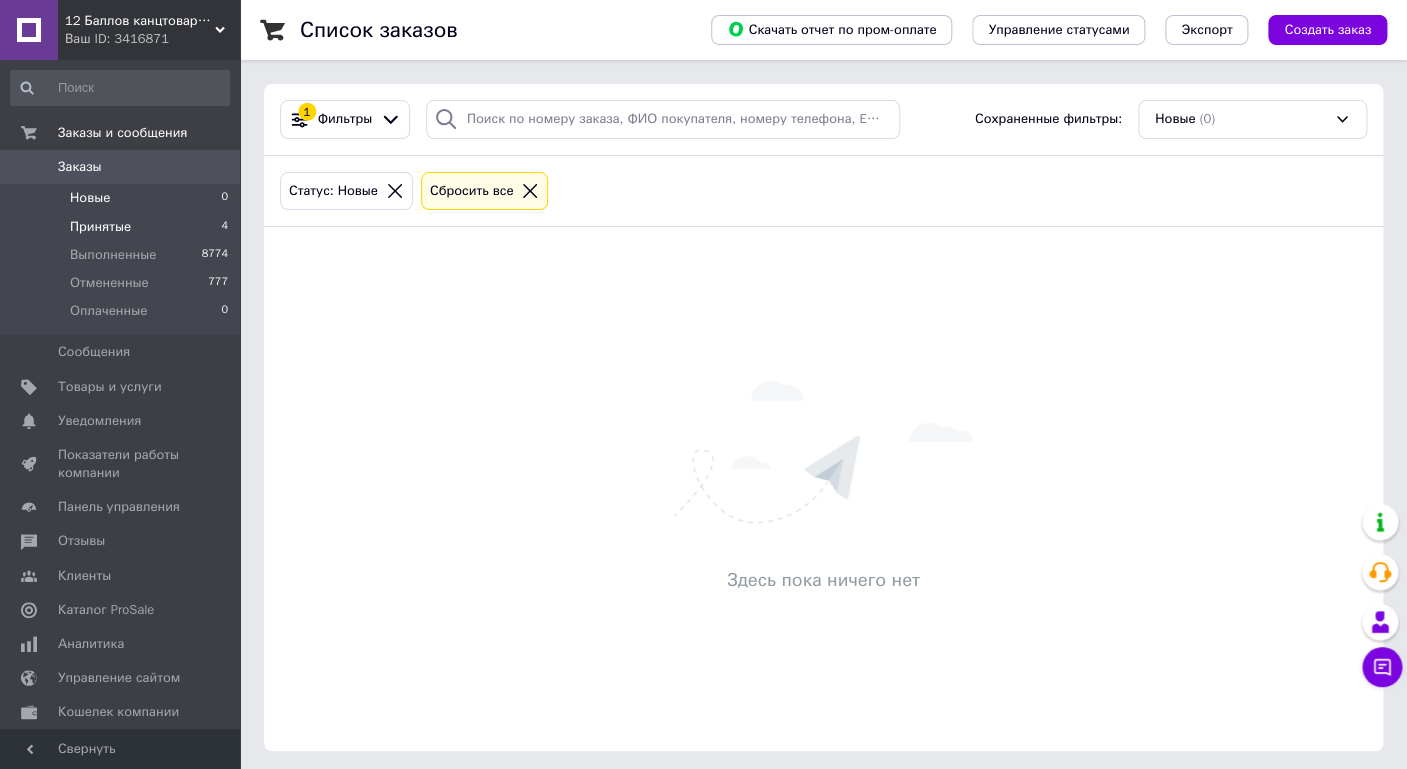 click on "Принятые" at bounding box center [100, 227] 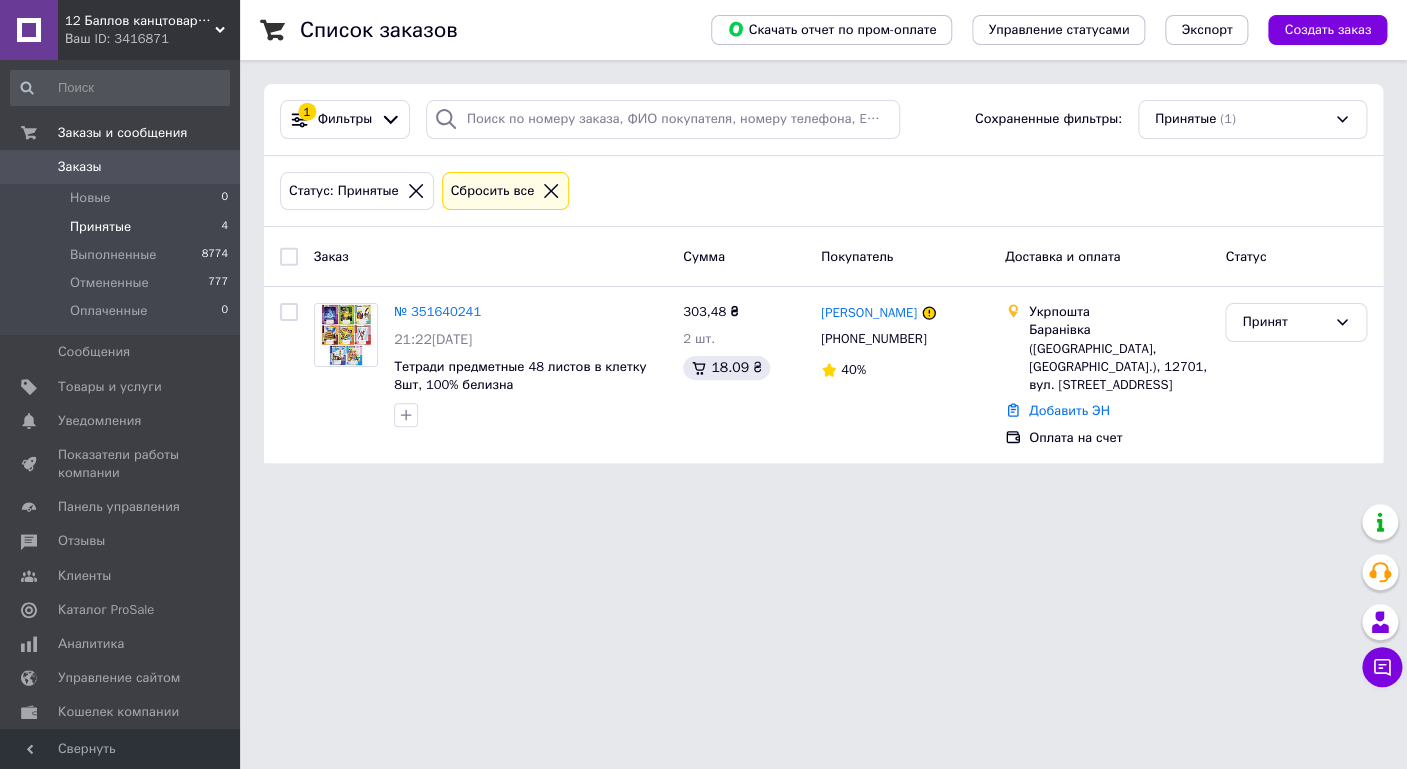 click on "Заказы" at bounding box center [80, 167] 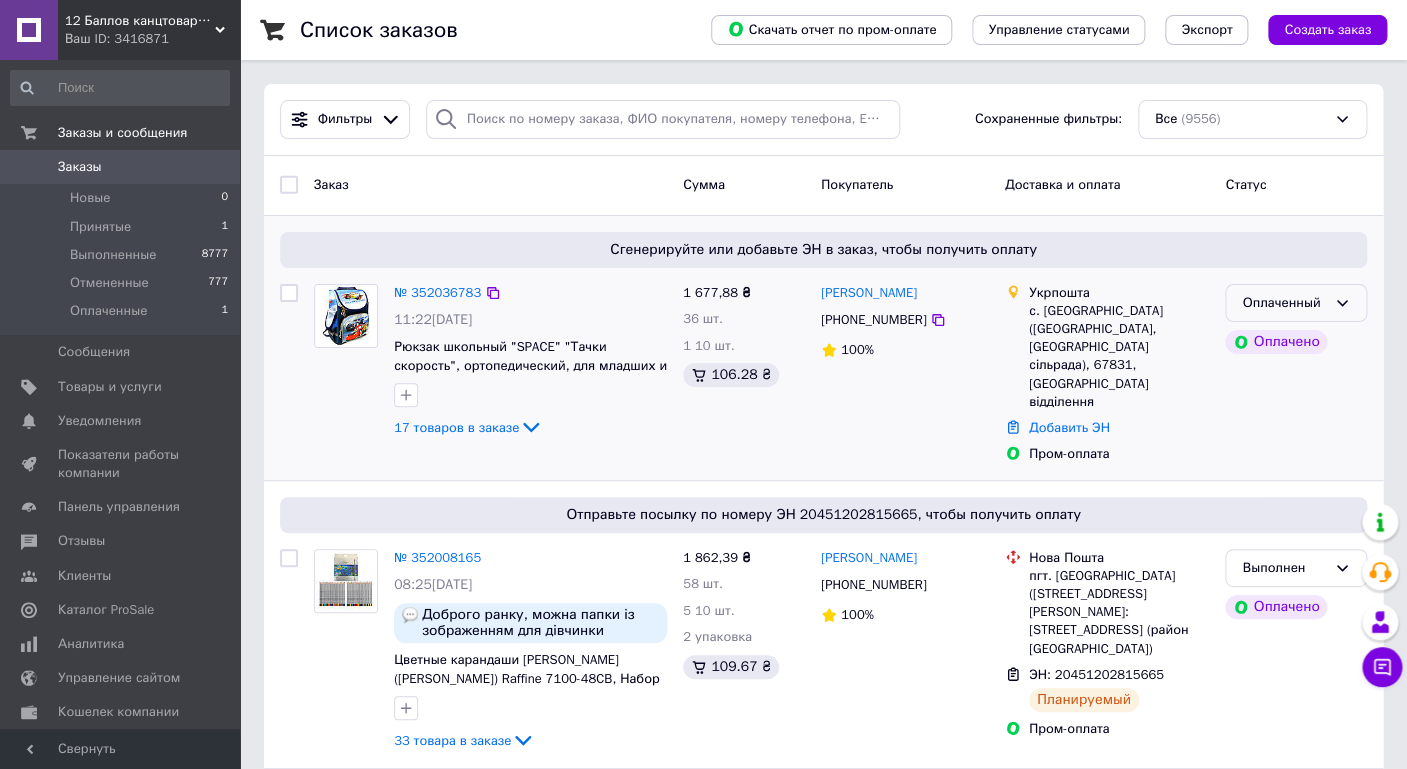 click on "Оплаченный" at bounding box center [1284, 303] 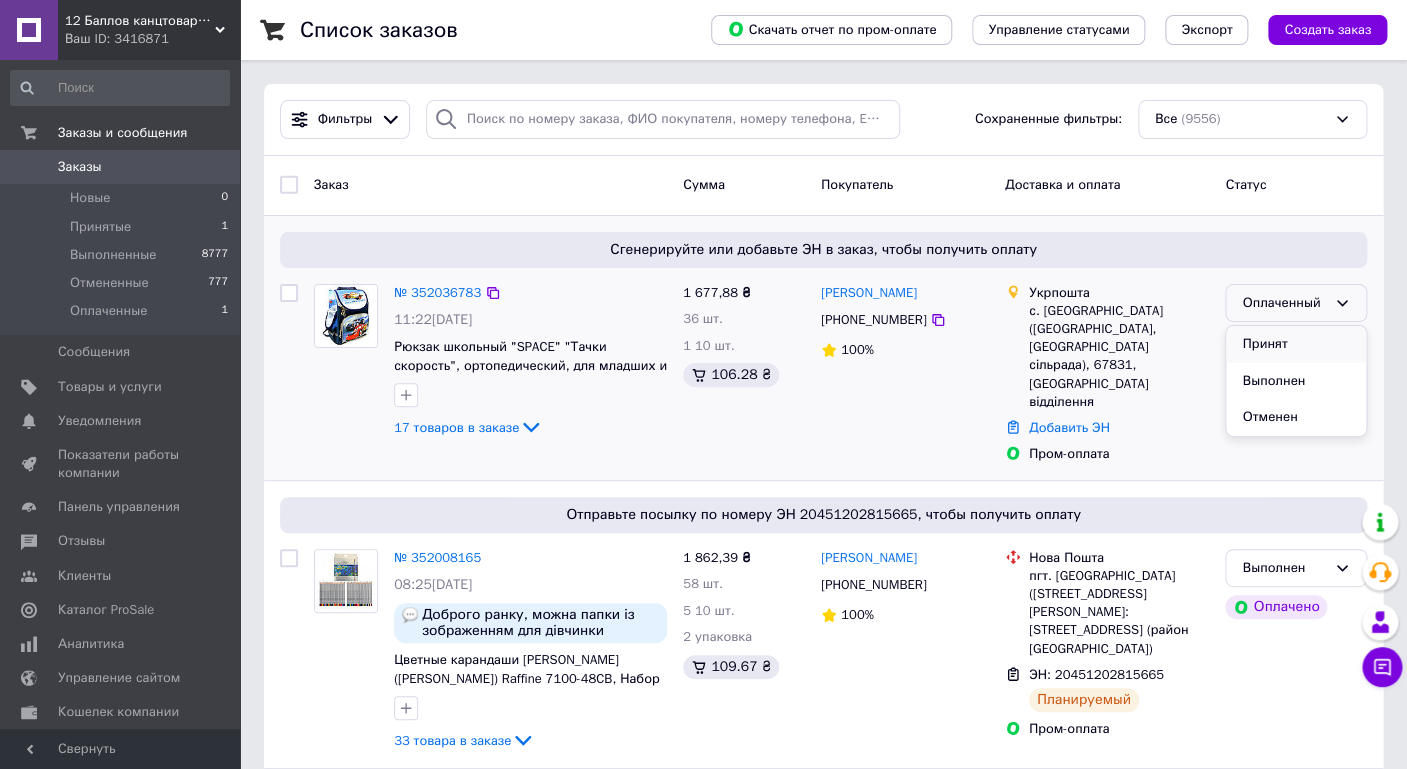 click on "Принят" at bounding box center (1296, 344) 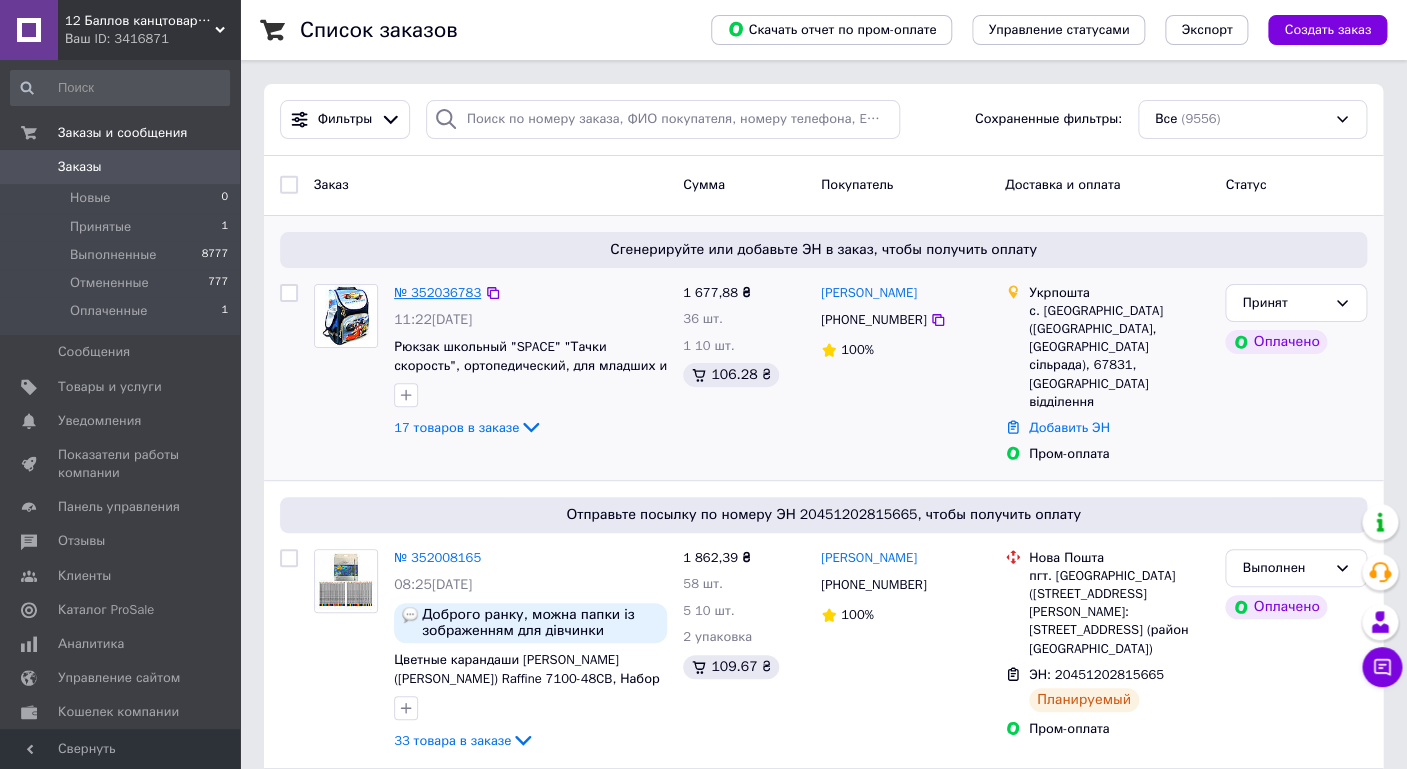 click on "№ 352036783" at bounding box center [437, 292] 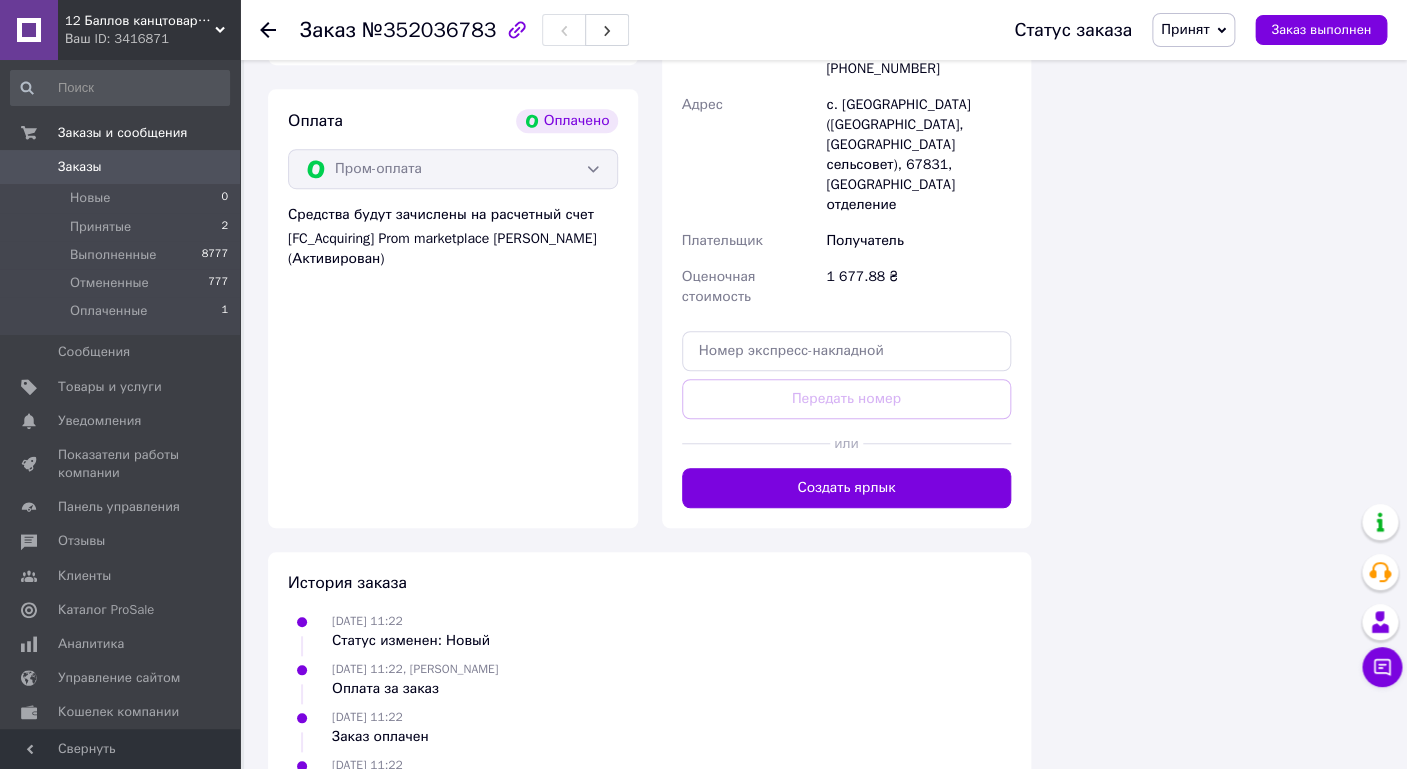 scroll, scrollTop: 2956, scrollLeft: 0, axis: vertical 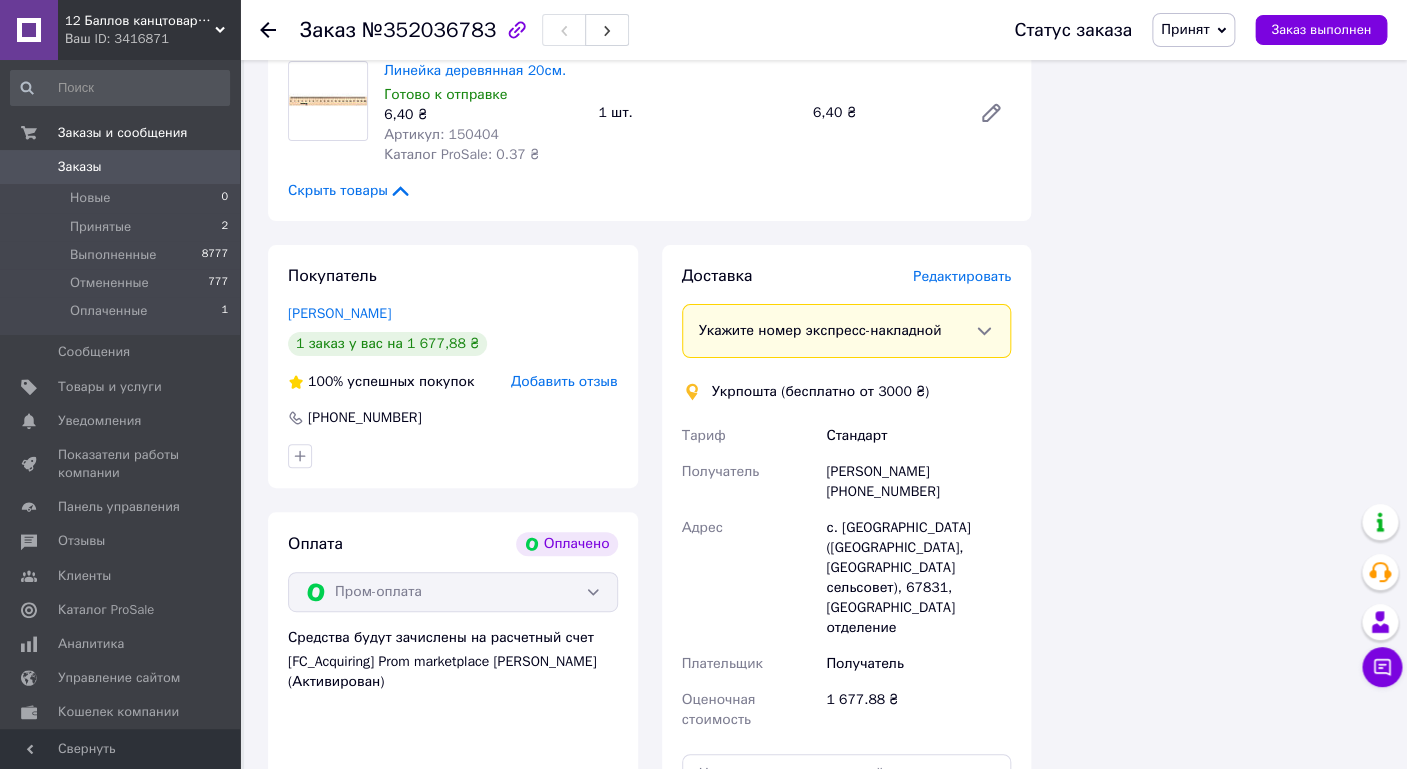 click on "Редактировать" at bounding box center [962, 276] 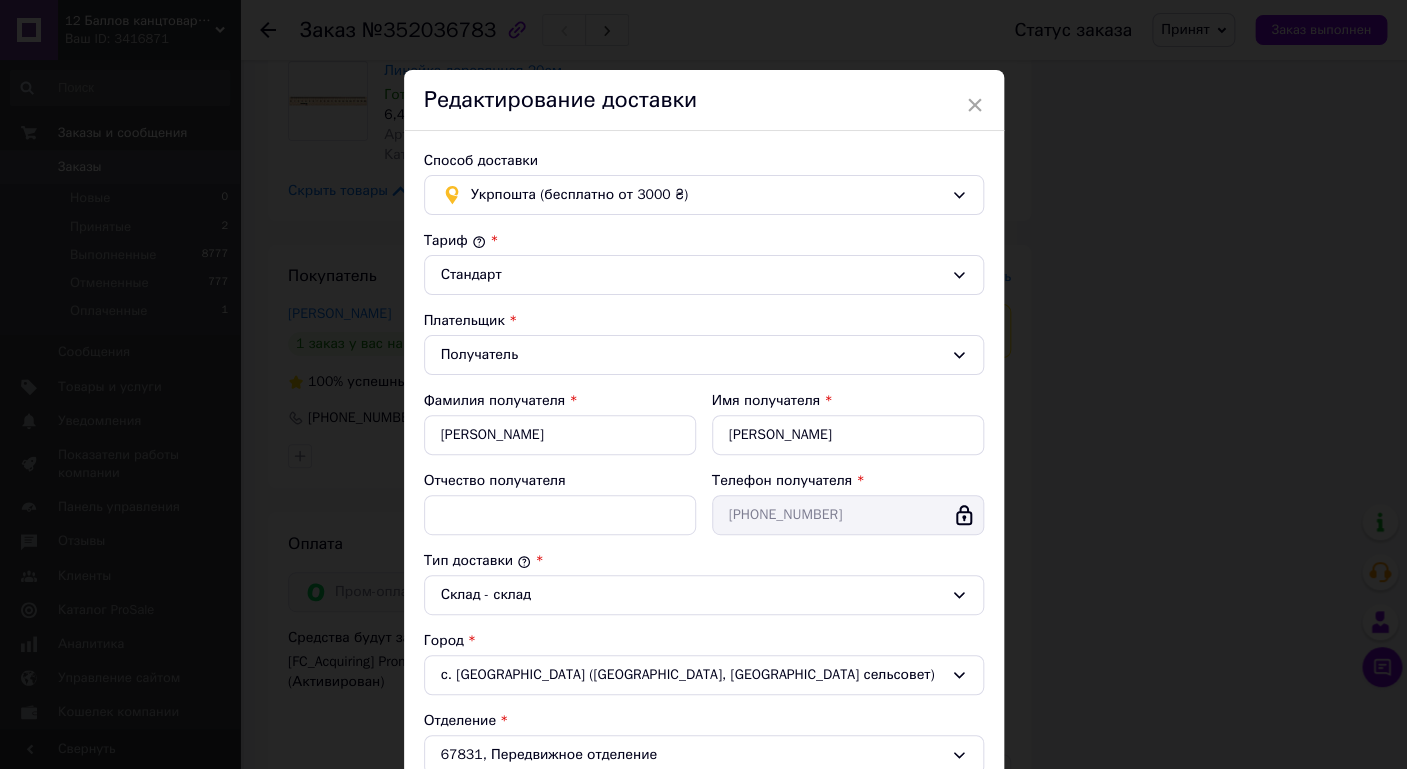 scroll, scrollTop: 475, scrollLeft: 0, axis: vertical 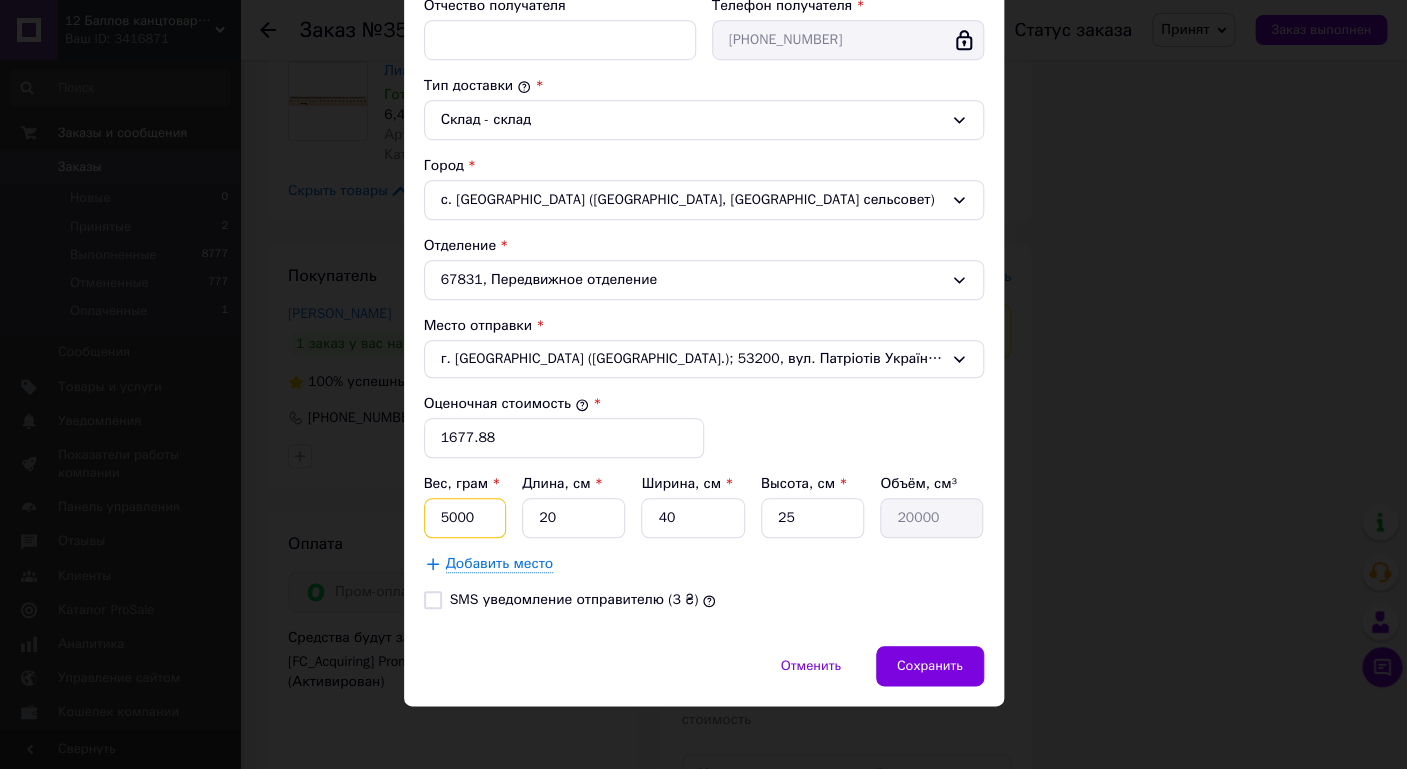 drag, startPoint x: 472, startPoint y: 515, endPoint x: 436, endPoint y: 512, distance: 36.124783 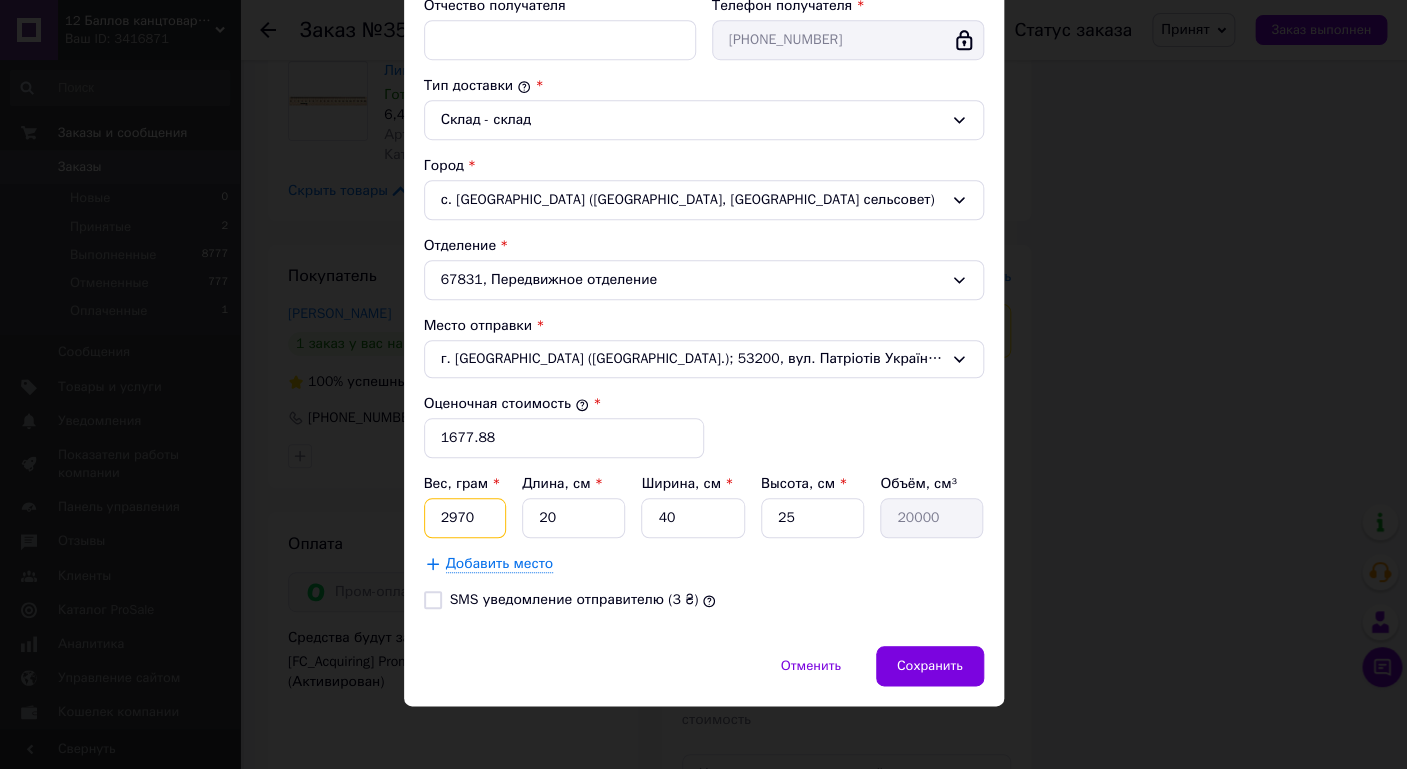 type on "2970" 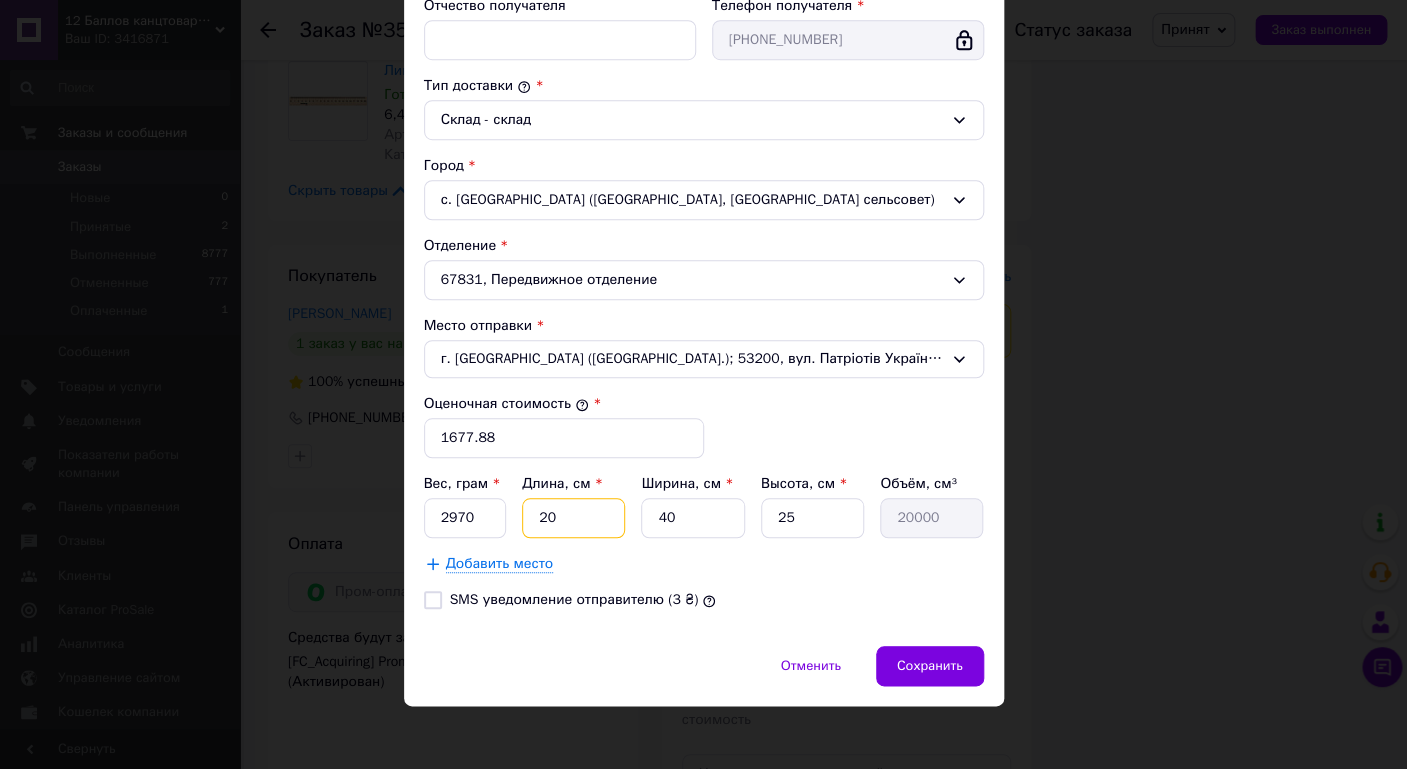 type on "4" 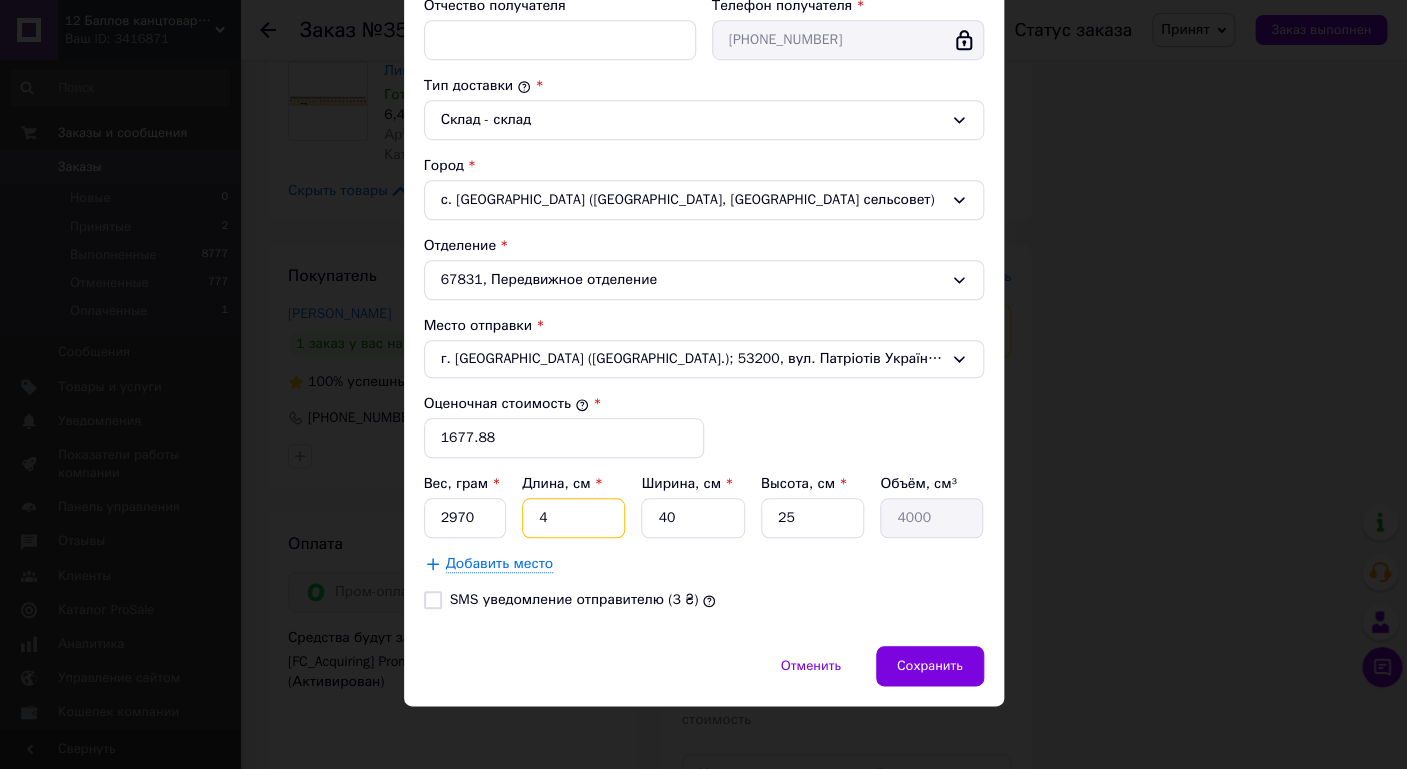 type on "40" 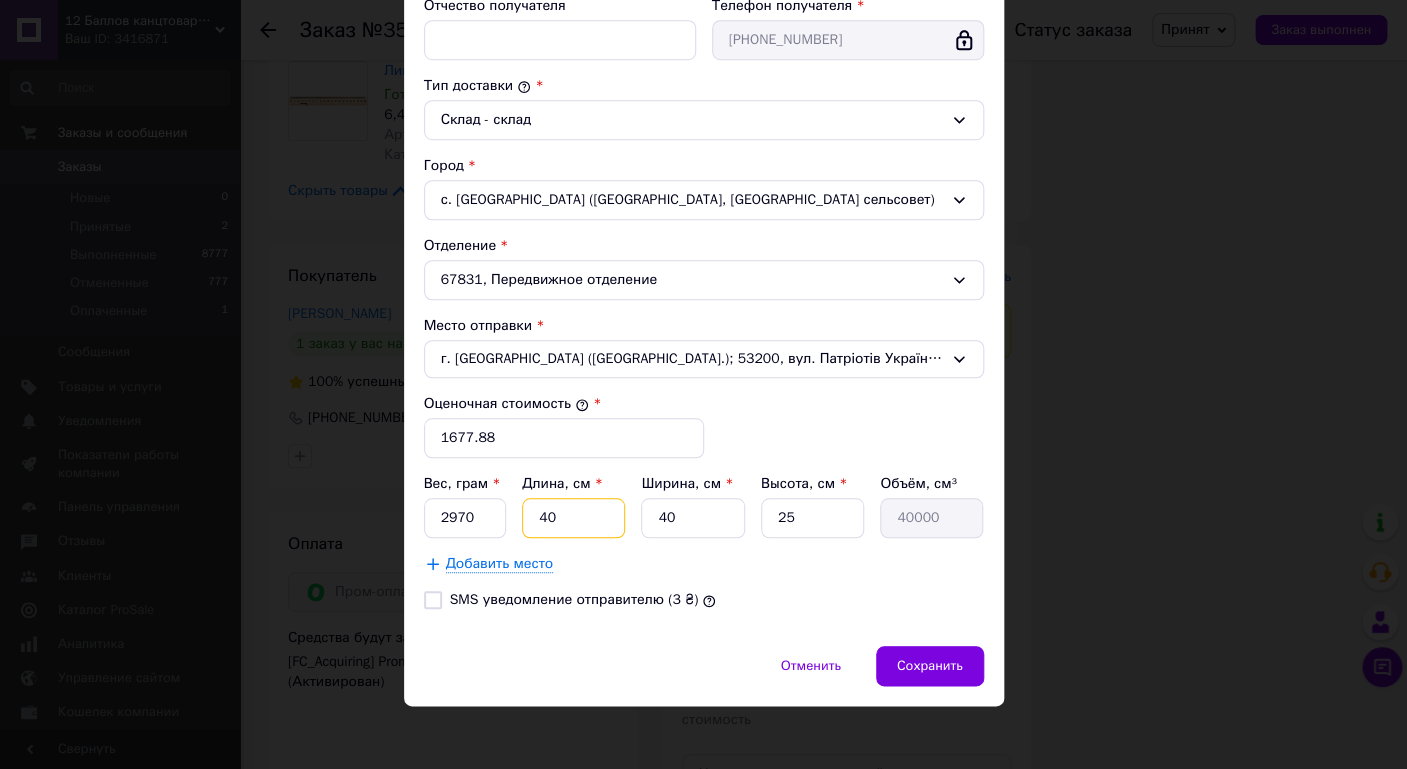 type on "40" 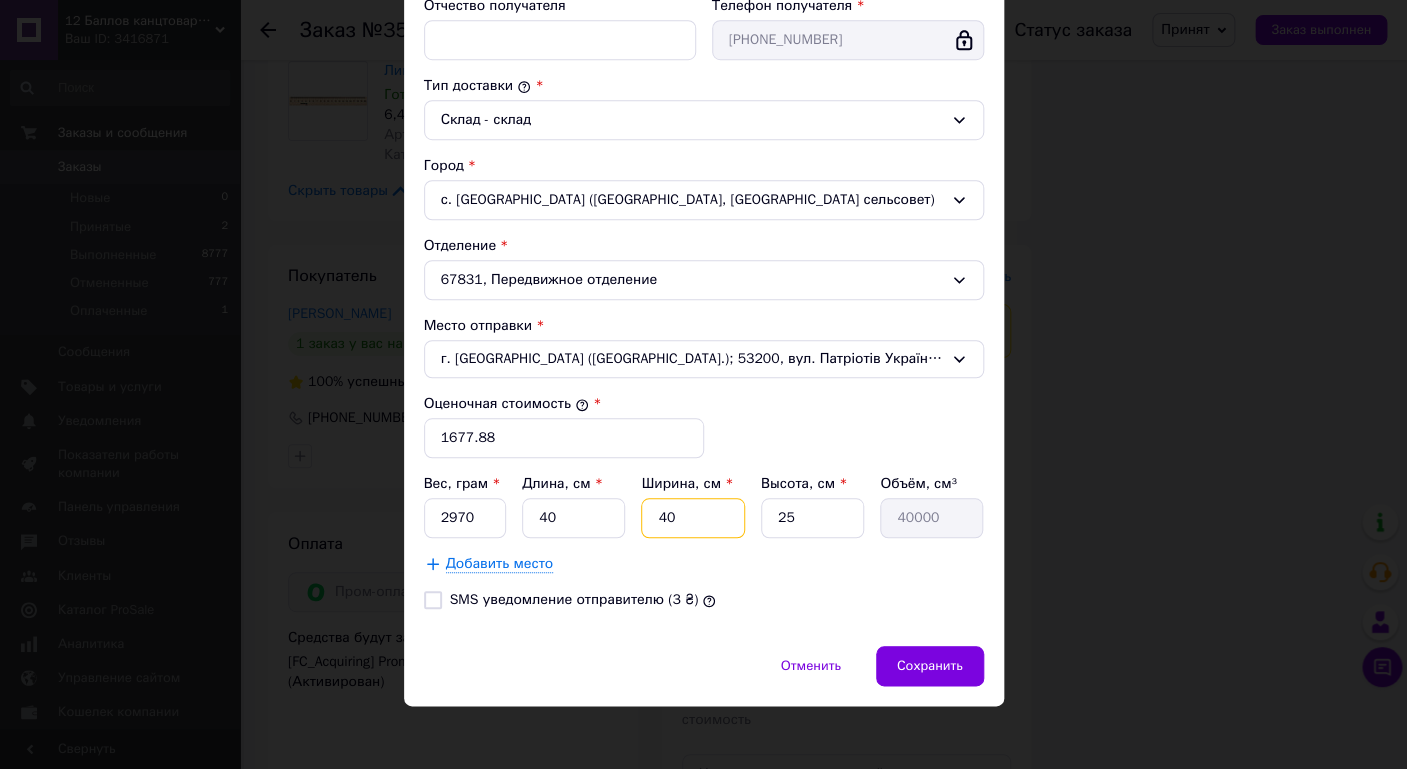 type on "3" 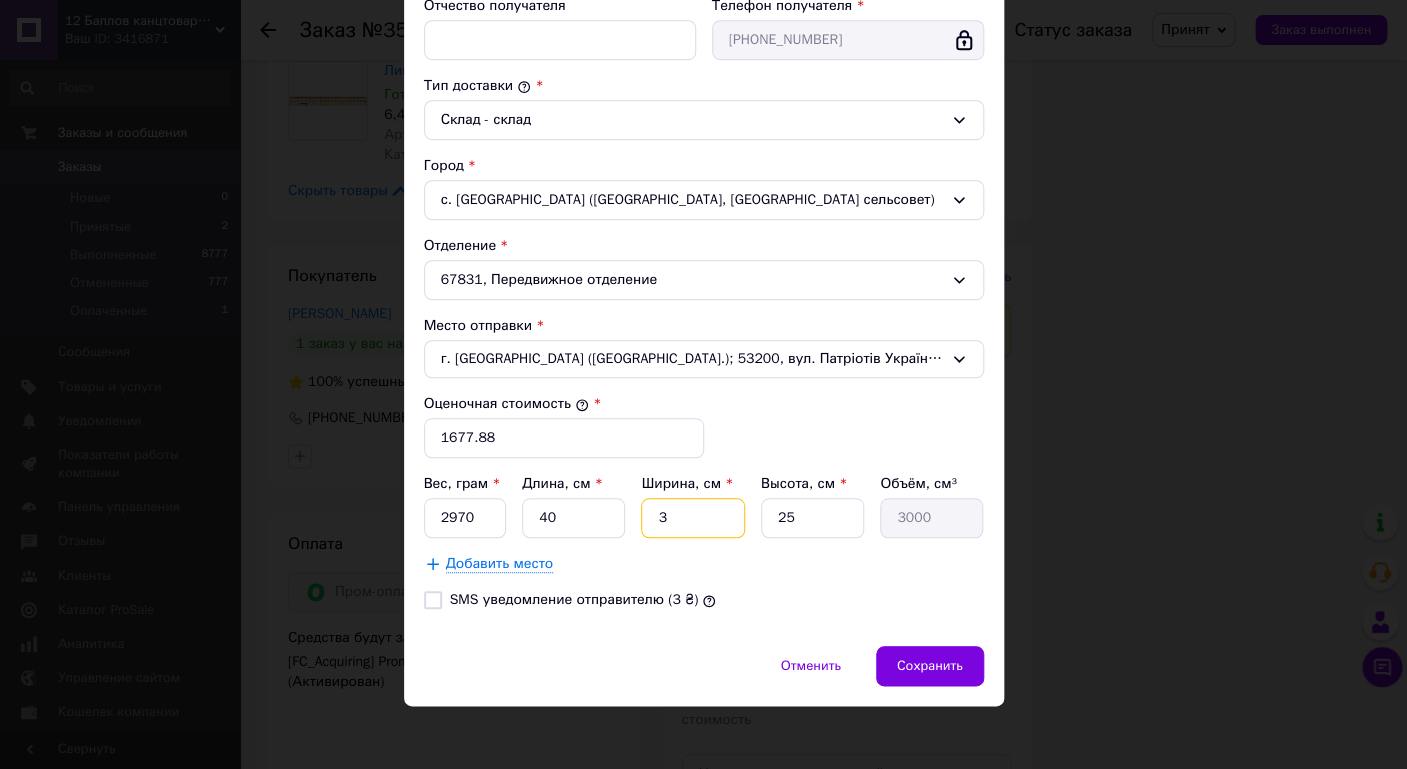 type on "30" 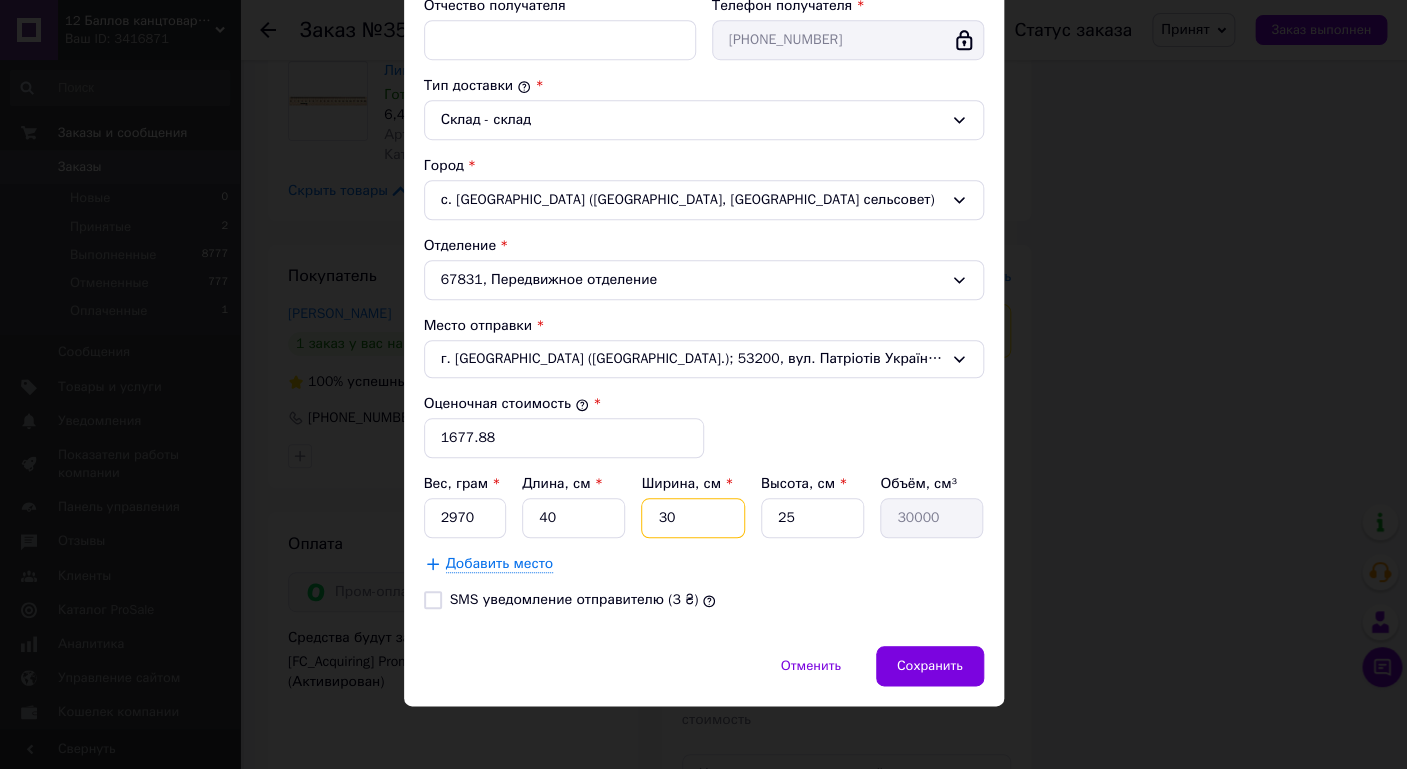 type on "30" 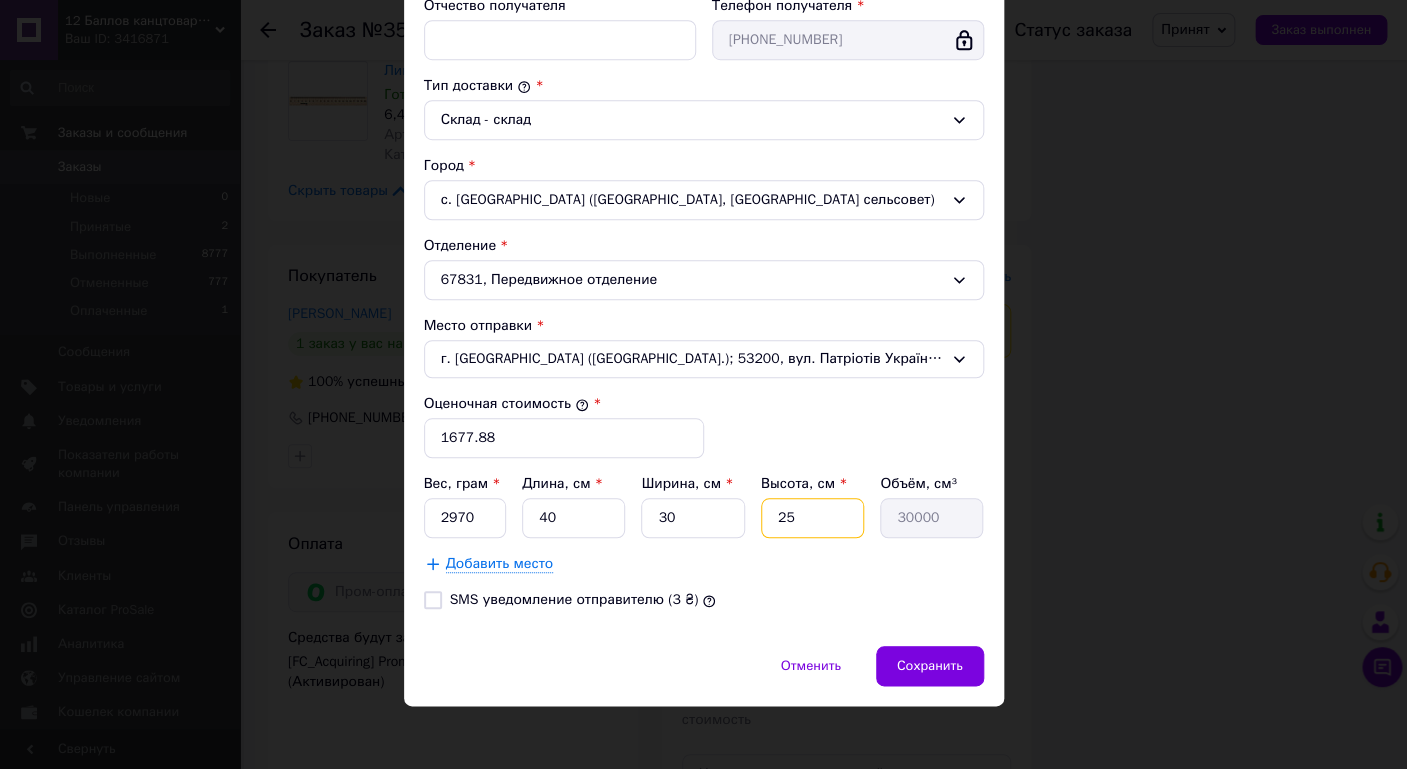 type on "1" 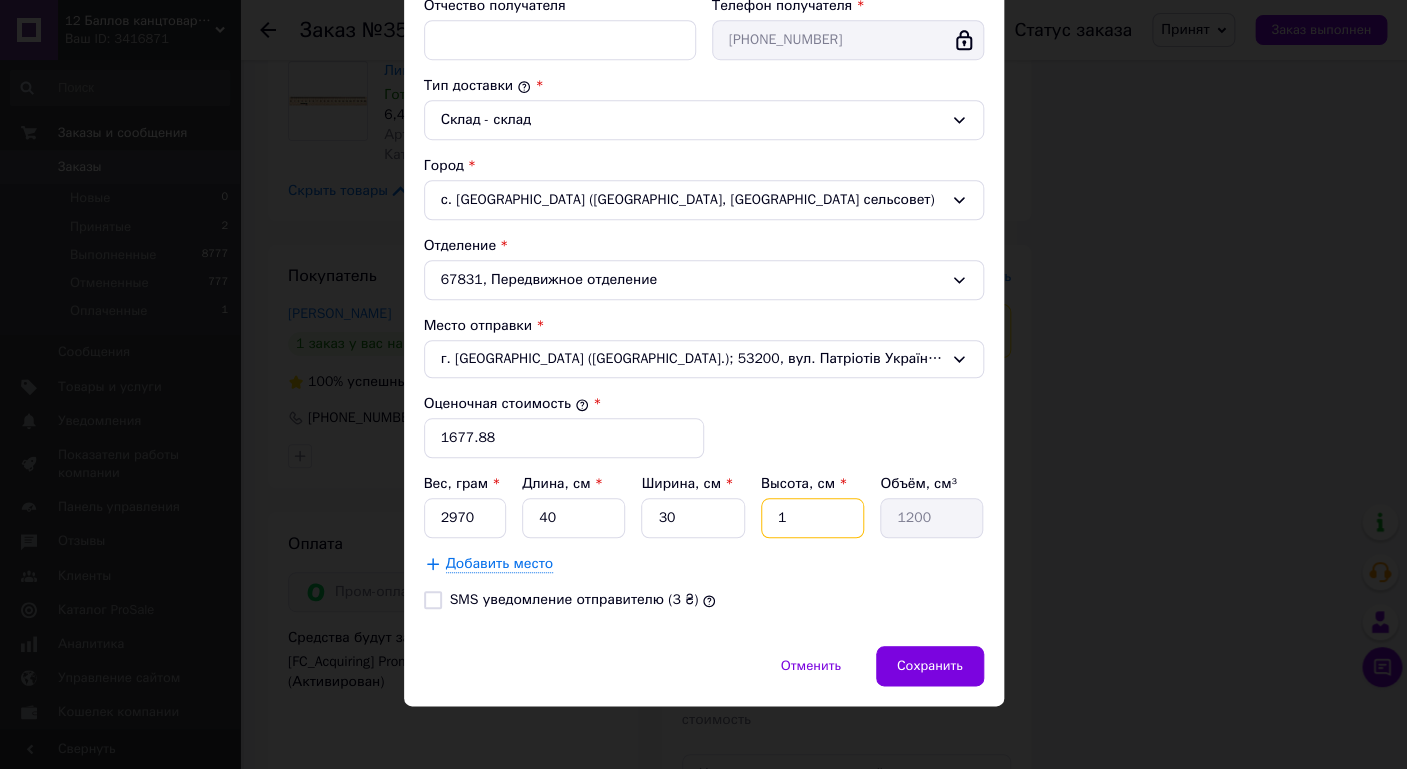 type on "16" 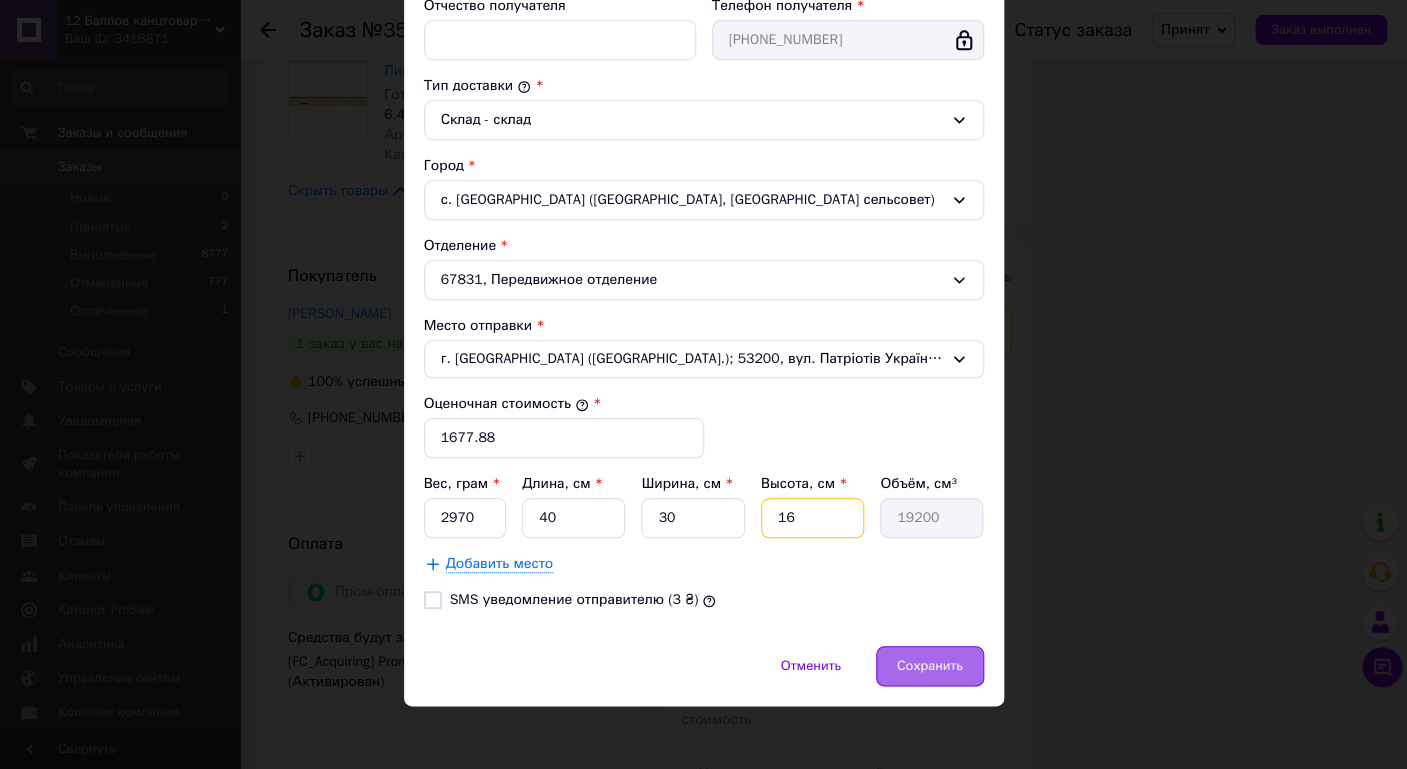 type on "16" 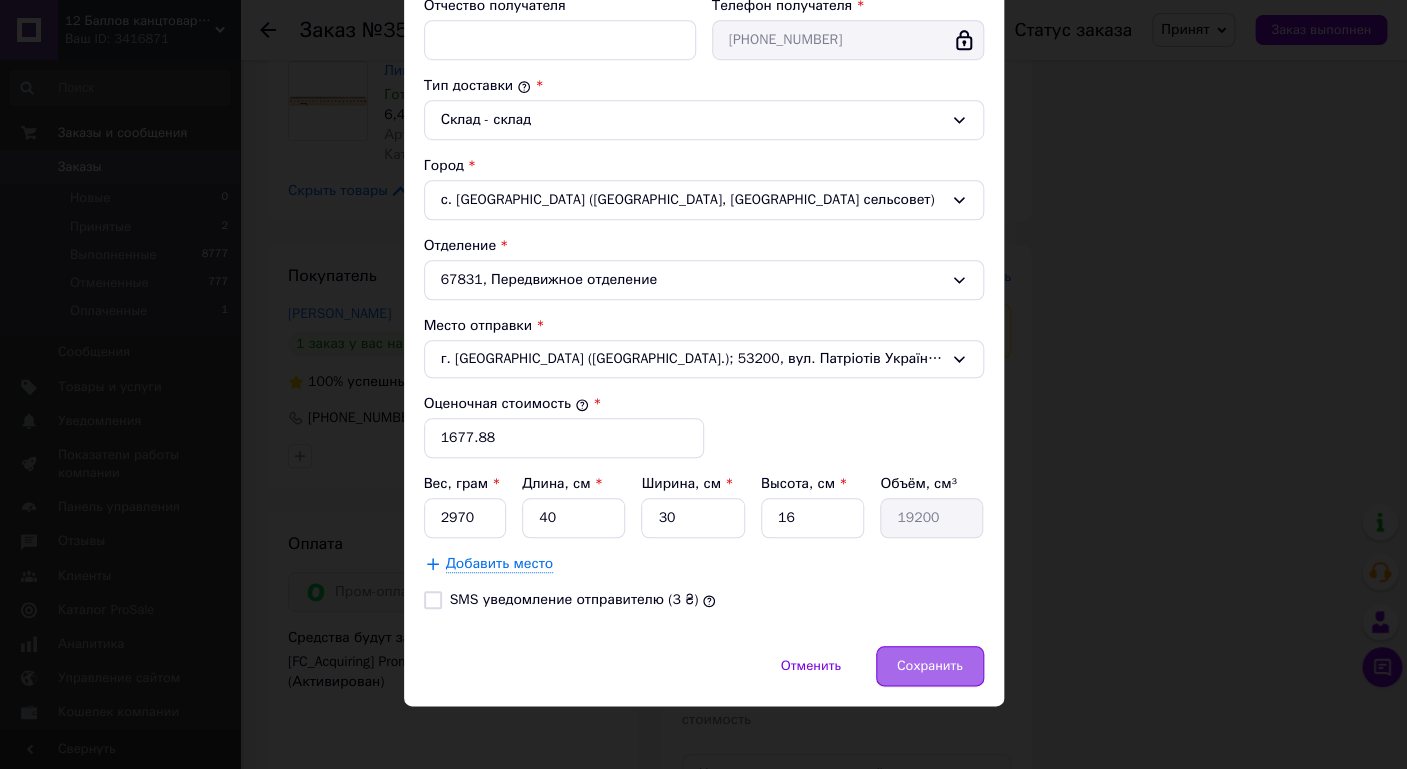 click on "Сохранить" at bounding box center (930, 666) 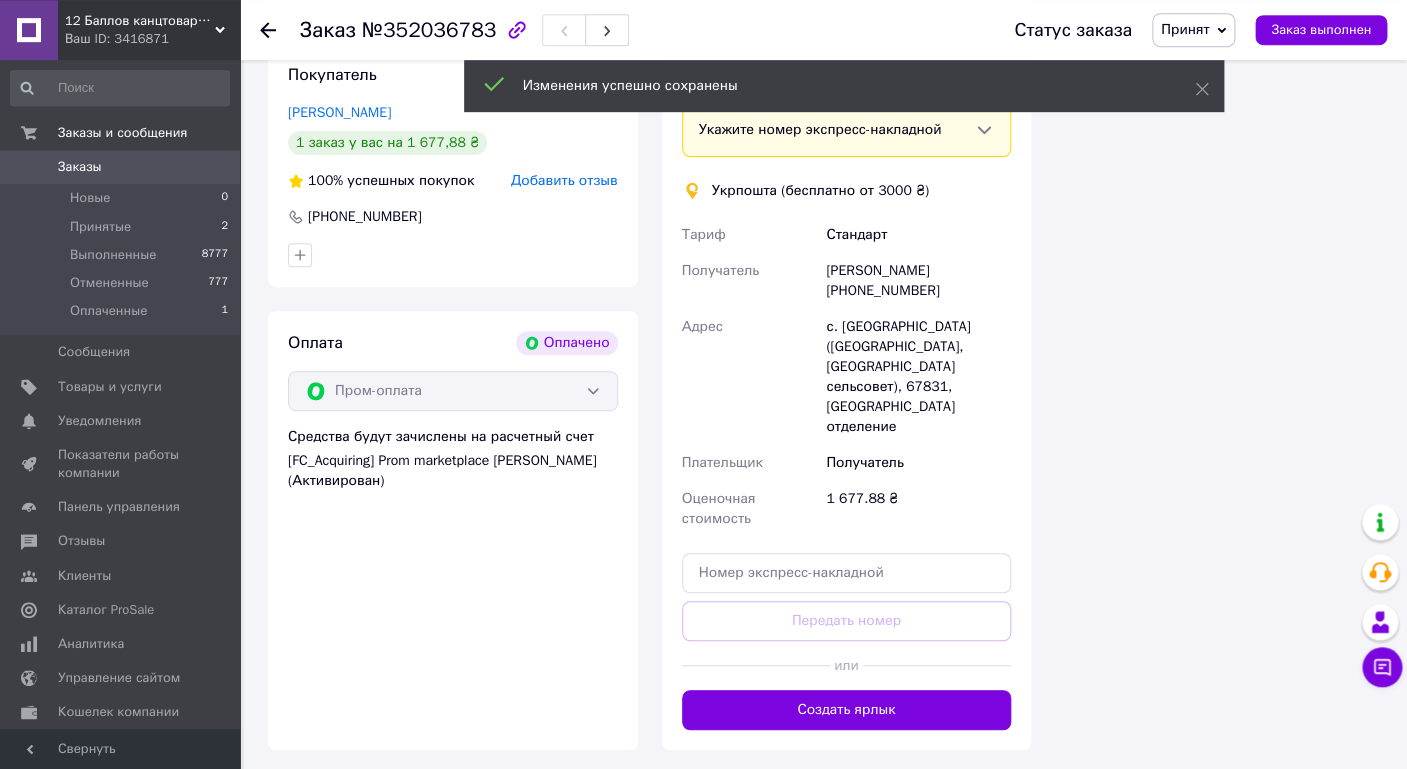 scroll, scrollTop: 3273, scrollLeft: 0, axis: vertical 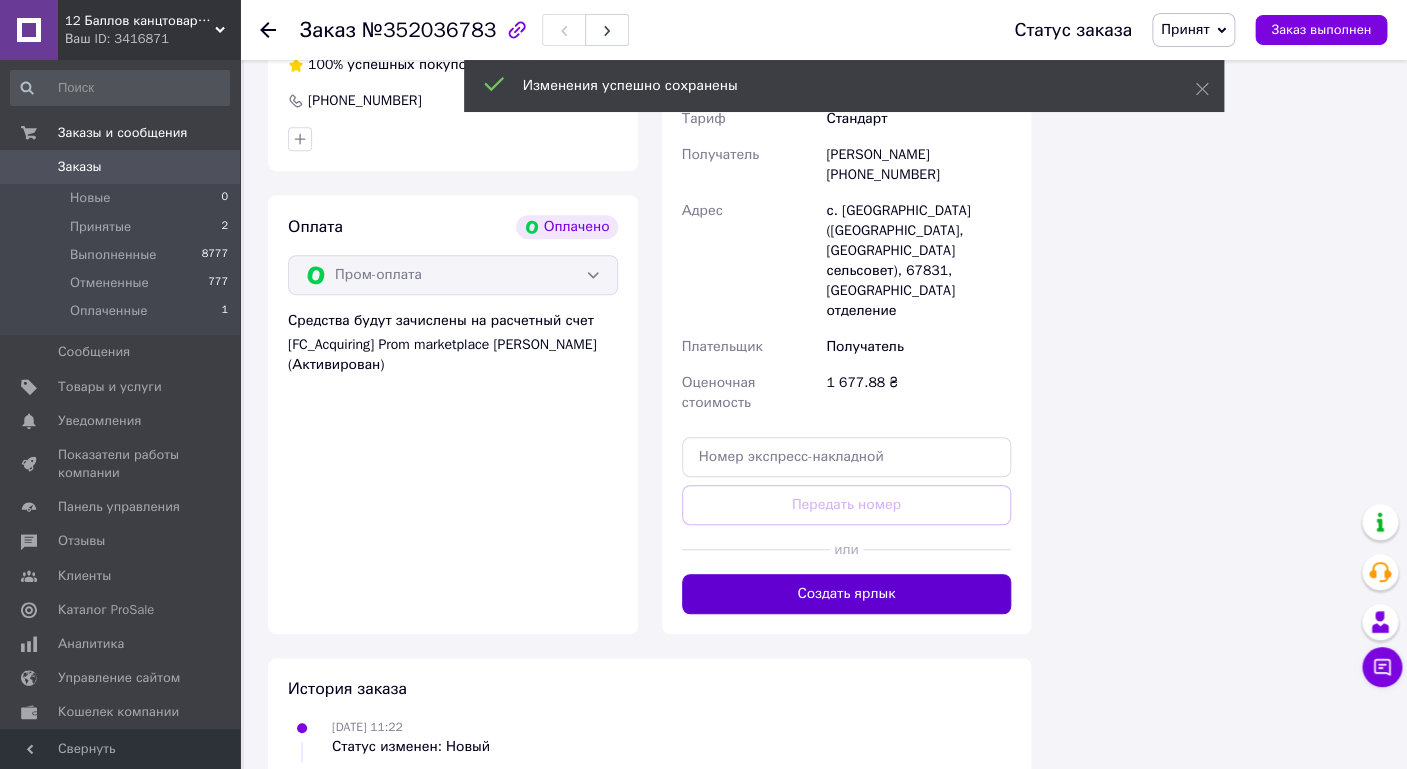 click on "Создать ярлык" at bounding box center [847, 594] 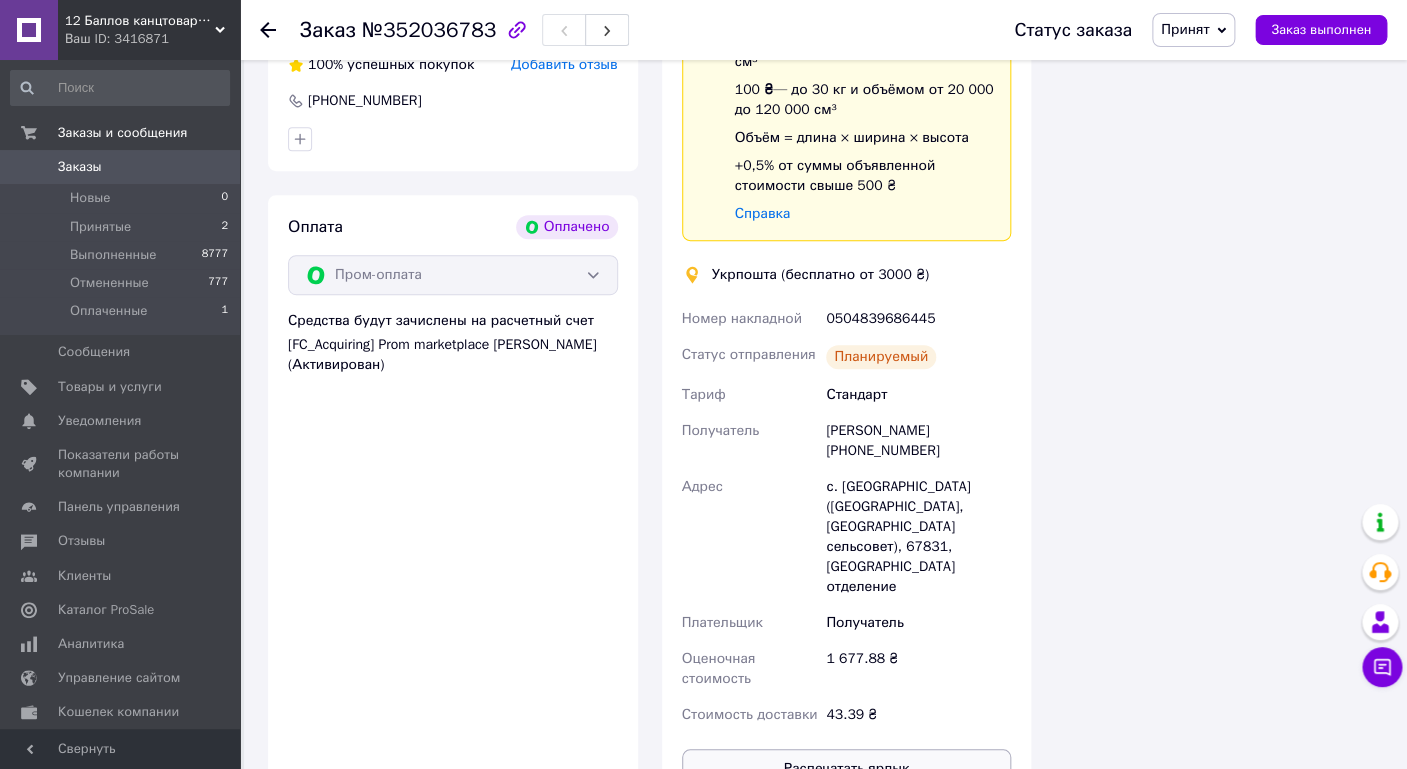click on "Распечатать ярлык" at bounding box center (847, 769) 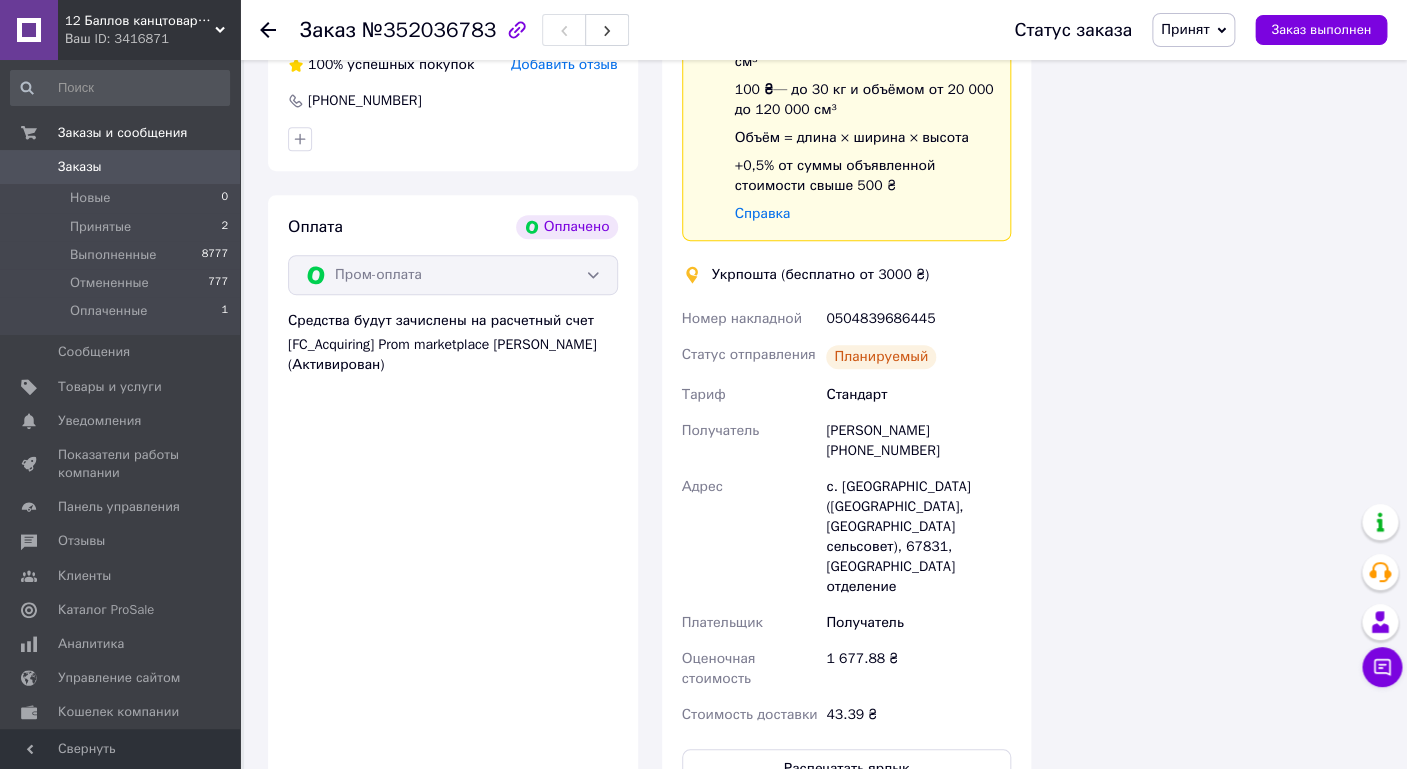 click on "0504839686445" at bounding box center [918, 319] 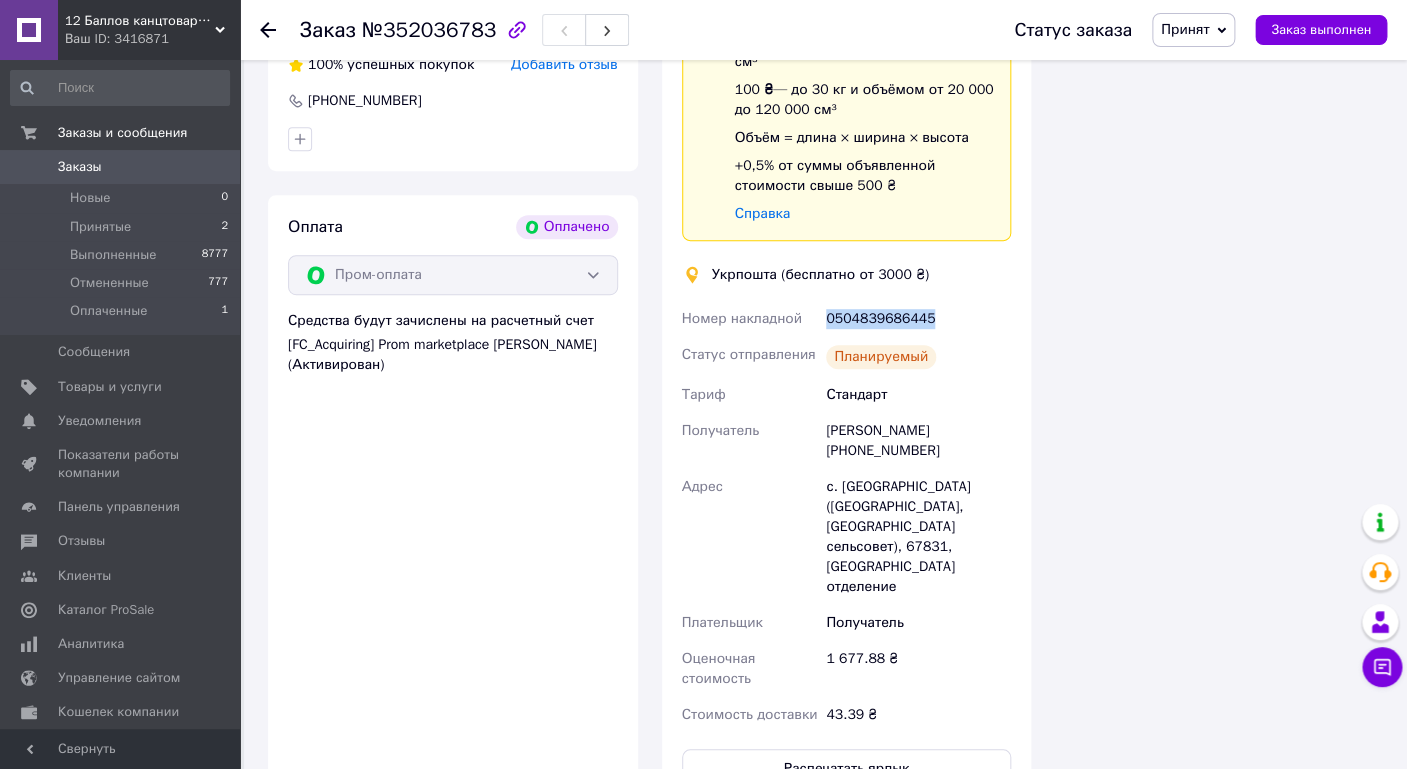 click on "0504839686445" at bounding box center [918, 319] 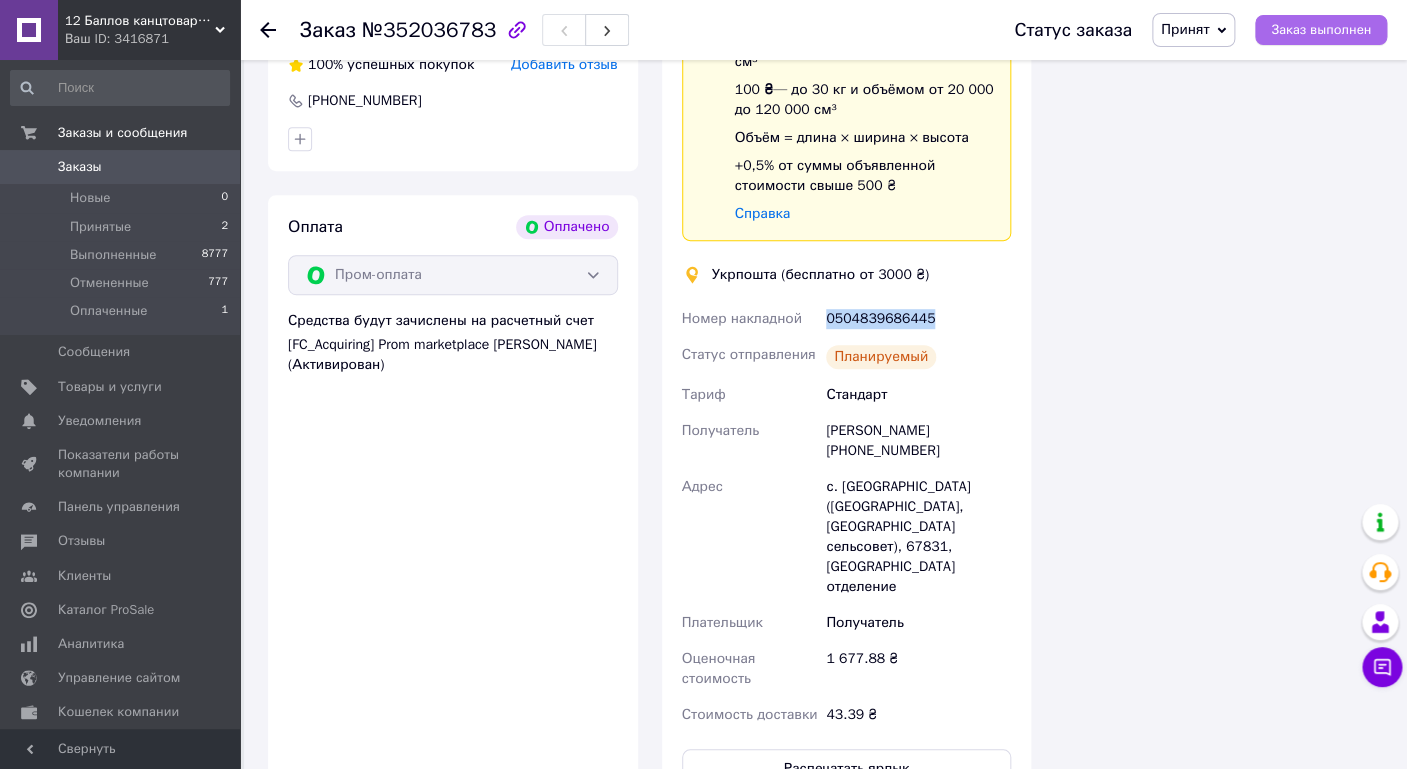 click on "Заказ выполнен" at bounding box center (1321, 30) 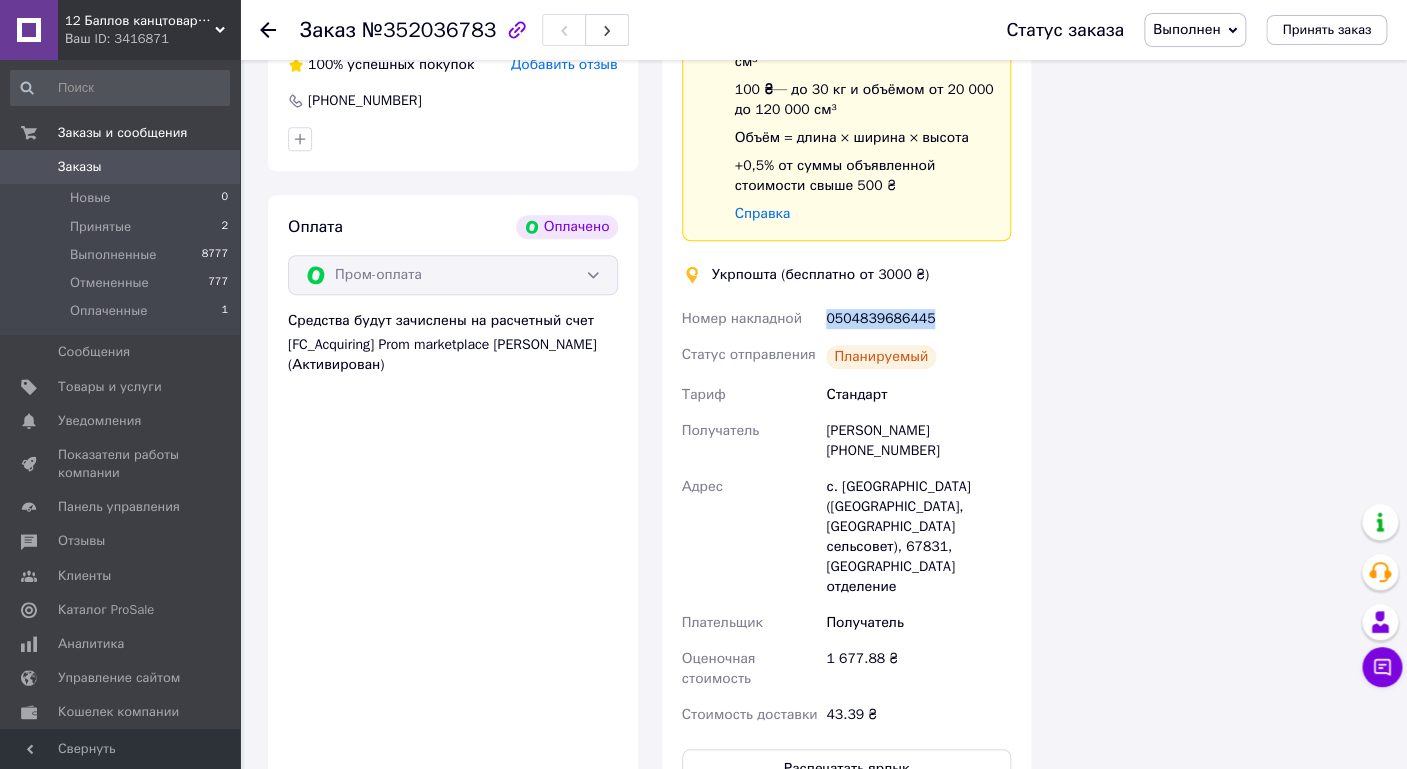 drag, startPoint x: 930, startPoint y: 375, endPoint x: 853, endPoint y: 377, distance: 77.02597 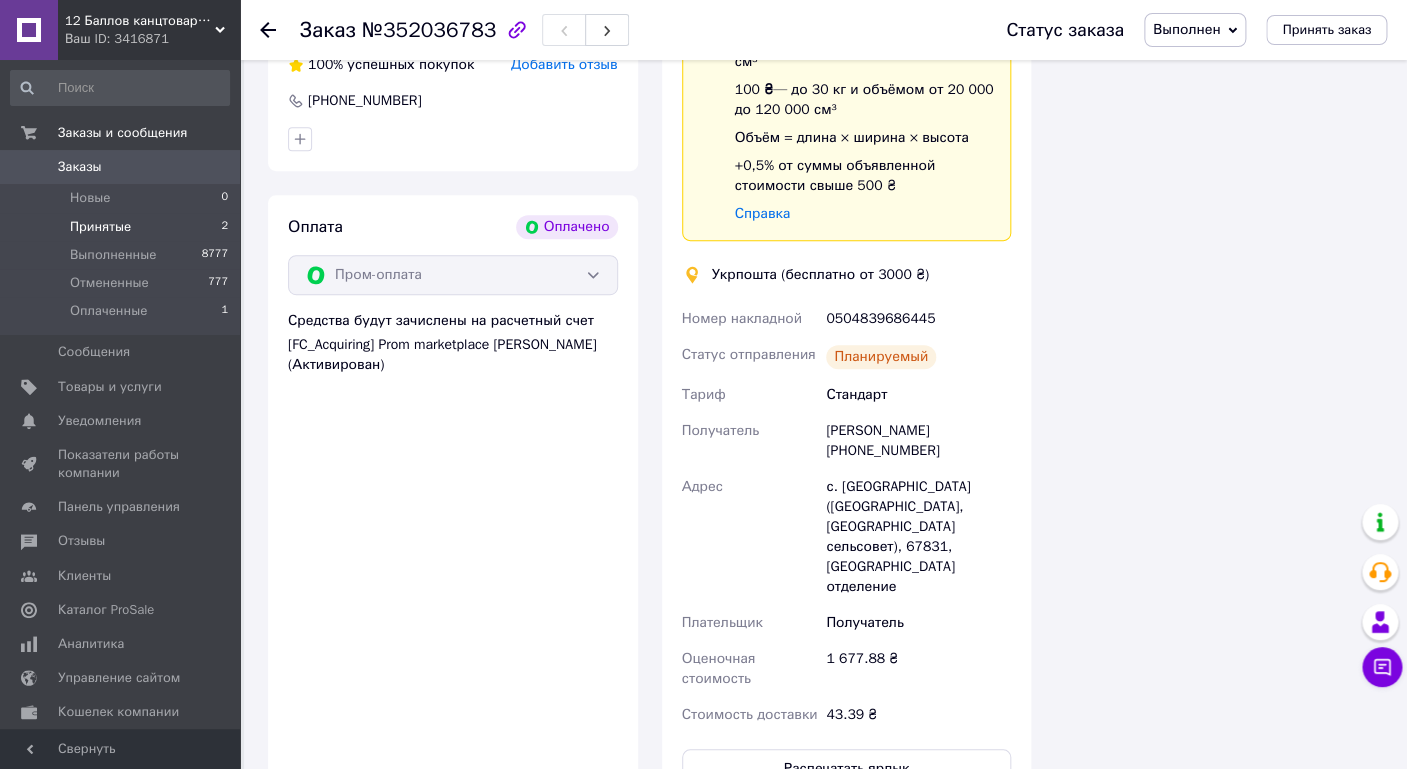 click on "Принятые" at bounding box center [100, 227] 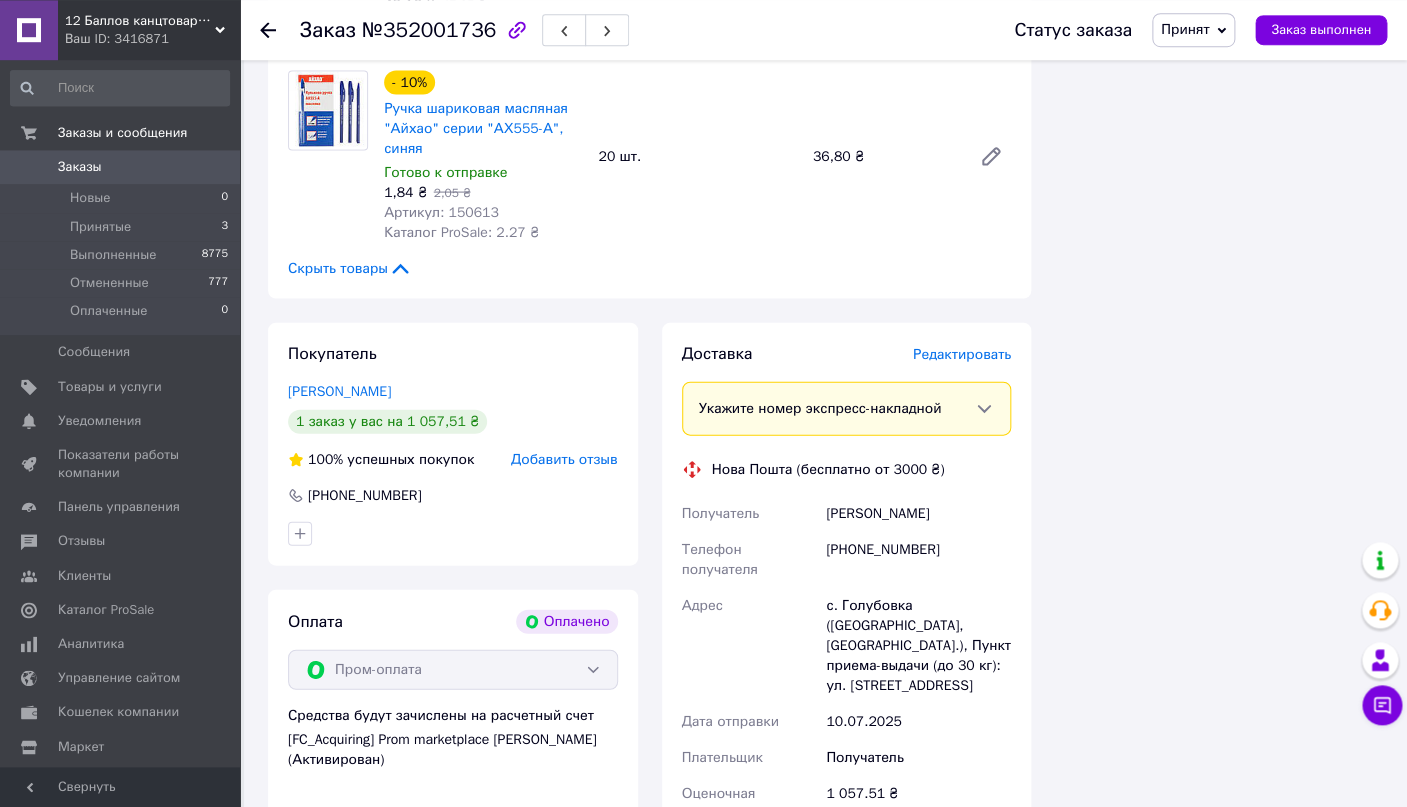 scroll, scrollTop: 2072, scrollLeft: 0, axis: vertical 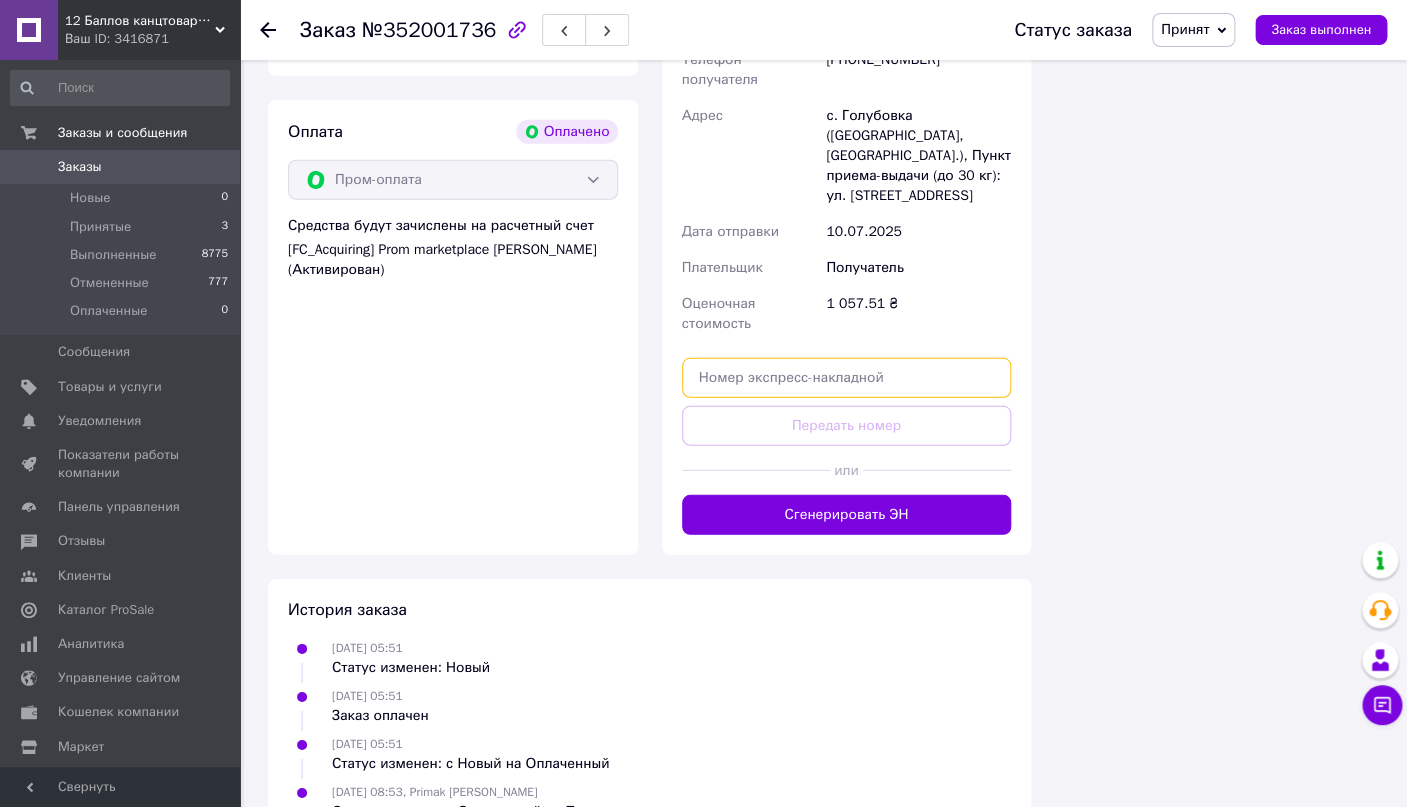 click at bounding box center [847, 378] 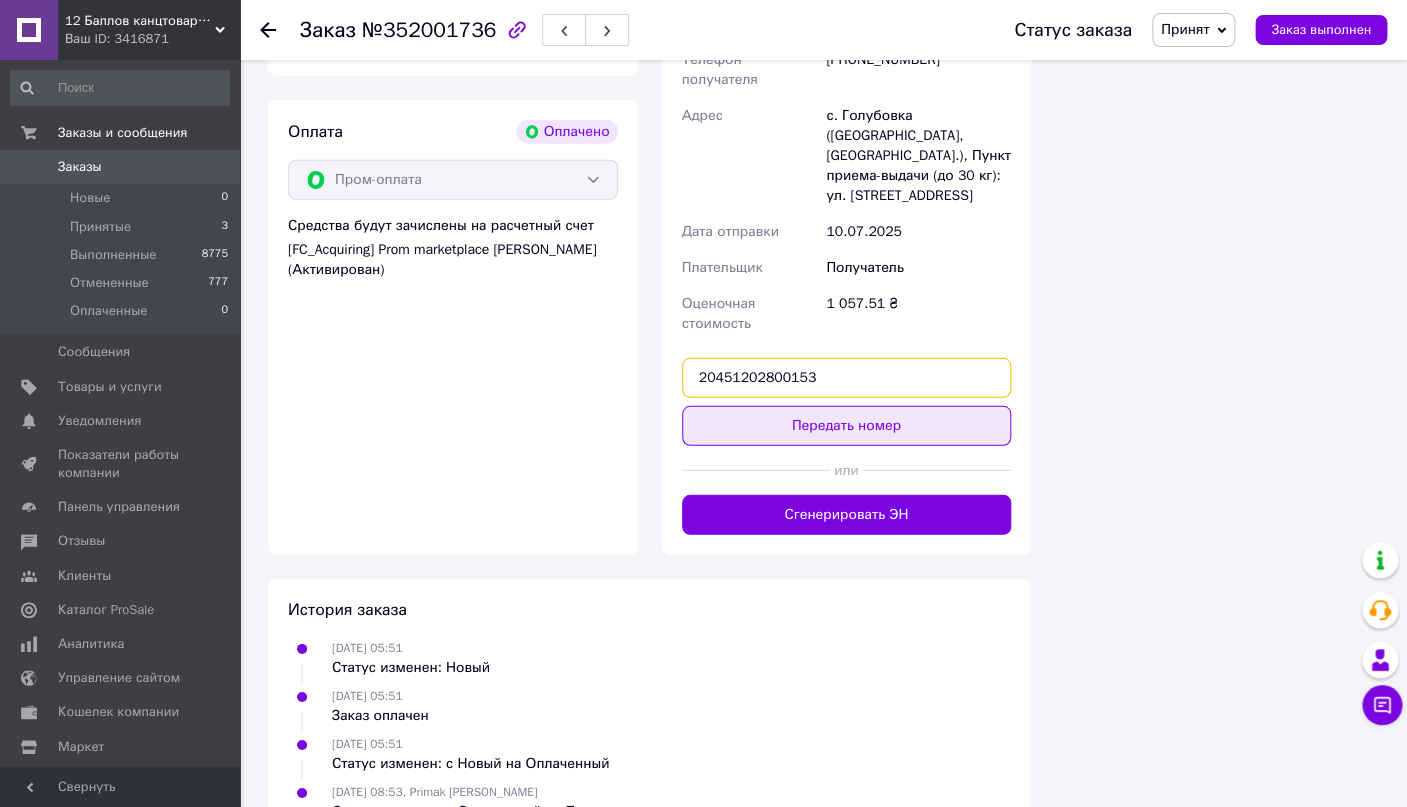 type on "20451202800153" 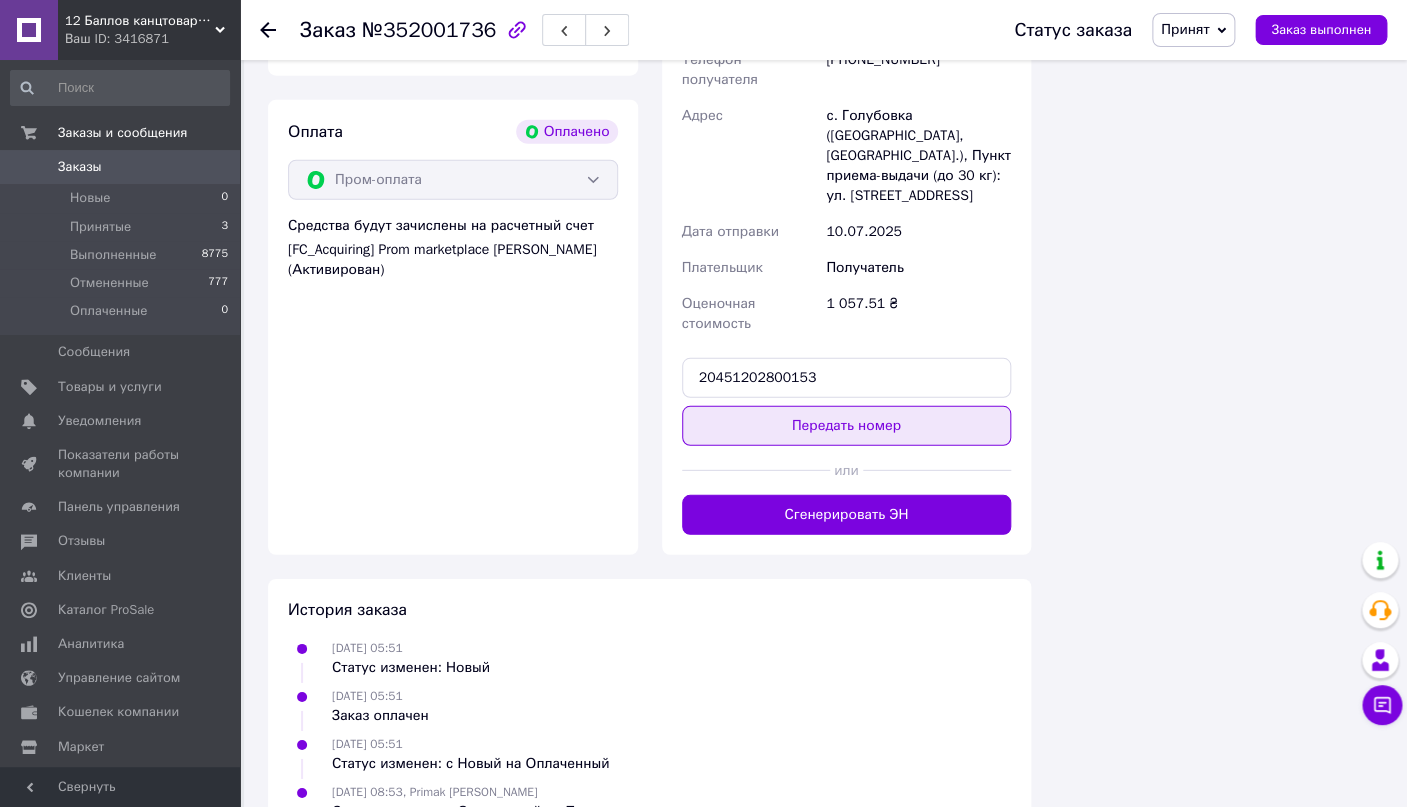 click on "Передать номер" at bounding box center (847, 426) 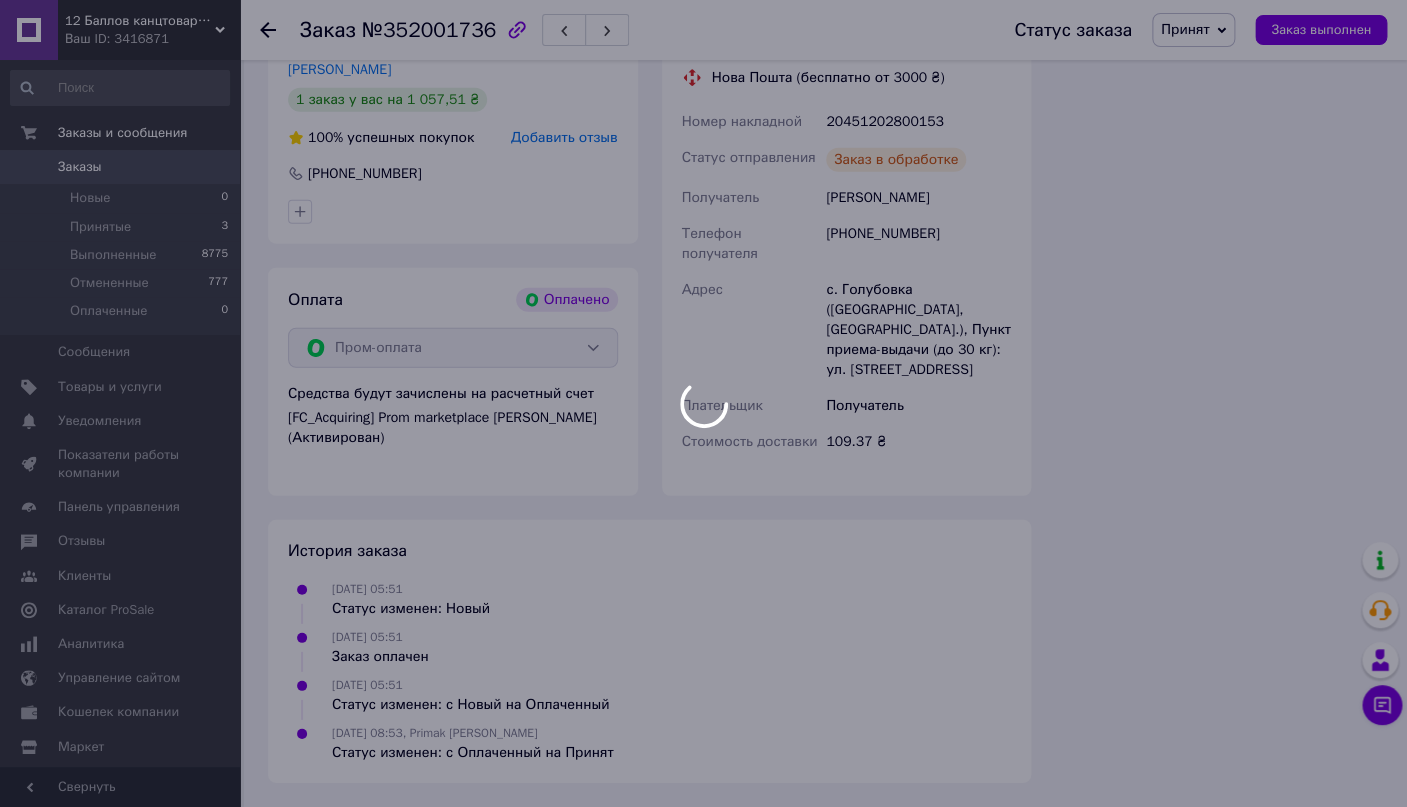 scroll, scrollTop: 1860, scrollLeft: 0, axis: vertical 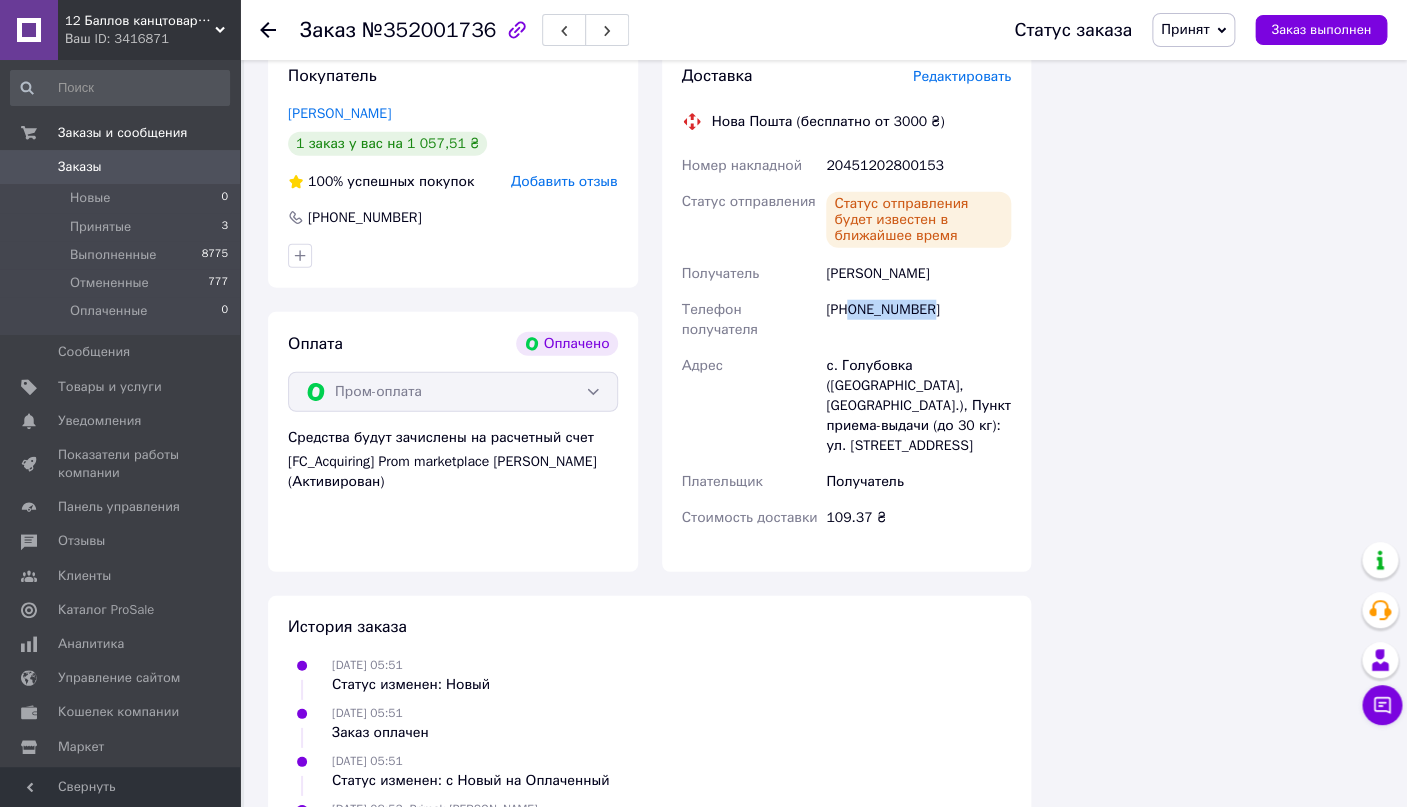 drag, startPoint x: 934, startPoint y: 296, endPoint x: 851, endPoint y: 299, distance: 83.0542 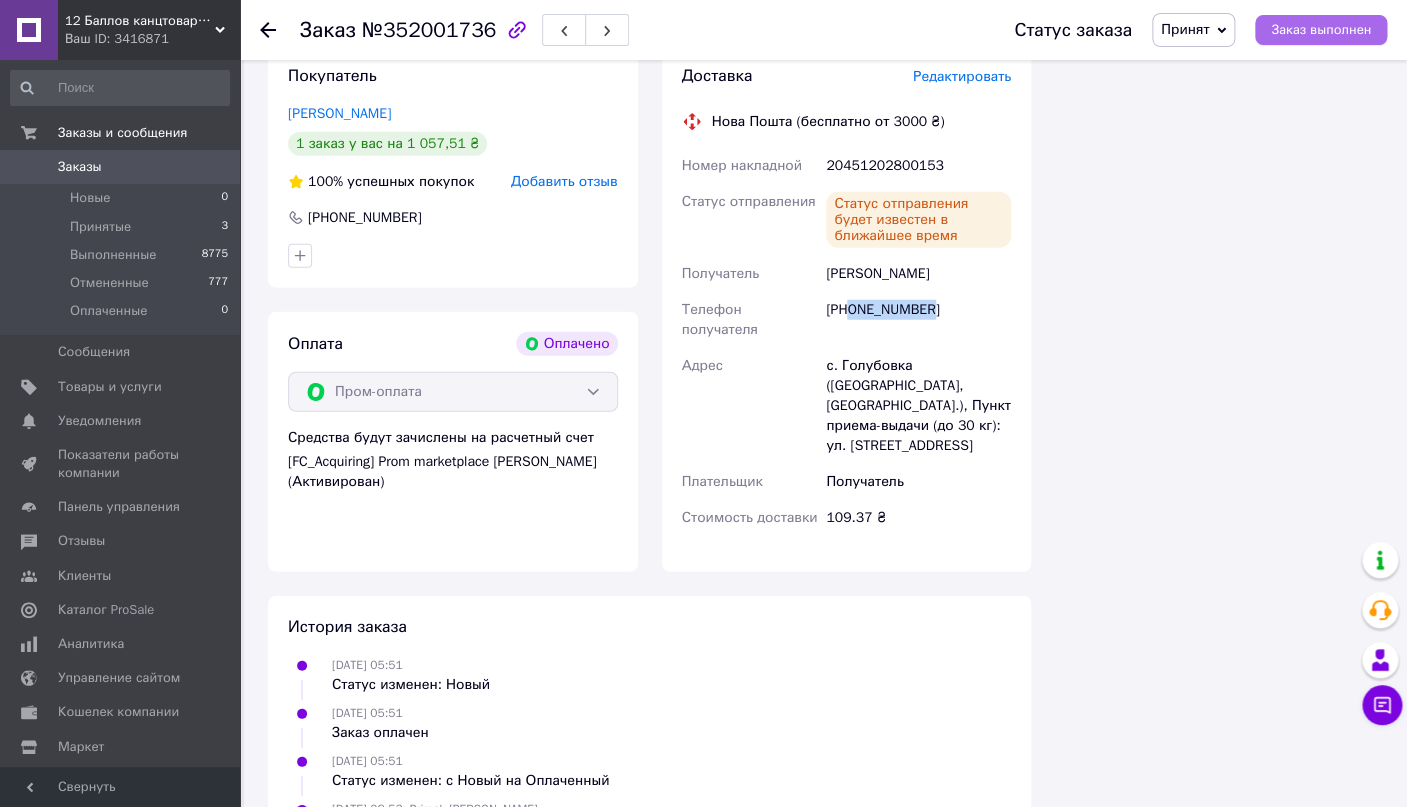 click on "Заказ выполнен" at bounding box center (1321, 30) 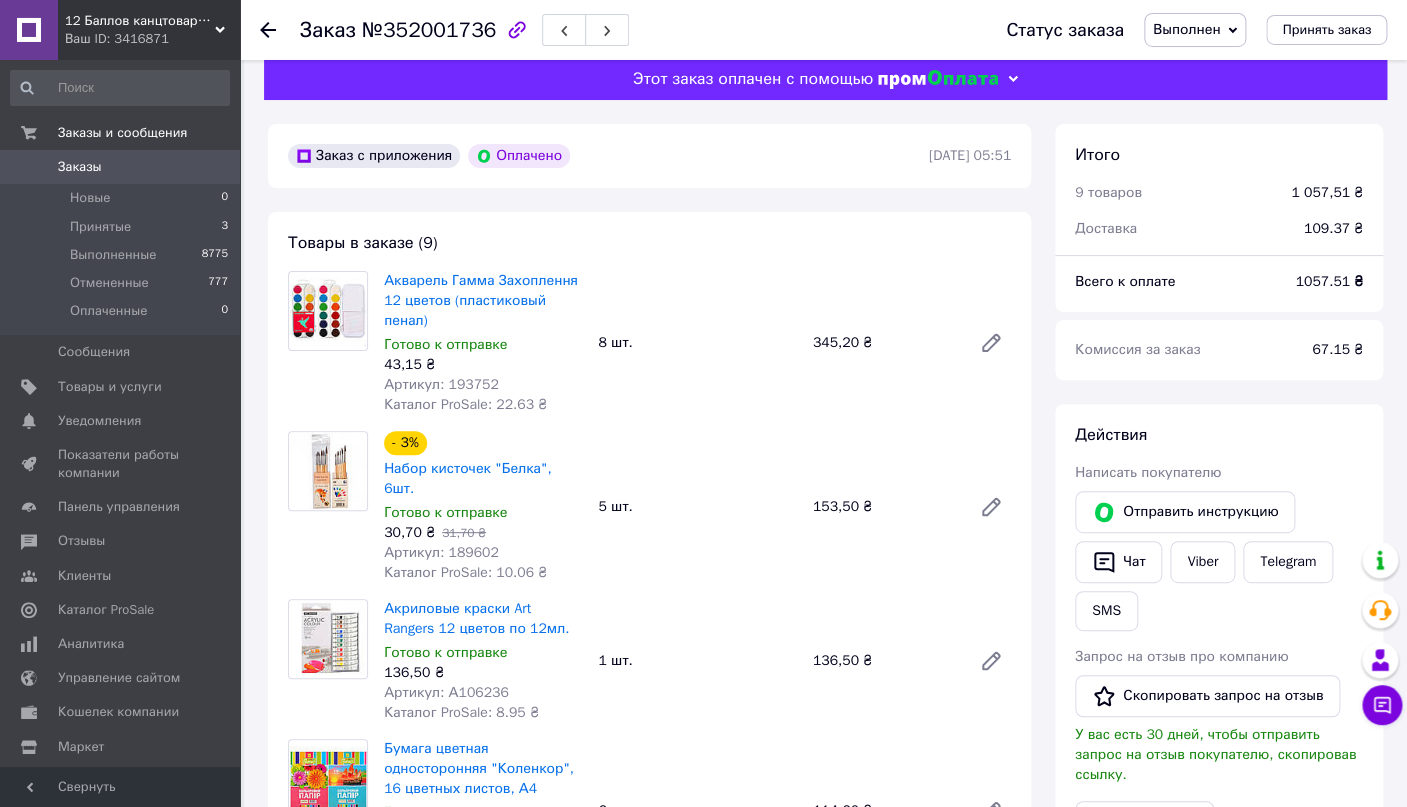 scroll, scrollTop: 0, scrollLeft: 0, axis: both 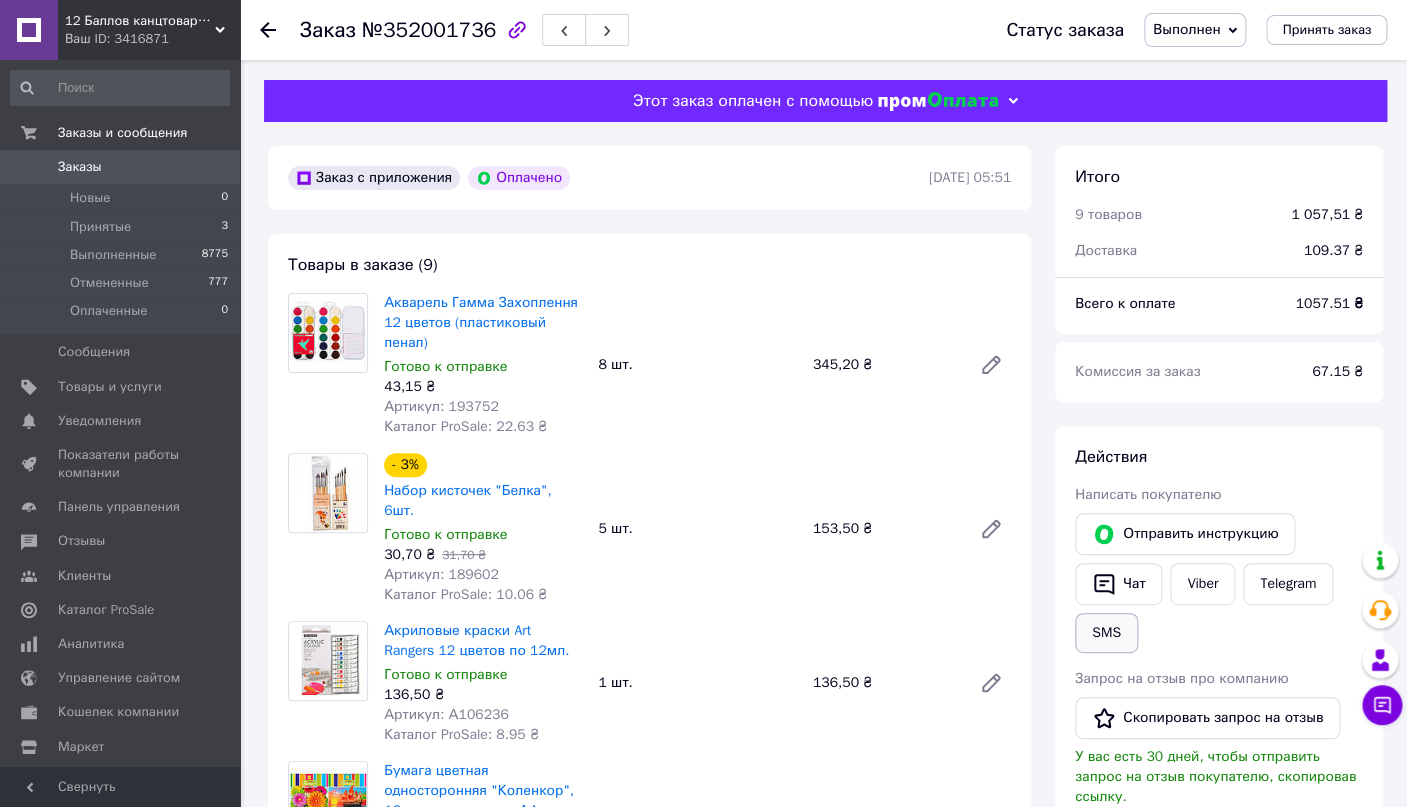 click on "SMS" at bounding box center [1106, 633] 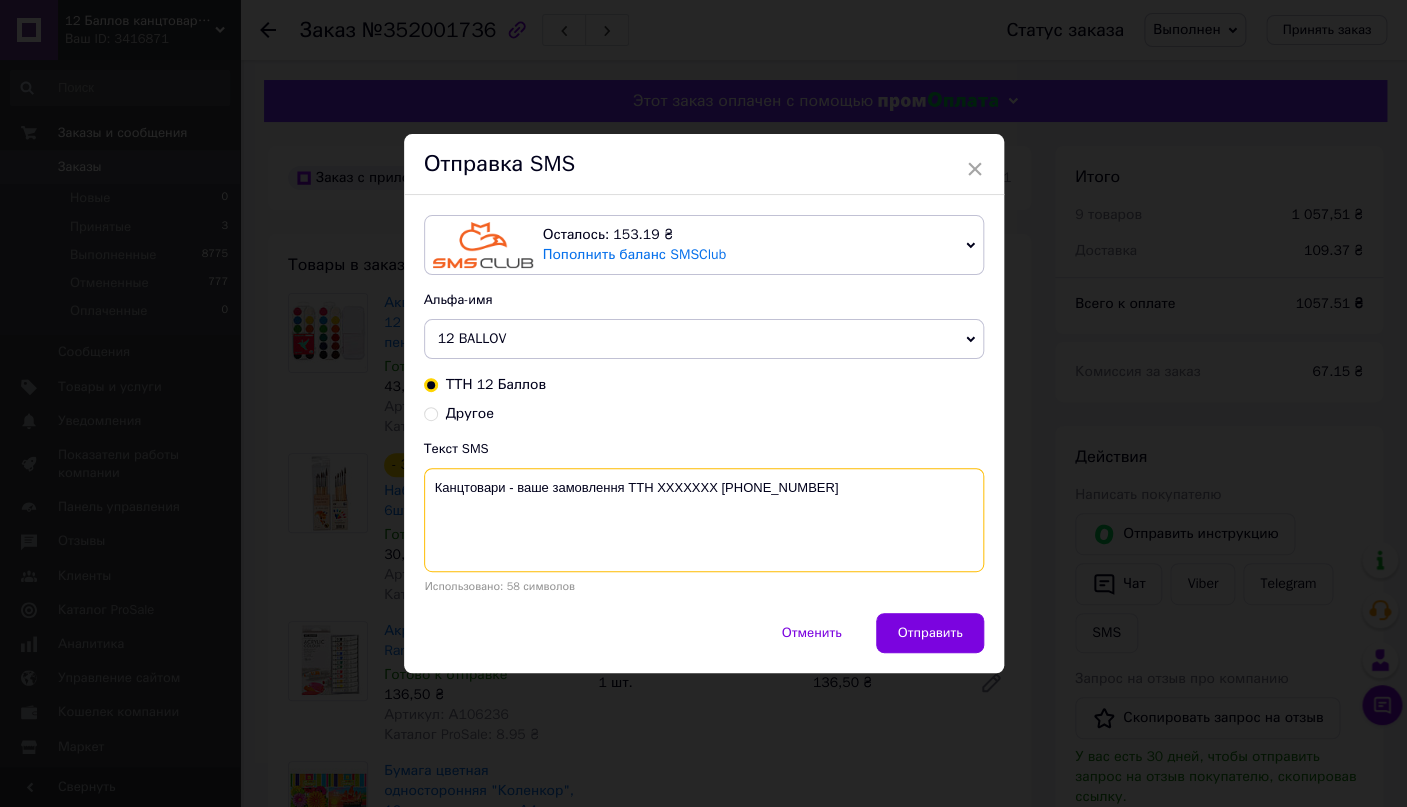 click on "Канцтовари - ваше замовлення ТТН XXXXXXX +38-063-739-80-80" at bounding box center (704, 520) 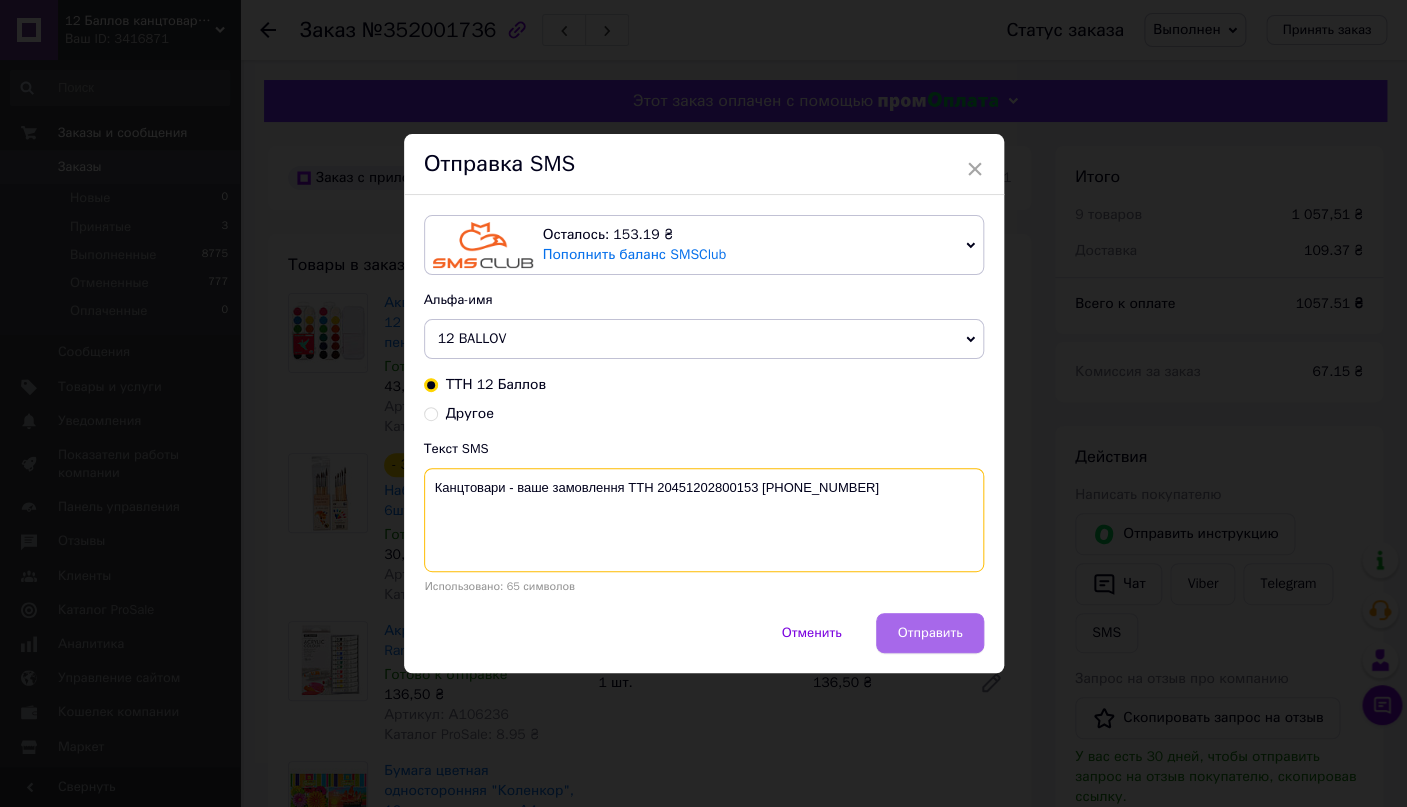type on "Канцтовари - ваше замовлення ТТН 20451202800153 +38-063-739-80-80" 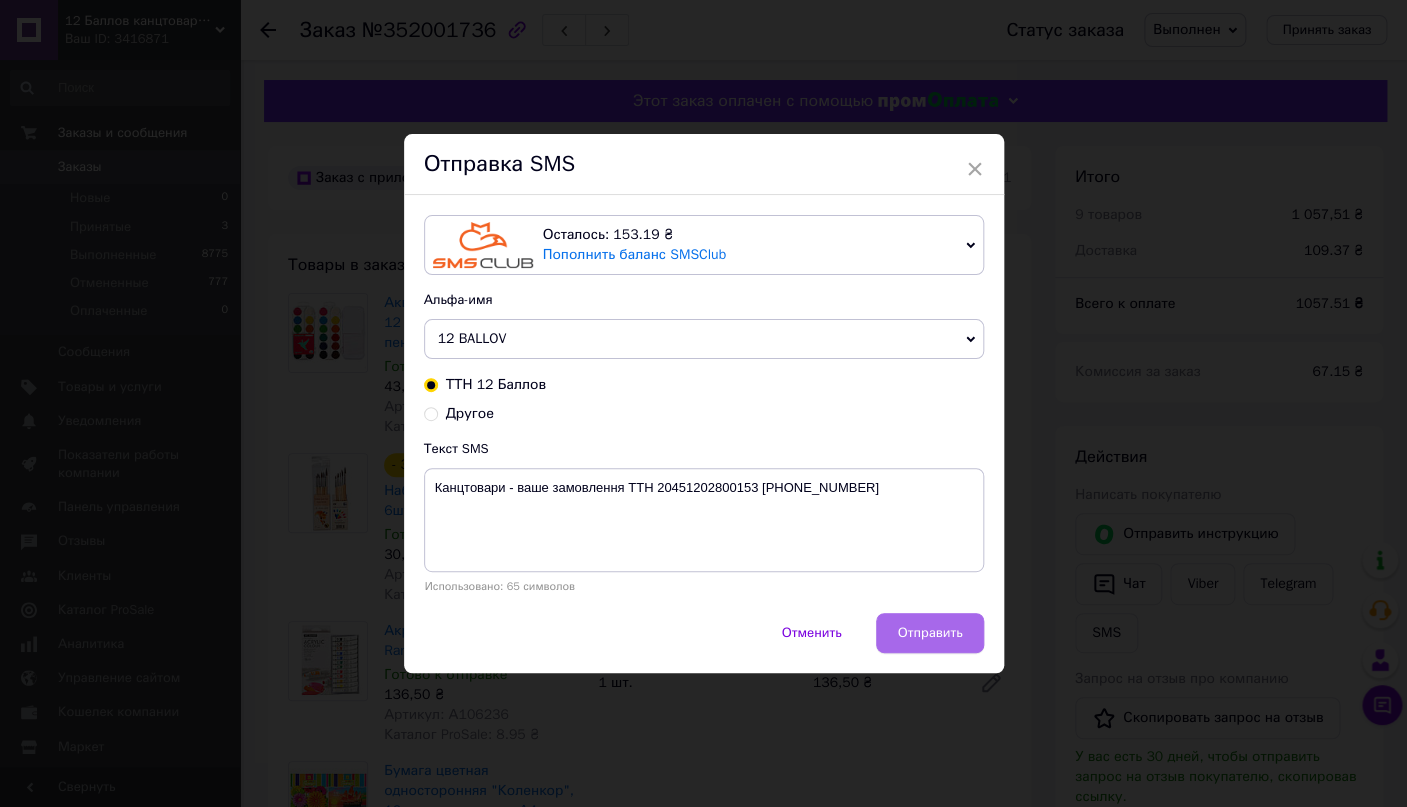 click on "Отправить" at bounding box center (929, 633) 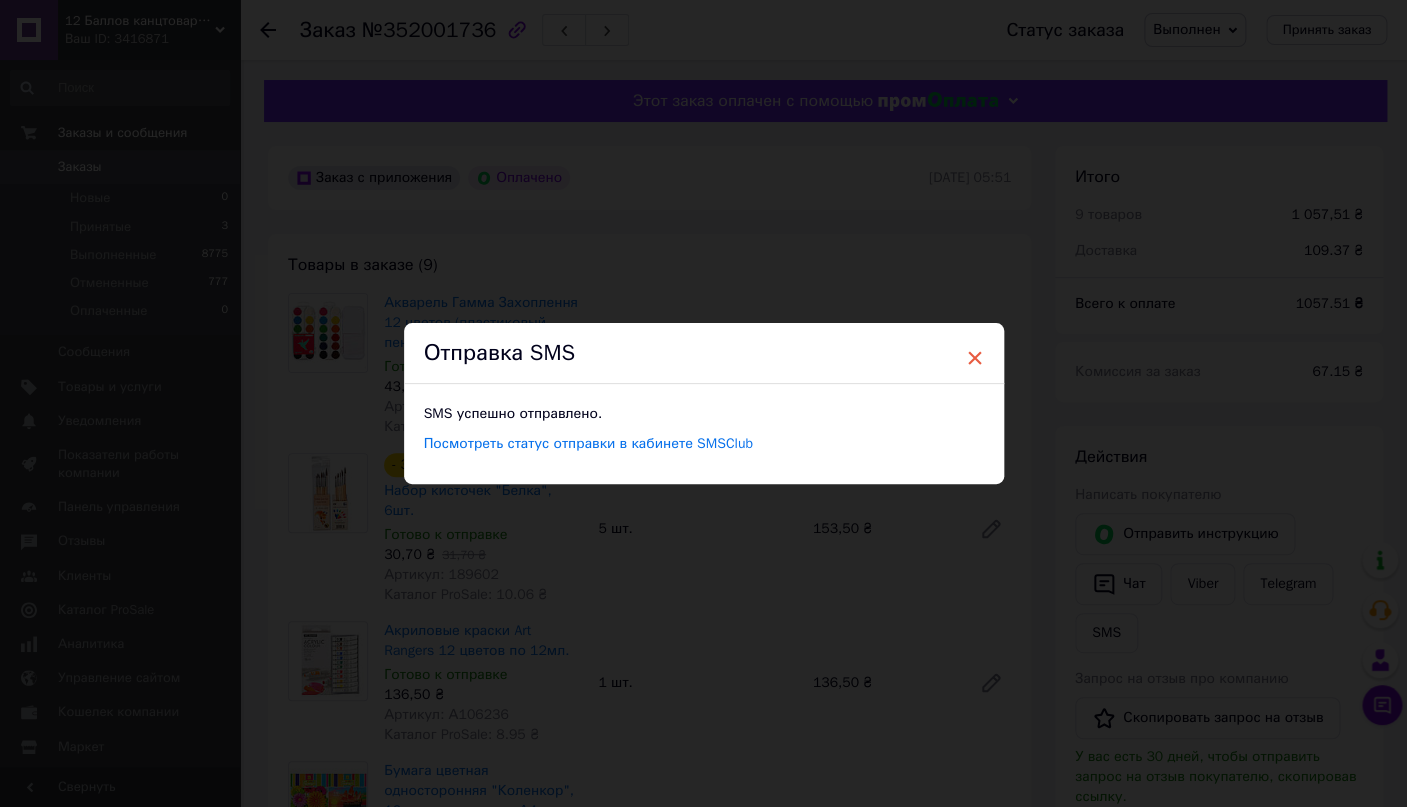 click on "×" at bounding box center (975, 358) 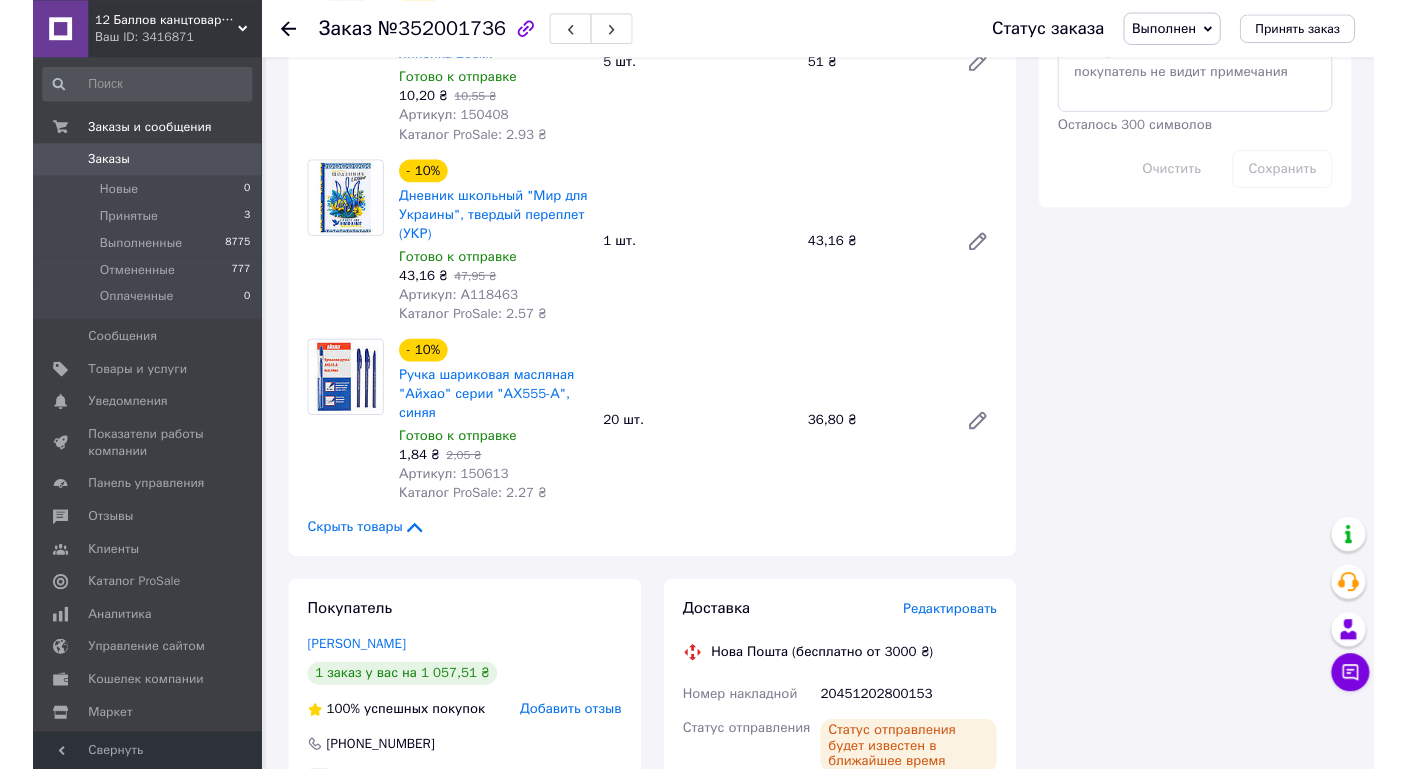 scroll, scrollTop: 1131, scrollLeft: 0, axis: vertical 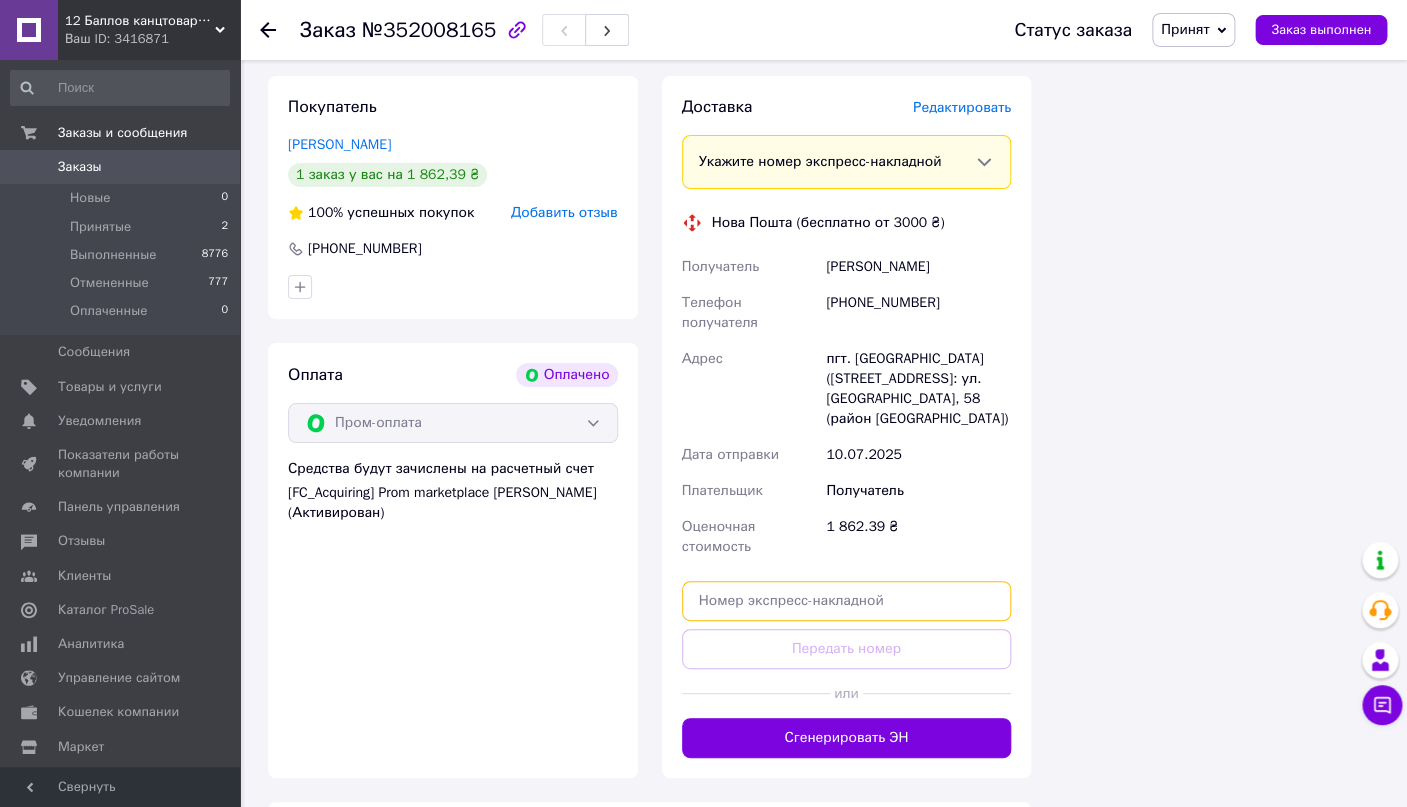 click at bounding box center (847, 601) 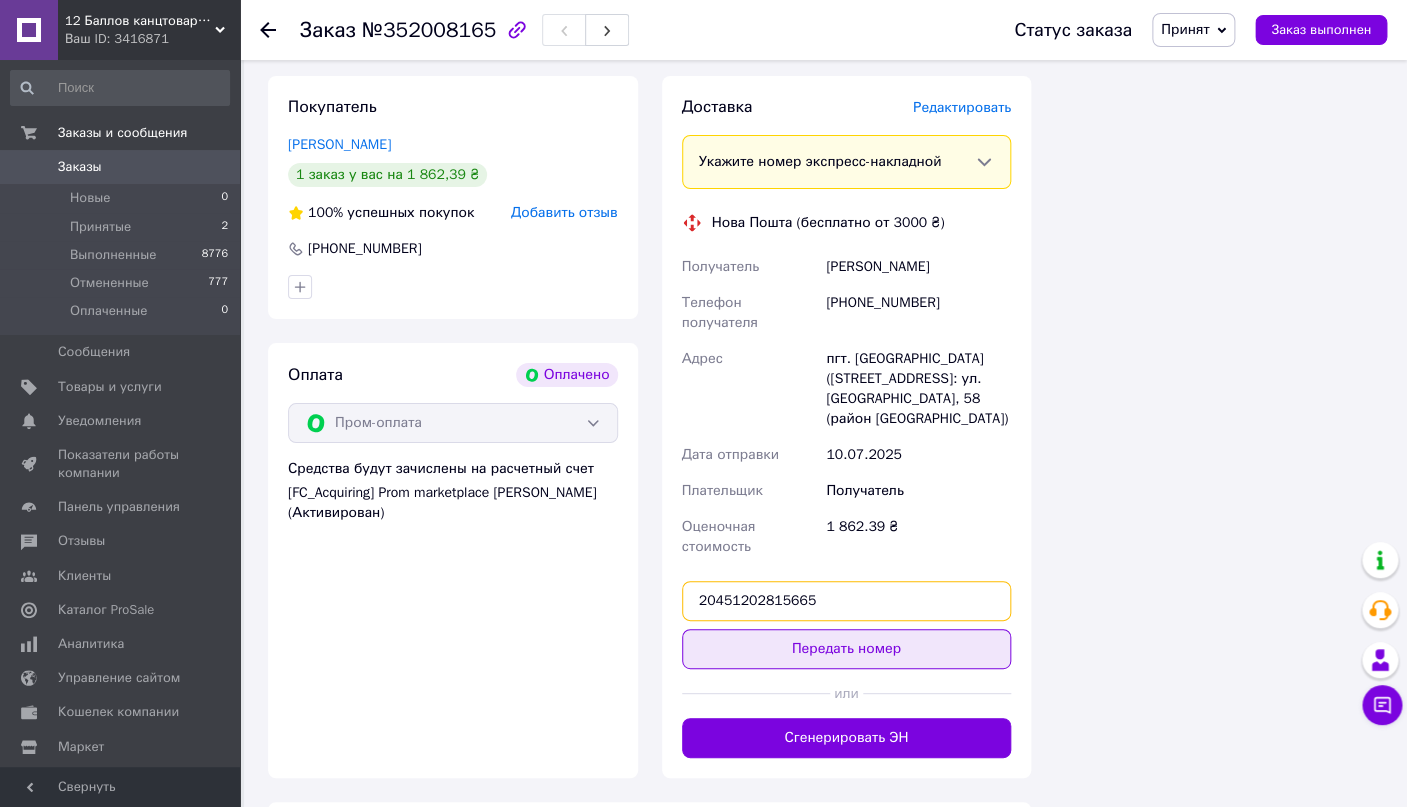 type on "20451202815665" 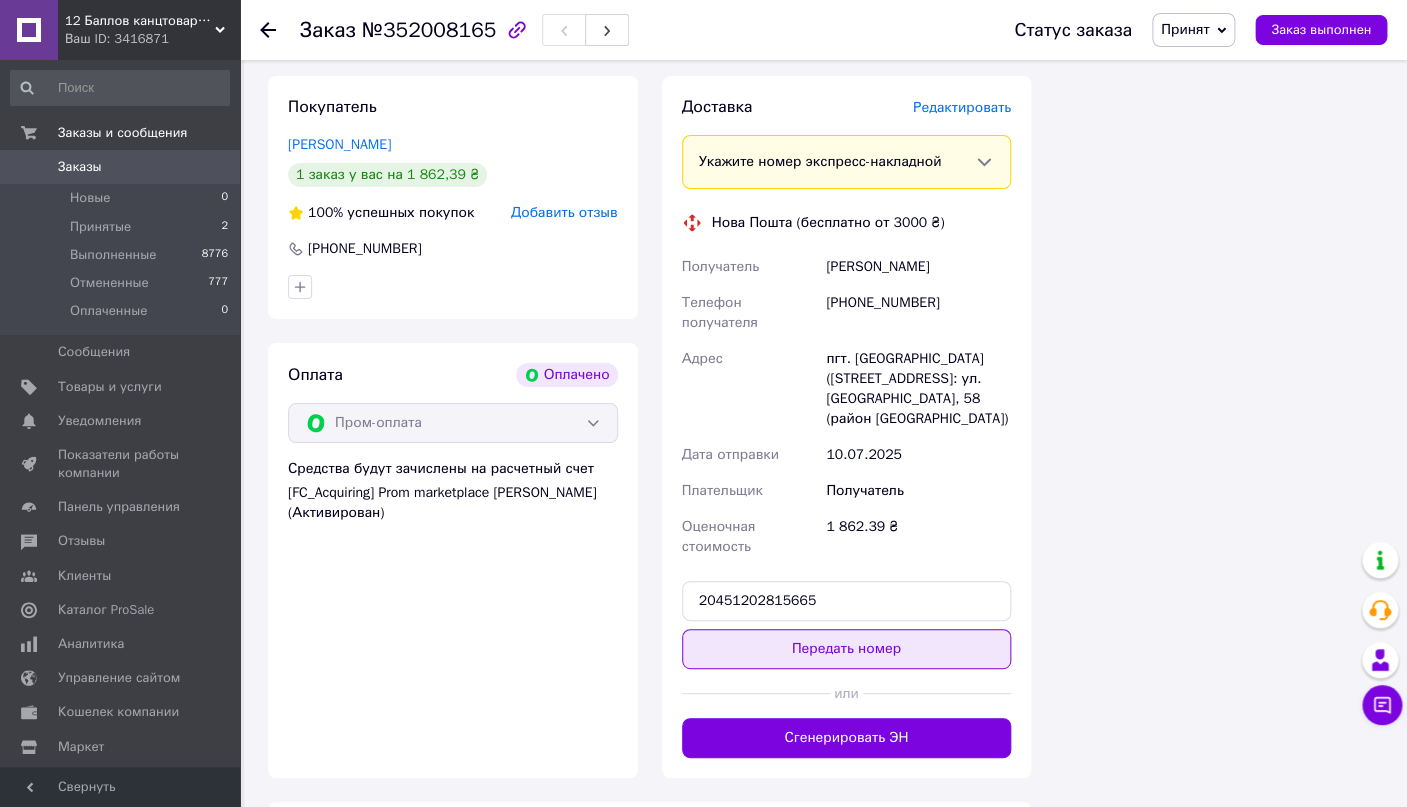click on "Передать номер" at bounding box center (847, 649) 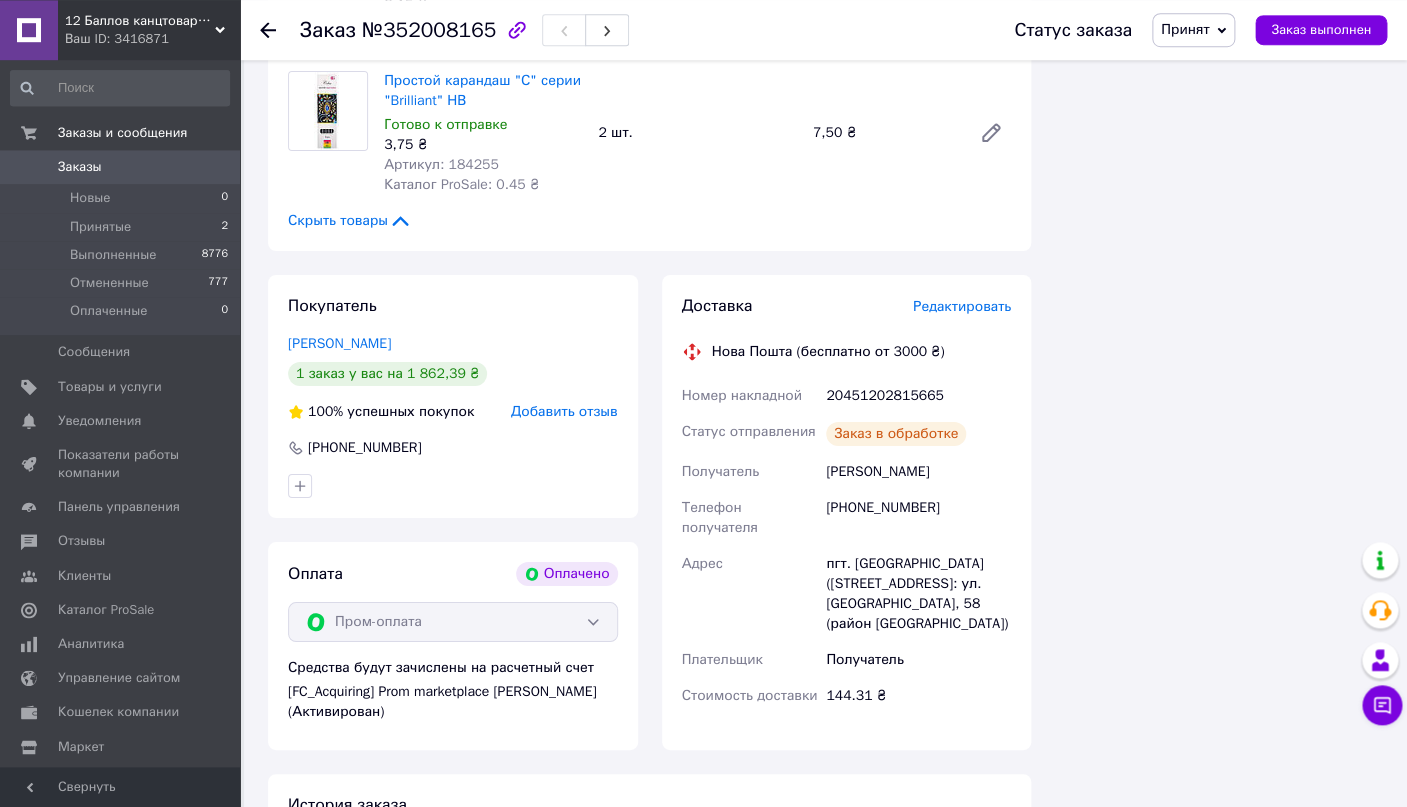 scroll, scrollTop: 5596, scrollLeft: 0, axis: vertical 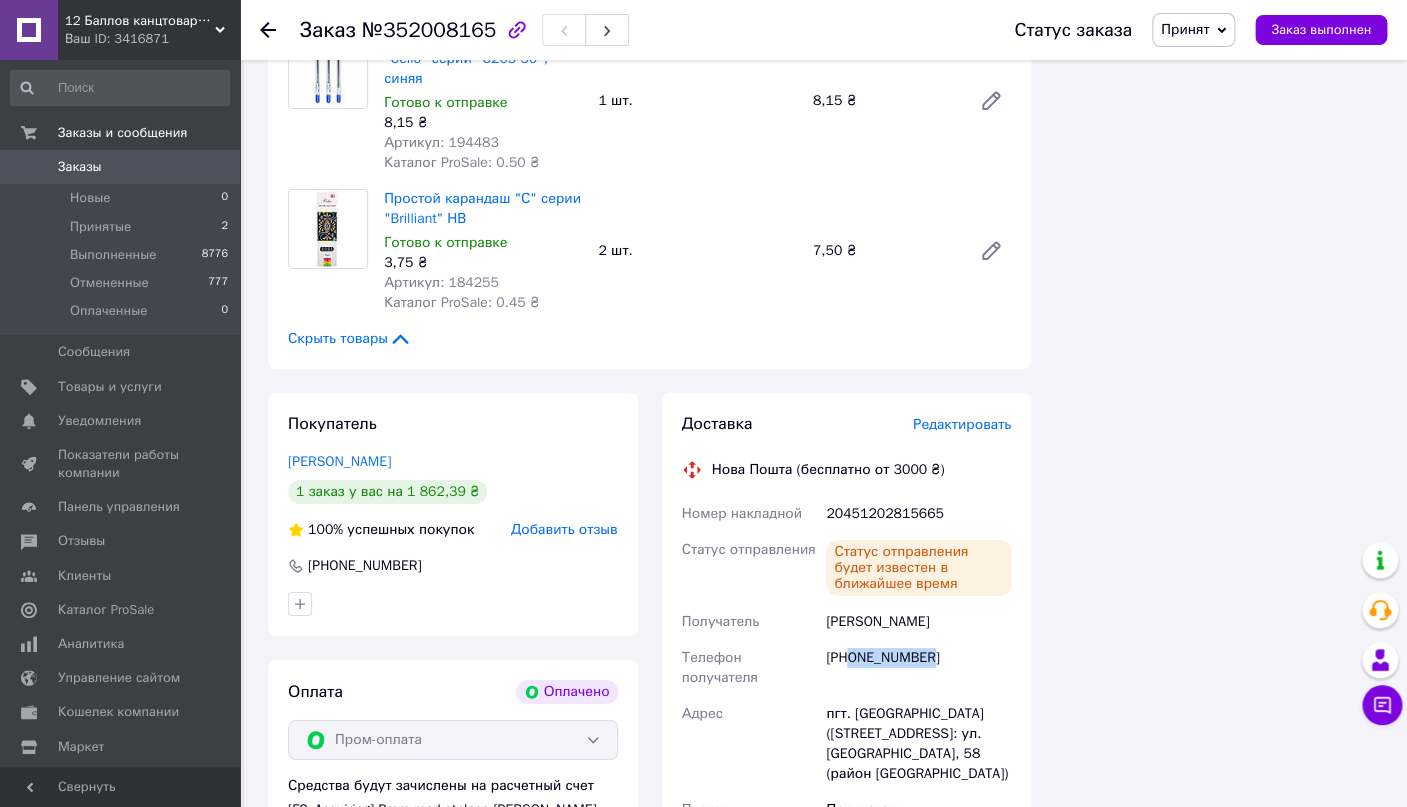 drag, startPoint x: 909, startPoint y: 508, endPoint x: 852, endPoint y: 514, distance: 57.31492 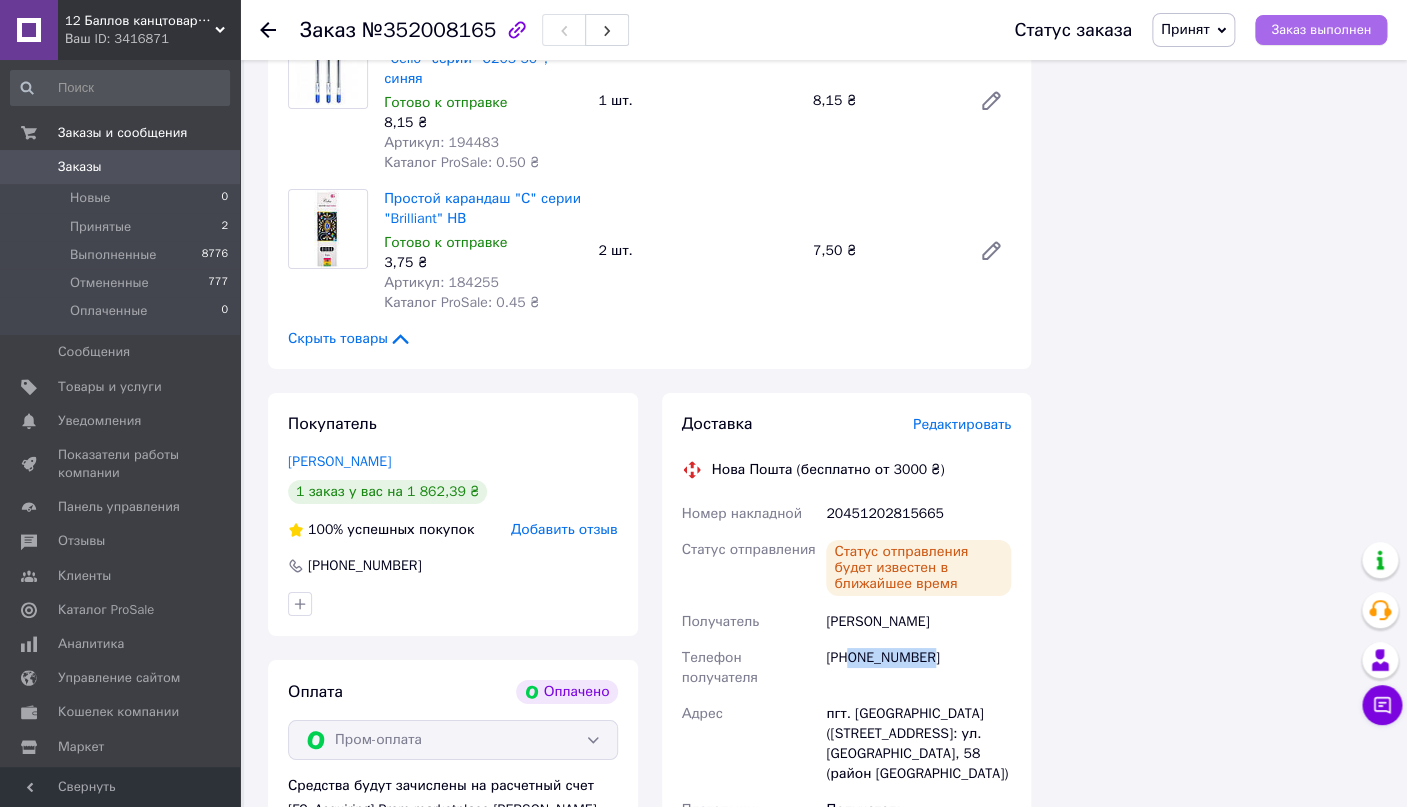 click on "Заказ выполнен" at bounding box center [1321, 30] 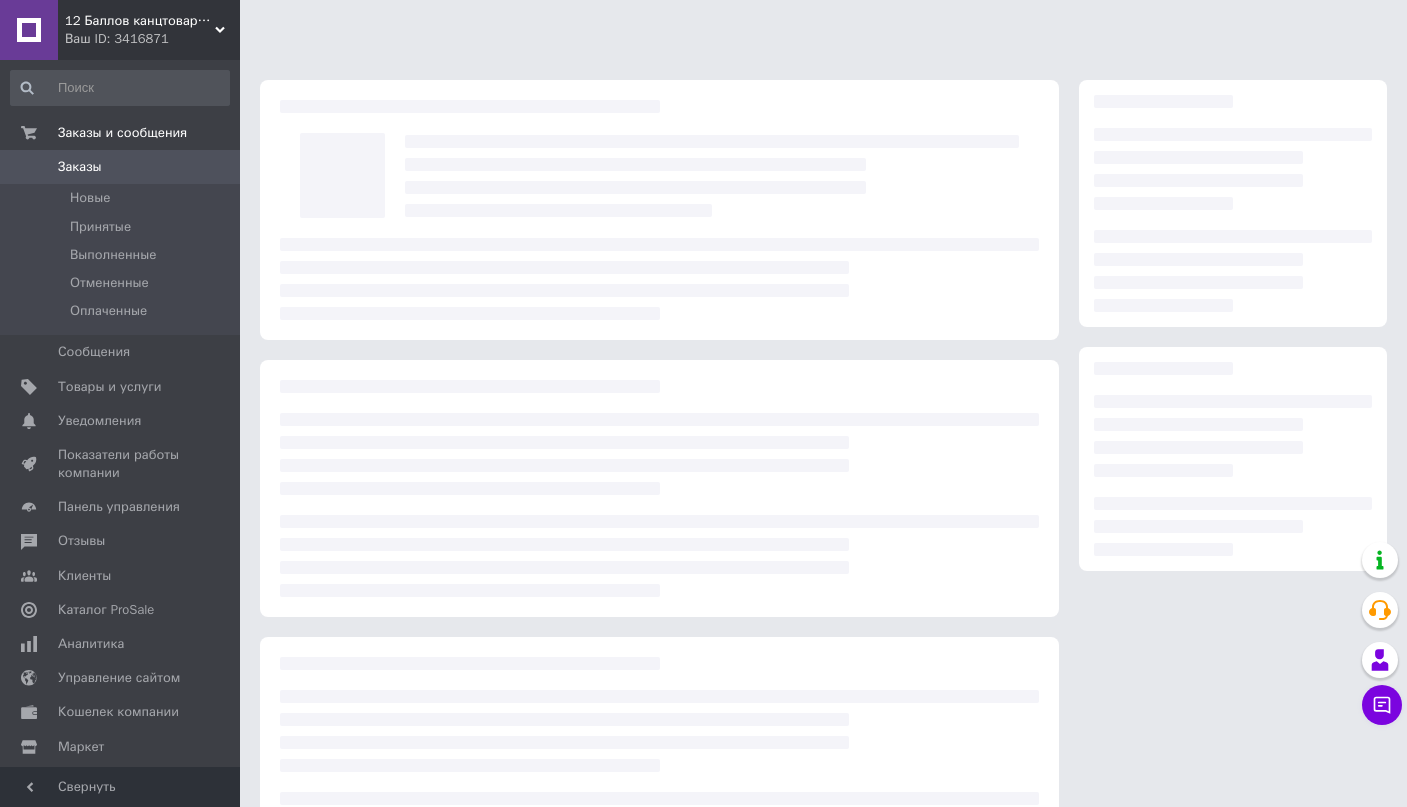scroll, scrollTop: 0, scrollLeft: 0, axis: both 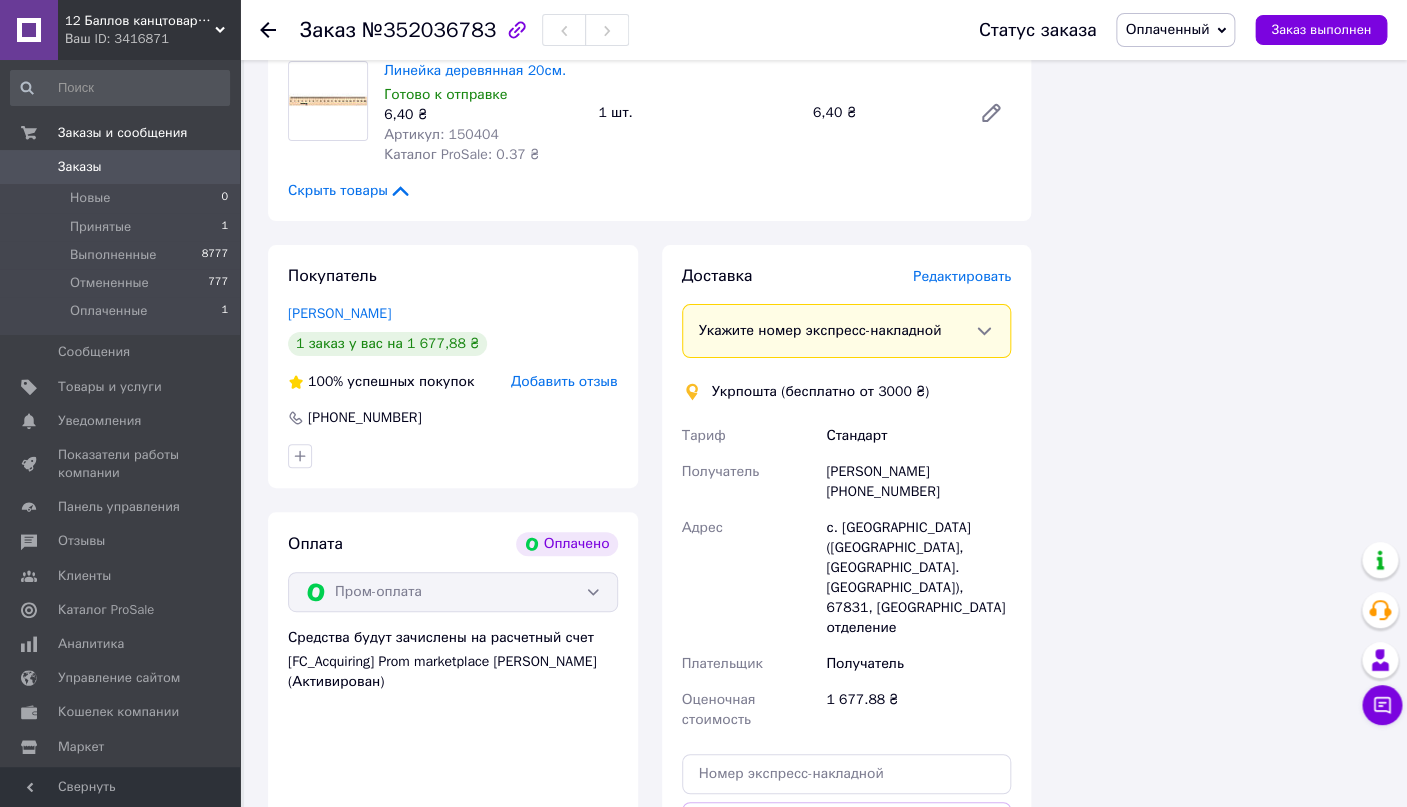 drag, startPoint x: 929, startPoint y: 414, endPoint x: 852, endPoint y: 424, distance: 77.64664 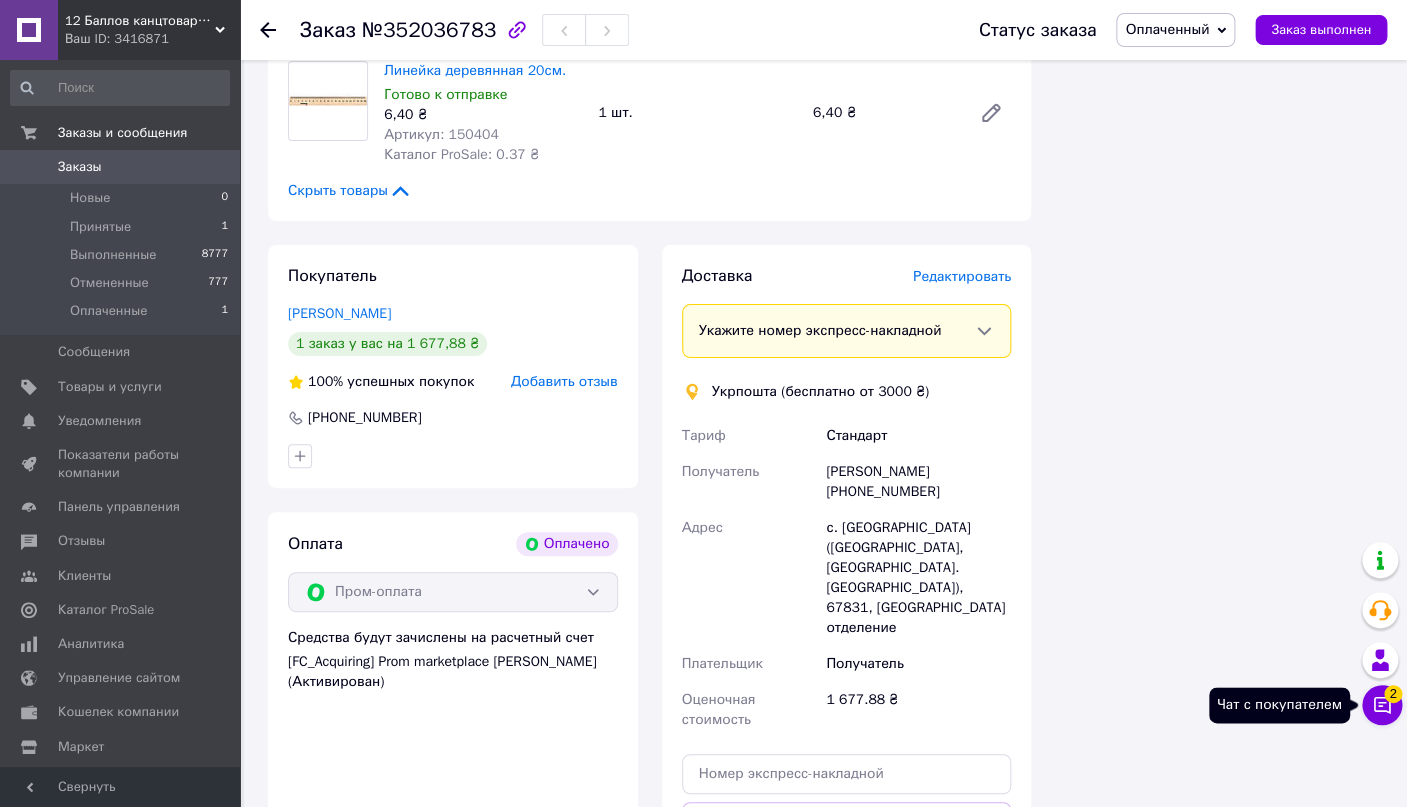 click 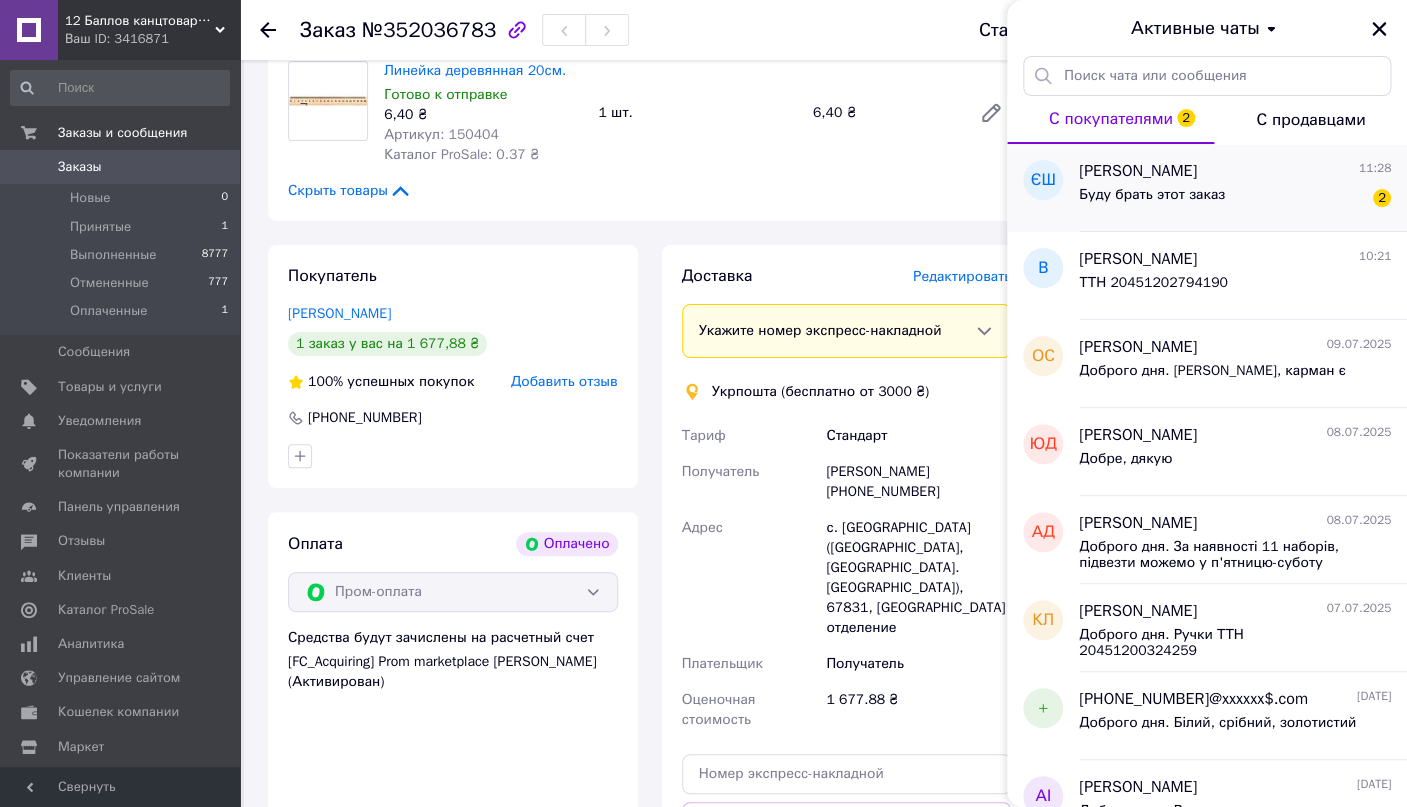 click on "Буду брать этот заказ 2" at bounding box center [1235, 199] 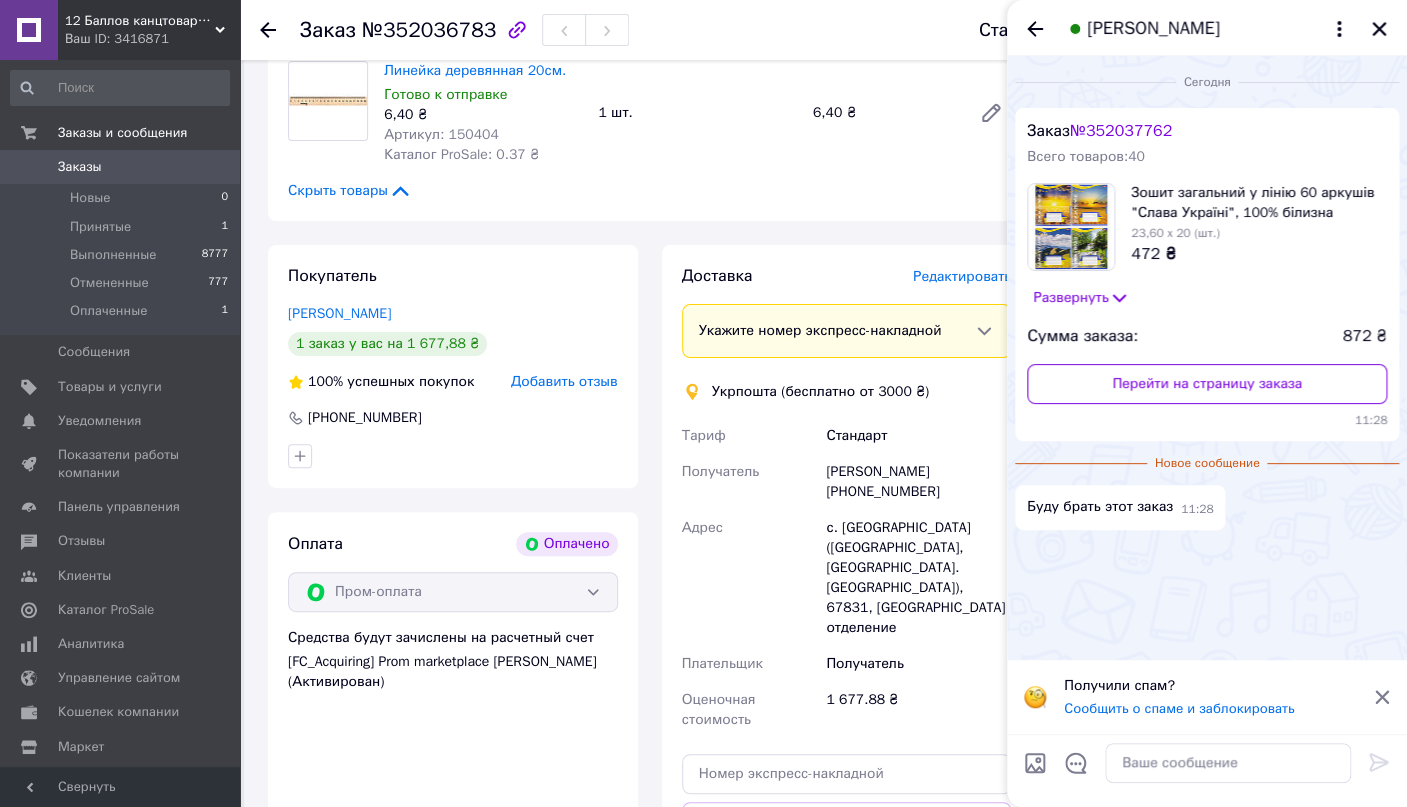 click on "№ 352037762" at bounding box center [1121, 131] 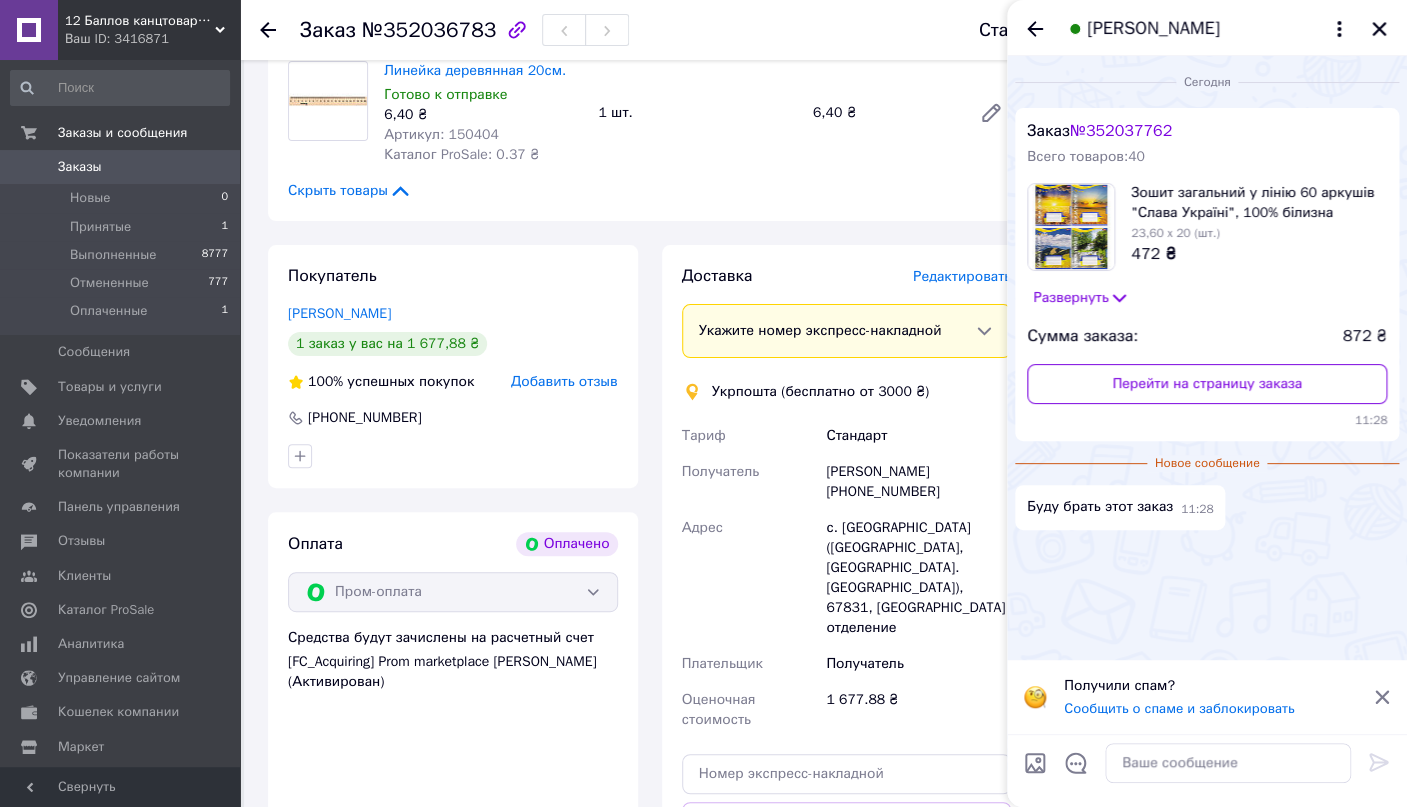 click on "Заказы" at bounding box center [80, 167] 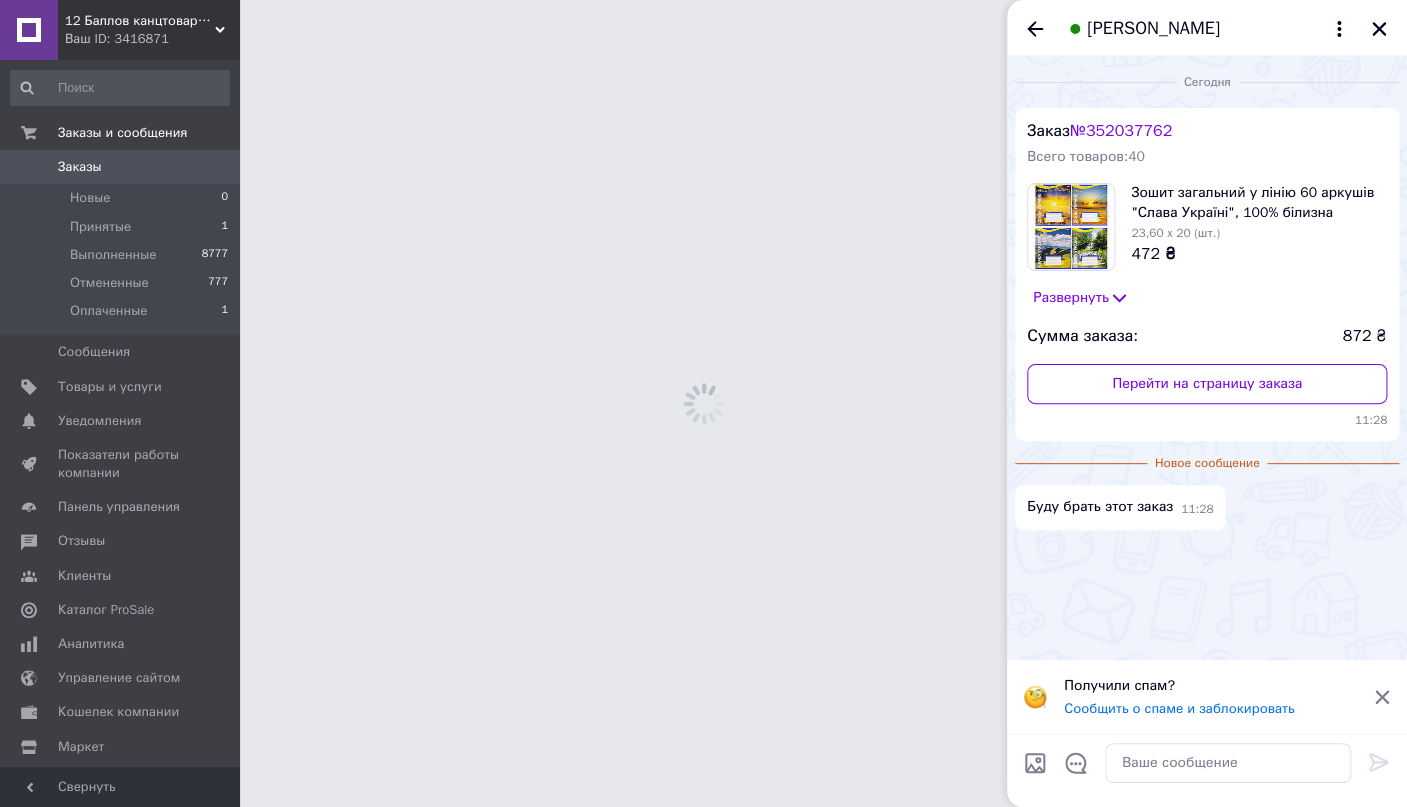 scroll, scrollTop: 0, scrollLeft: 0, axis: both 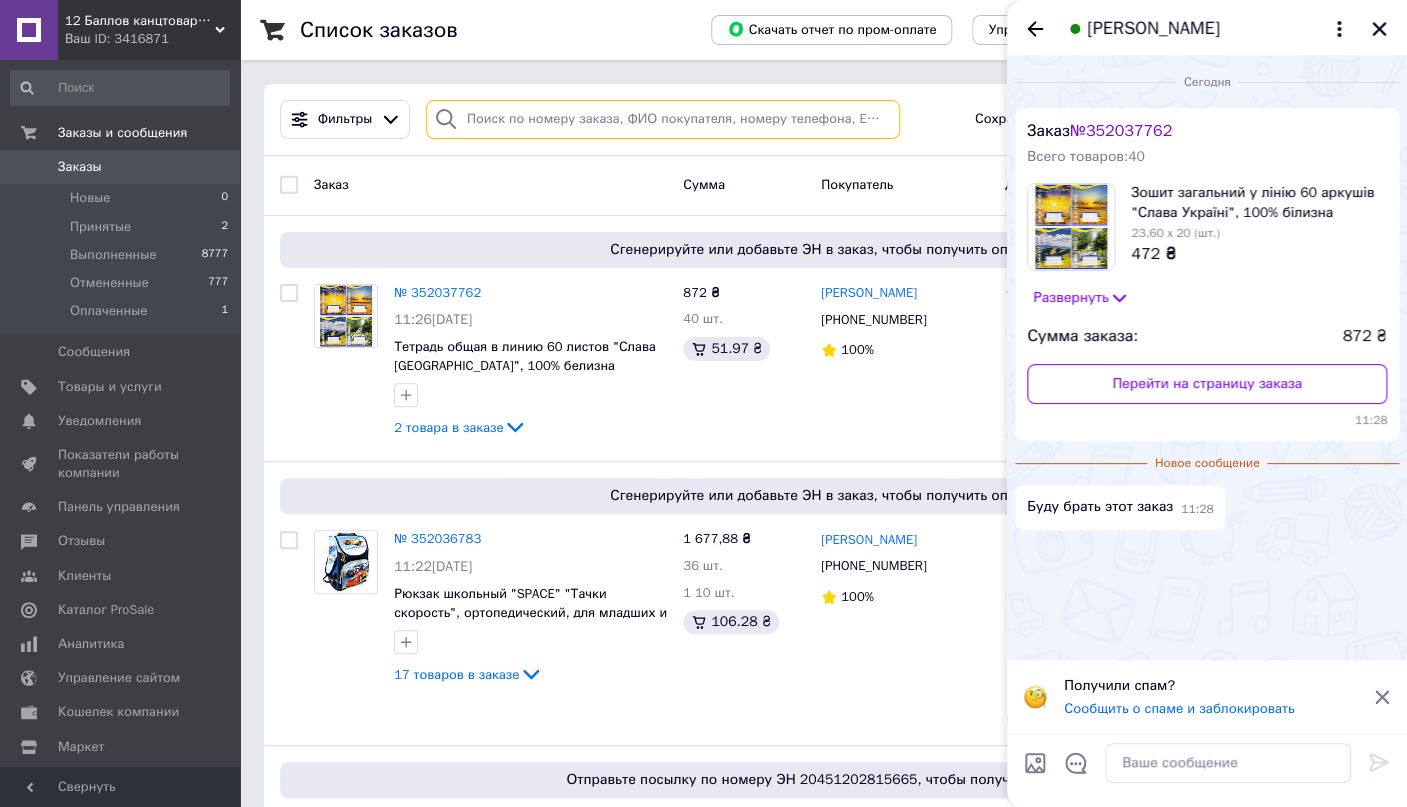 click at bounding box center [663, 119] 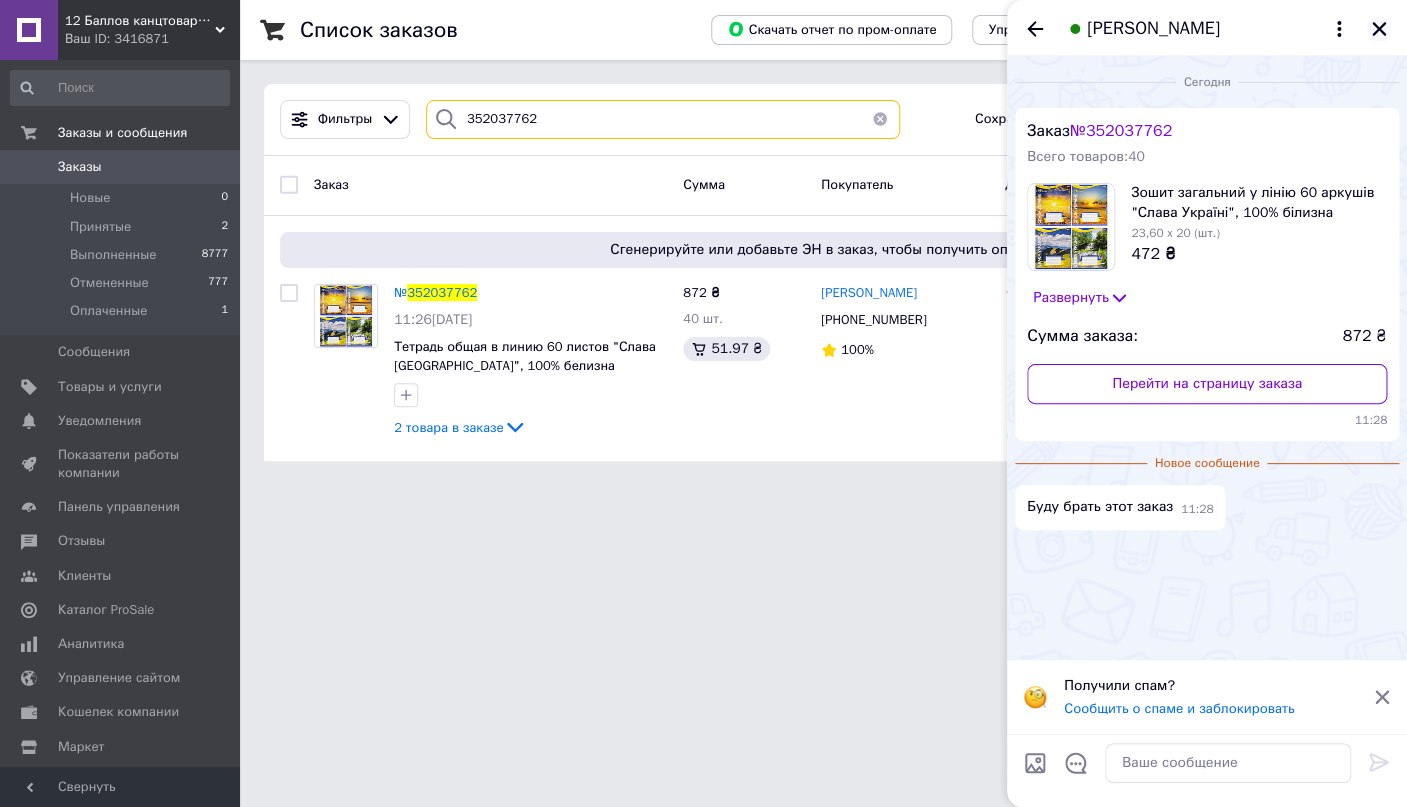 type on "352037762" 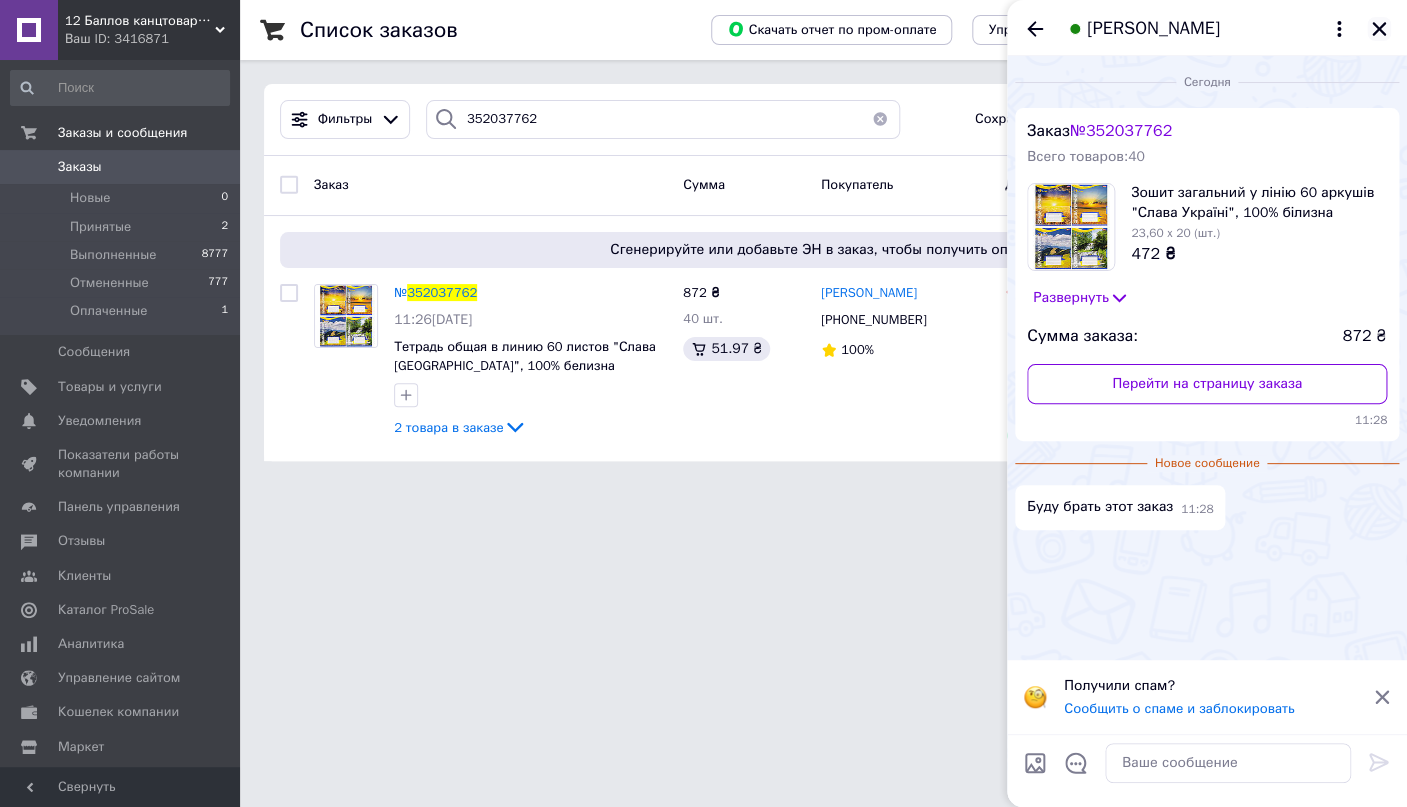 click 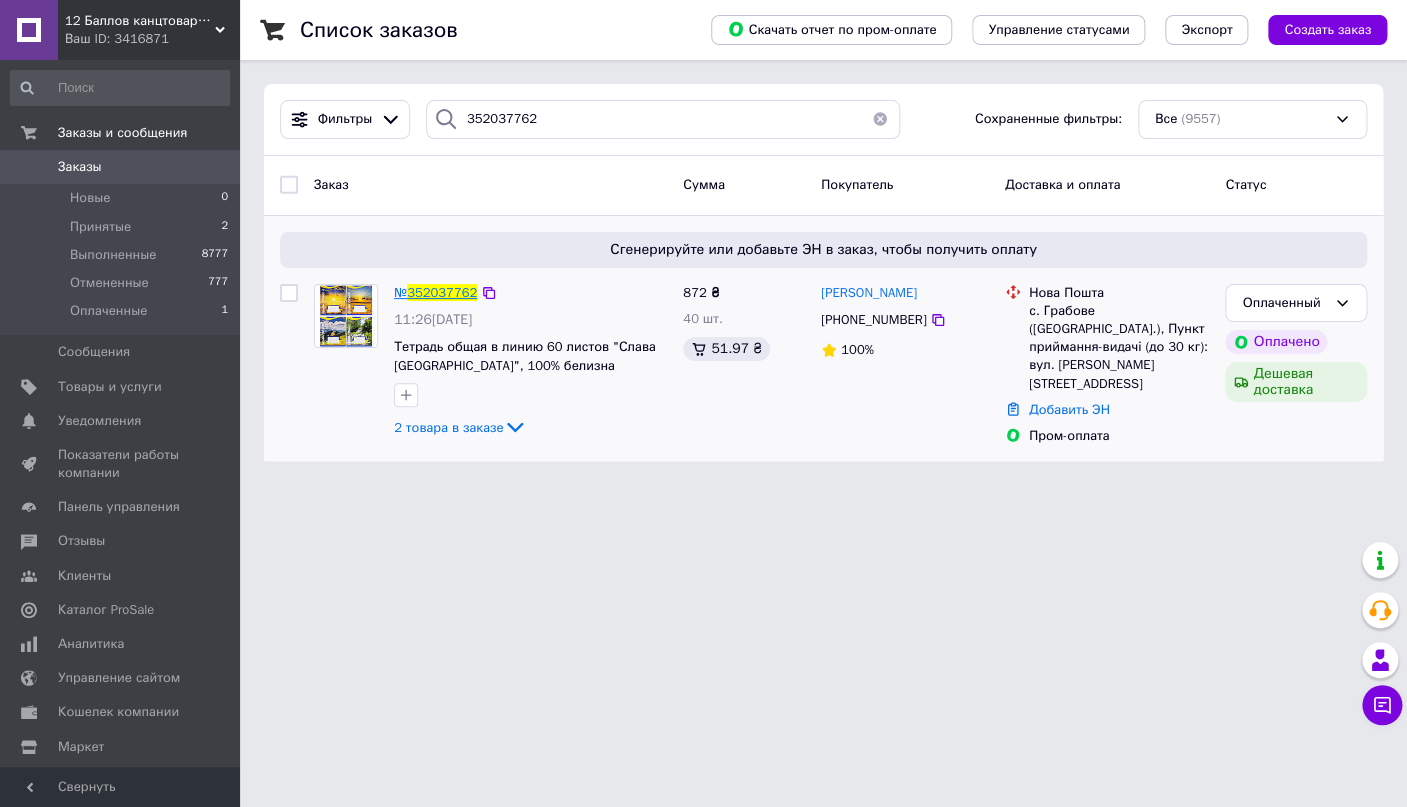 click on "352037762" at bounding box center (442, 292) 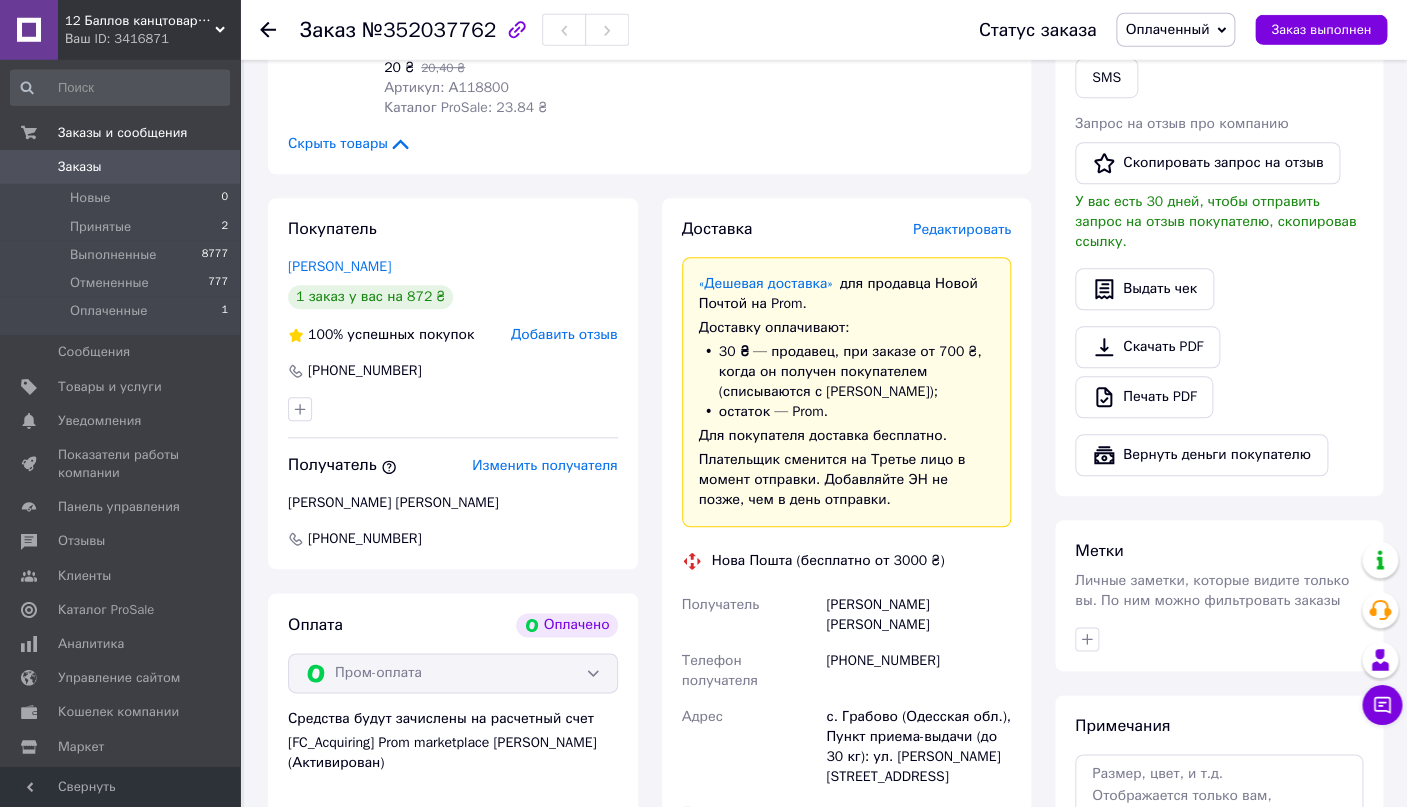 scroll, scrollTop: 633, scrollLeft: 0, axis: vertical 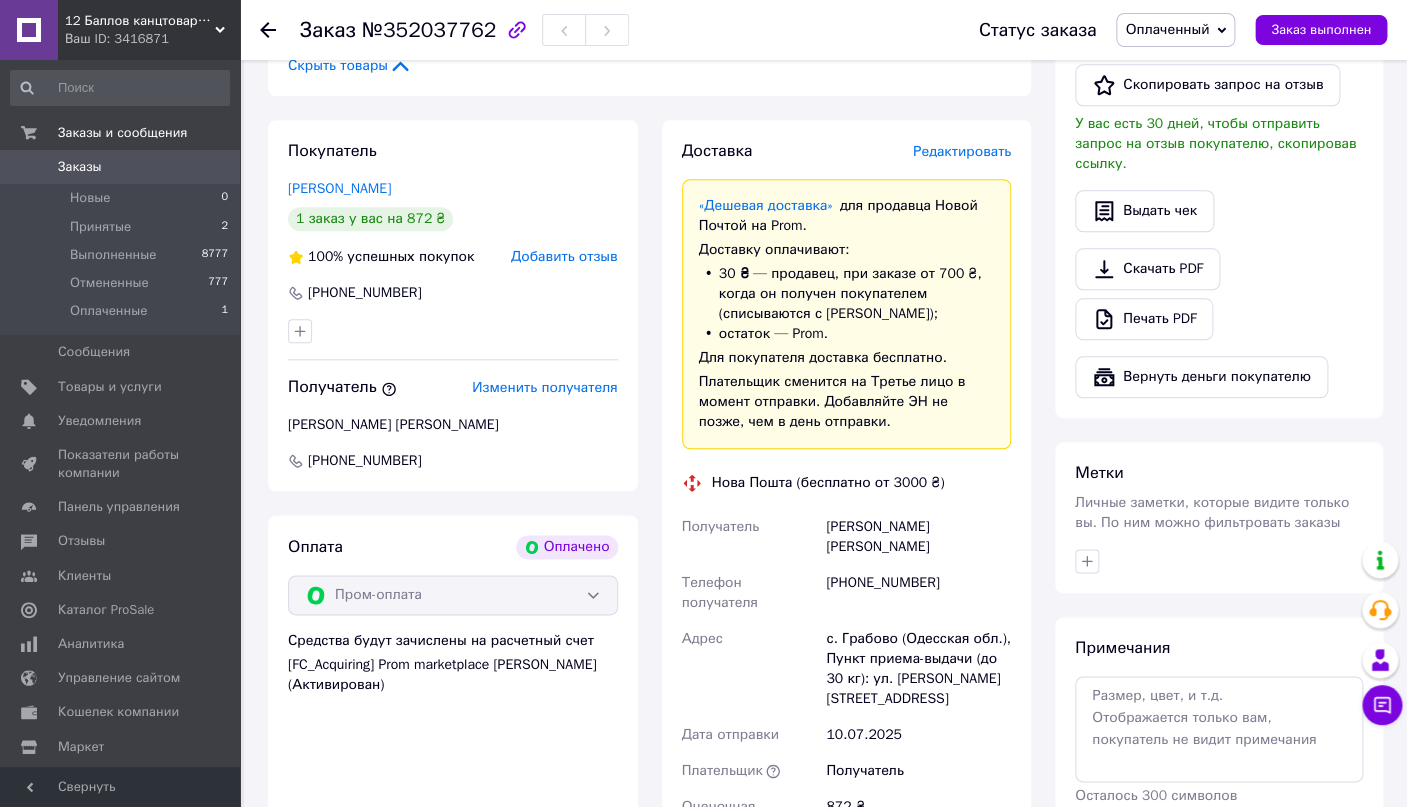 click on "Чат с покупателем" at bounding box center (1382, 705) 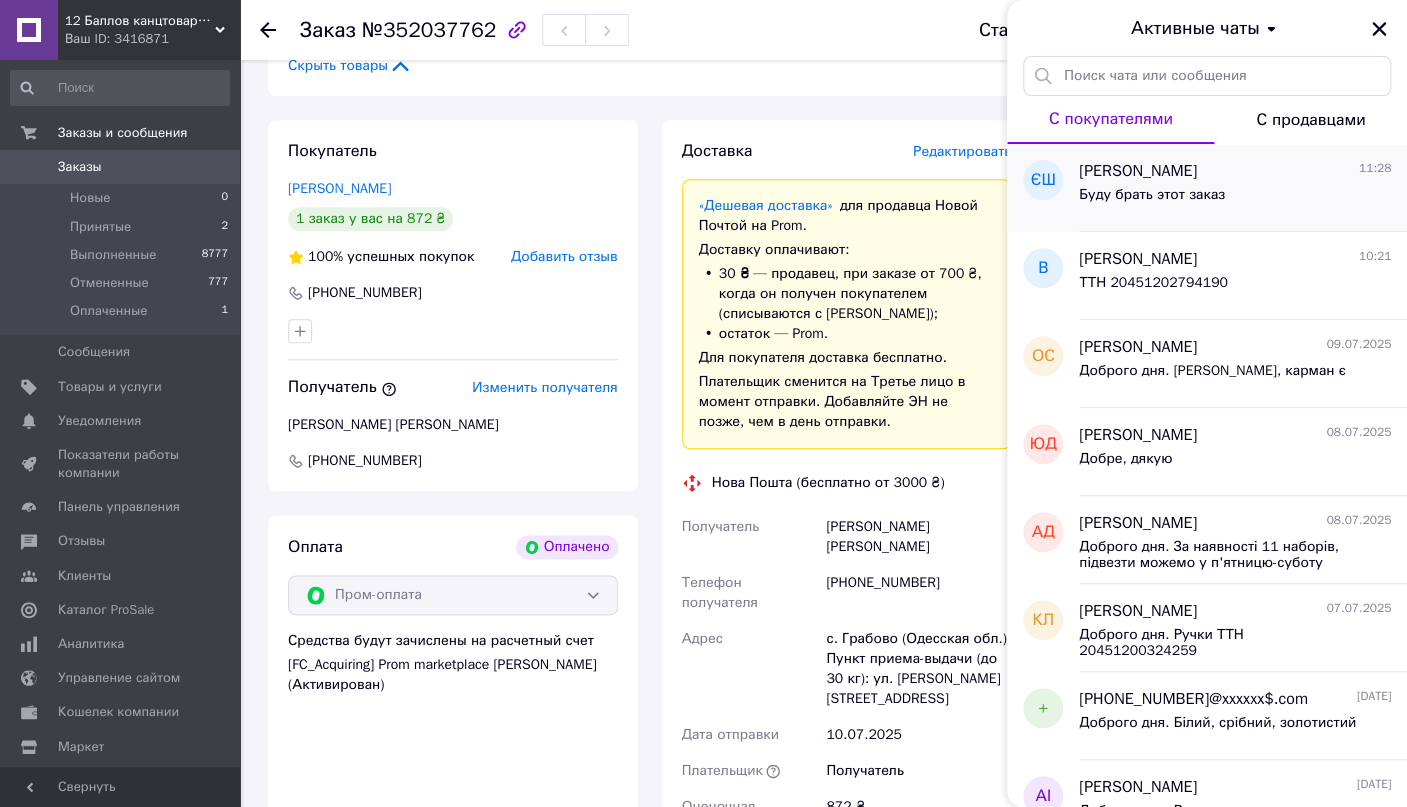 click on "[PERSON_NAME]" at bounding box center (1138, 171) 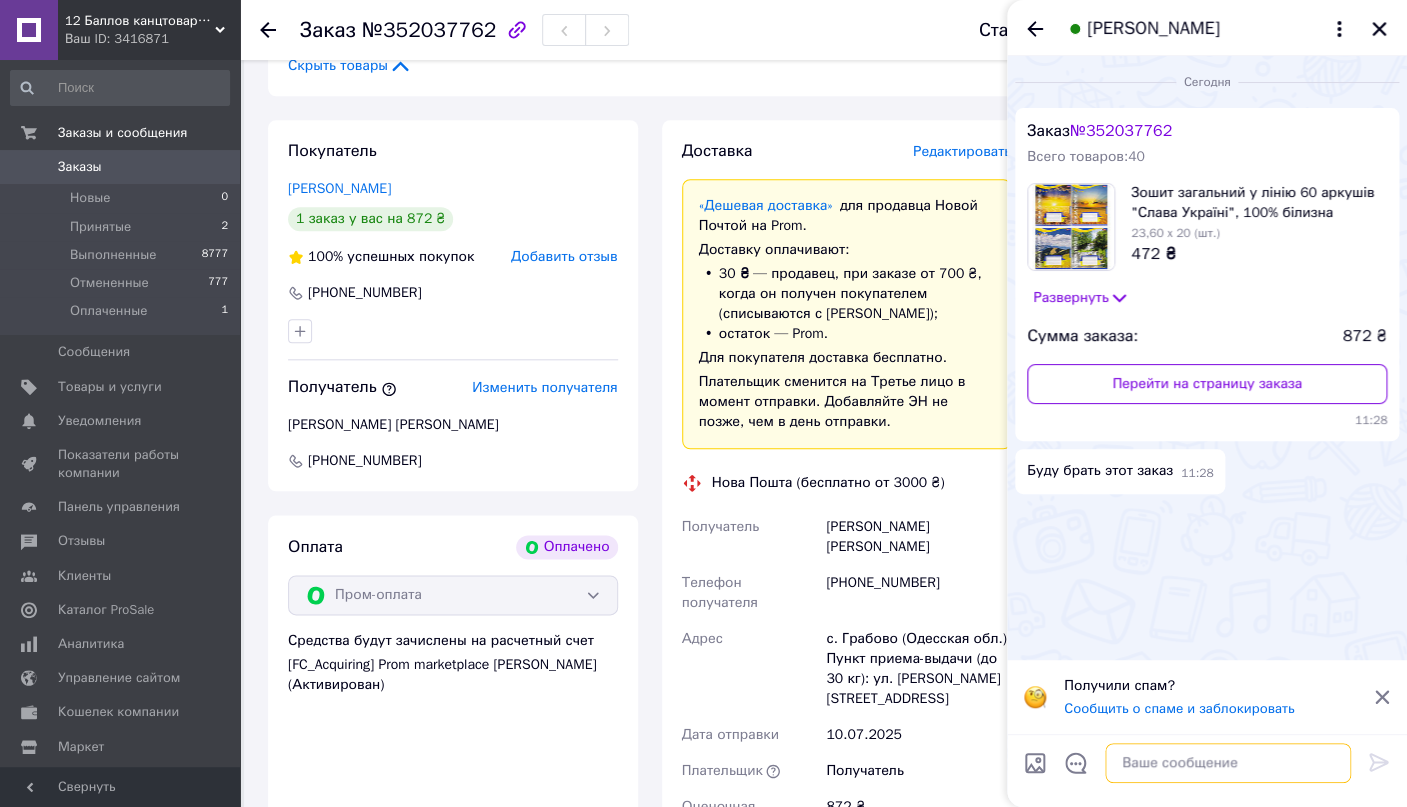 click at bounding box center (1228, 763) 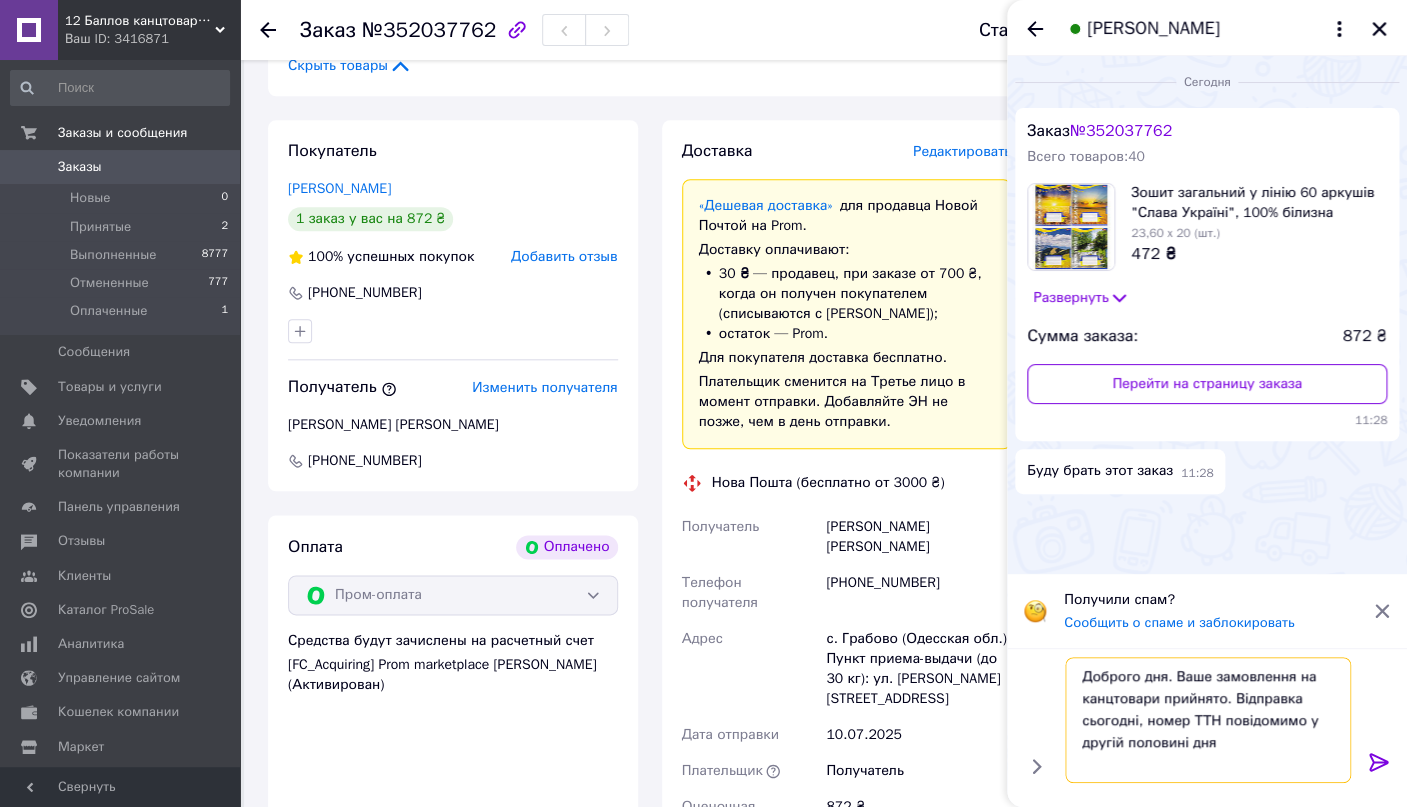 click on "Доброго дня. Ваше замовлення на канцтовари прийнято. Відправка сьогодні, номер ТТН повідомимо у другій половині дня" at bounding box center (1208, 720) 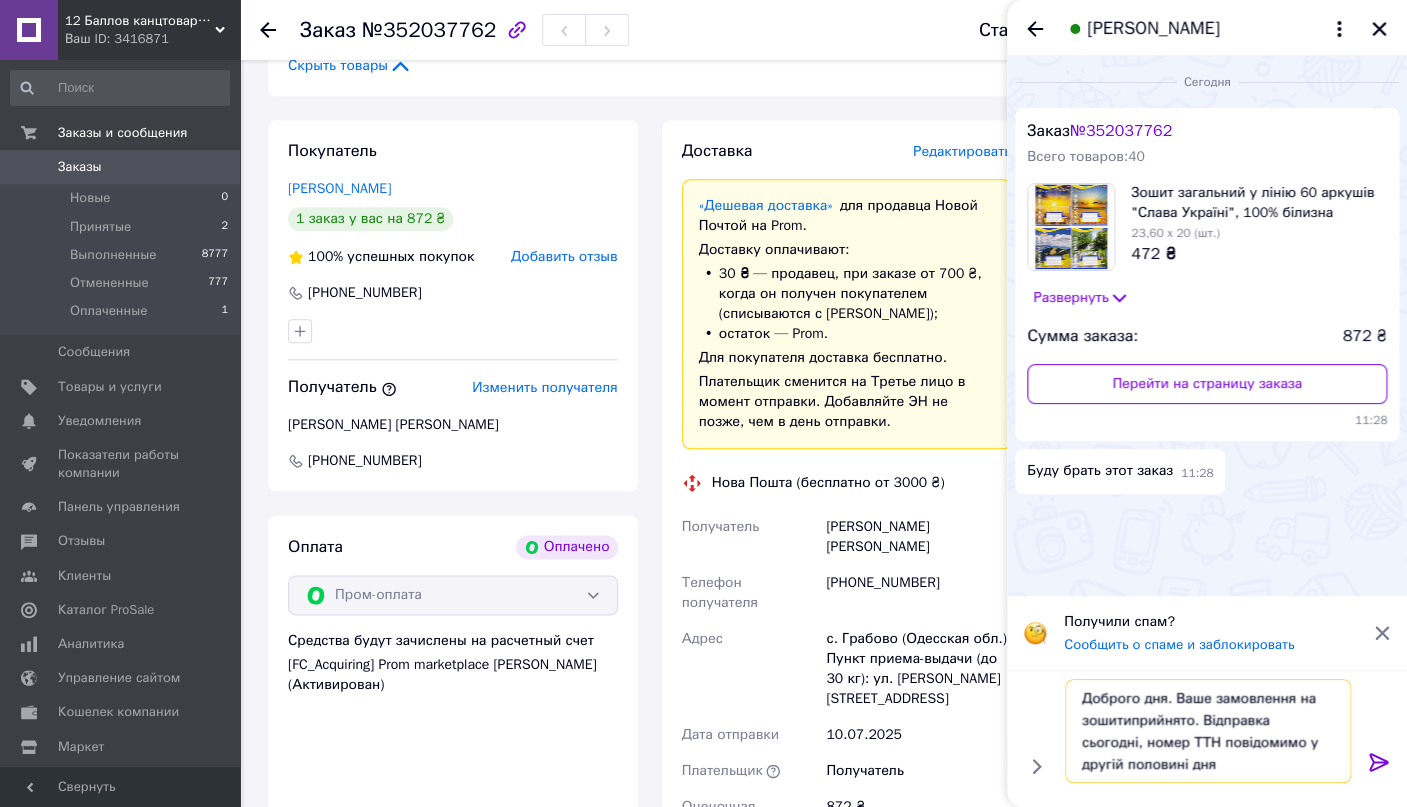 type on "Доброго дня. Ваше замовлення на зошити прийнято. Відправка сьогодні, номер ТТН повідомимо у другій половині дня" 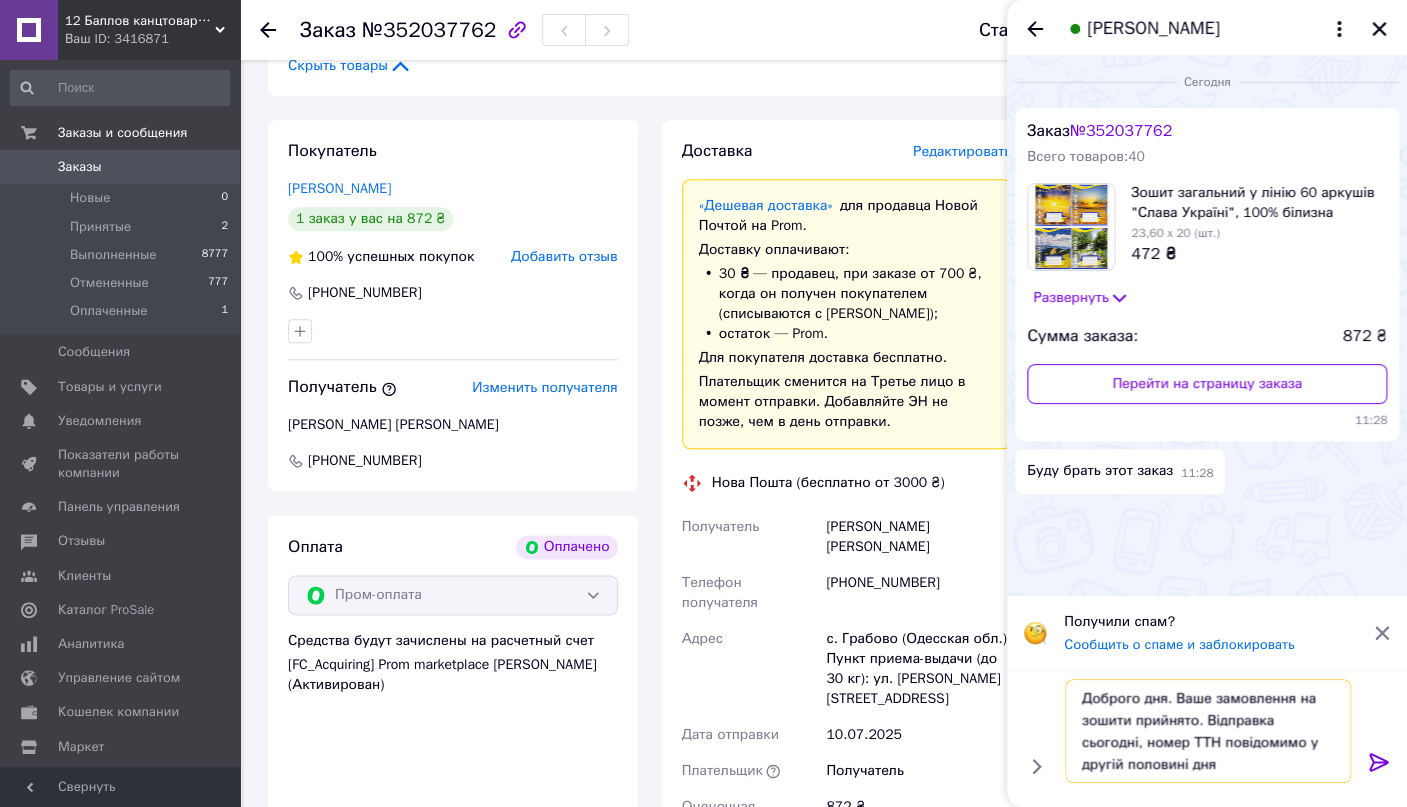type 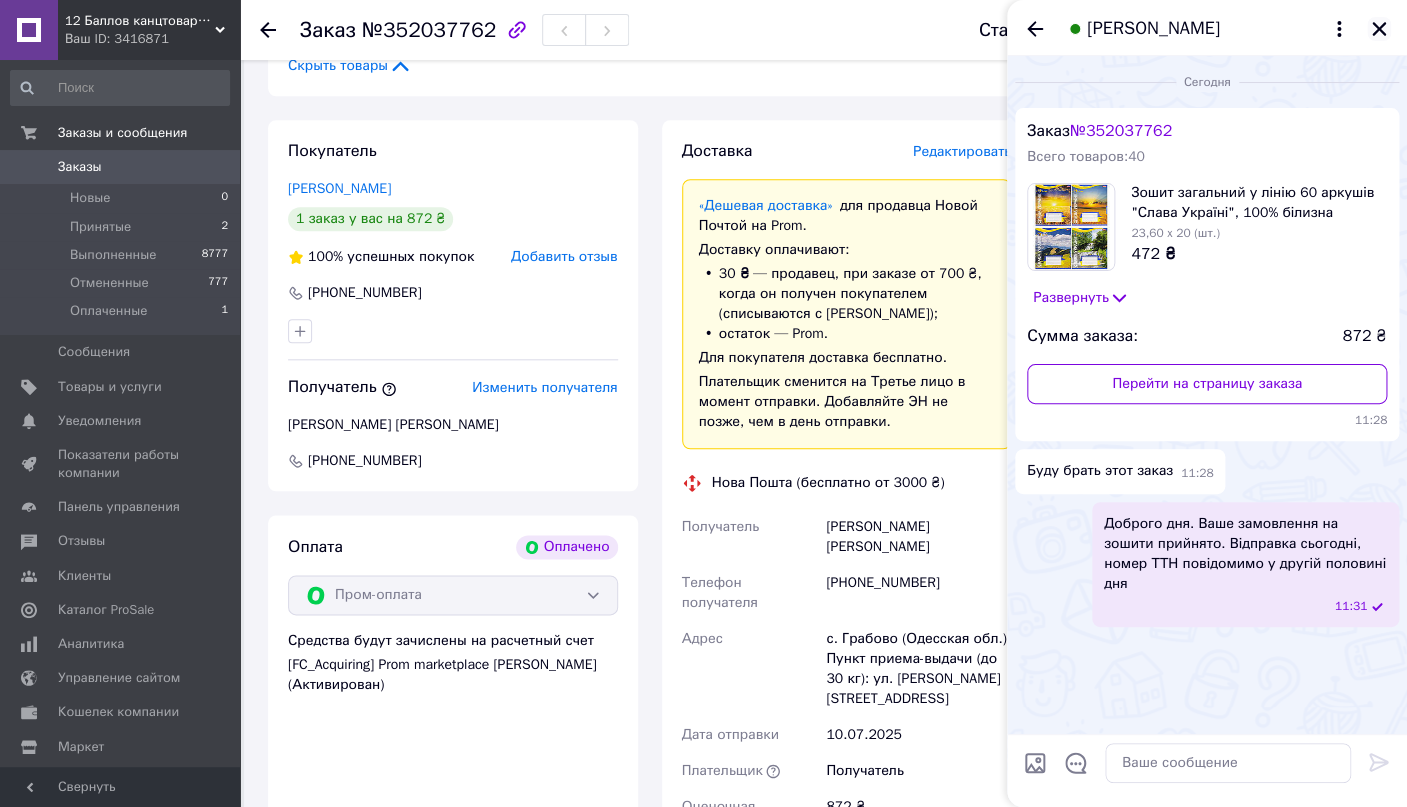 click 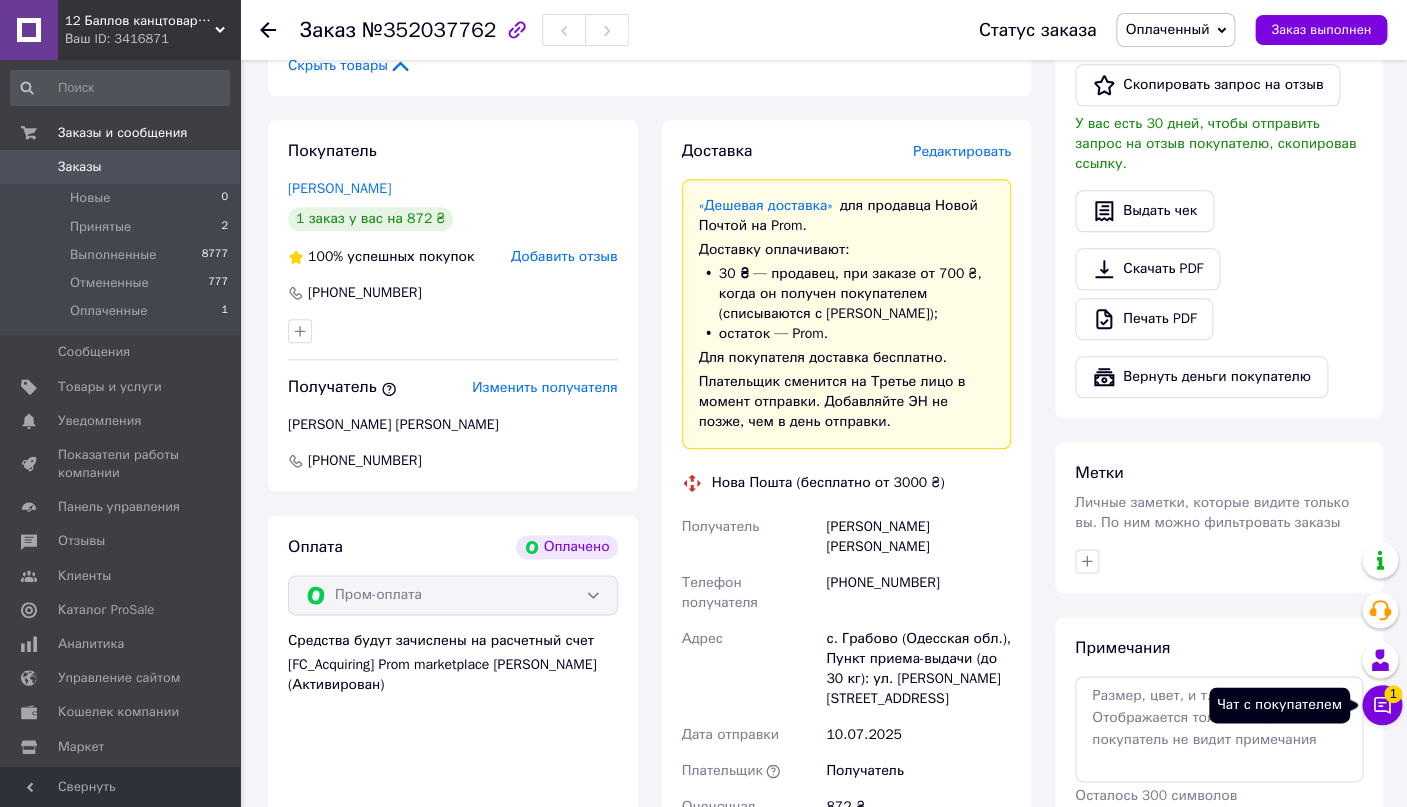 click 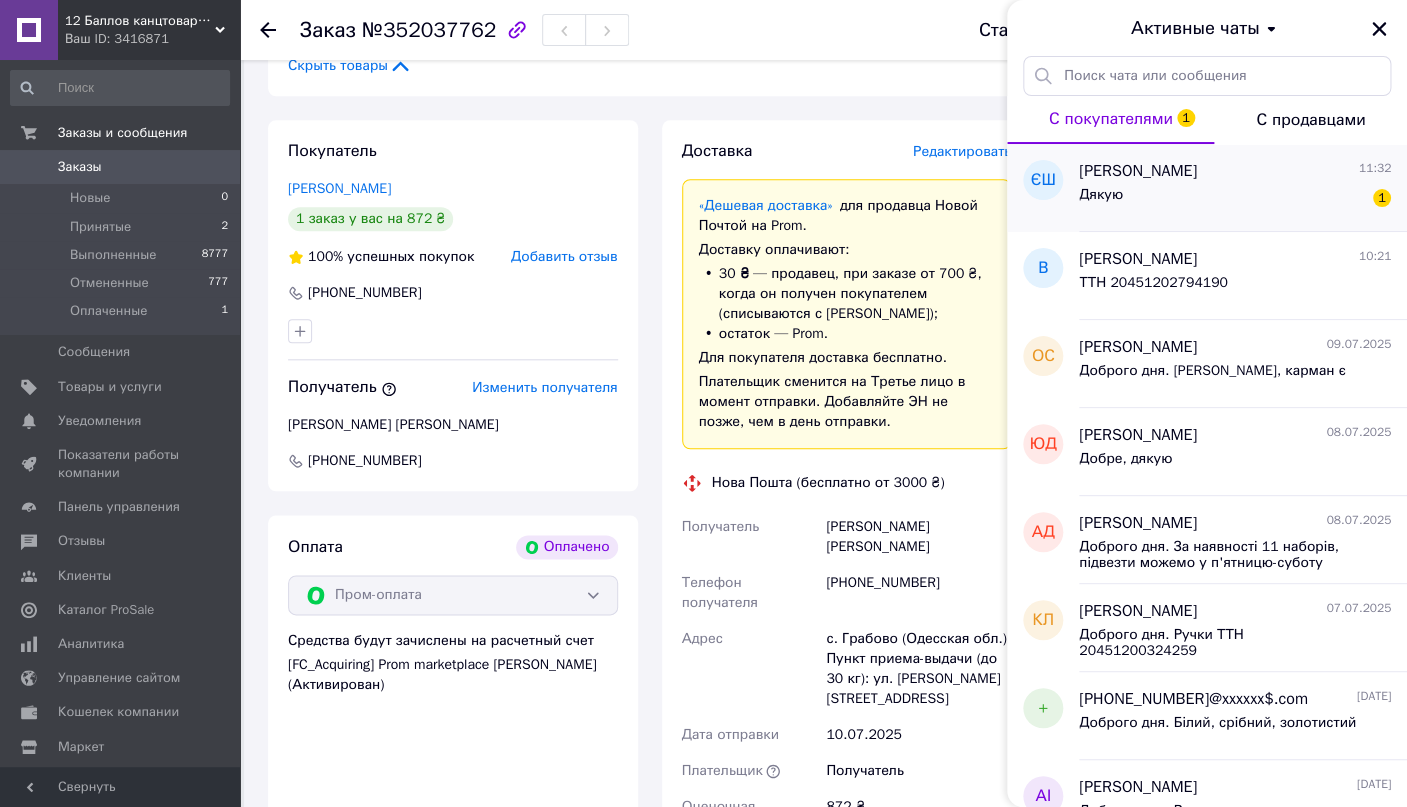click on "Дякую 1" at bounding box center [1235, 199] 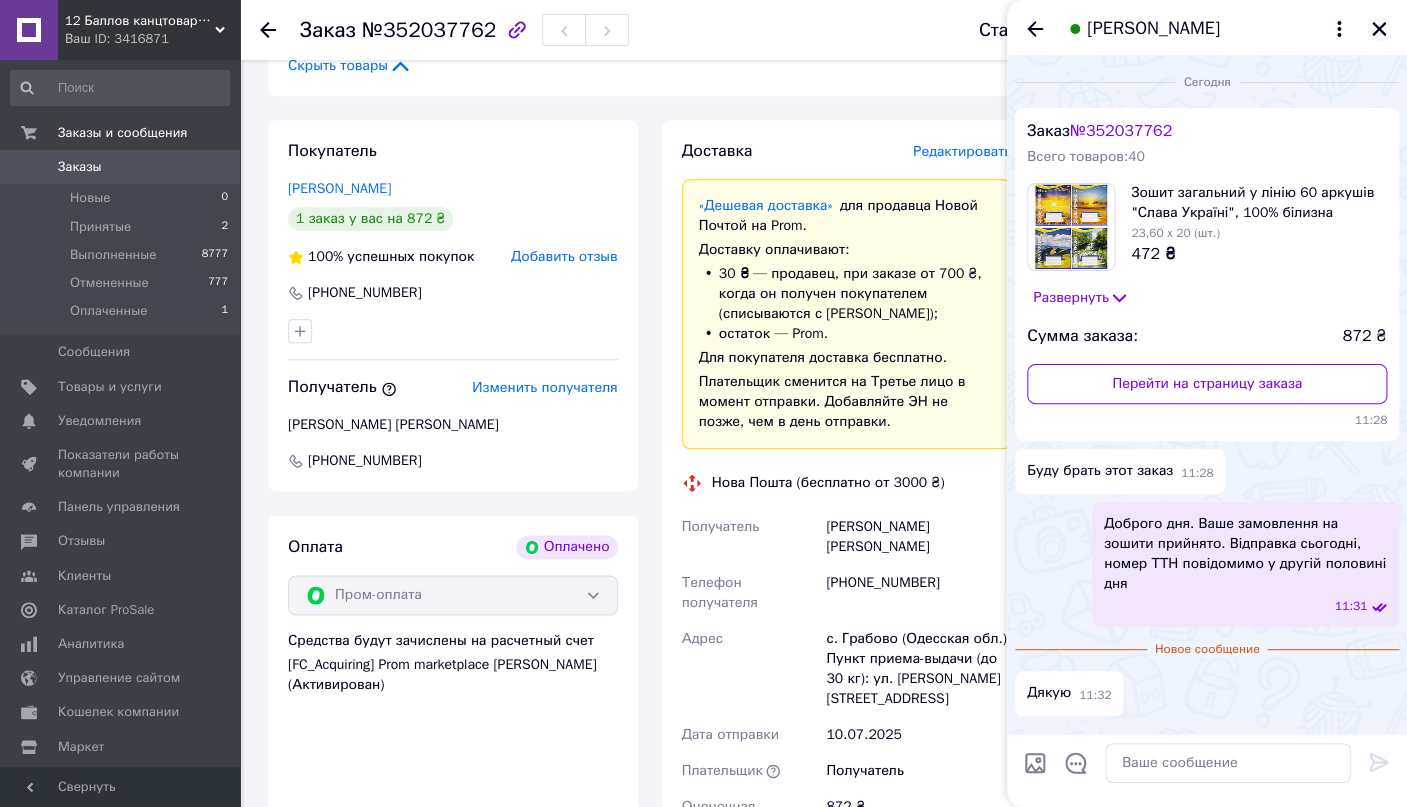 click 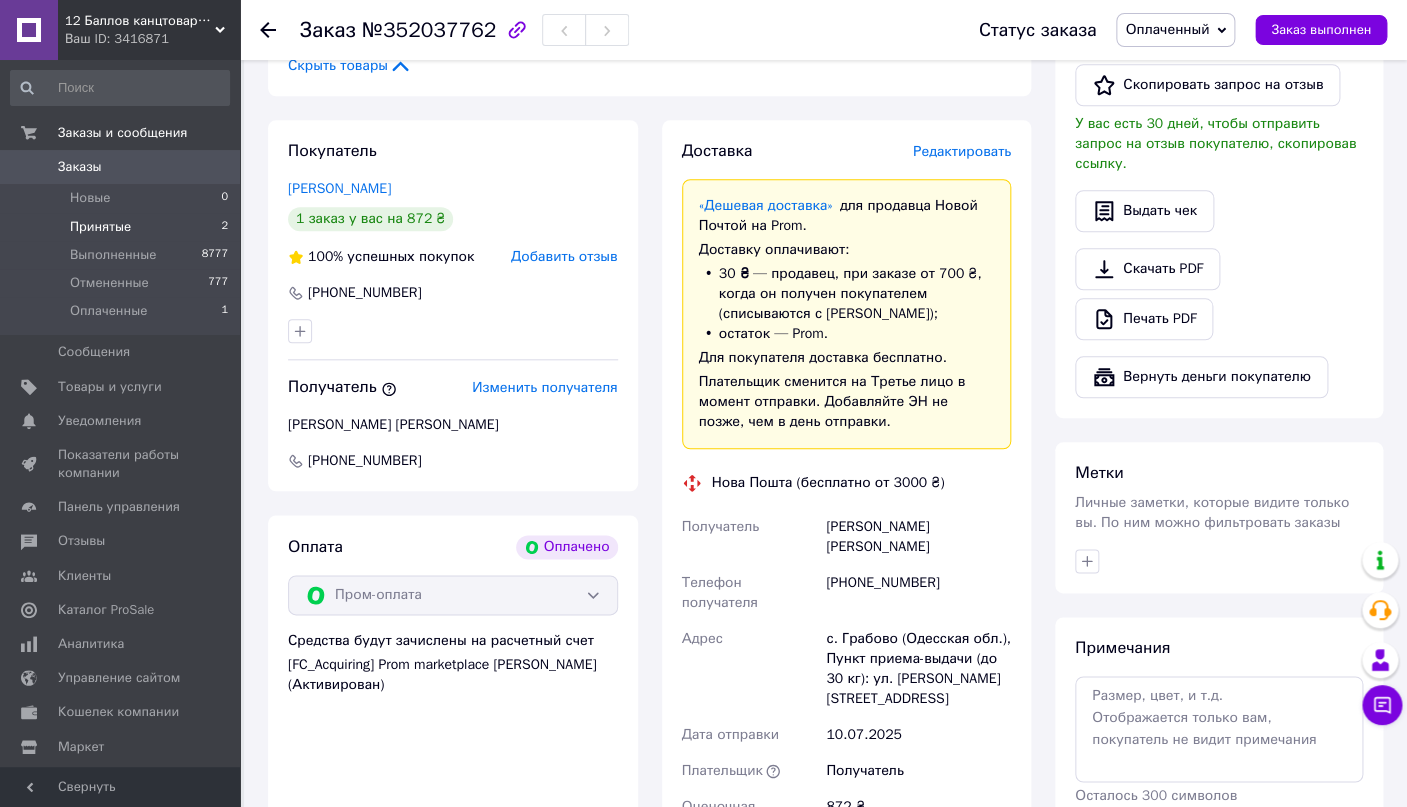 click on "Принятые" at bounding box center (100, 227) 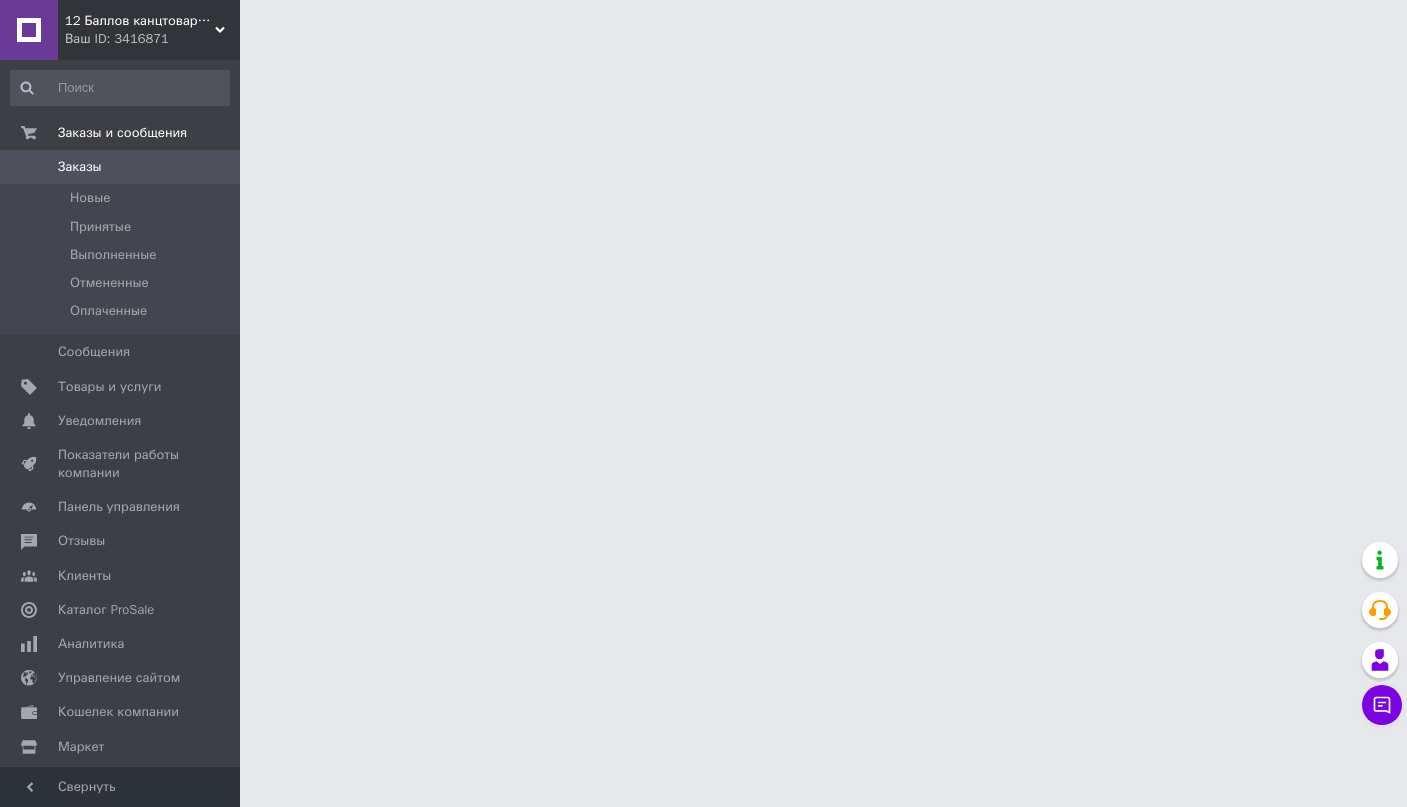 scroll, scrollTop: 0, scrollLeft: 0, axis: both 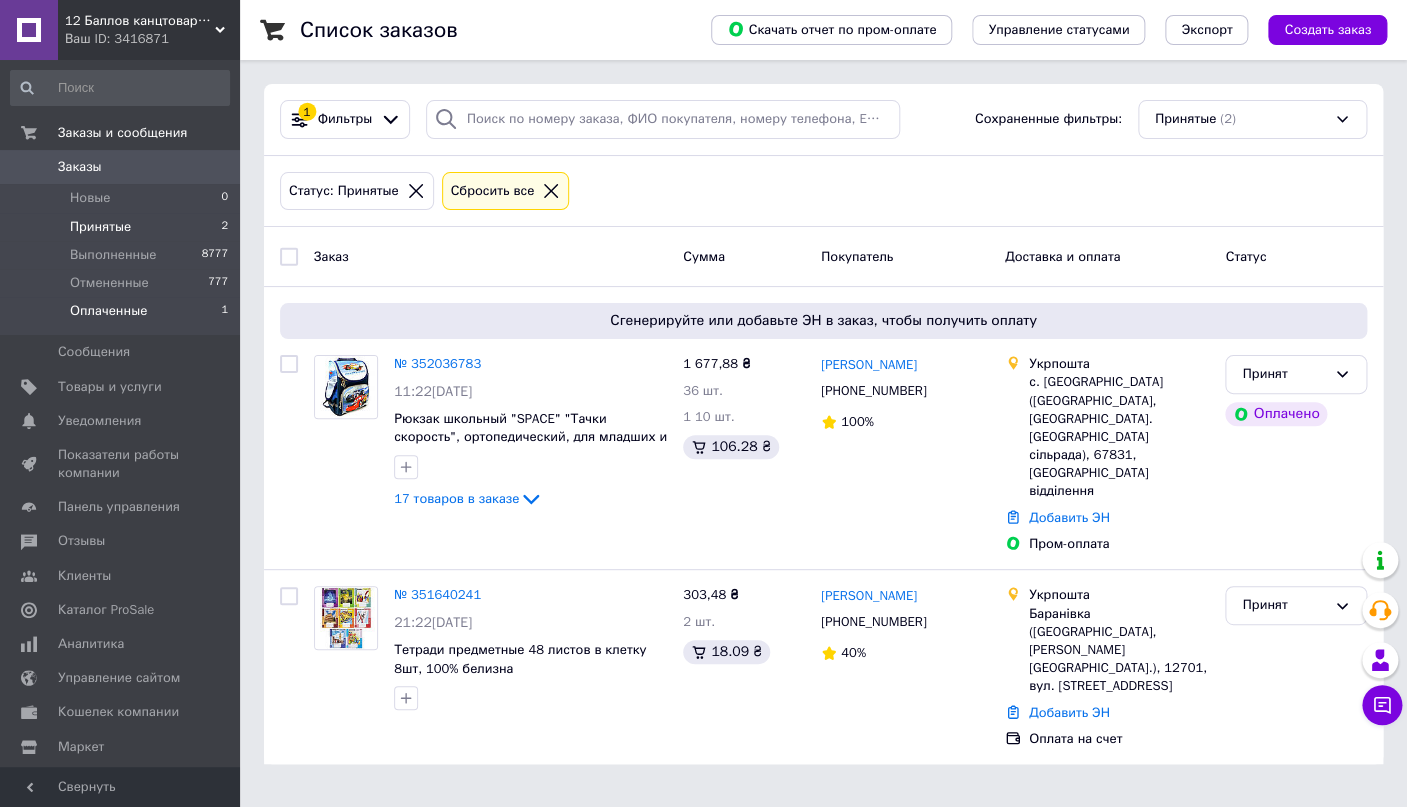 click on "Оплаченные" at bounding box center [108, 311] 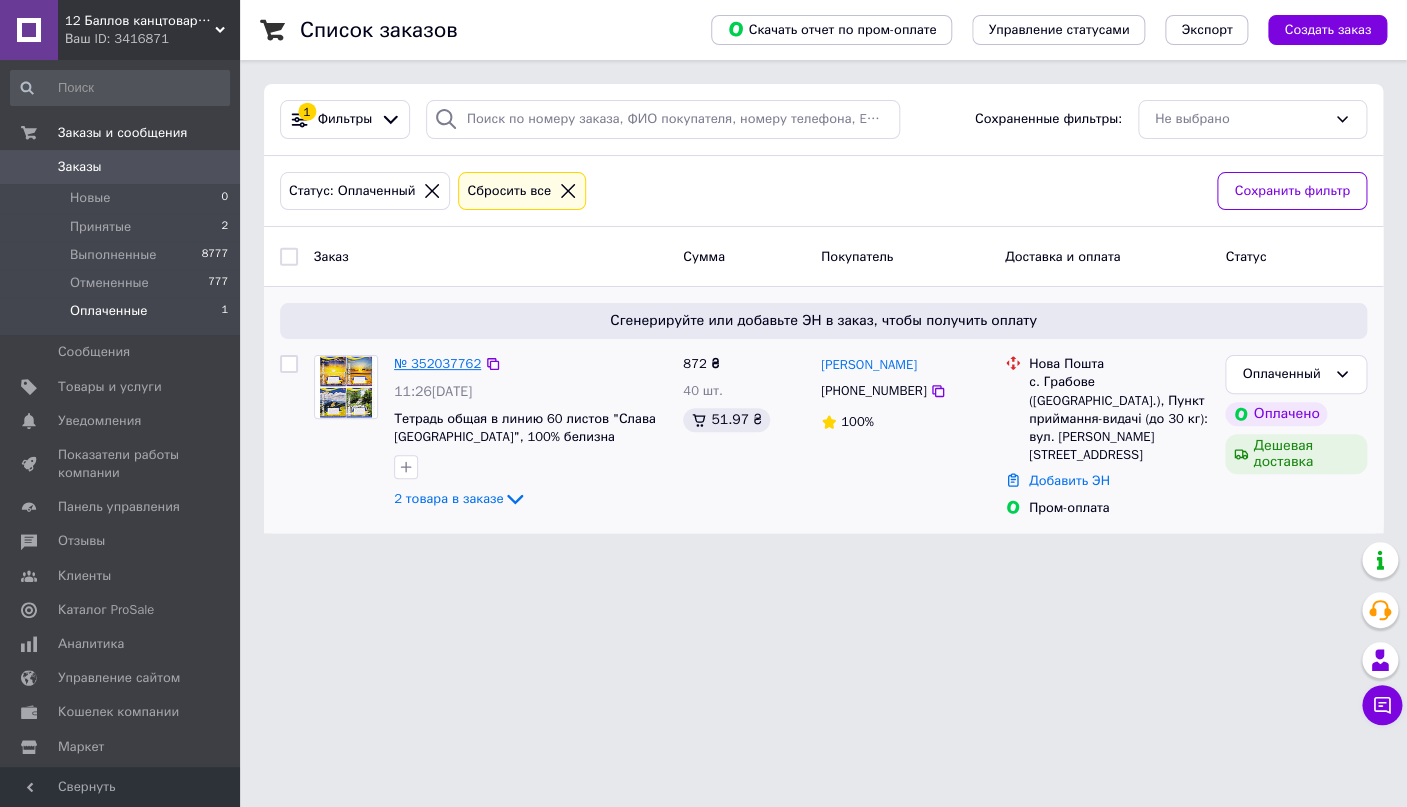 click on "№ 352037762" at bounding box center (437, 363) 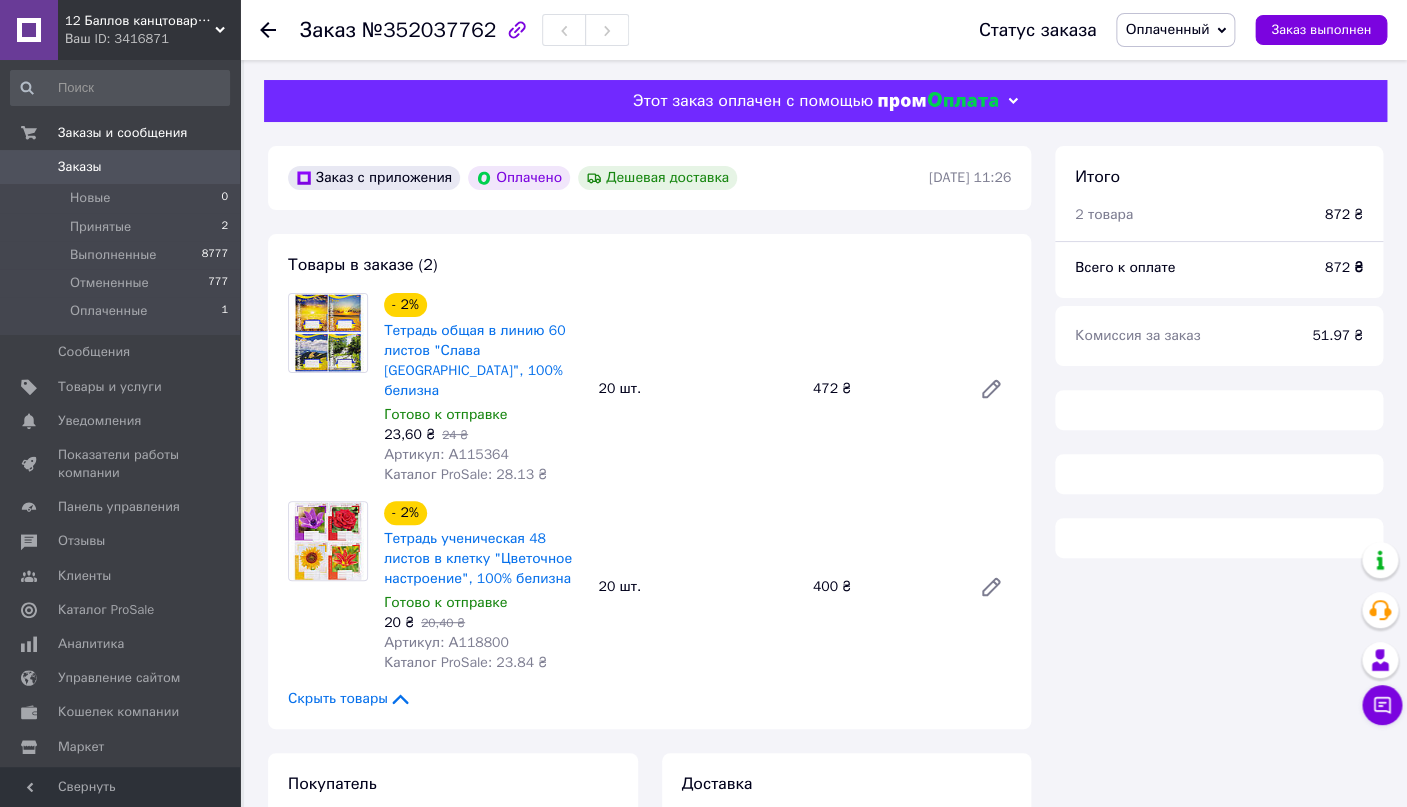 click on "Оплаченный" at bounding box center [1167, 29] 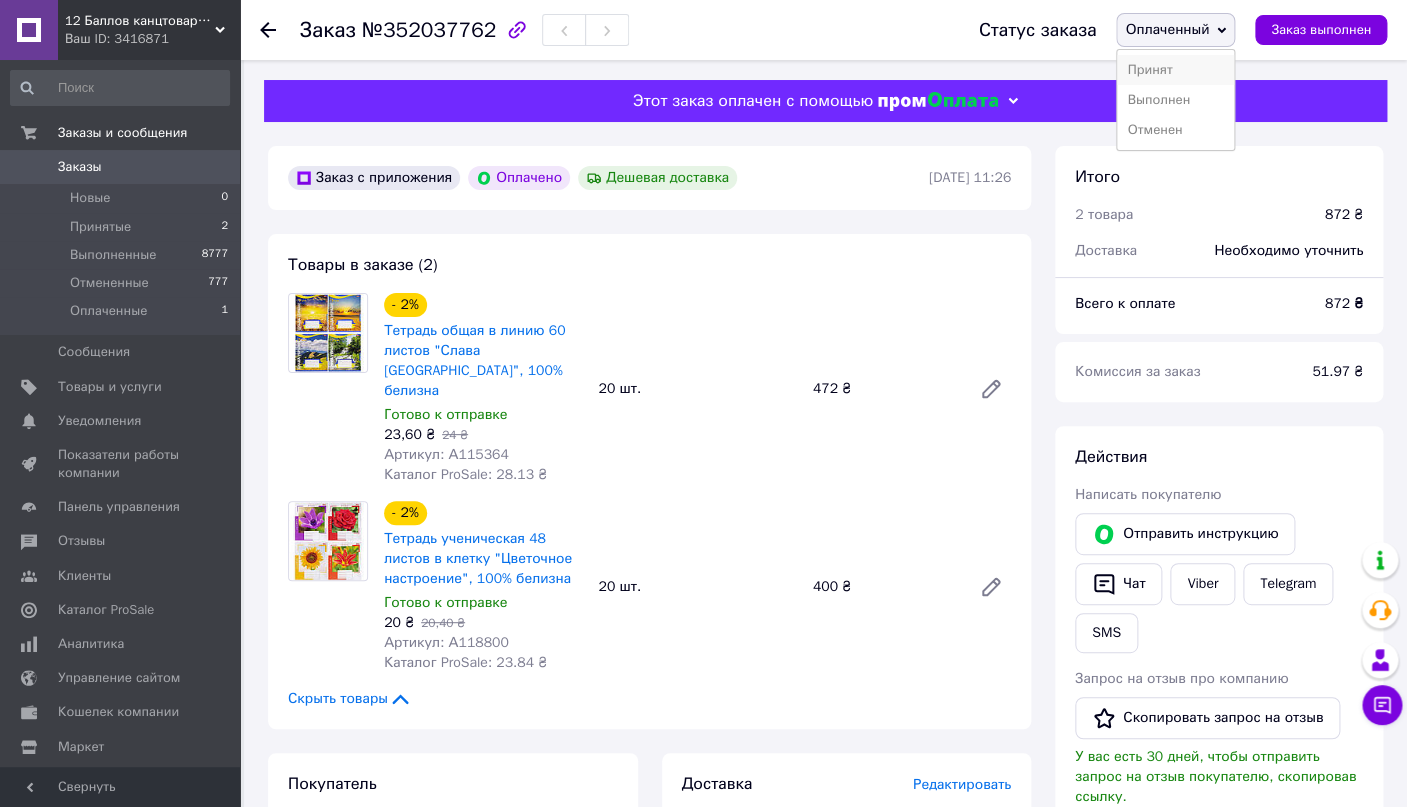 click on "Принят" at bounding box center [1175, 70] 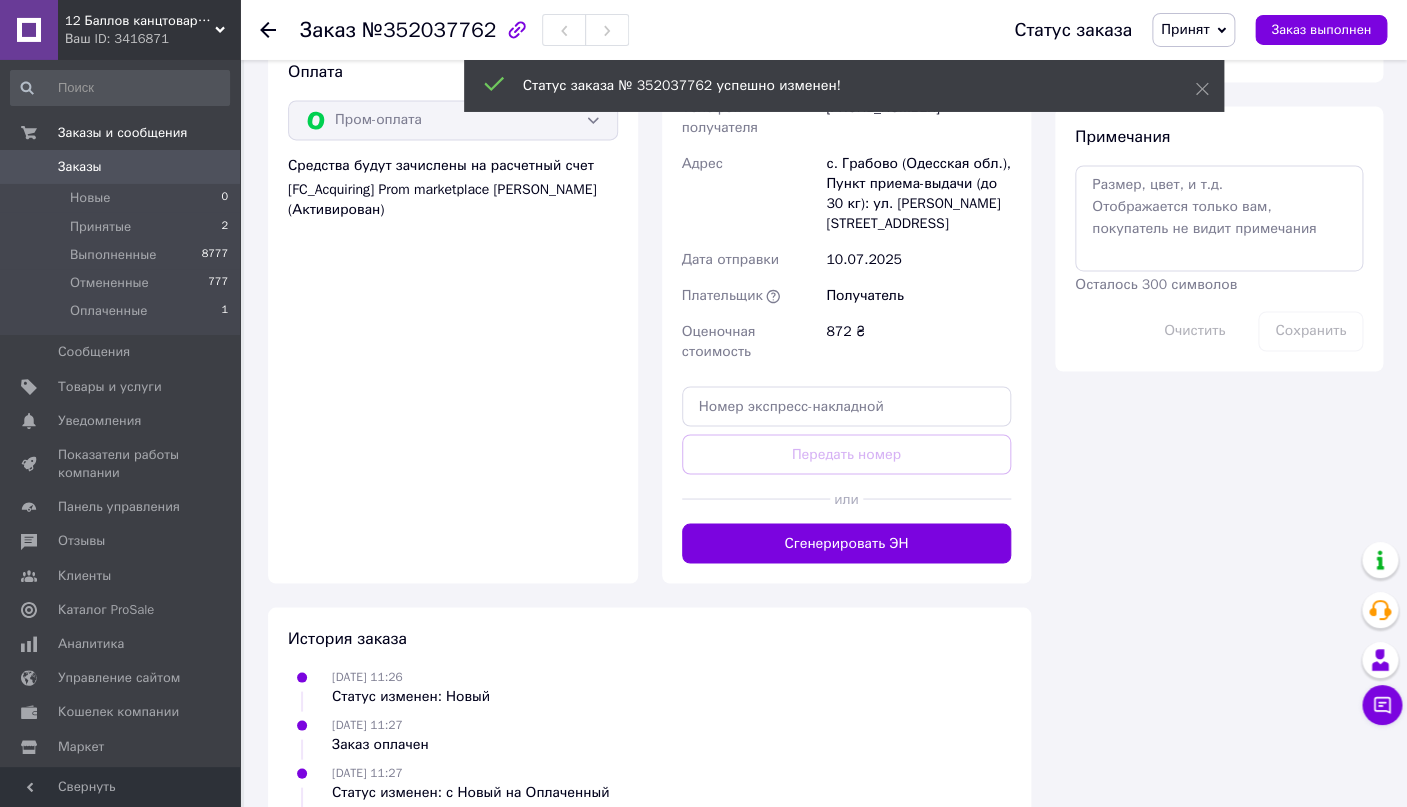 scroll, scrollTop: 1115, scrollLeft: 0, axis: vertical 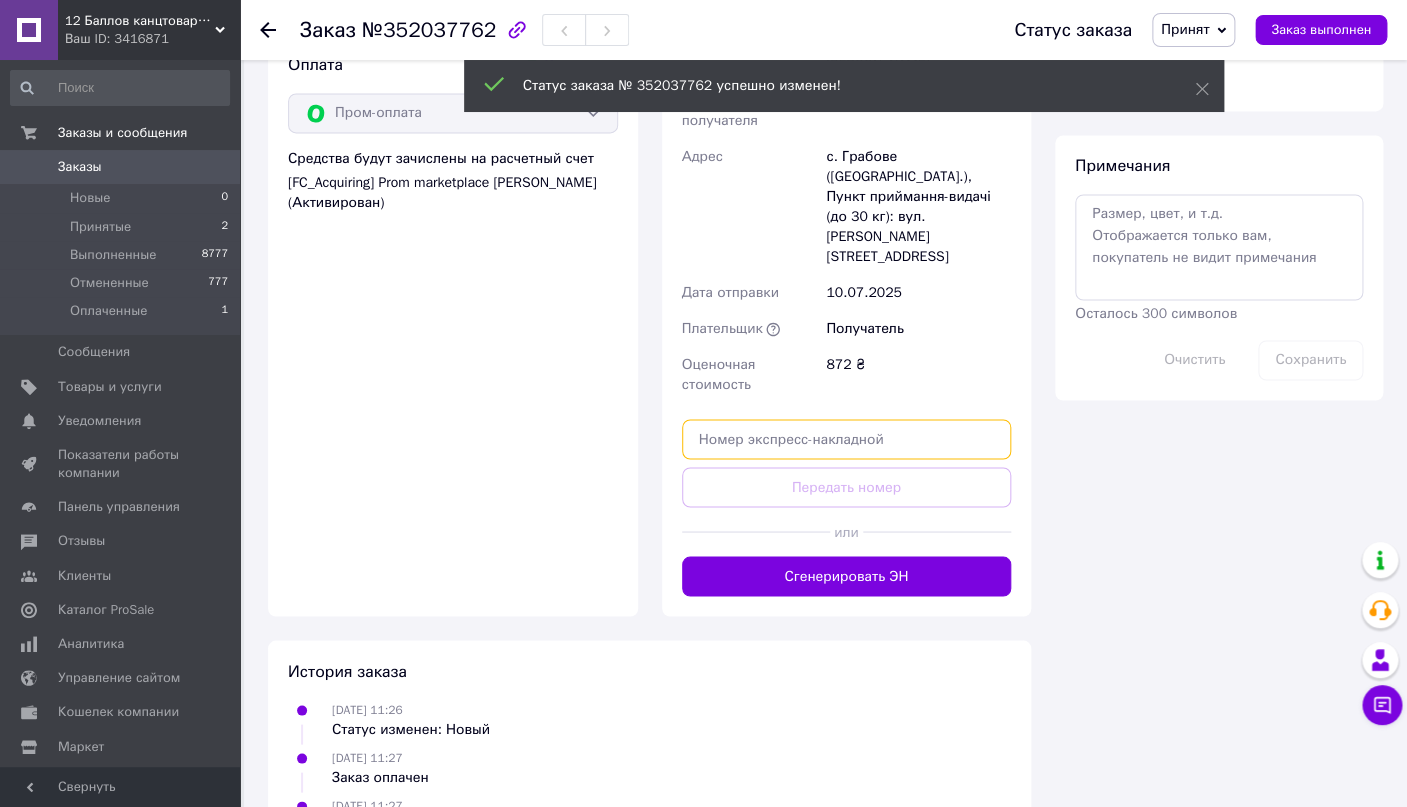 click at bounding box center (847, 439) 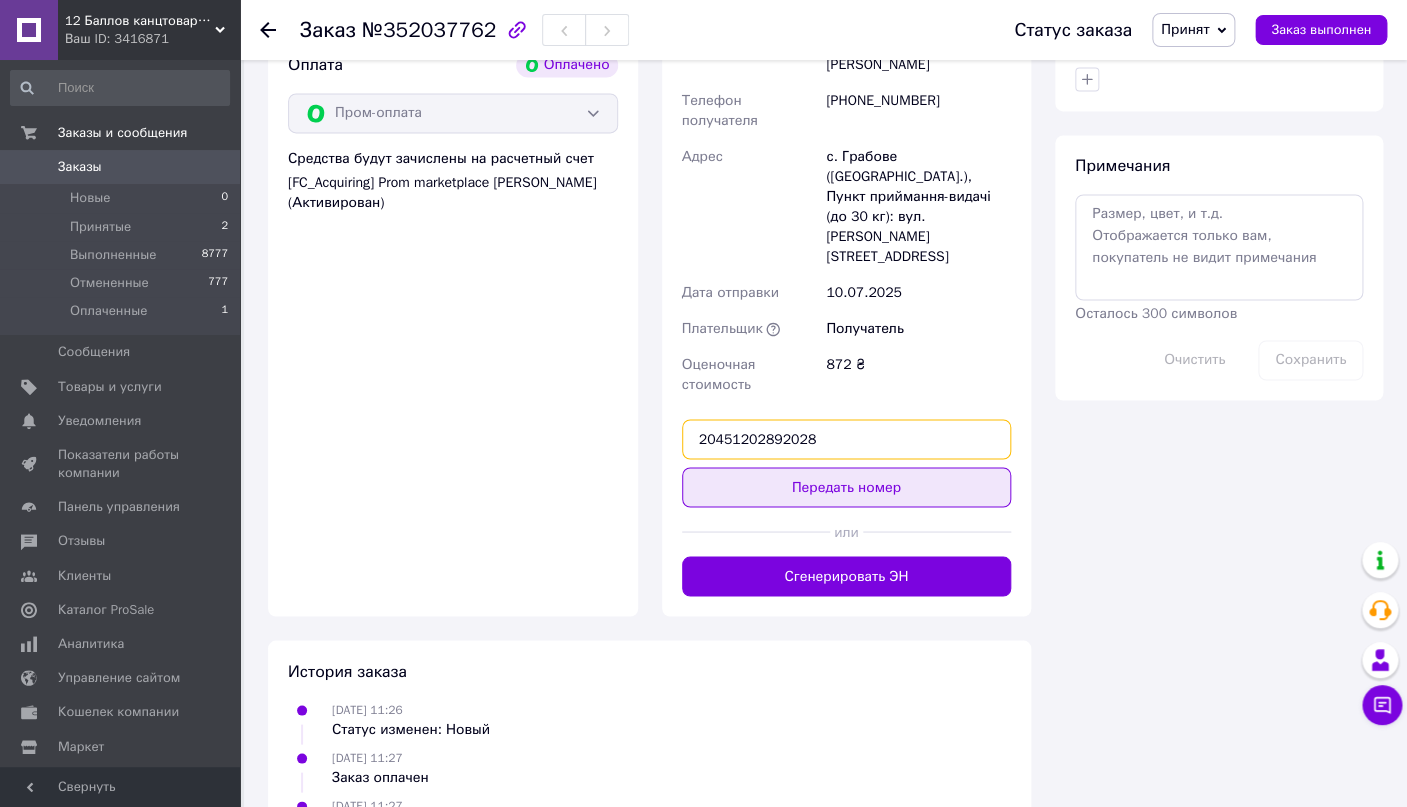 type on "20451202892028" 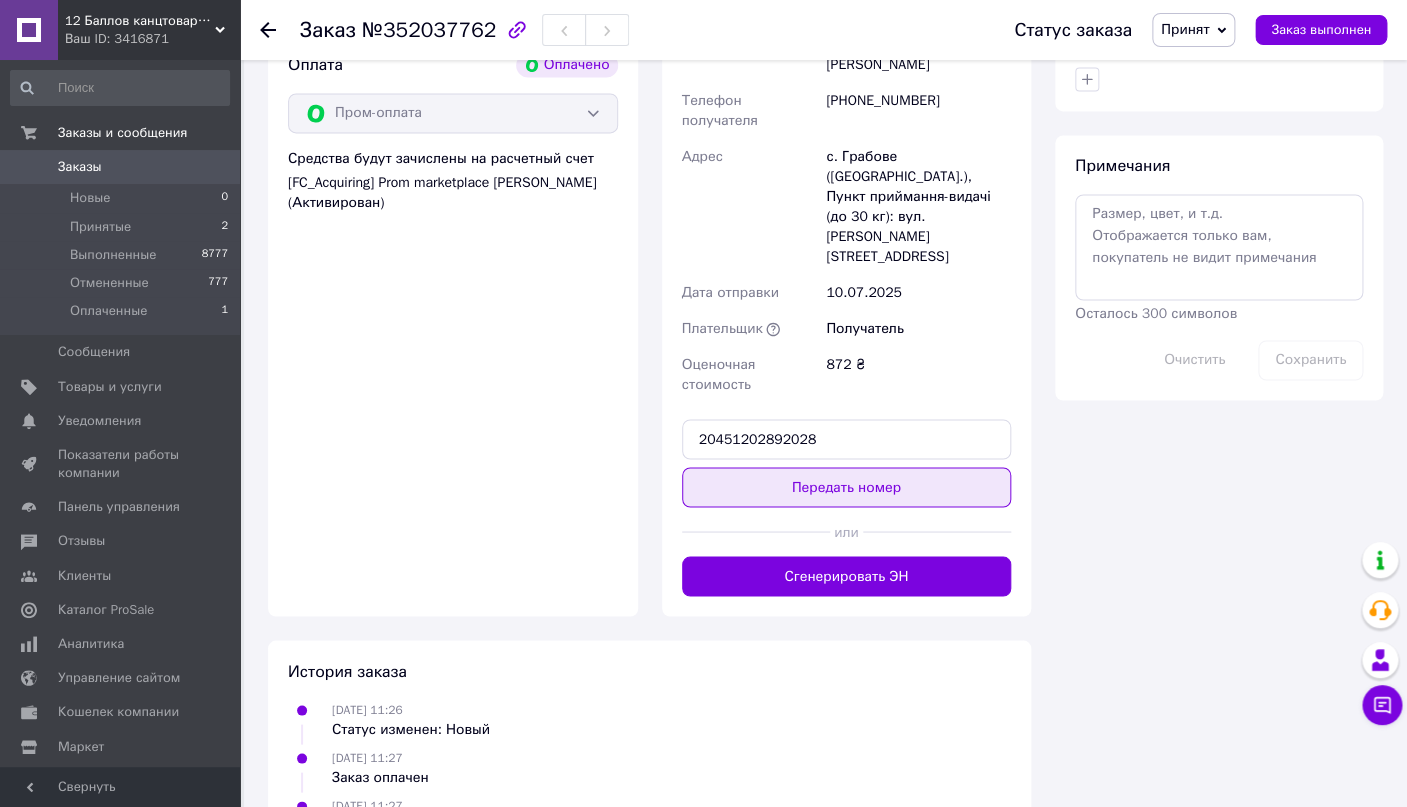 click on "Передать номер" at bounding box center [847, 487] 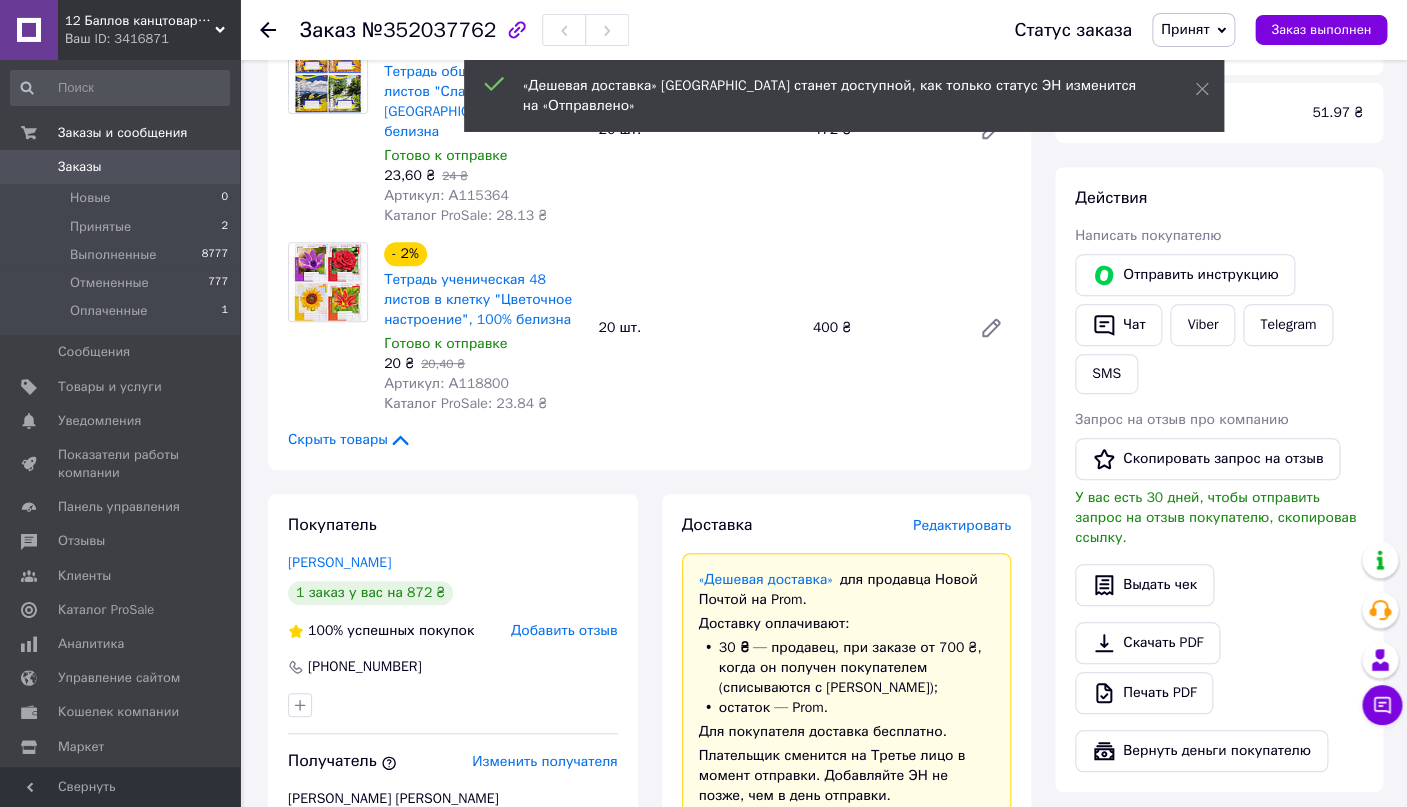 scroll, scrollTop: 101, scrollLeft: 0, axis: vertical 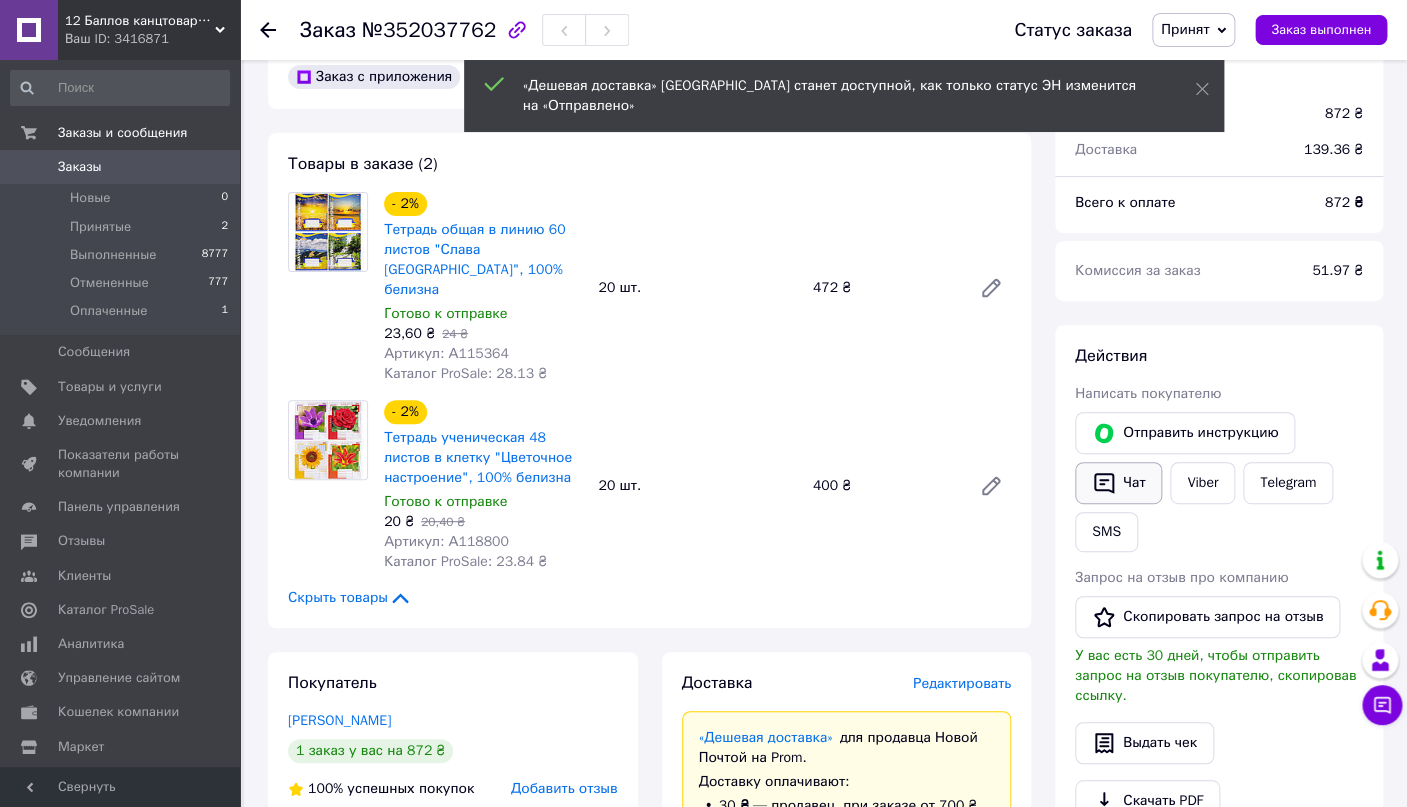 click 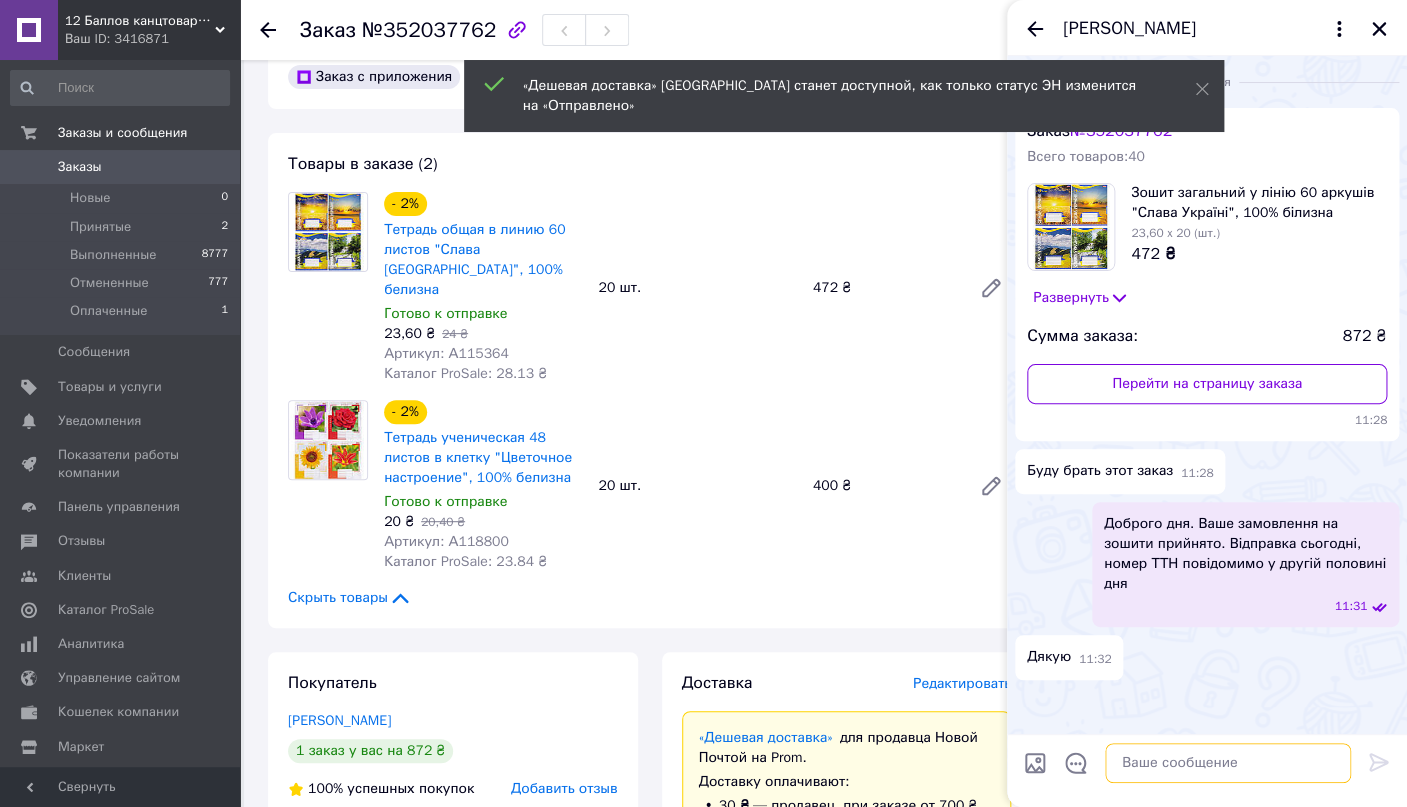 click at bounding box center (1228, 763) 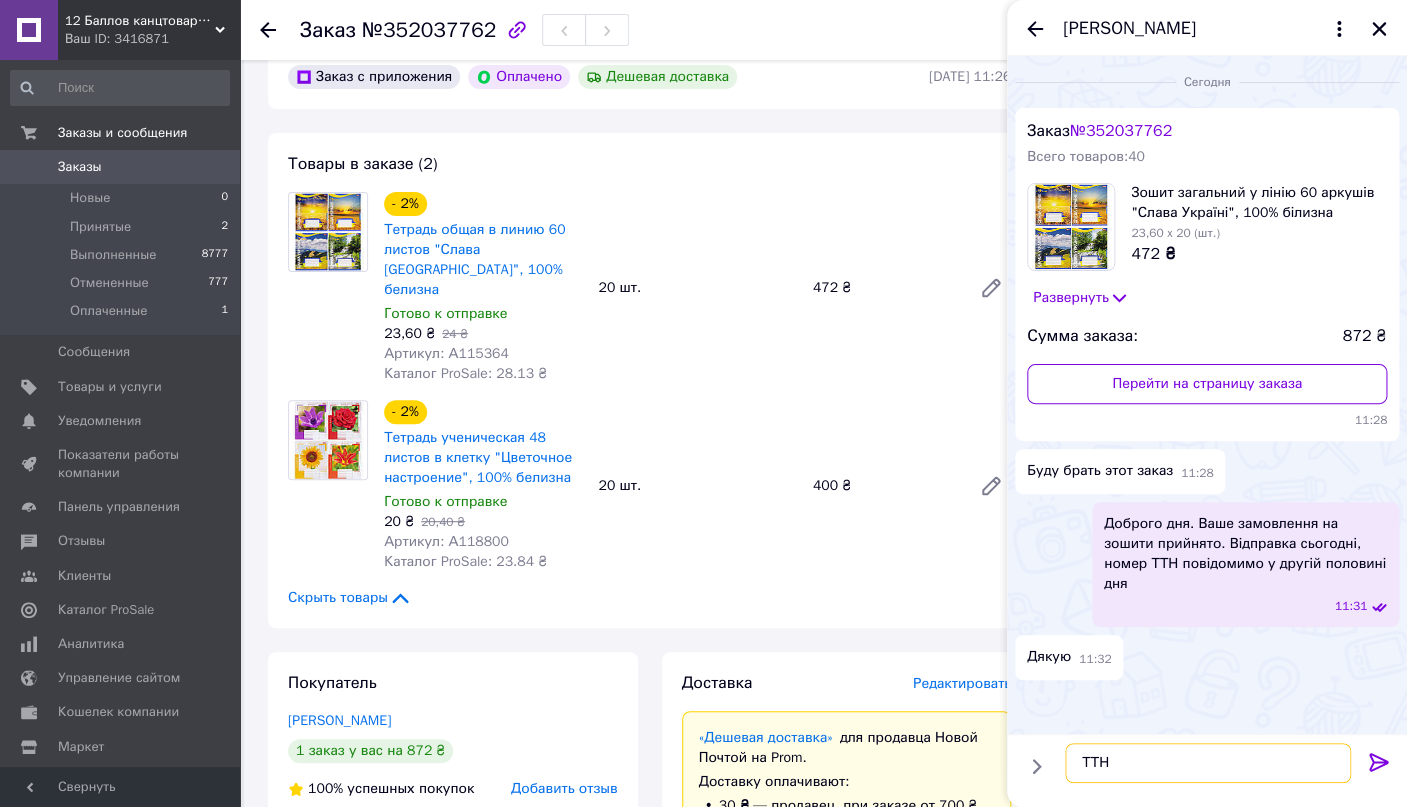 paste on "20451202892028" 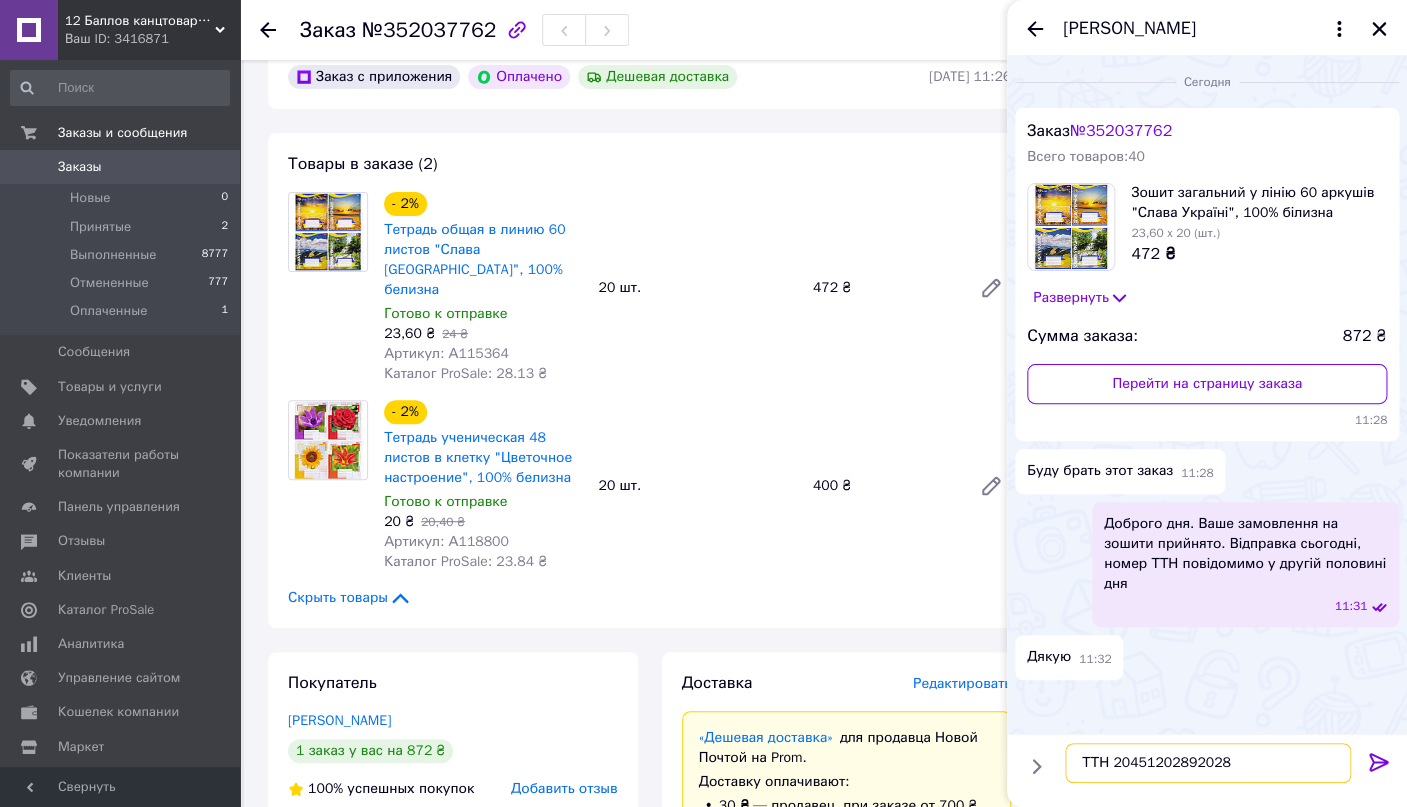 type on "ТТН 20451202892028" 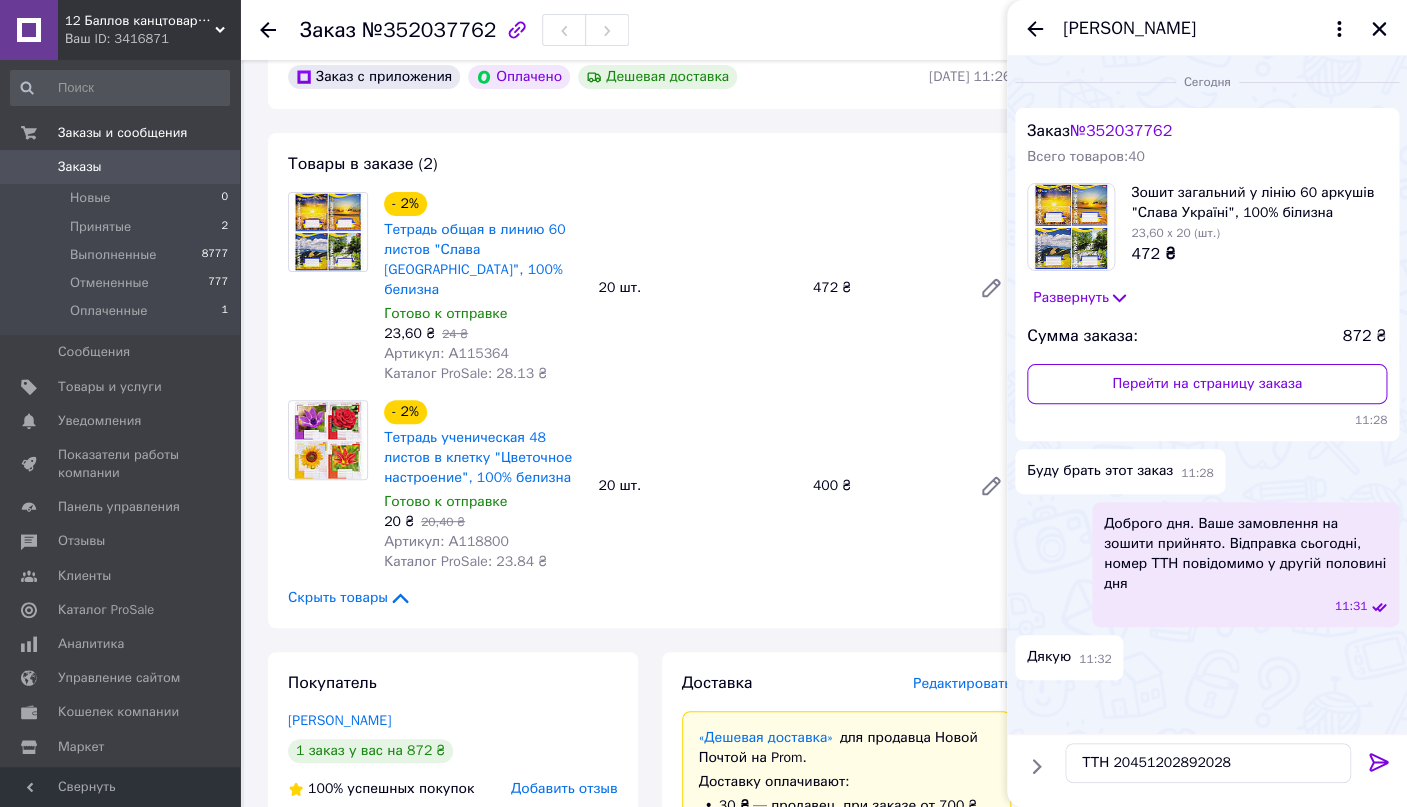 click 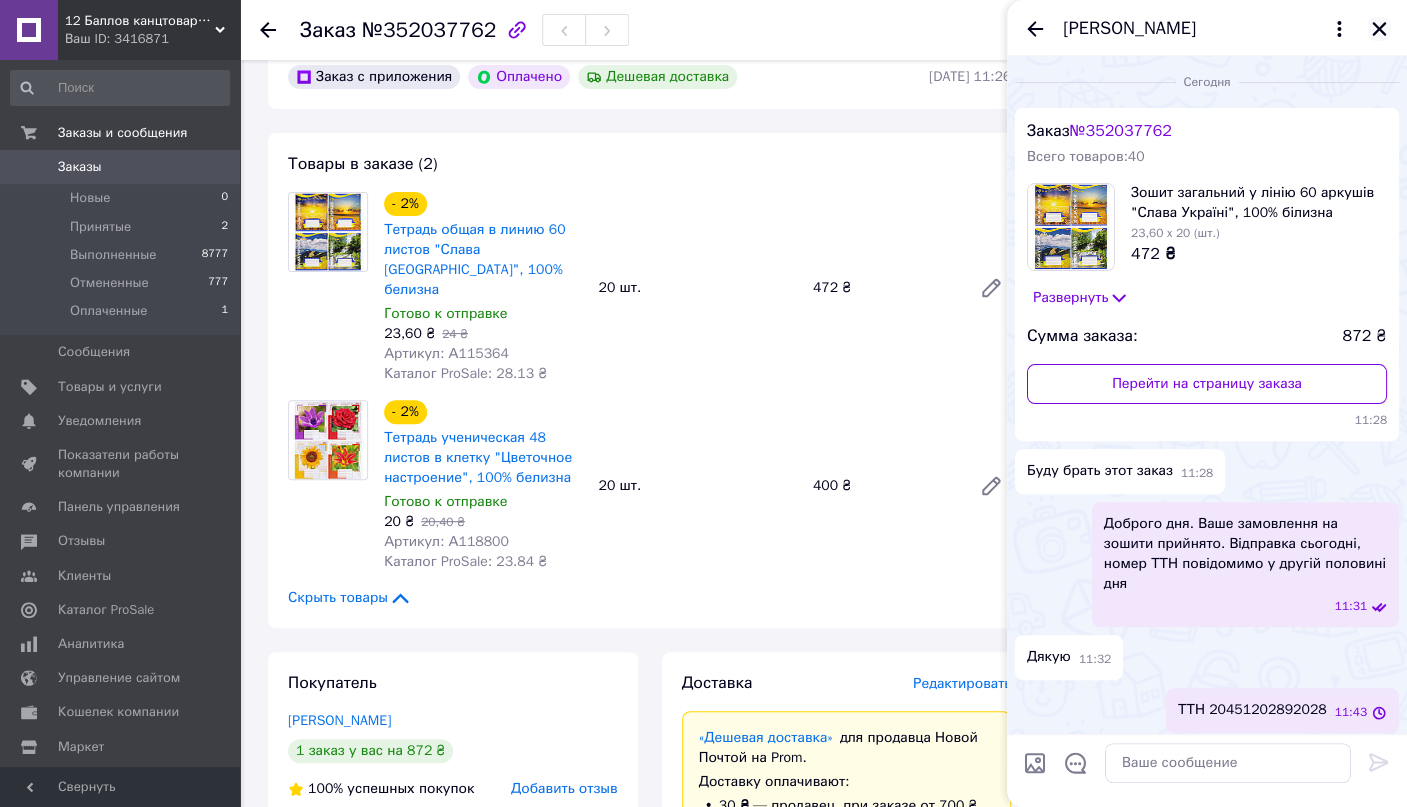 click 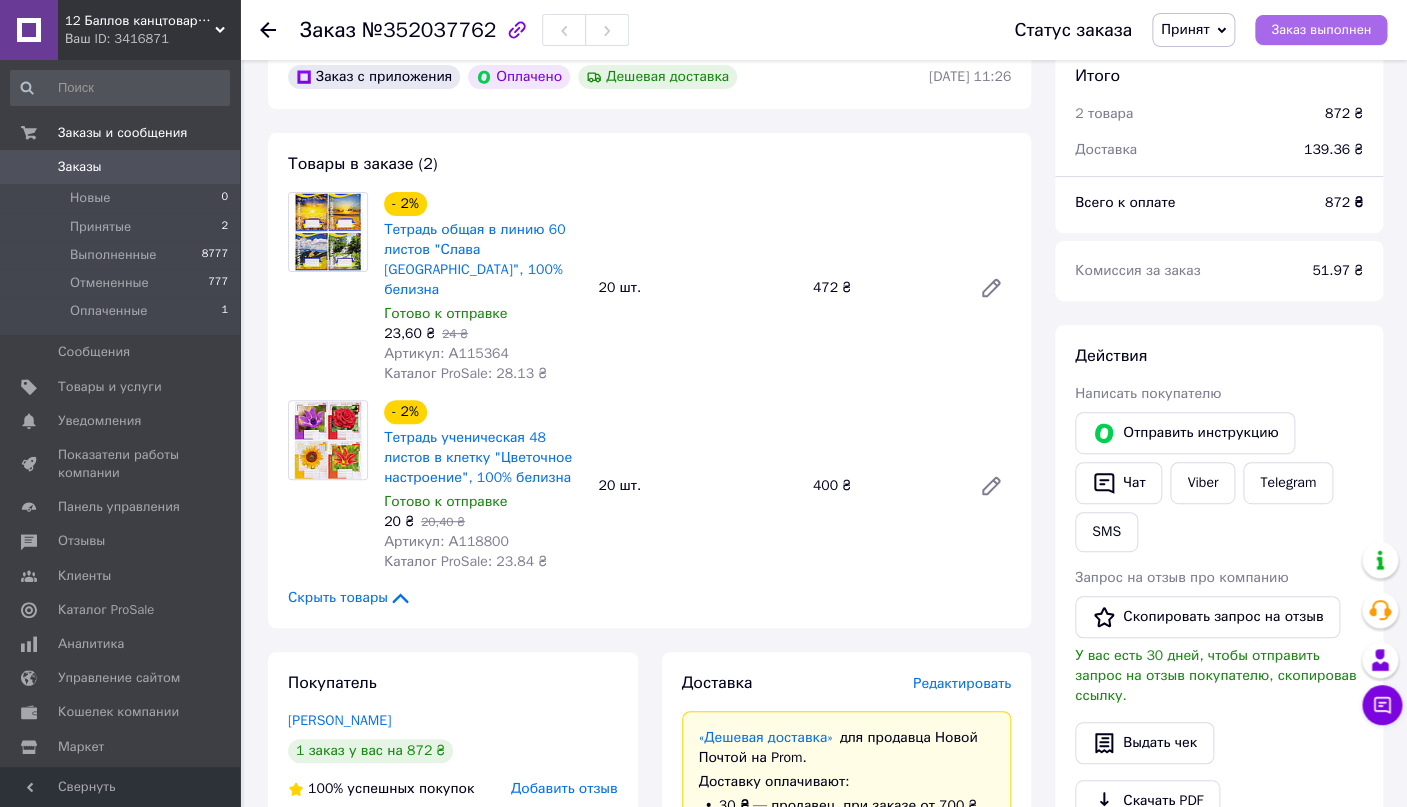 click on "Заказ выполнен" at bounding box center [1321, 30] 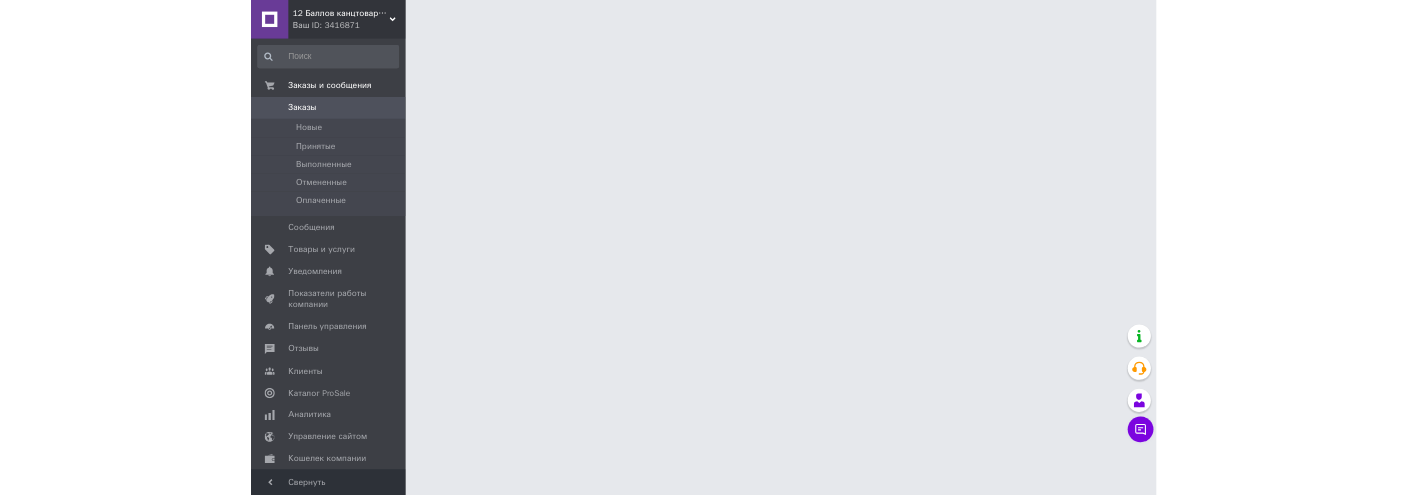 scroll, scrollTop: 0, scrollLeft: 0, axis: both 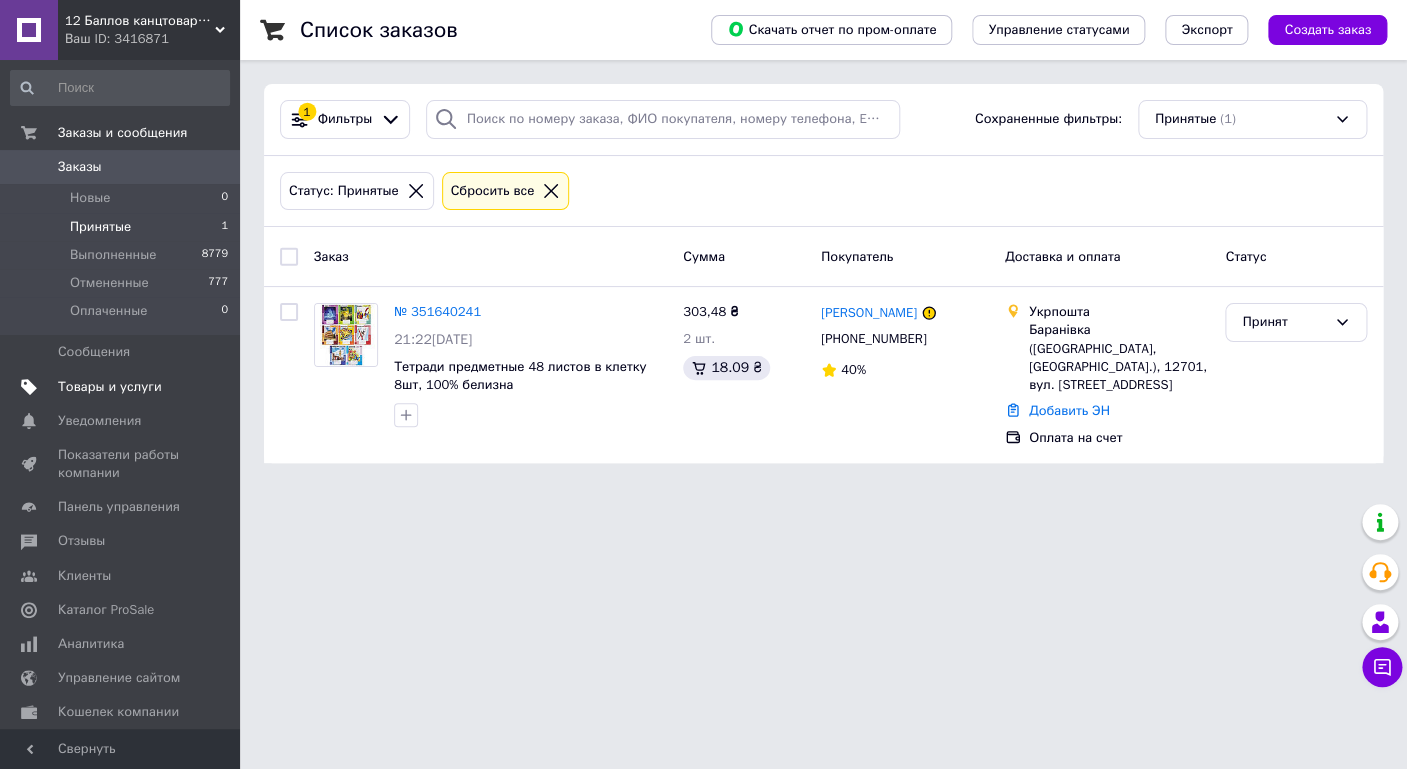 click on "Товары и услуги" at bounding box center (110, 387) 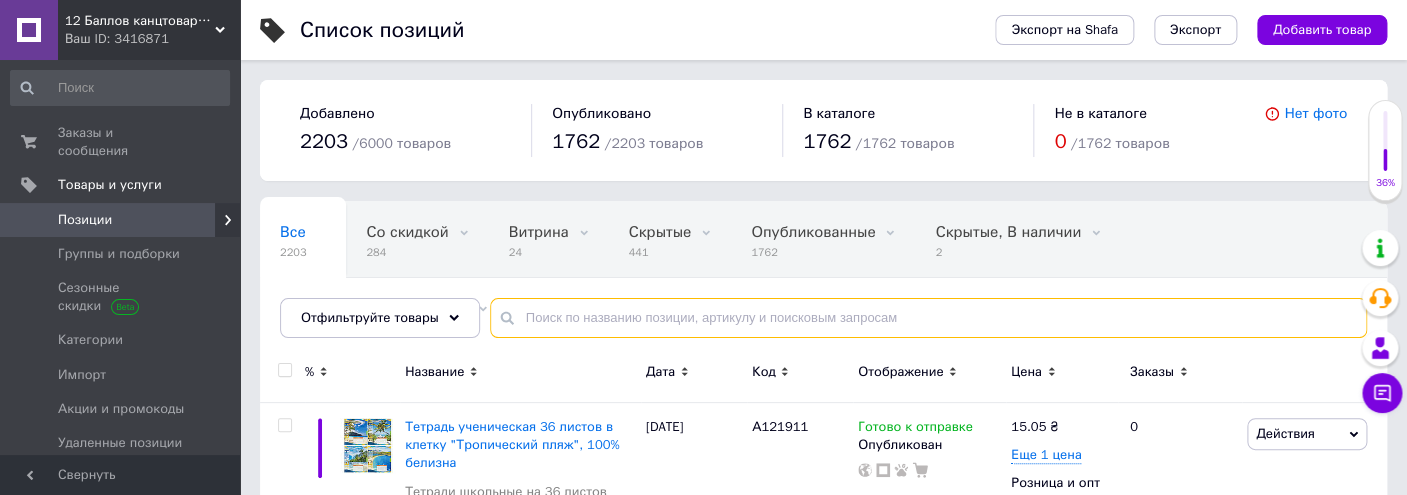 click at bounding box center [928, 318] 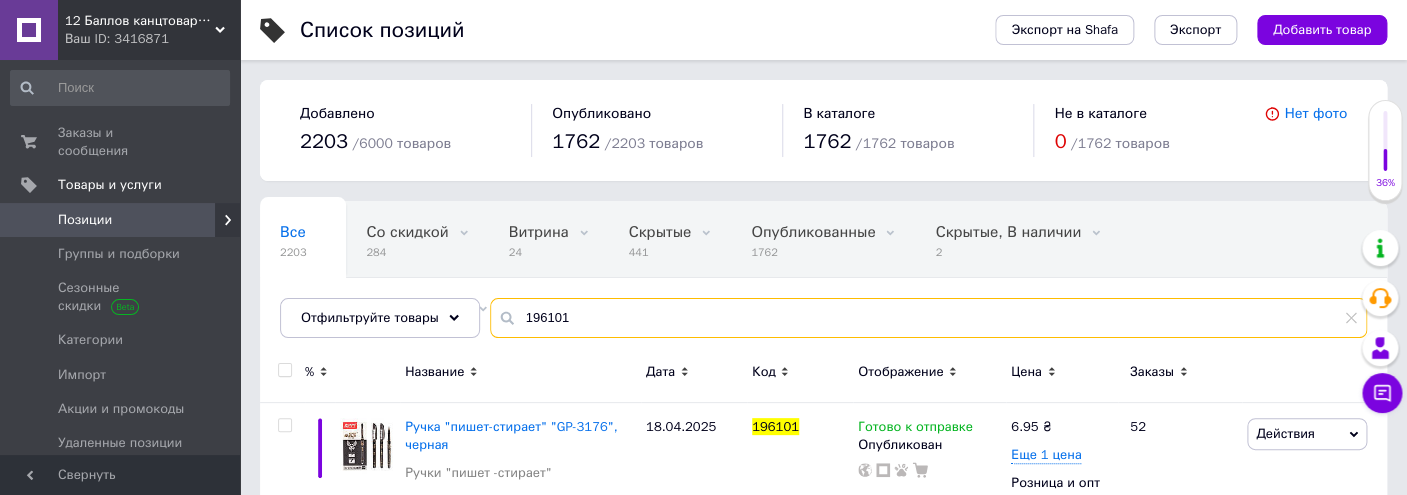 type on "196101" 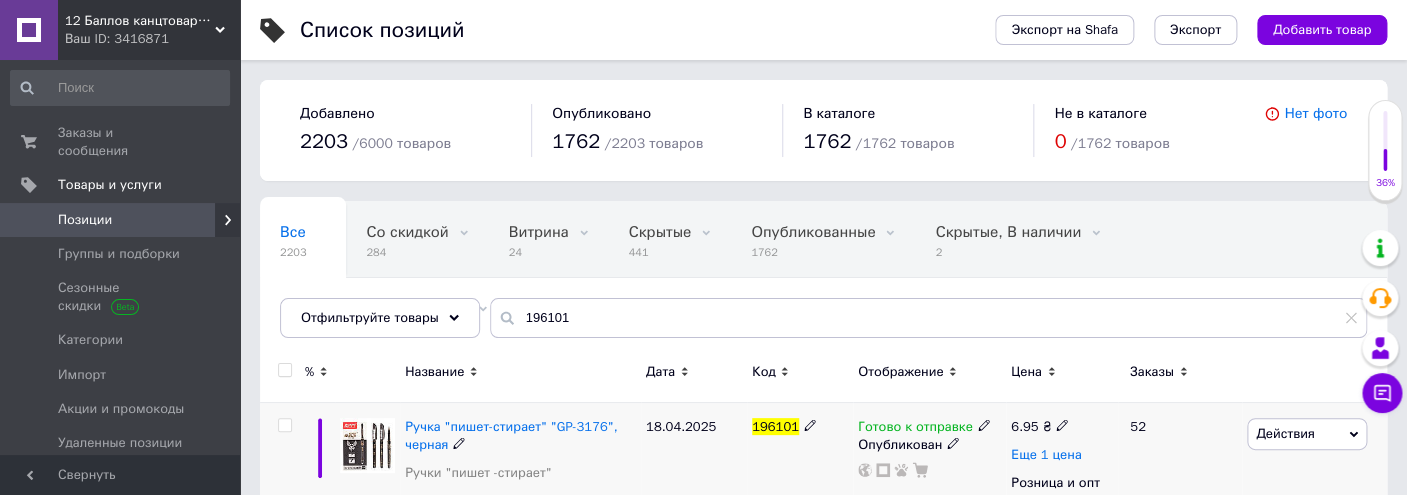 click on "Еще 1 цена" at bounding box center [1046, 455] 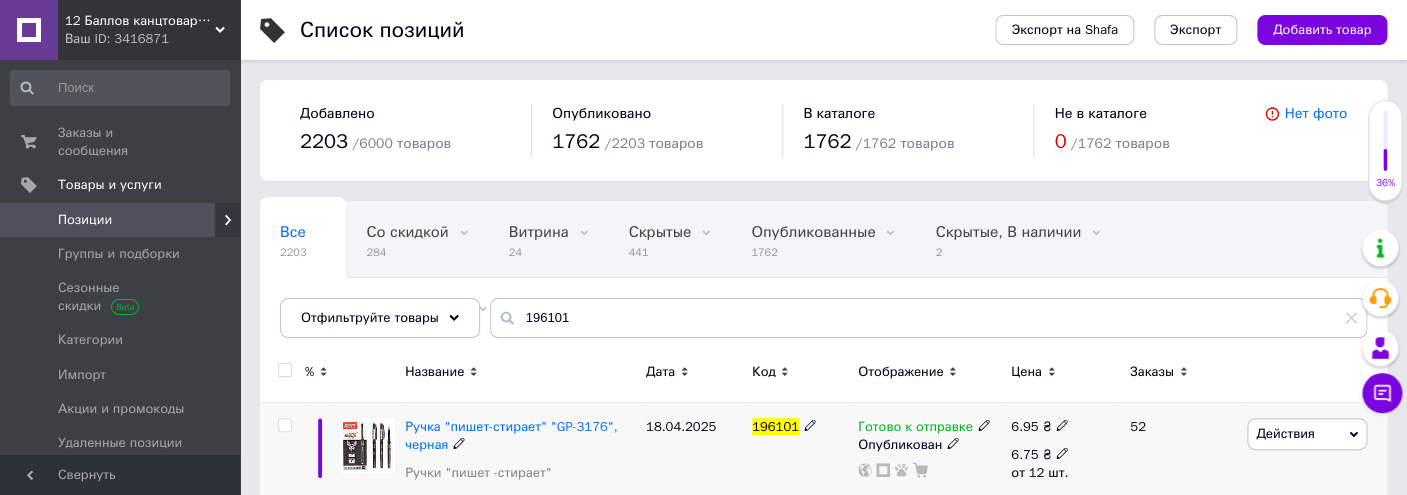 click on "6.75   ₴" at bounding box center (1040, 455) 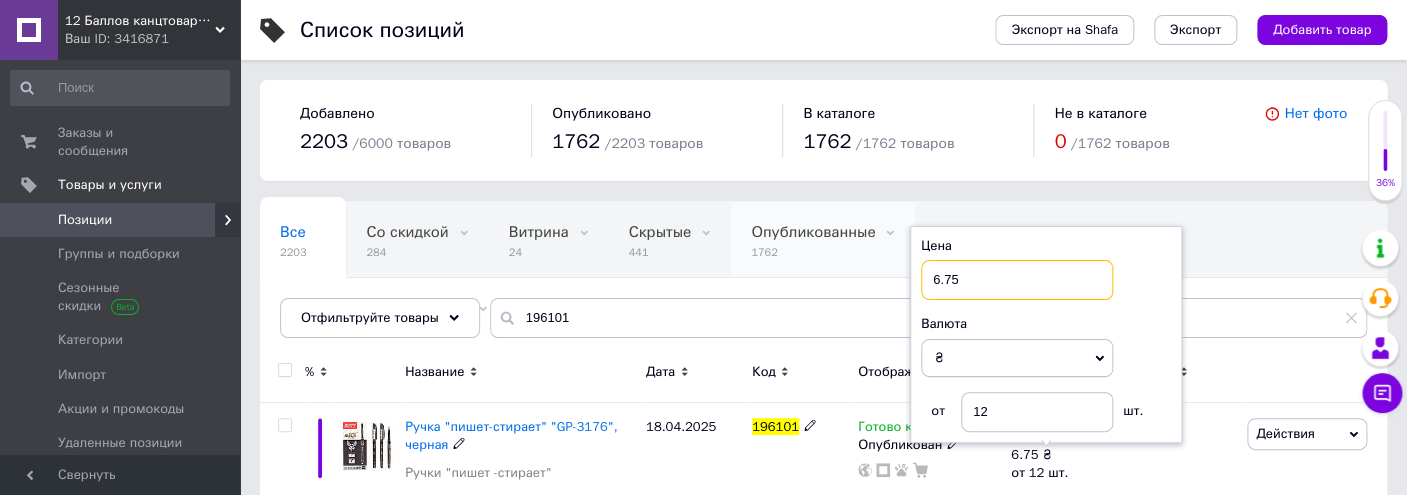 drag, startPoint x: 999, startPoint y: 283, endPoint x: 857, endPoint y: 263, distance: 143.40154 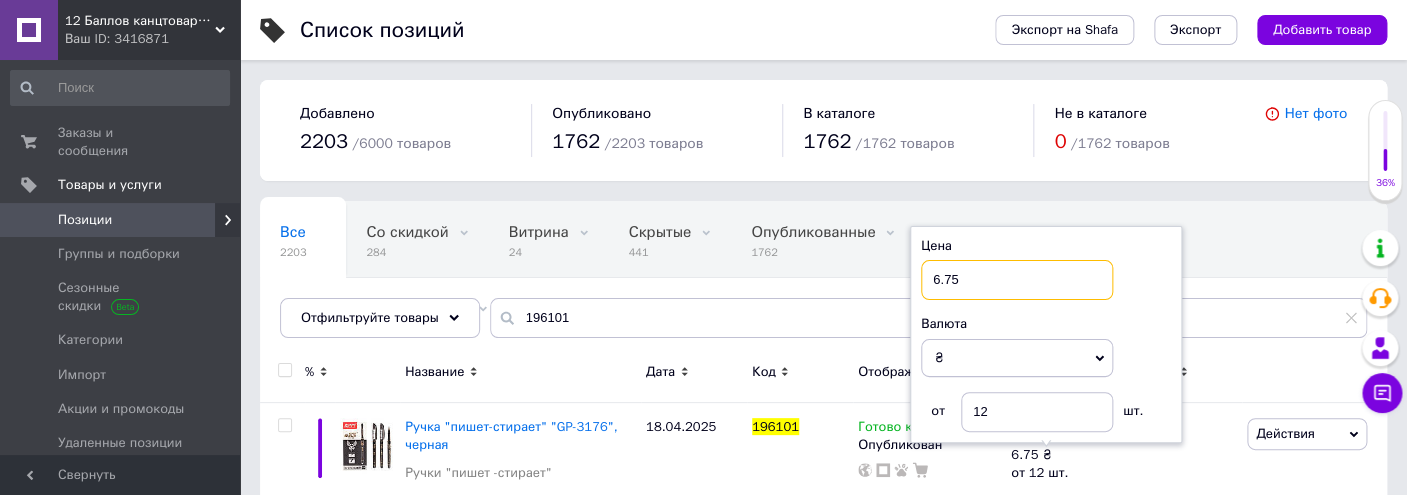 paste on "3" 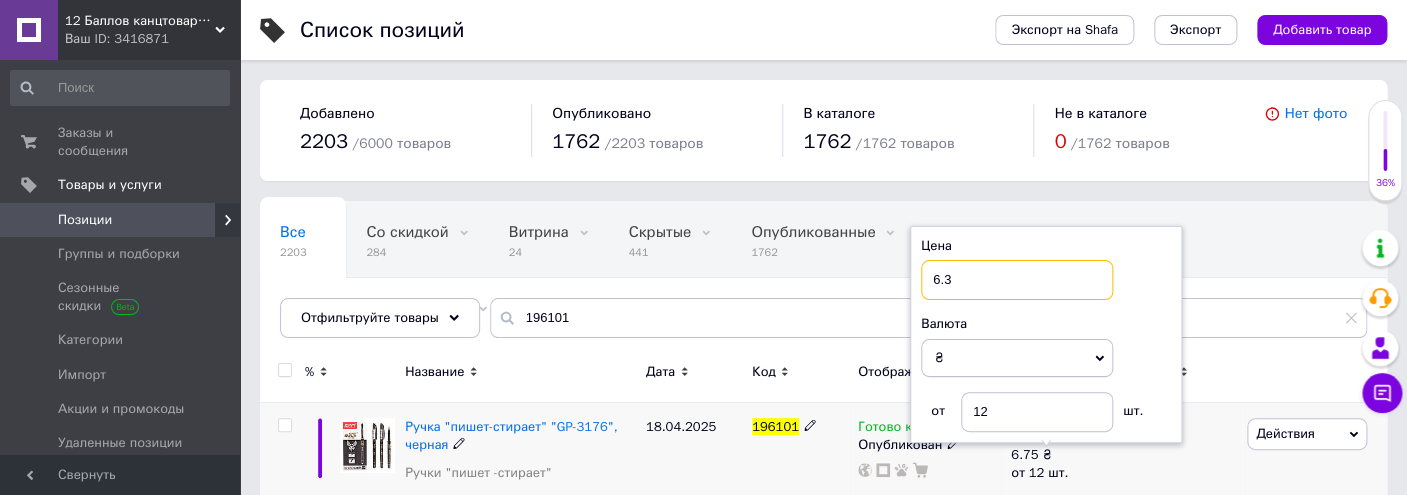 type on "6.3" 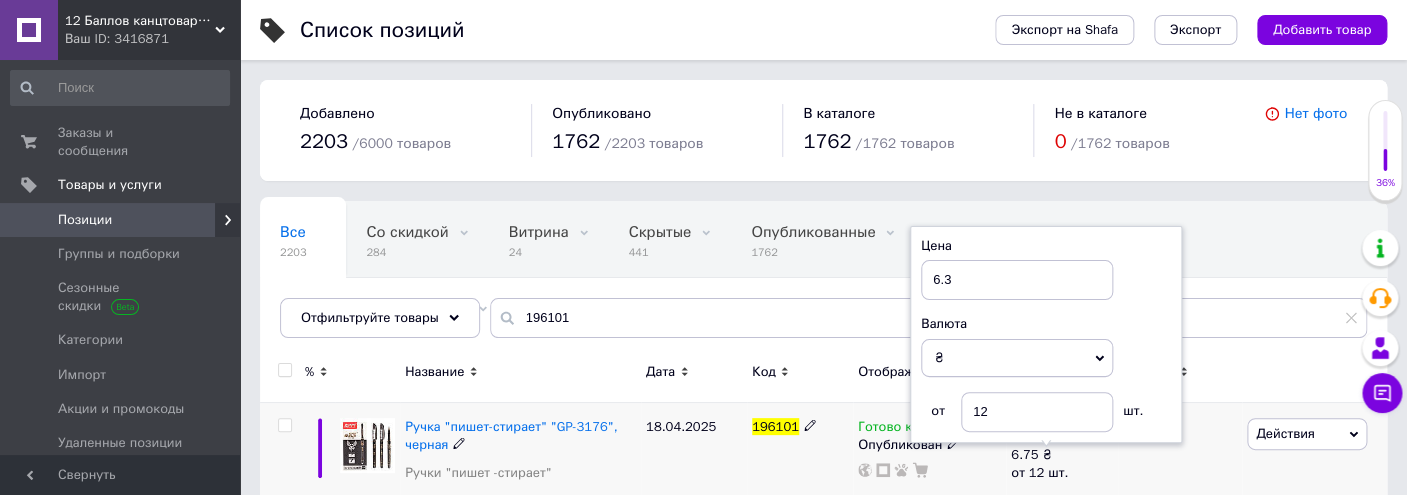 click on "196101" at bounding box center [800, 510] 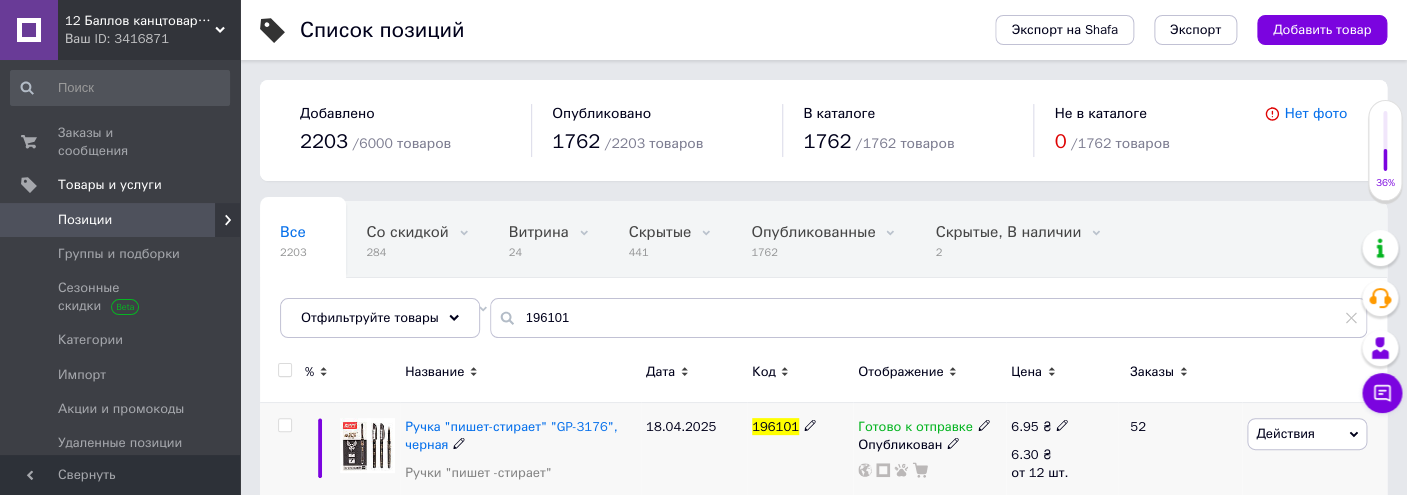 click 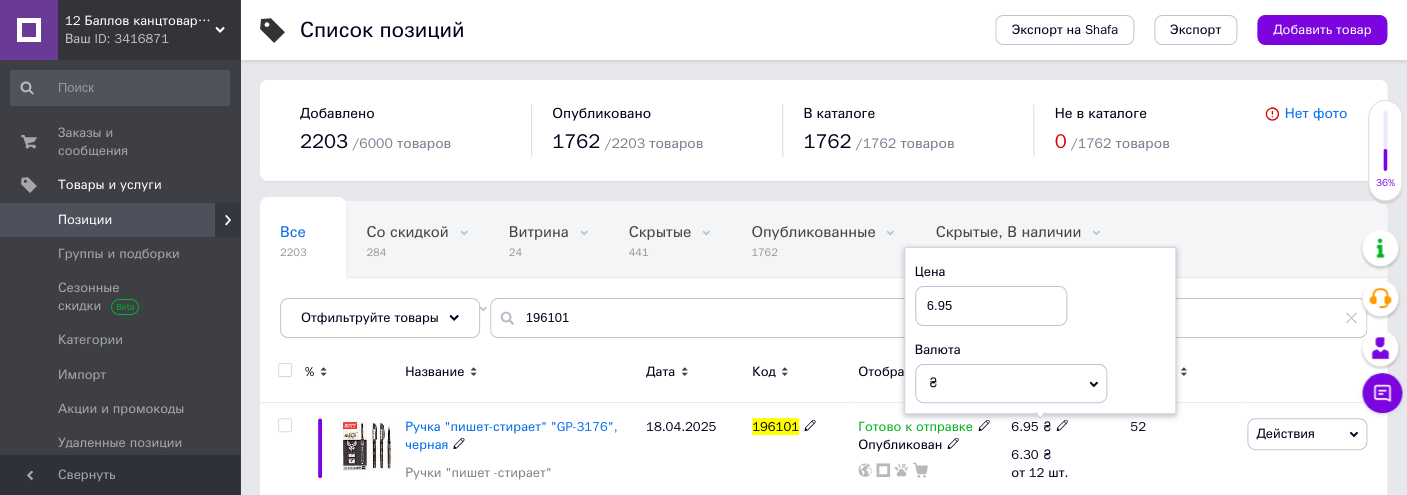 drag, startPoint x: 1013, startPoint y: 305, endPoint x: 853, endPoint y: 307, distance: 160.0125 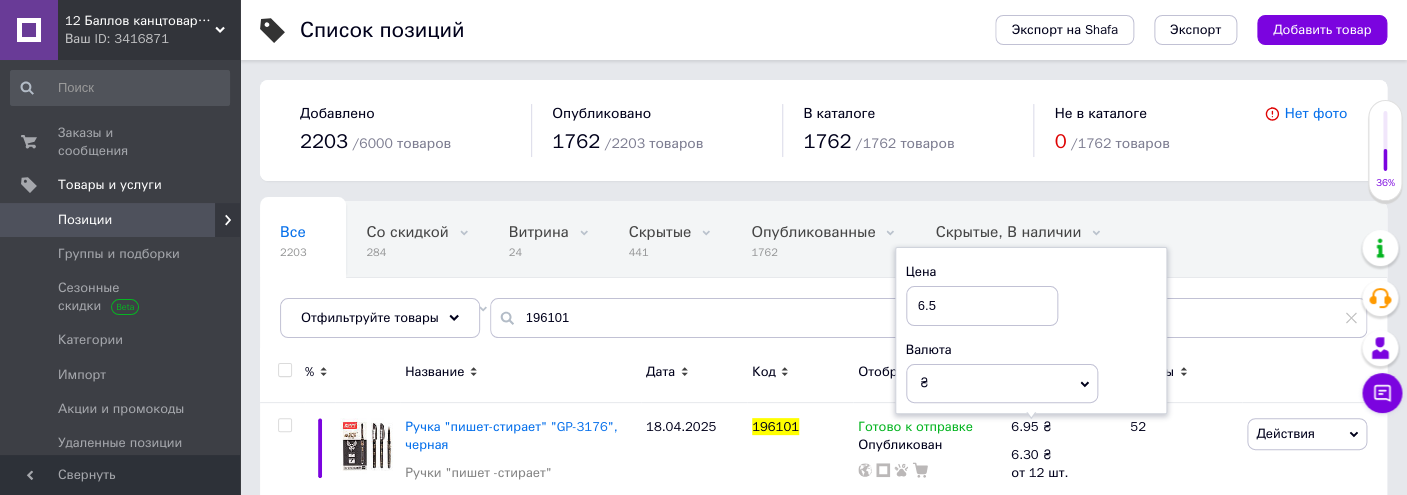type on "6.5" 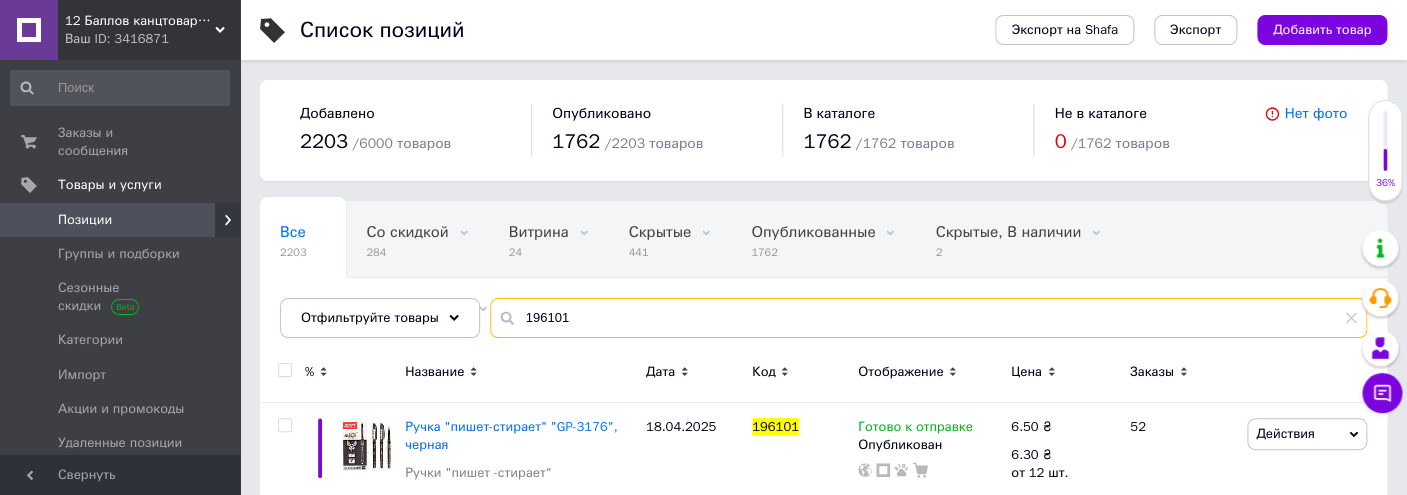 drag, startPoint x: 592, startPoint y: 302, endPoint x: 335, endPoint y: 296, distance: 257.07004 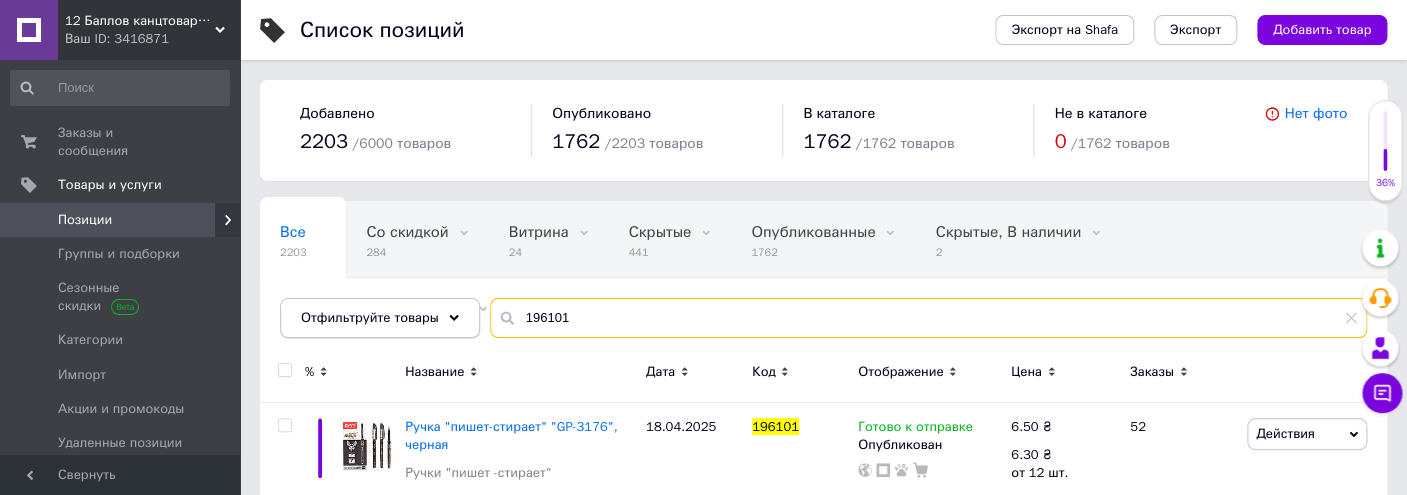 paste on "50908" 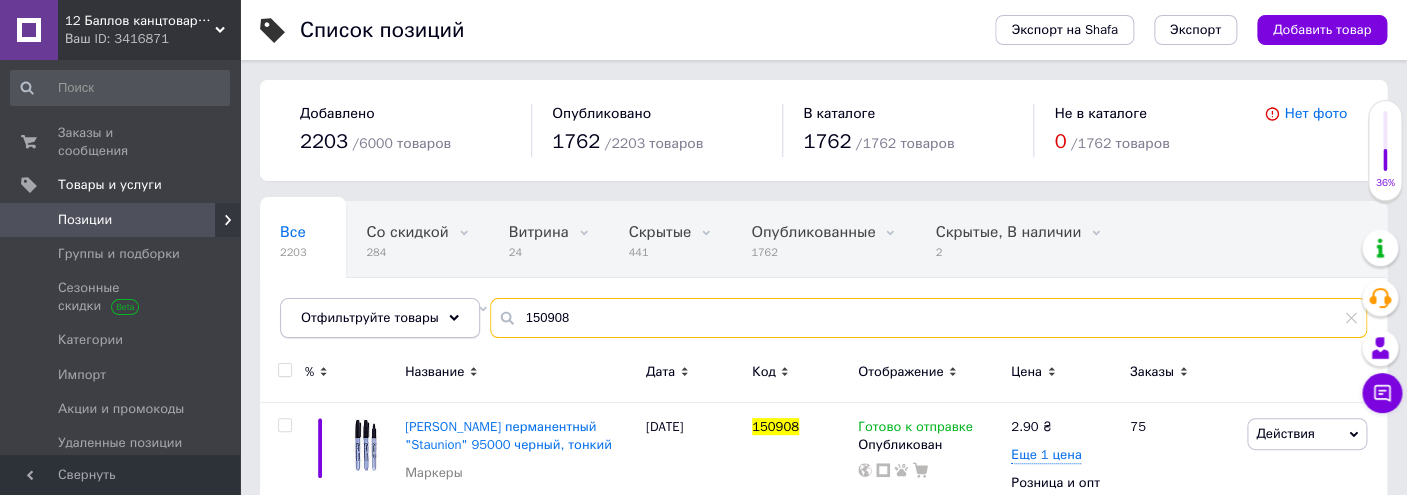 drag, startPoint x: 594, startPoint y: 306, endPoint x: 369, endPoint y: 301, distance: 225.05554 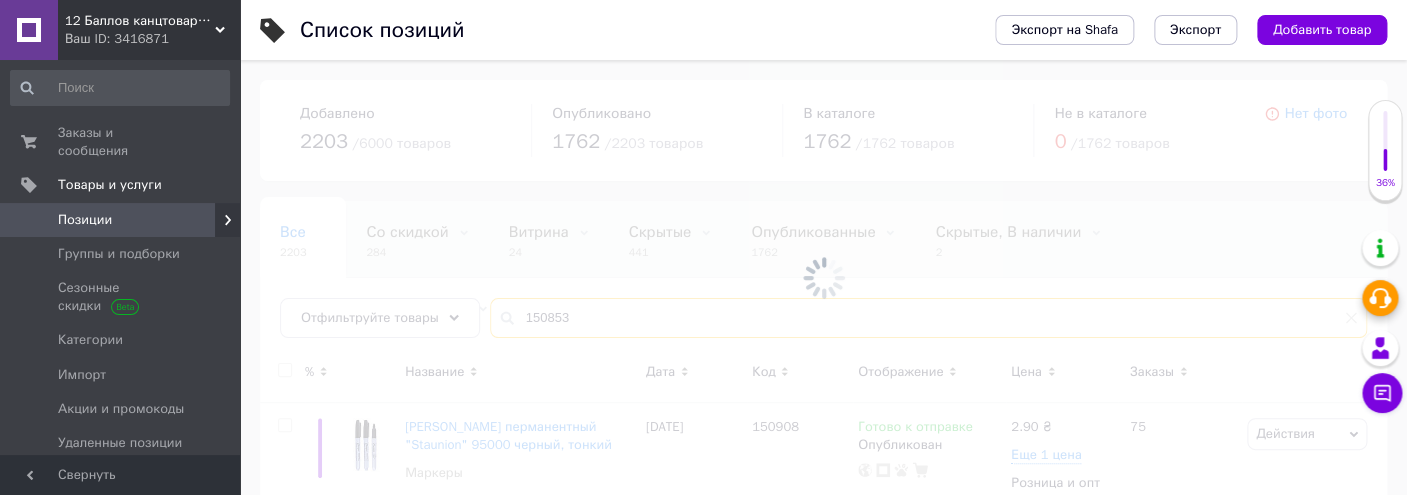type on "150853" 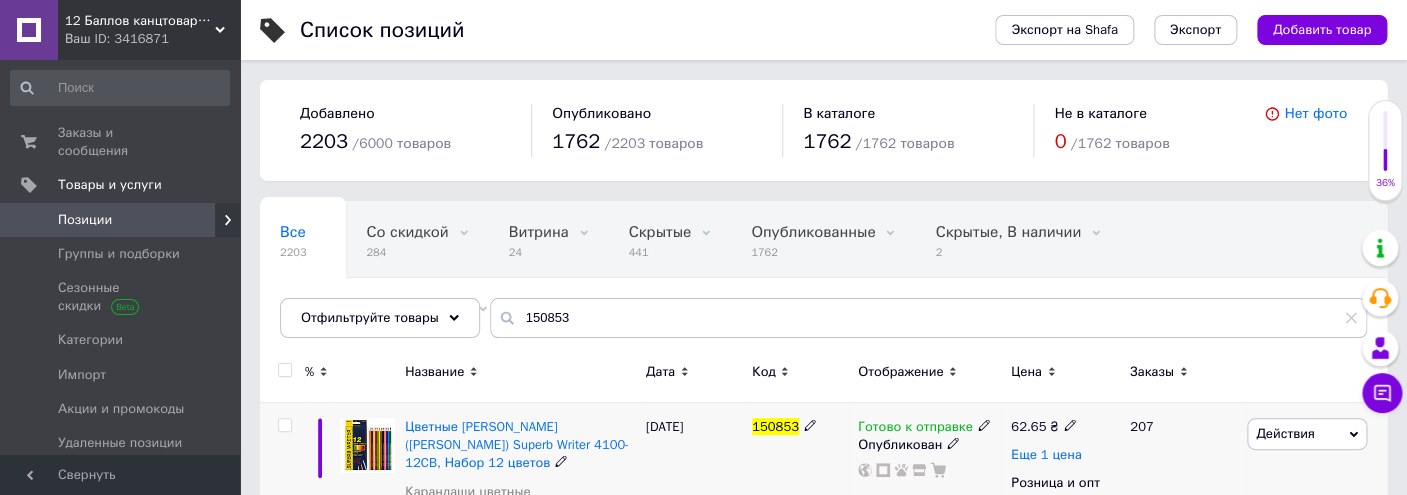 click on "Еще 1 цена" at bounding box center [1046, 455] 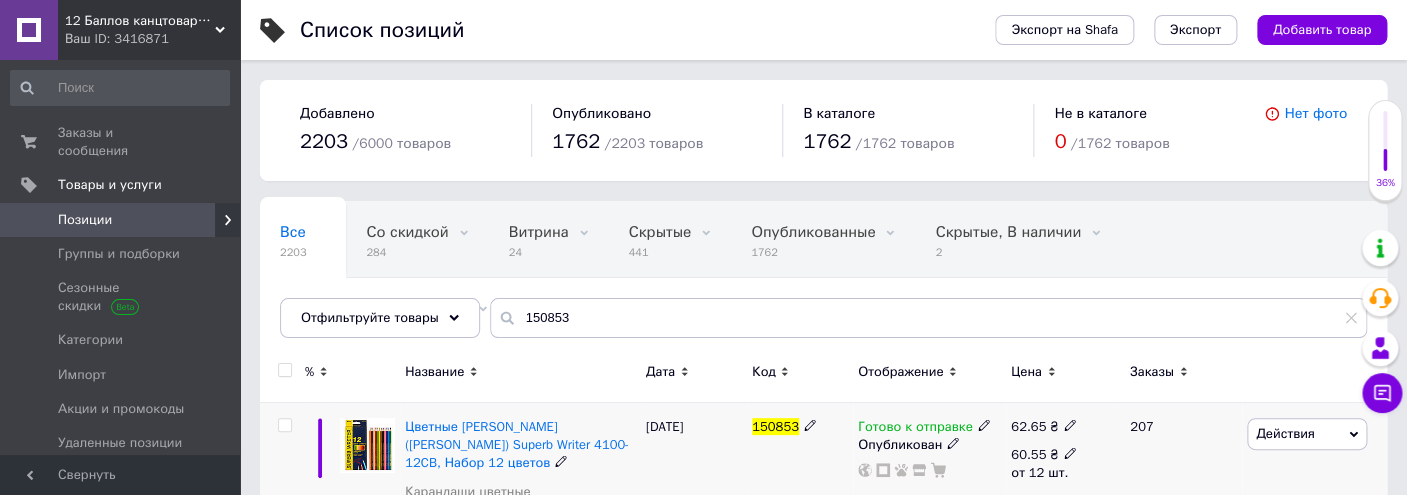 click on "60.55   ₴" at bounding box center (1044, 455) 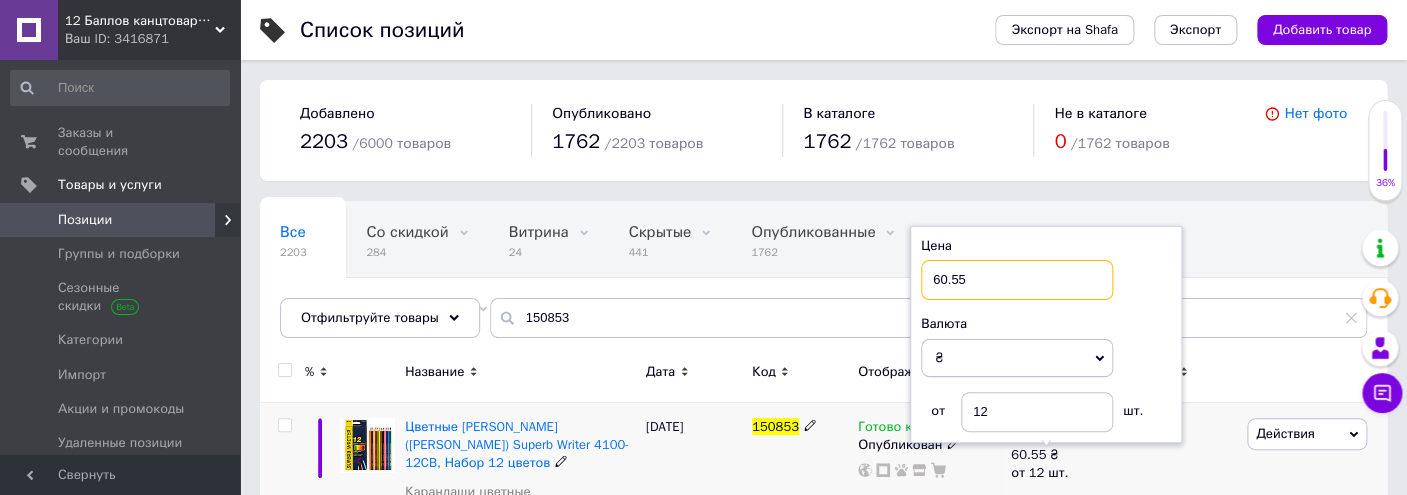 drag, startPoint x: 1009, startPoint y: 275, endPoint x: 747, endPoint y: 279, distance: 262.03052 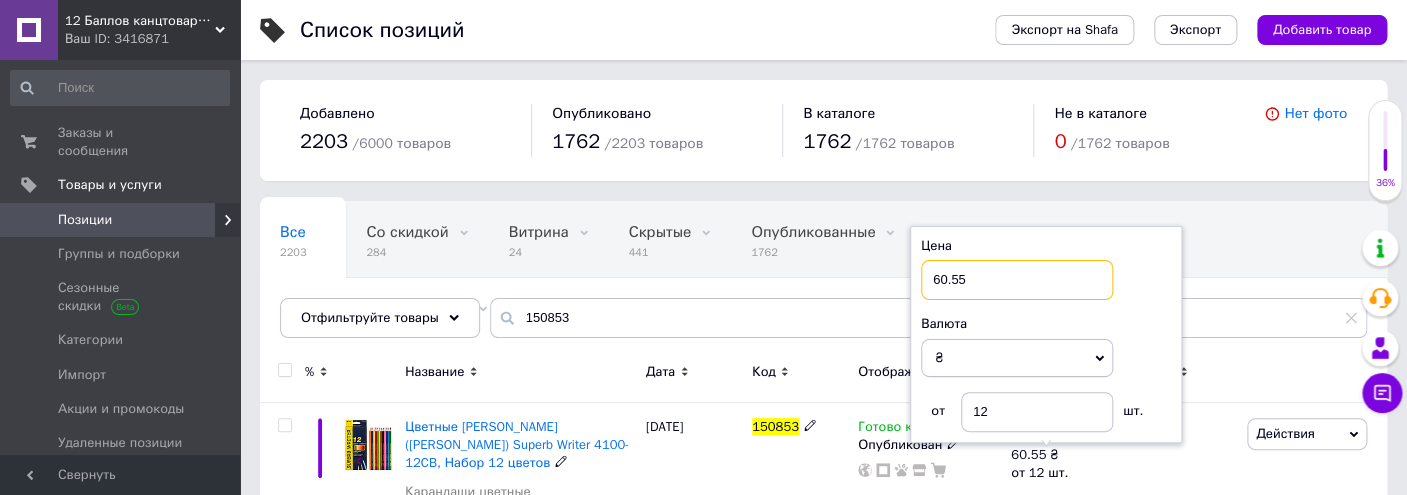 paste on "59.0" 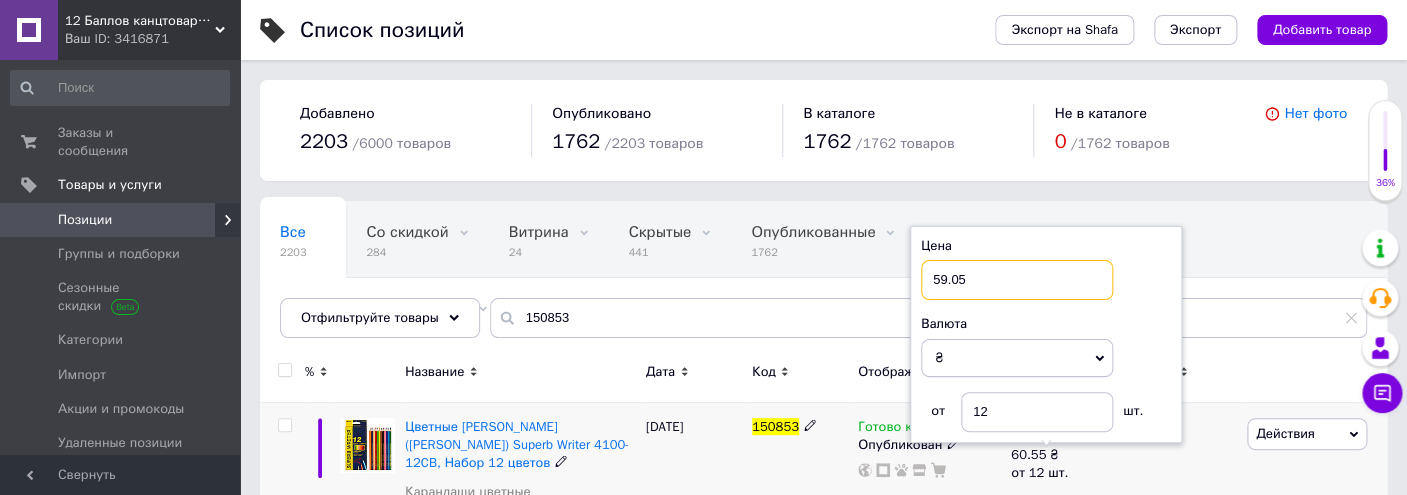 type on "59.05" 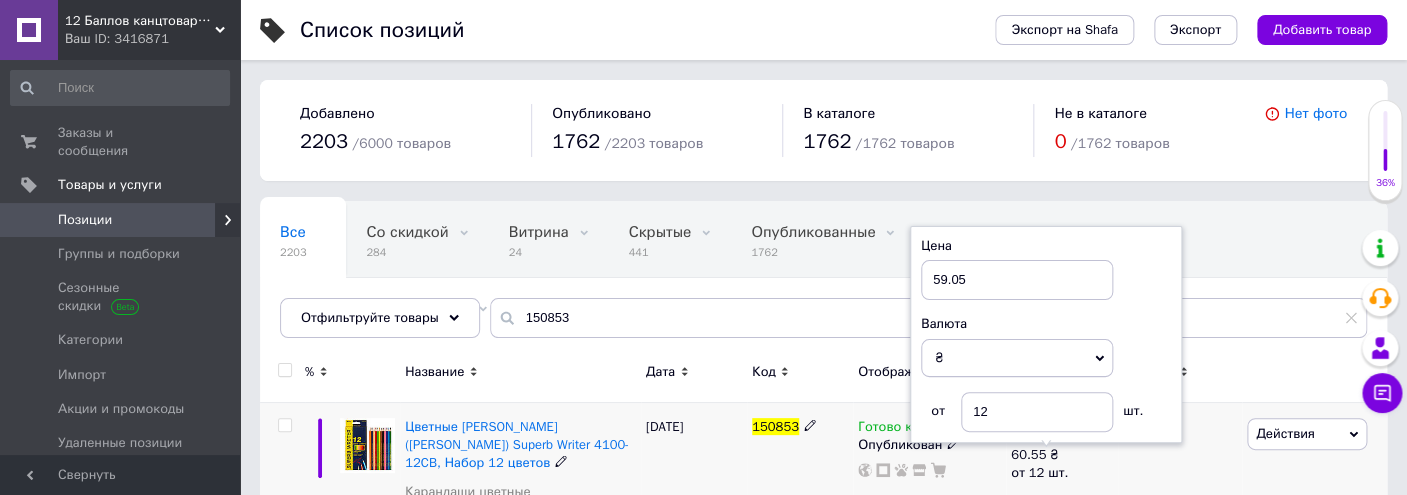 click on "150853" at bounding box center (800, 518) 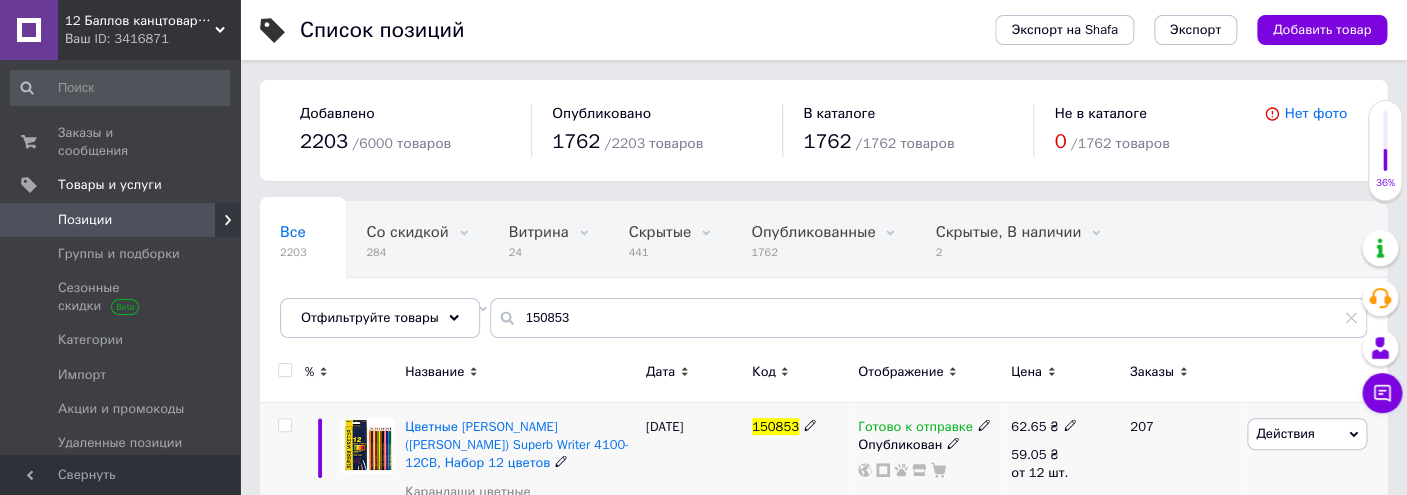 click 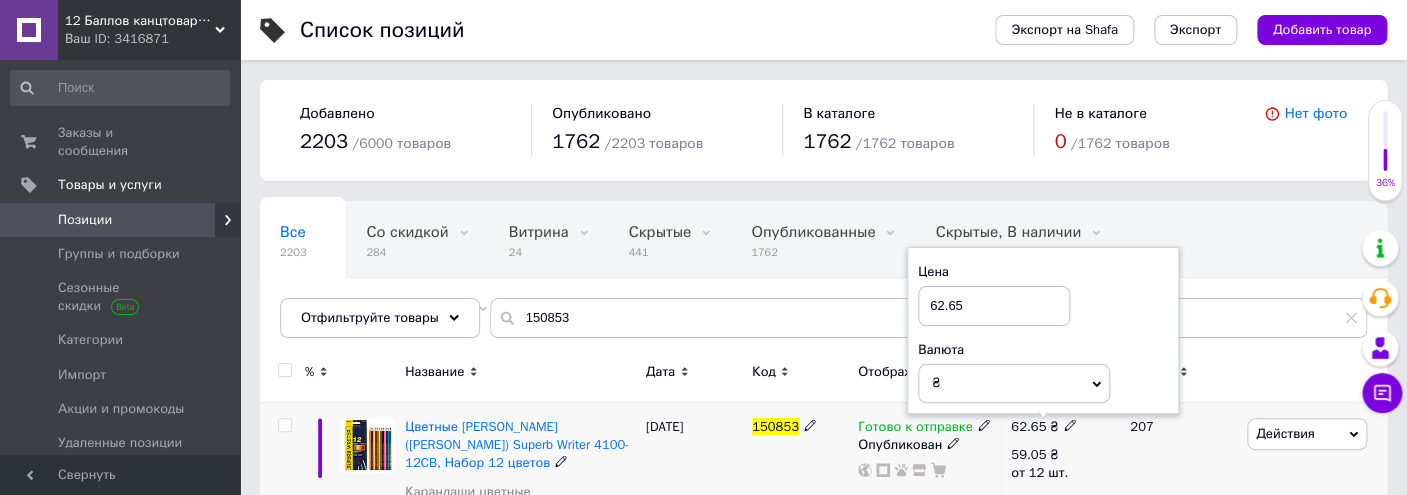 drag, startPoint x: 1008, startPoint y: 287, endPoint x: 823, endPoint y: 288, distance: 185.0027 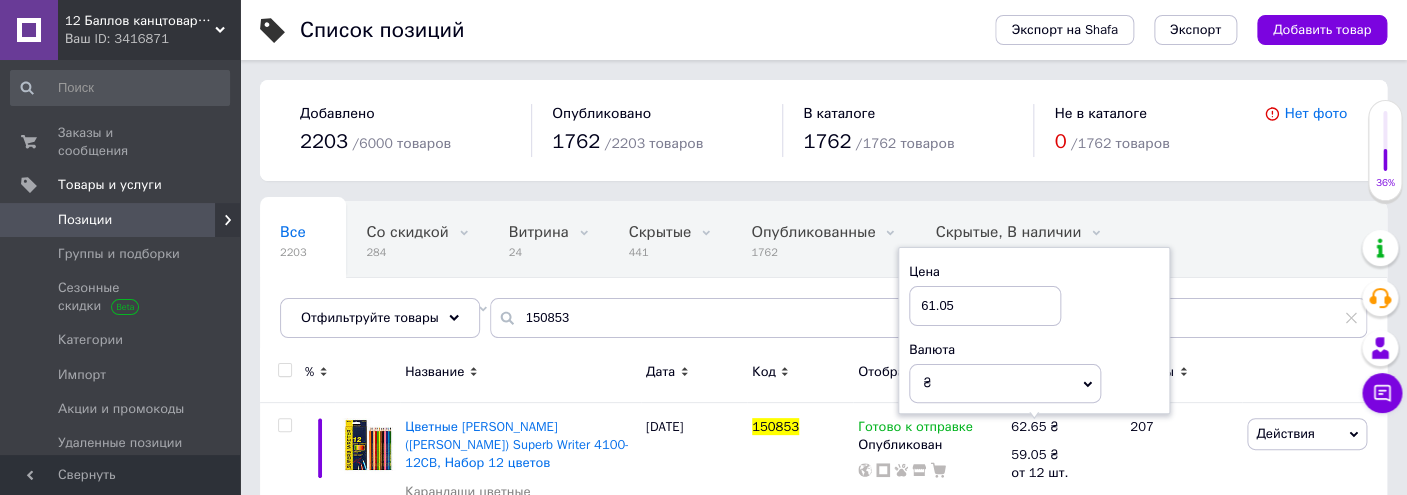 type on "61.05" 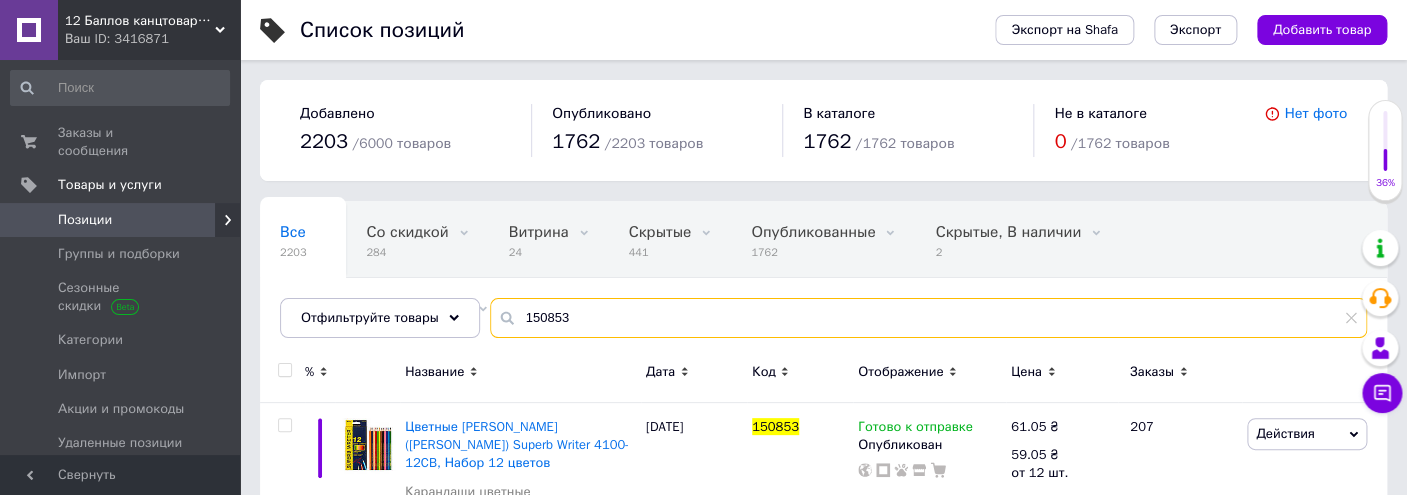 drag, startPoint x: 615, startPoint y: 315, endPoint x: 310, endPoint y: 280, distance: 307.00162 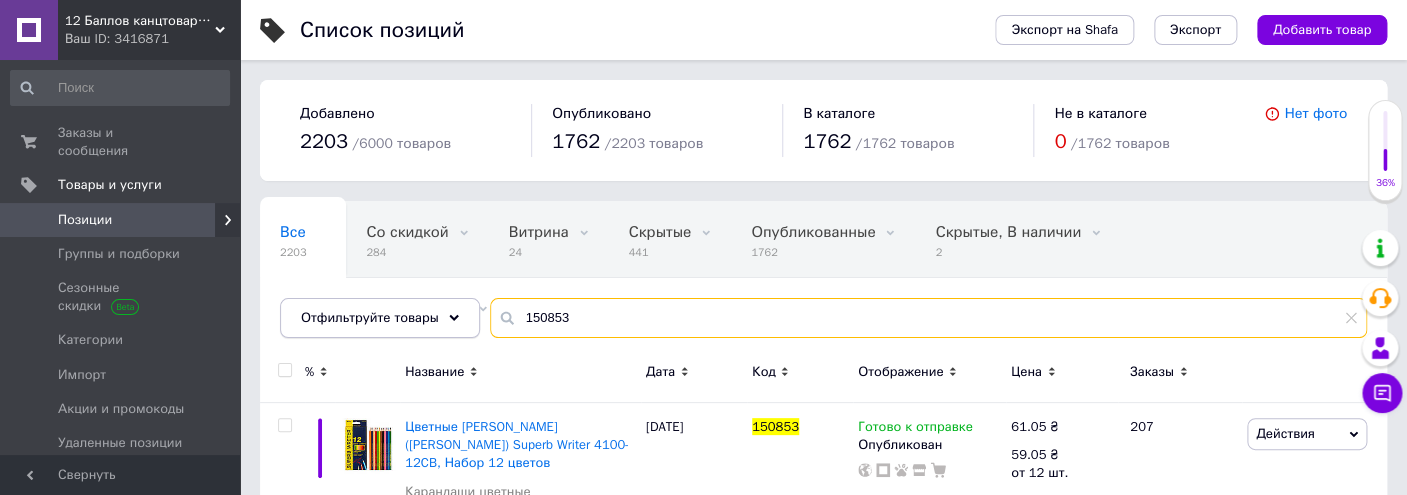paste on "А119181" 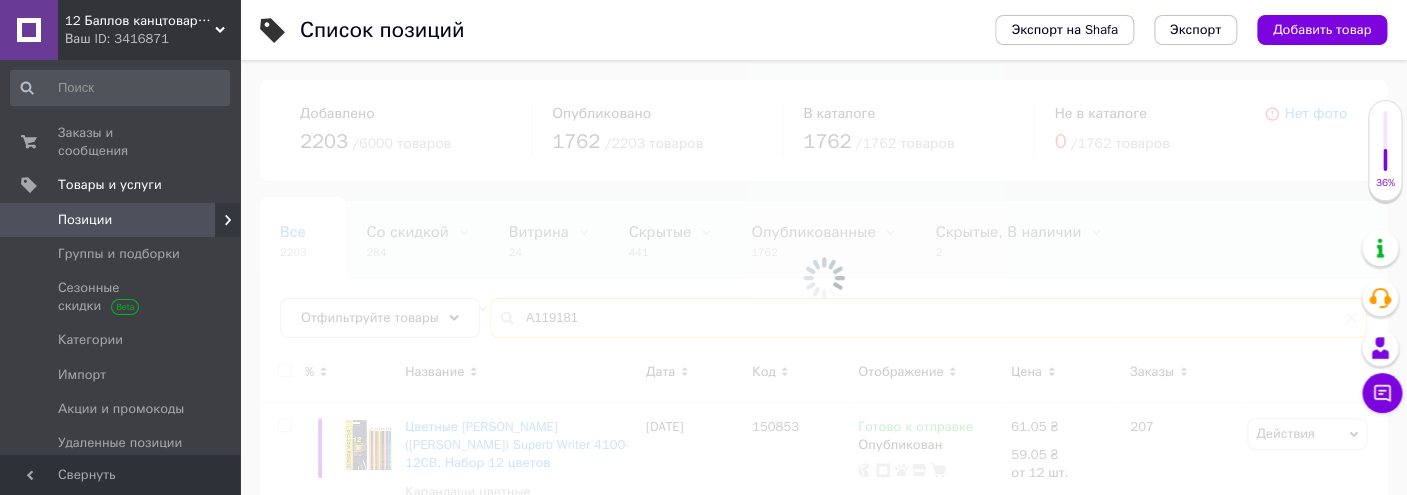type on "А119181" 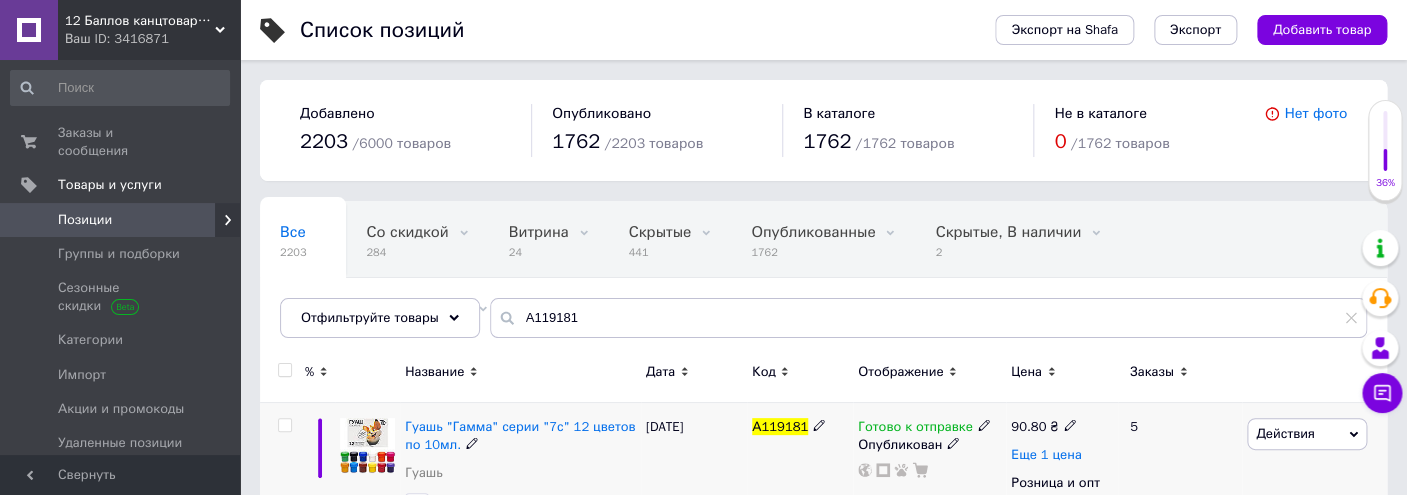 click on "Еще 1 цена" at bounding box center [1046, 455] 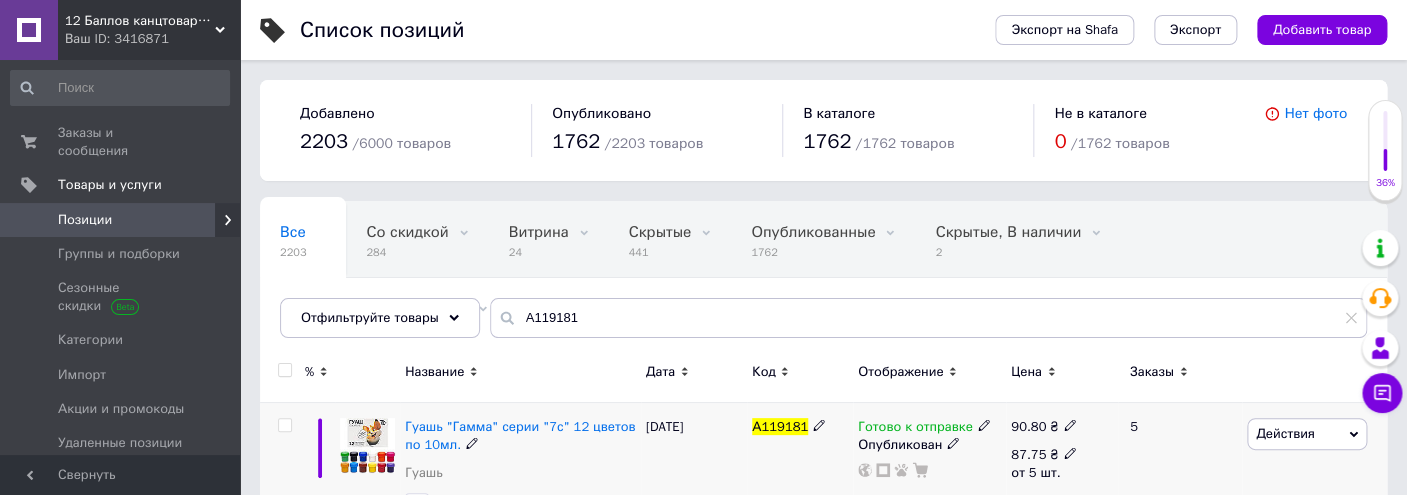 click on "87.75   ₴" at bounding box center (1044, 455) 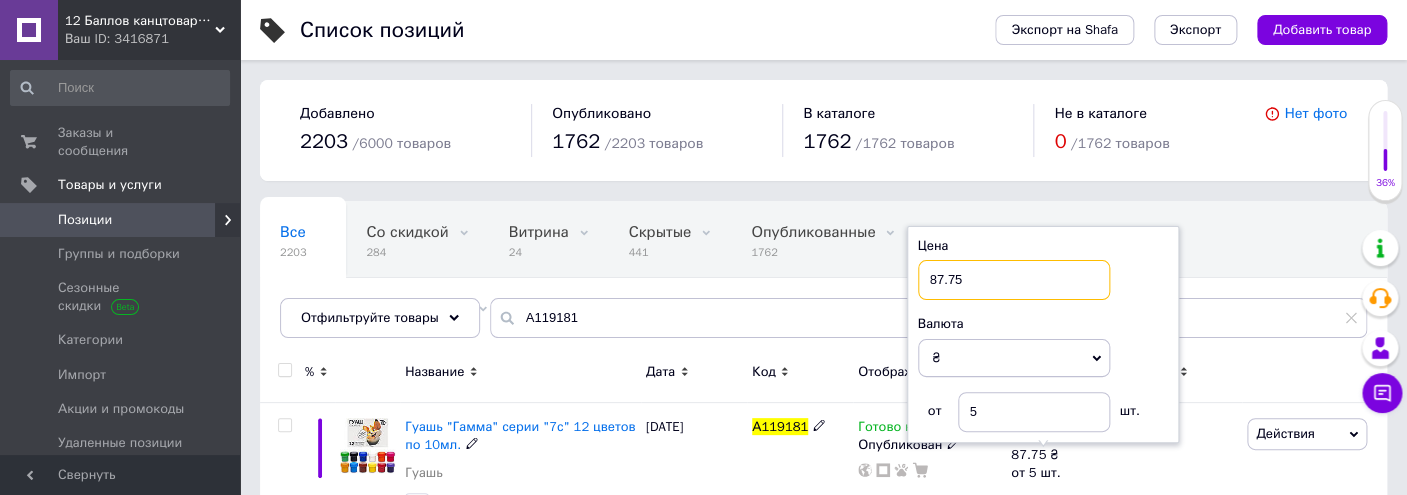 drag, startPoint x: 1005, startPoint y: 290, endPoint x: 777, endPoint y: 290, distance: 228 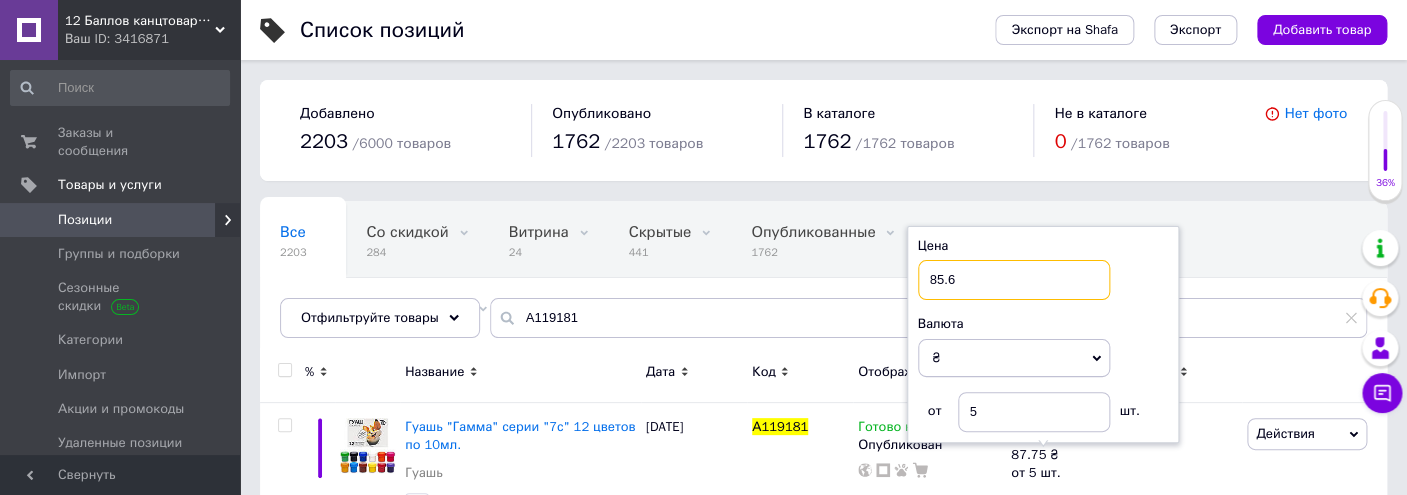 type on "85.6" 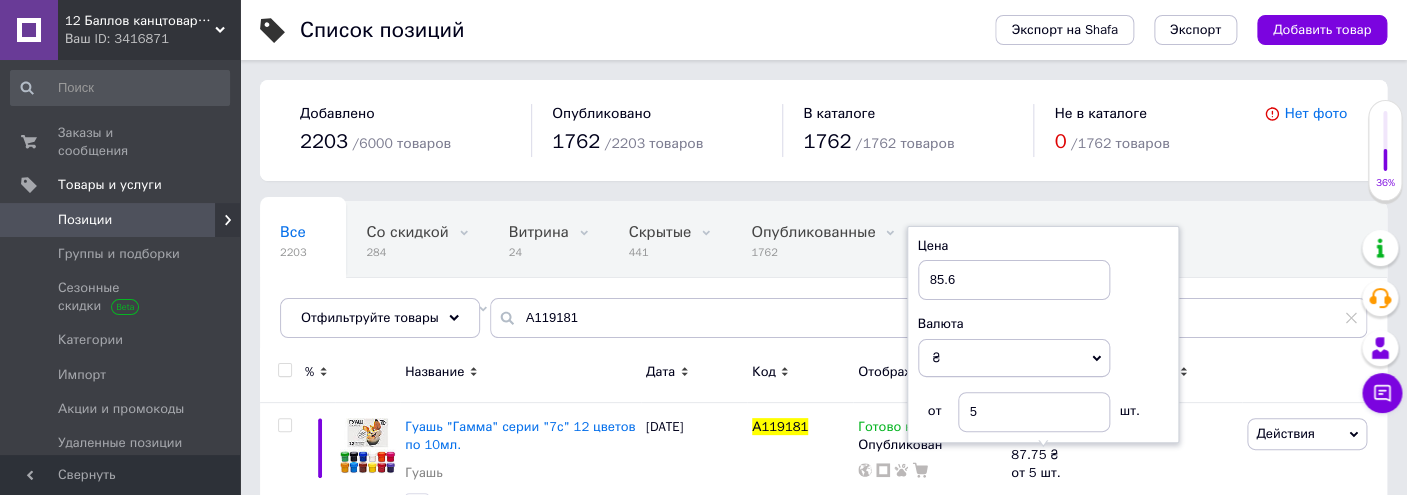 click at bounding box center (1314, 375) 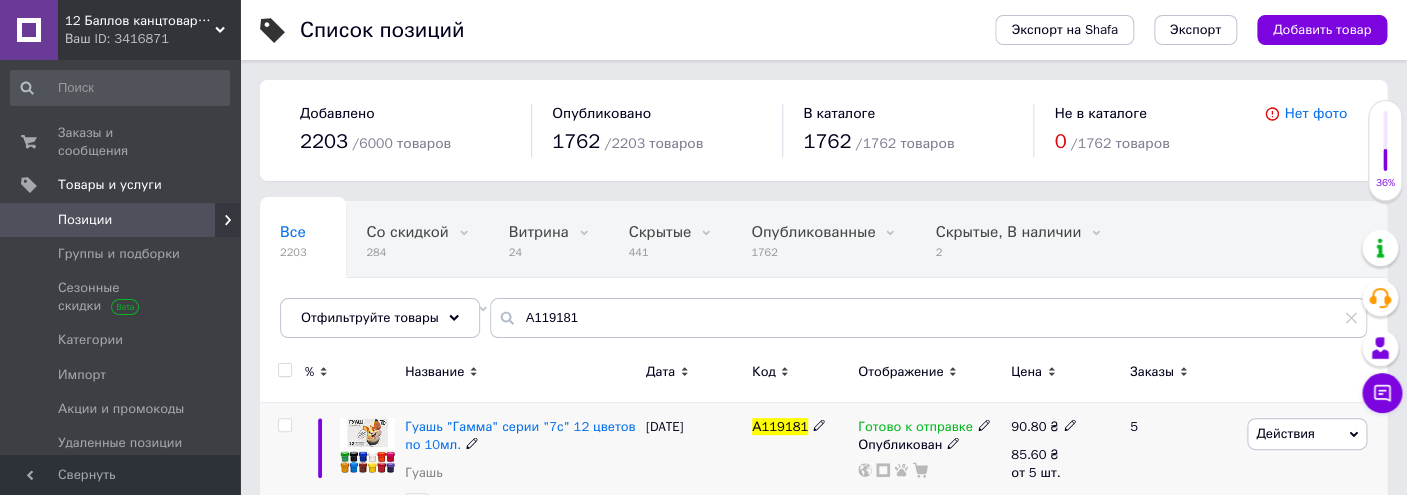 click at bounding box center [1070, 424] 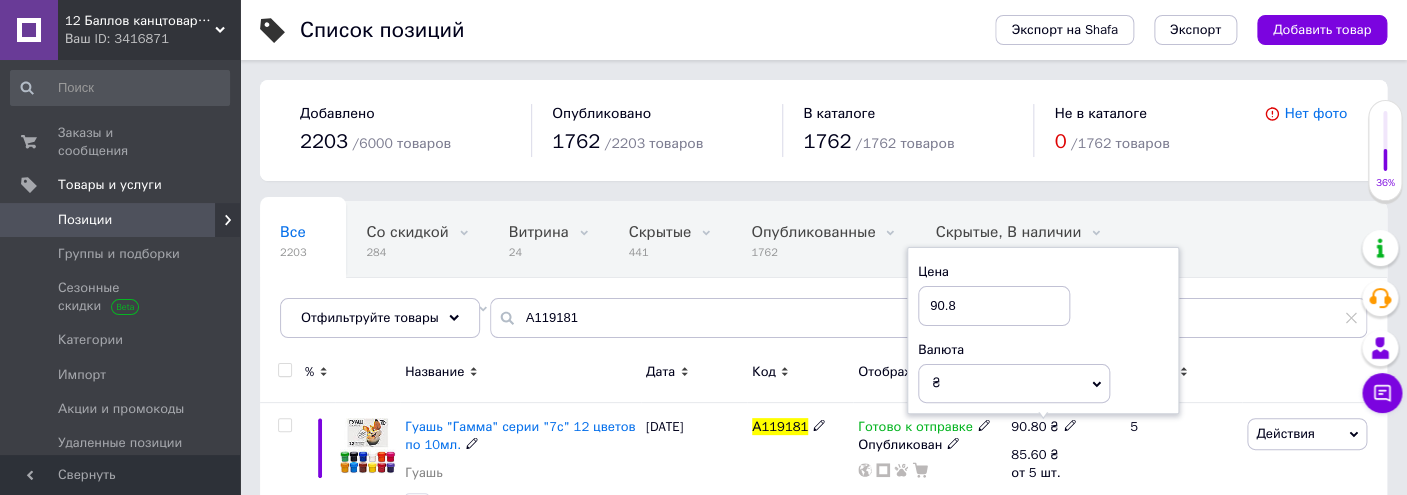 drag, startPoint x: 1032, startPoint y: 307, endPoint x: 813, endPoint y: 292, distance: 219.51309 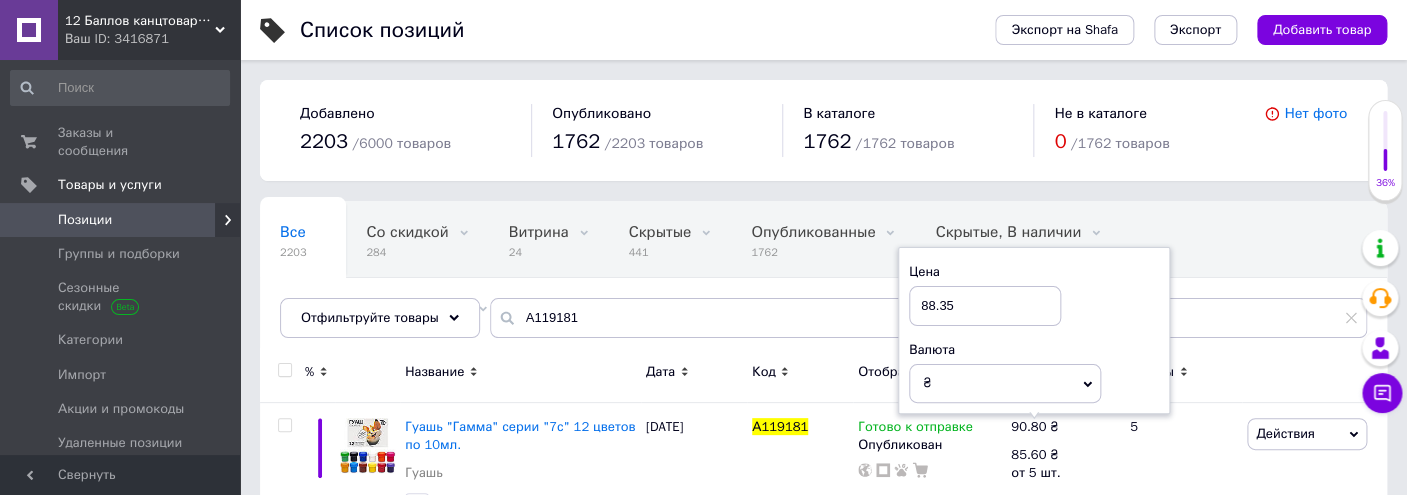 type on "88.35" 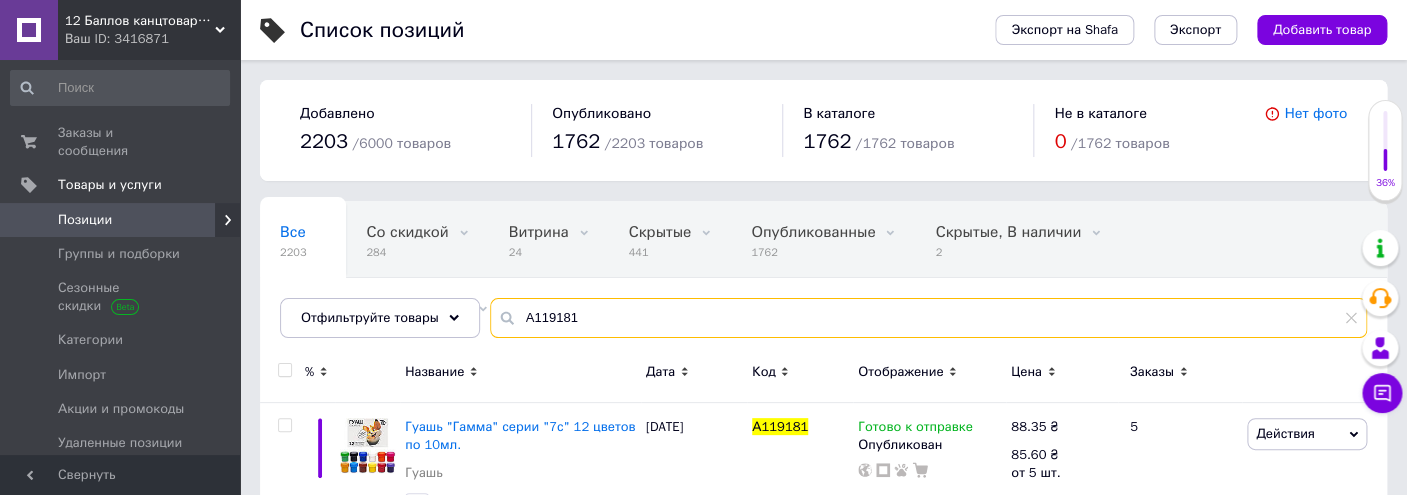 drag, startPoint x: 584, startPoint y: 315, endPoint x: 372, endPoint y: 298, distance: 212.68051 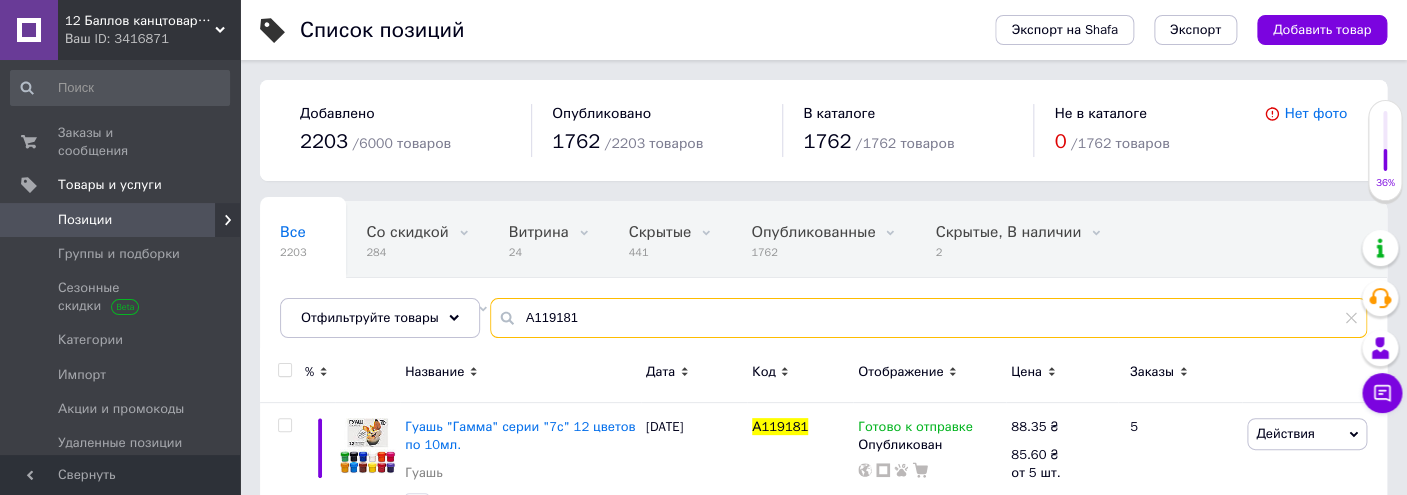 paste on "150265" 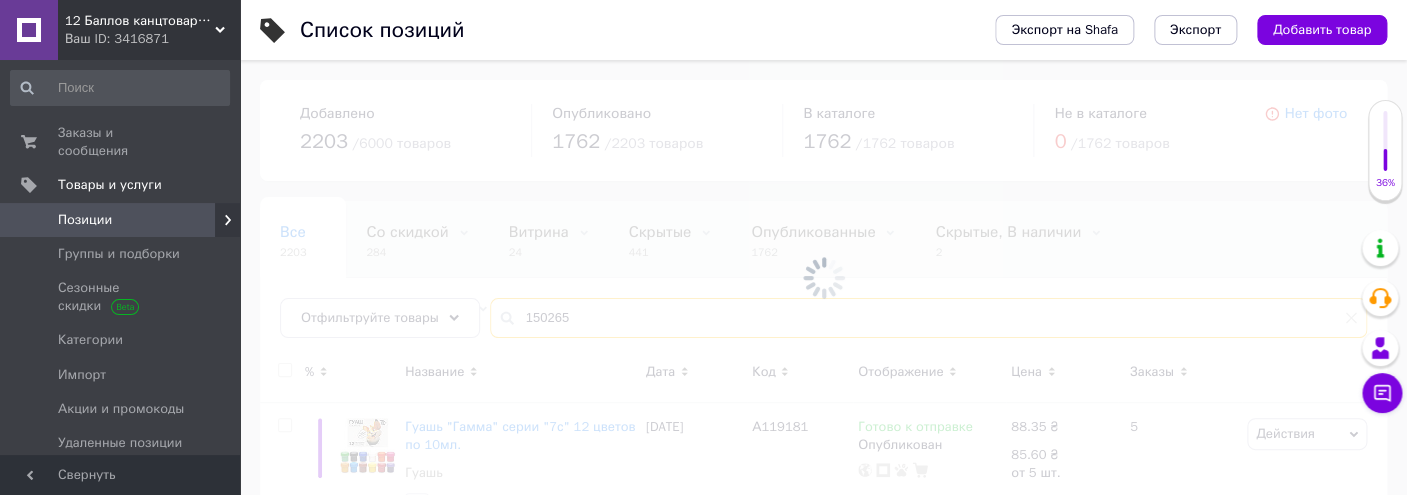 type on "150265" 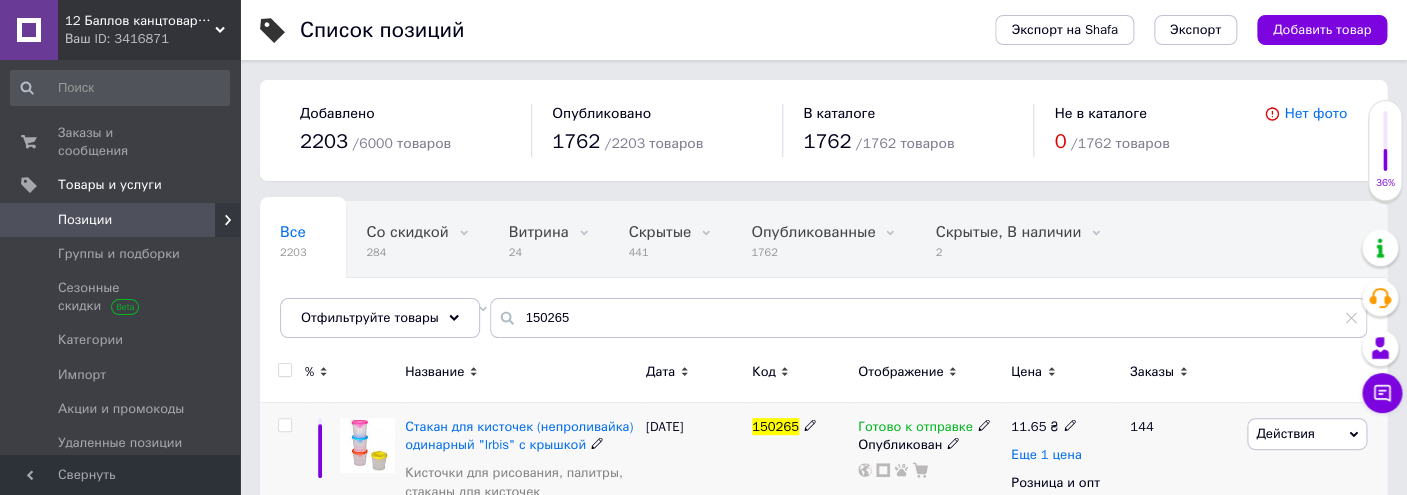click on "Еще 1 цена" at bounding box center (1046, 455) 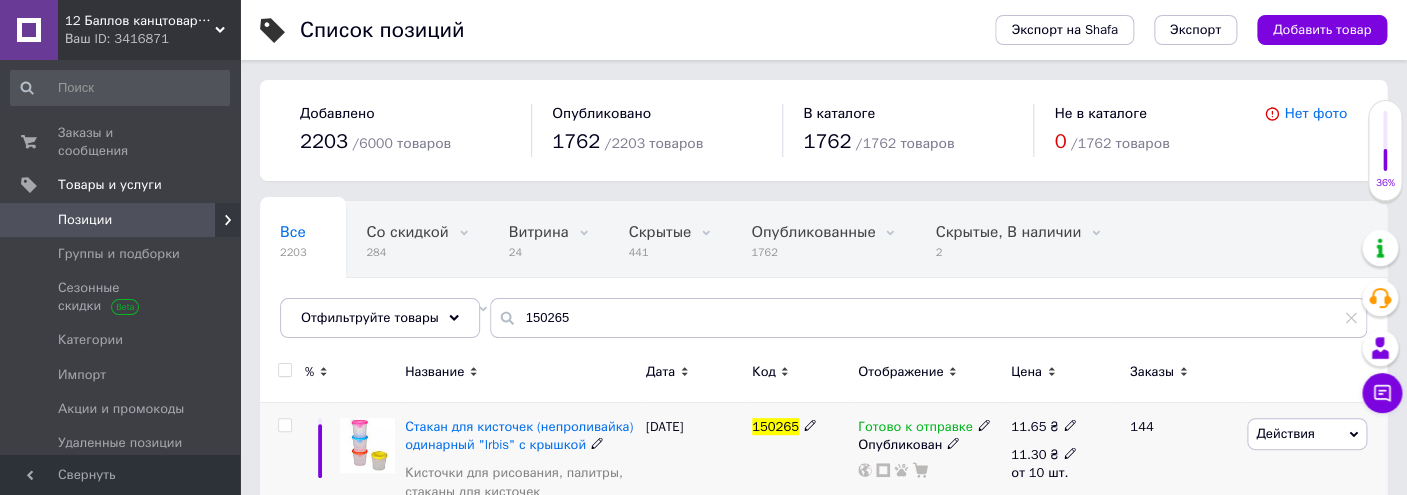 click on "11.30   ₴" at bounding box center [1044, 455] 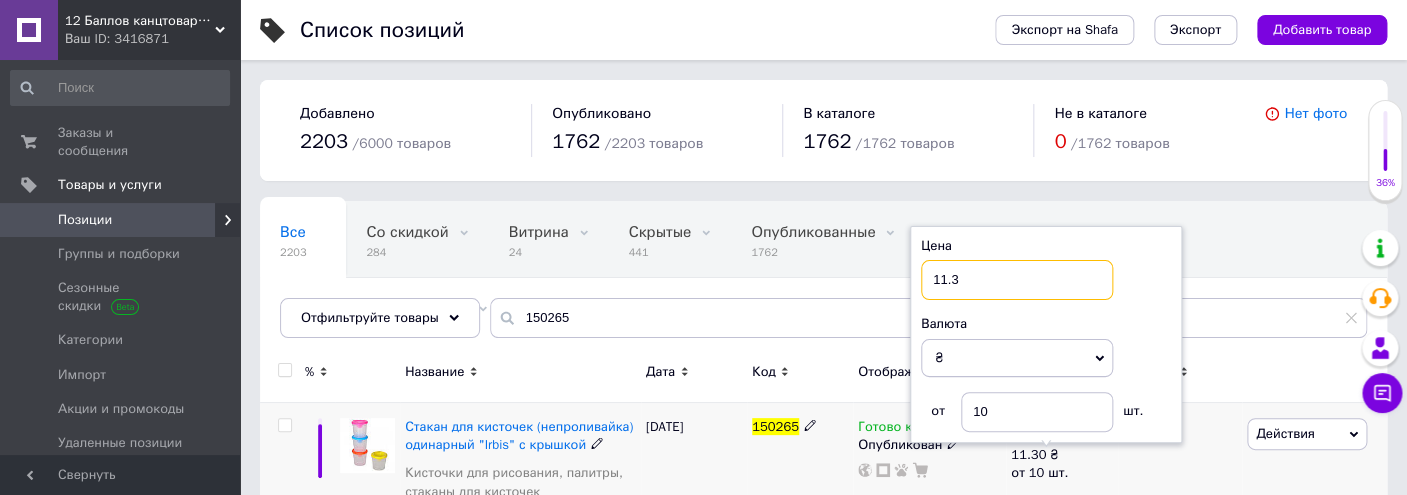 drag, startPoint x: 1002, startPoint y: 274, endPoint x: 817, endPoint y: 265, distance: 185.2188 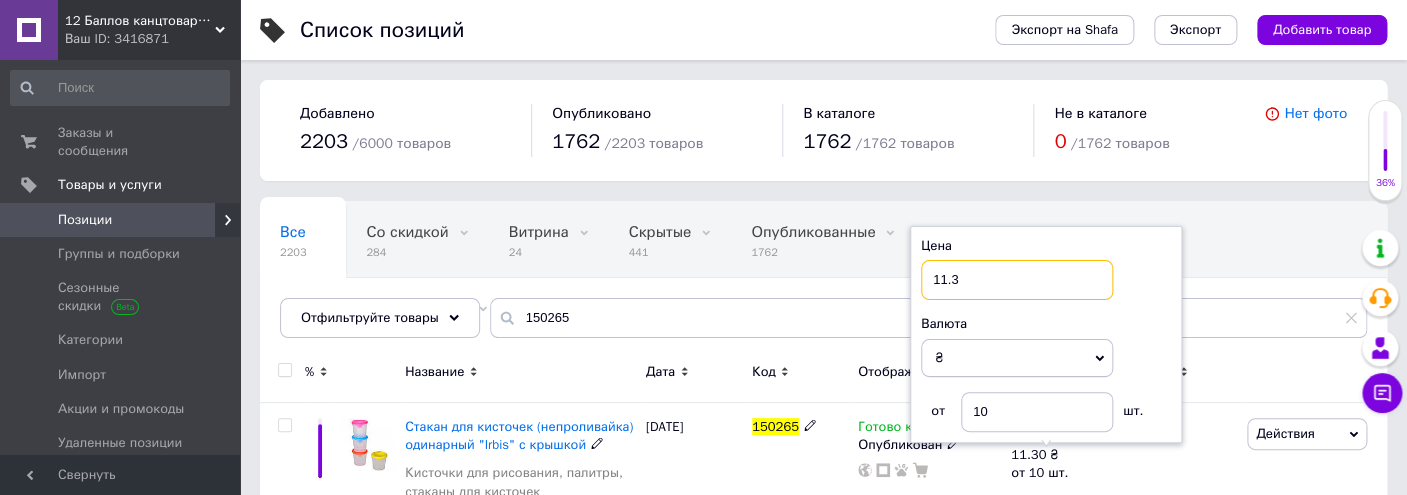 paste 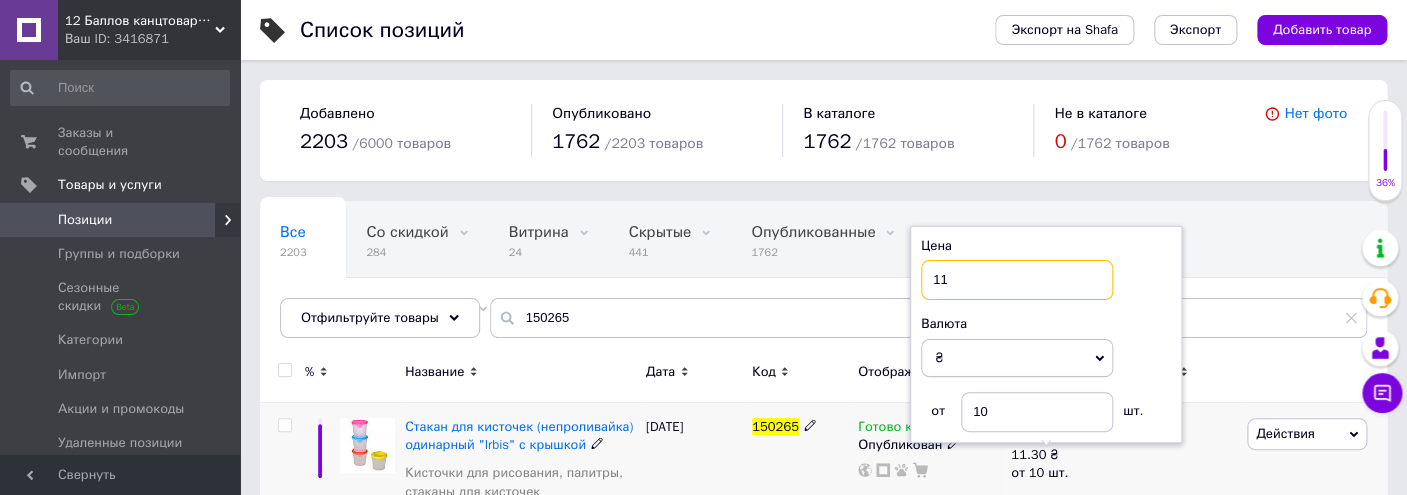type on "11" 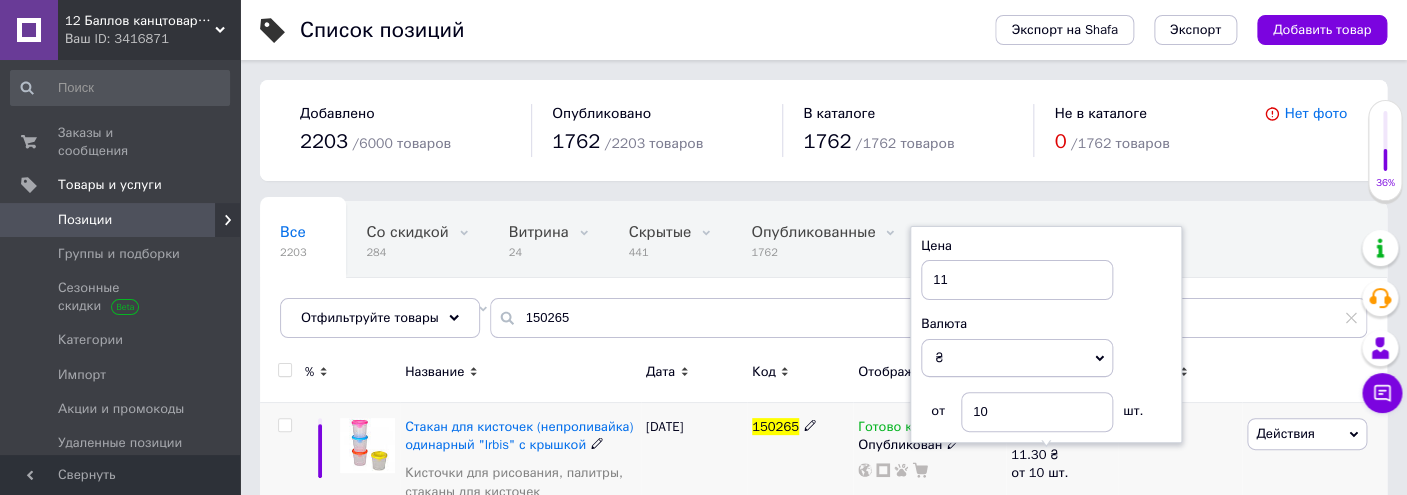 click on "150265" at bounding box center (800, 510) 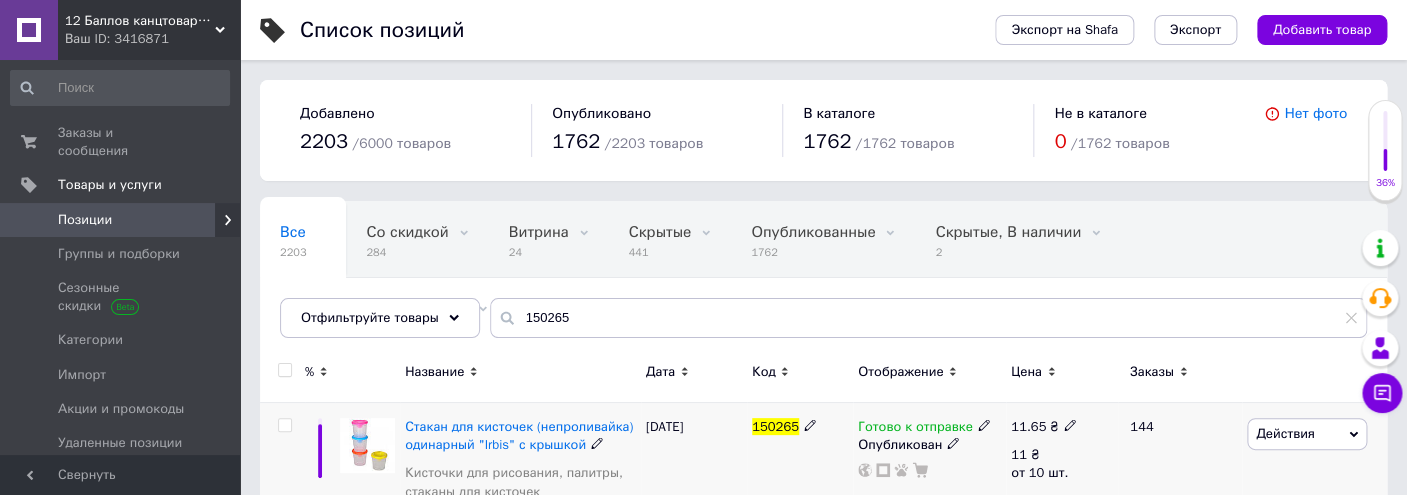 click 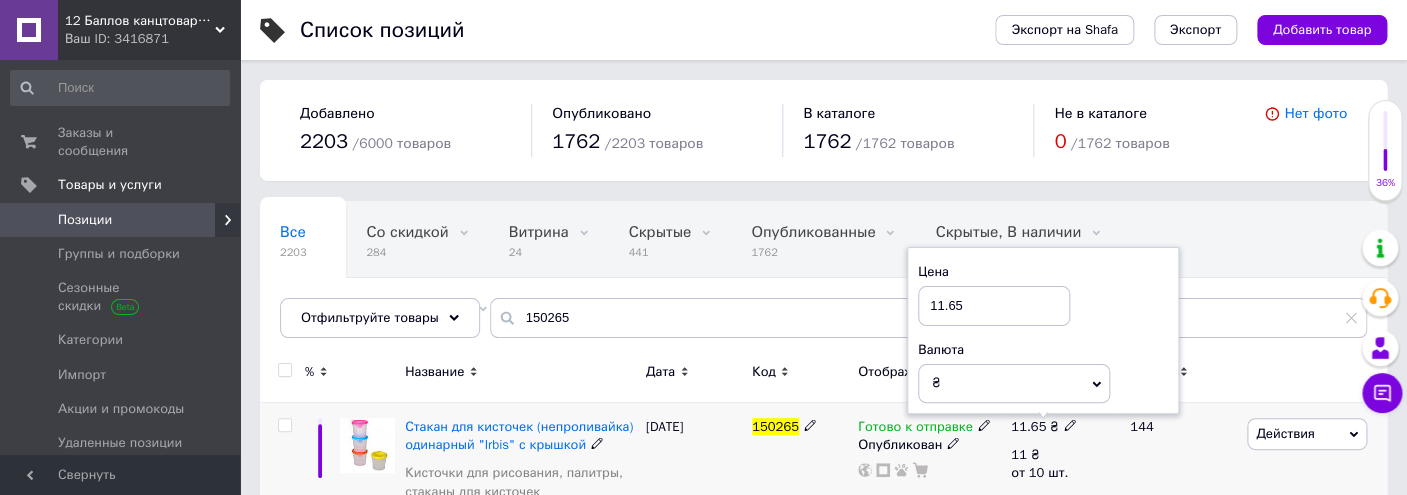 drag, startPoint x: 1002, startPoint y: 304, endPoint x: 841, endPoint y: 291, distance: 161.52399 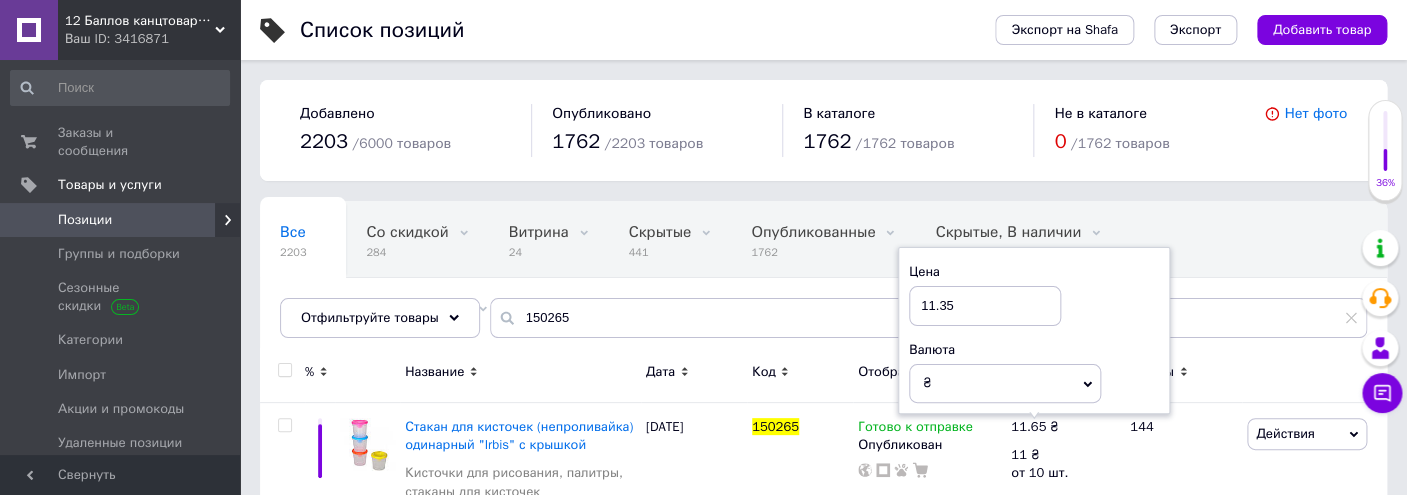 type on "11.35" 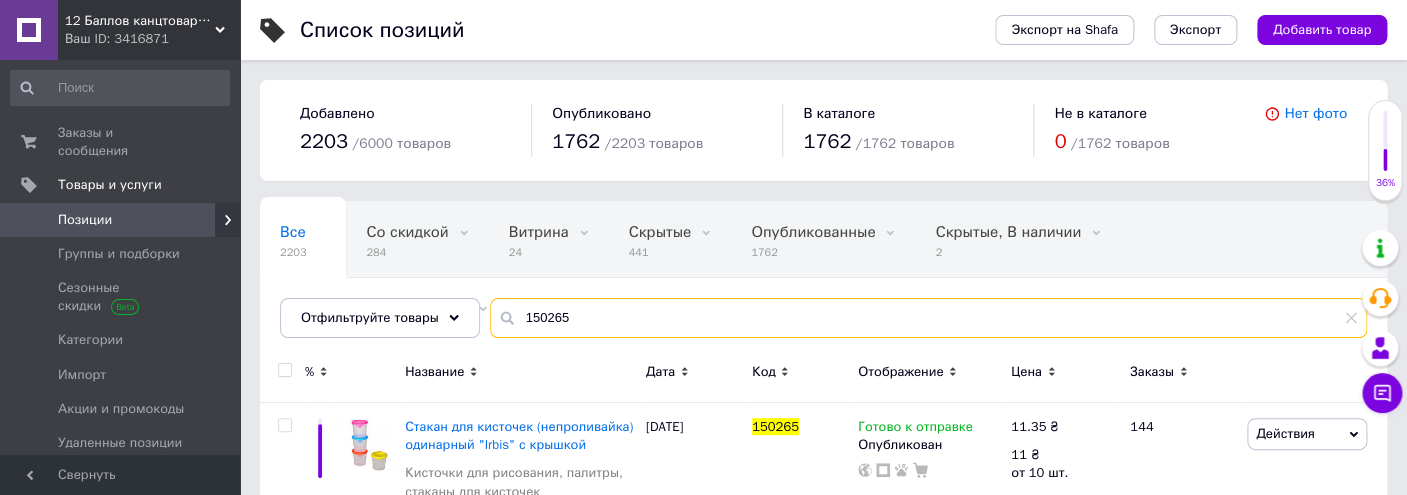 drag, startPoint x: 480, startPoint y: 299, endPoint x: 344, endPoint y: 288, distance: 136.44412 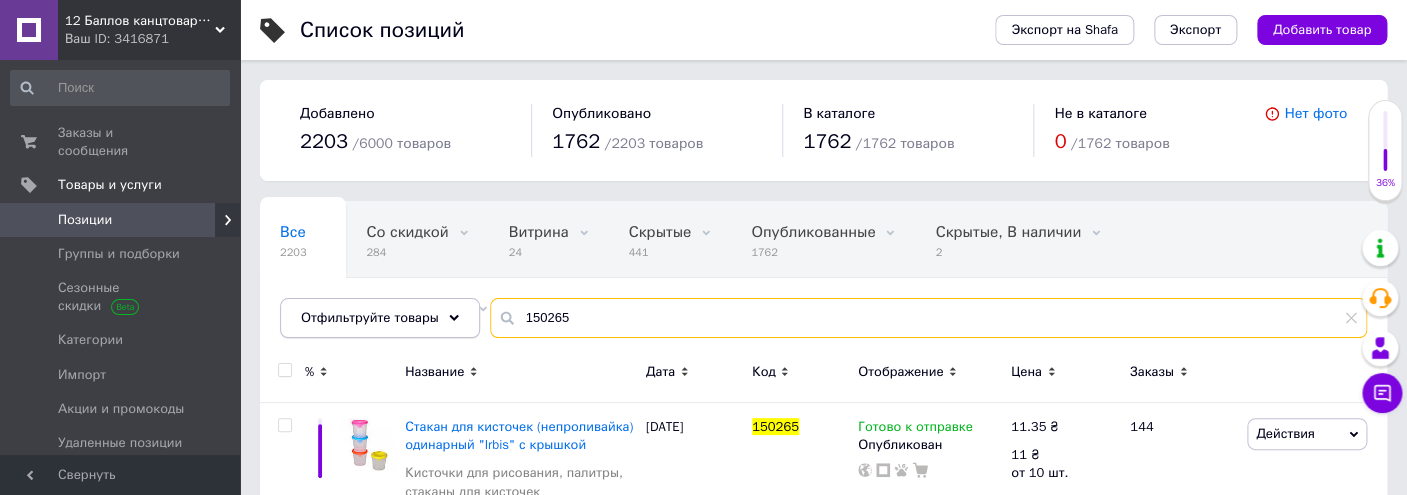 paste on "80798" 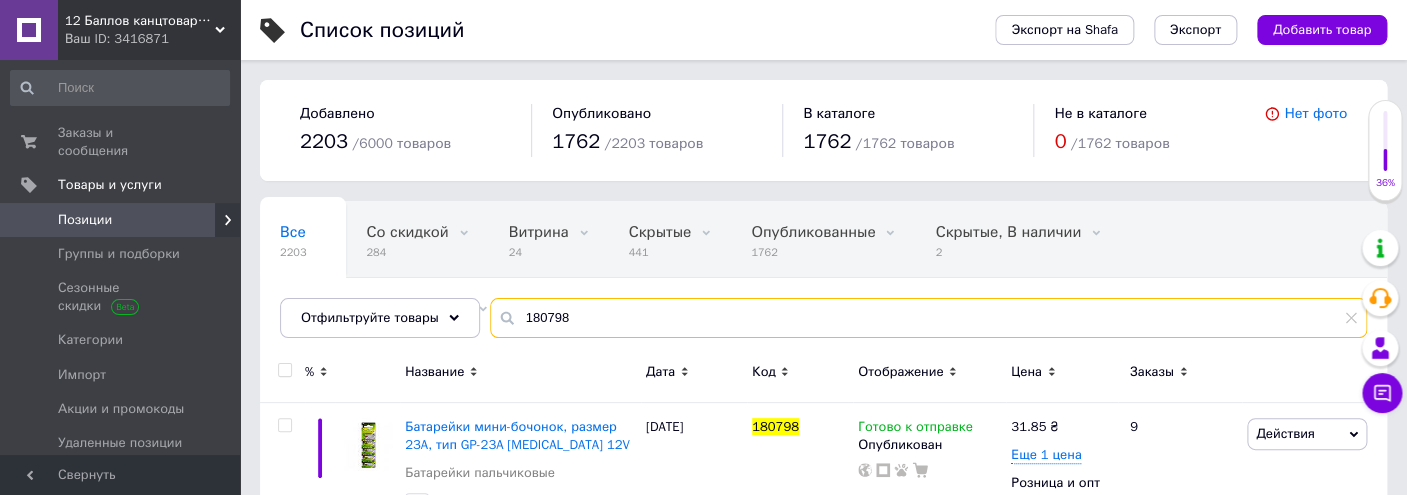 type on "180798" 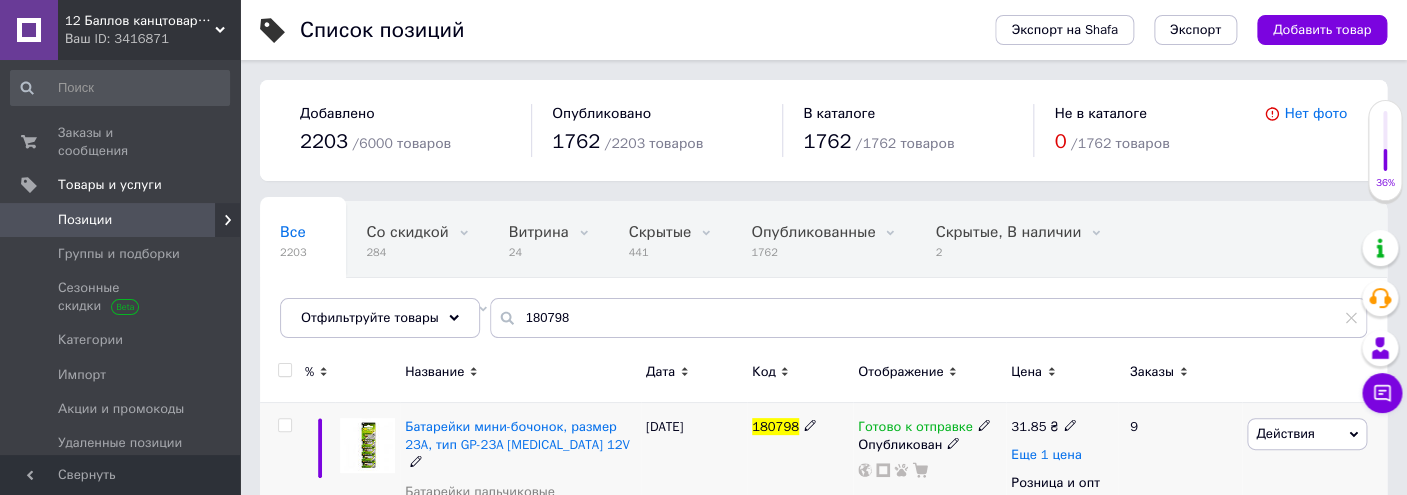click on "Еще 1 цена" at bounding box center (1046, 455) 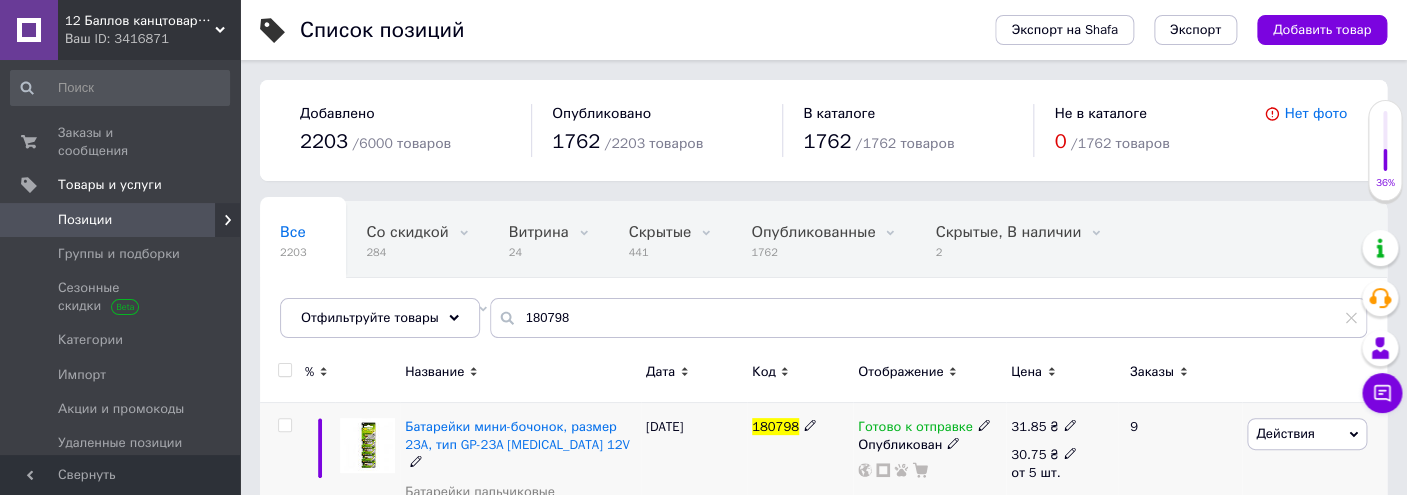 click on "30.75   ₴" at bounding box center [1044, 455] 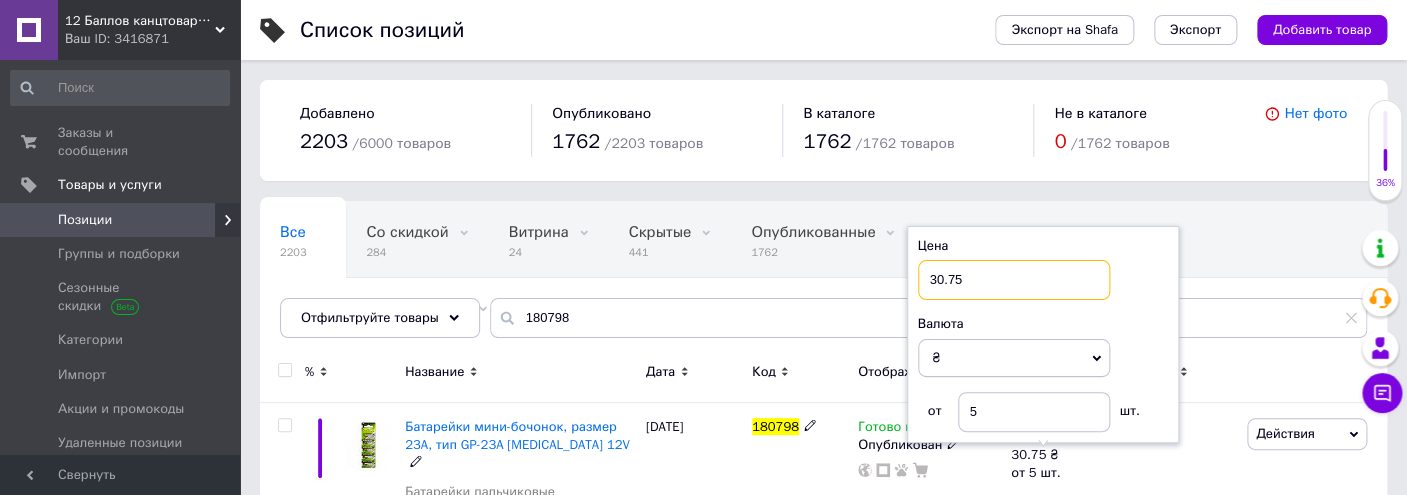 drag, startPoint x: 1013, startPoint y: 270, endPoint x: 795, endPoint y: 284, distance: 218.44908 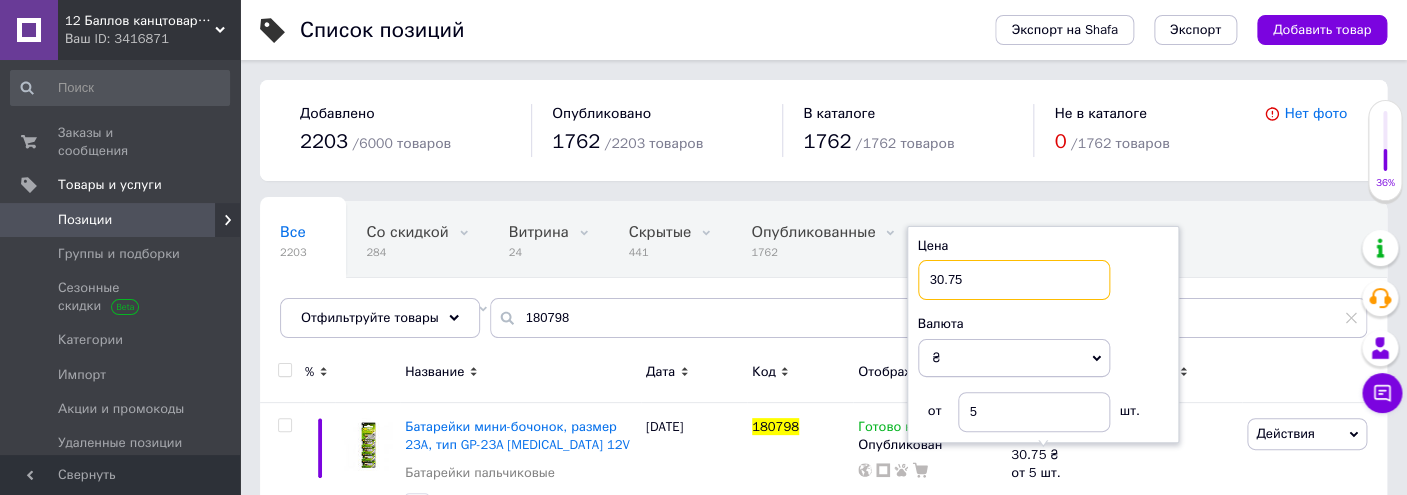 paste on "28" 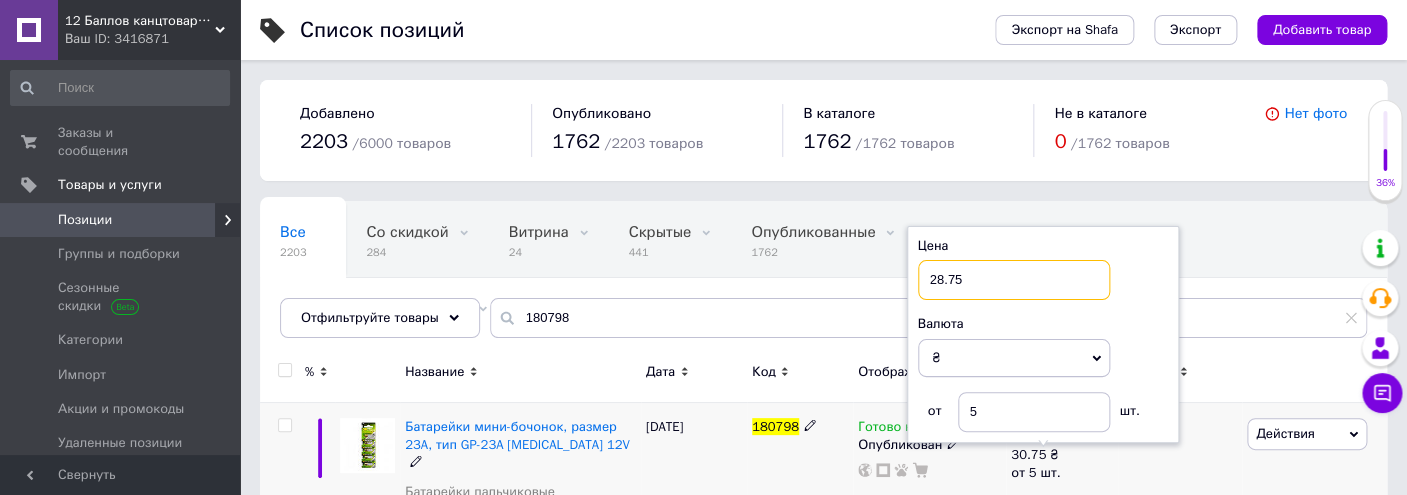 type on "28.75" 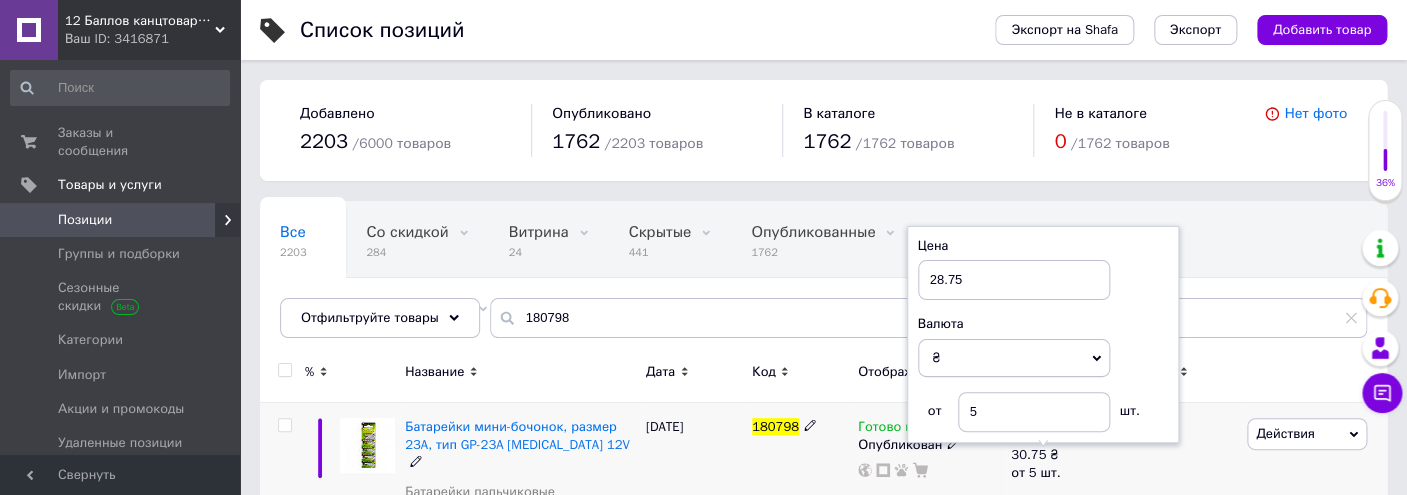 click on "180798" at bounding box center [800, 510] 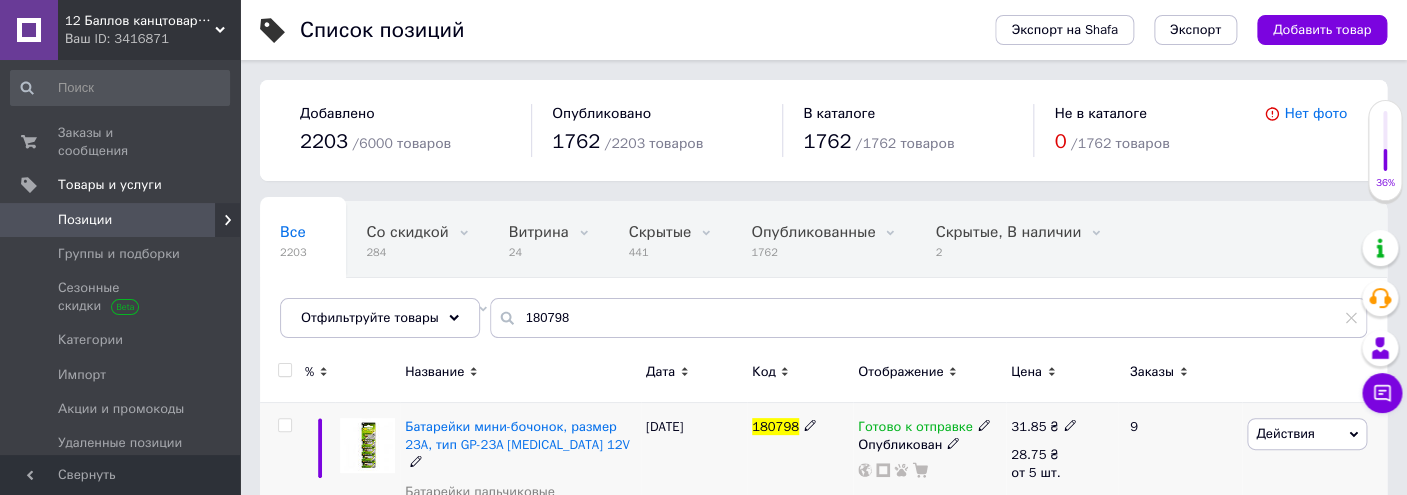 click 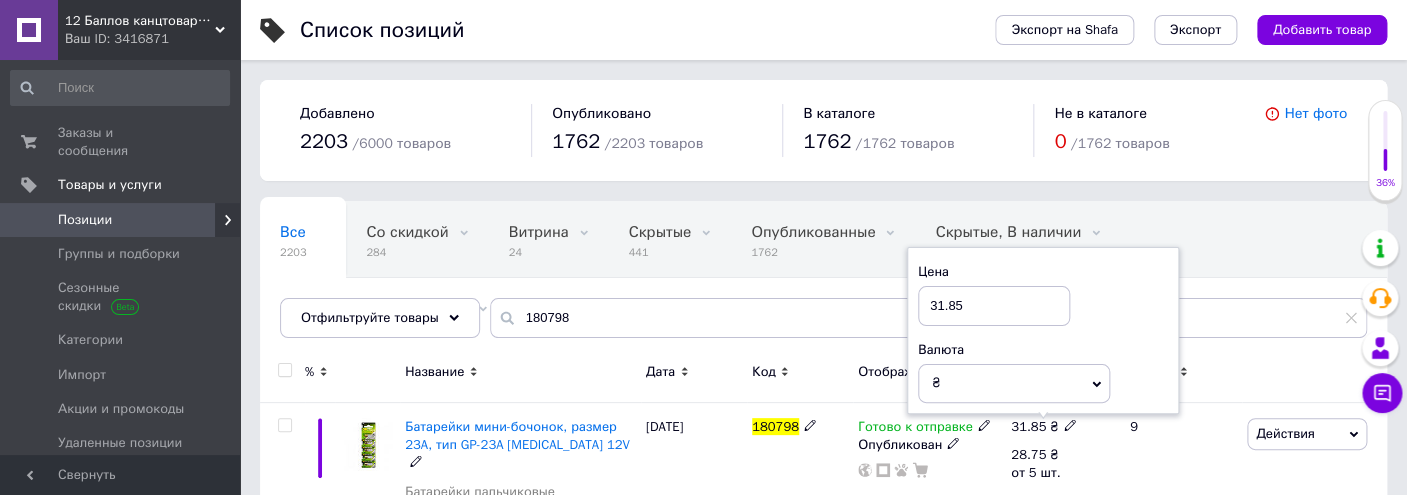 drag, startPoint x: 964, startPoint y: 298, endPoint x: 863, endPoint y: 296, distance: 101.0198 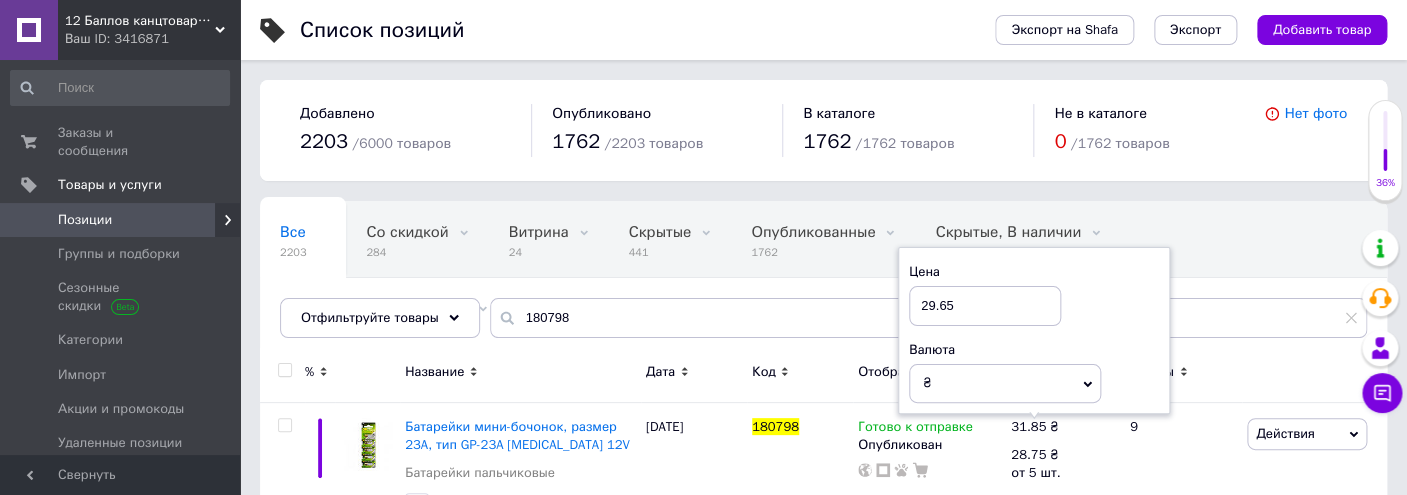 type on "29.65" 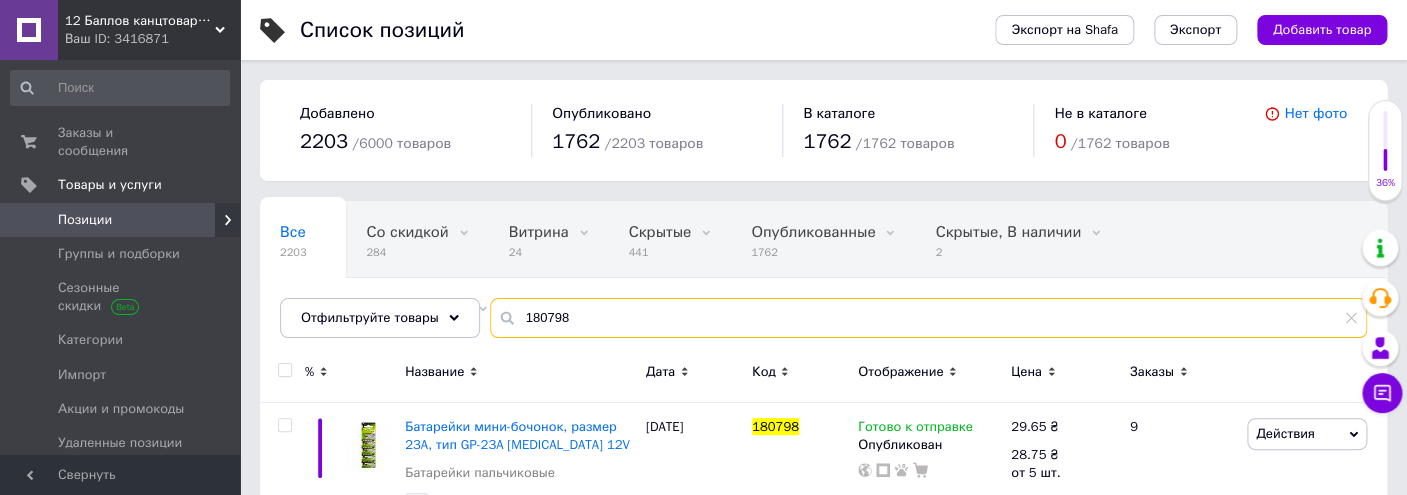 drag, startPoint x: 606, startPoint y: 316, endPoint x: 406, endPoint y: 296, distance: 200.99751 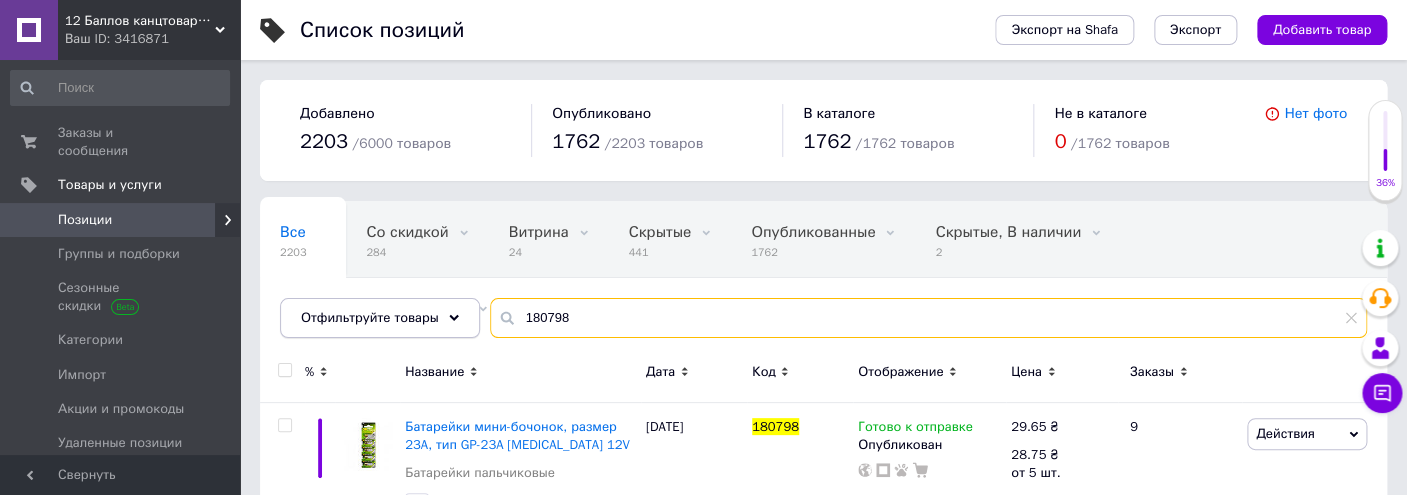 paste on "99171" 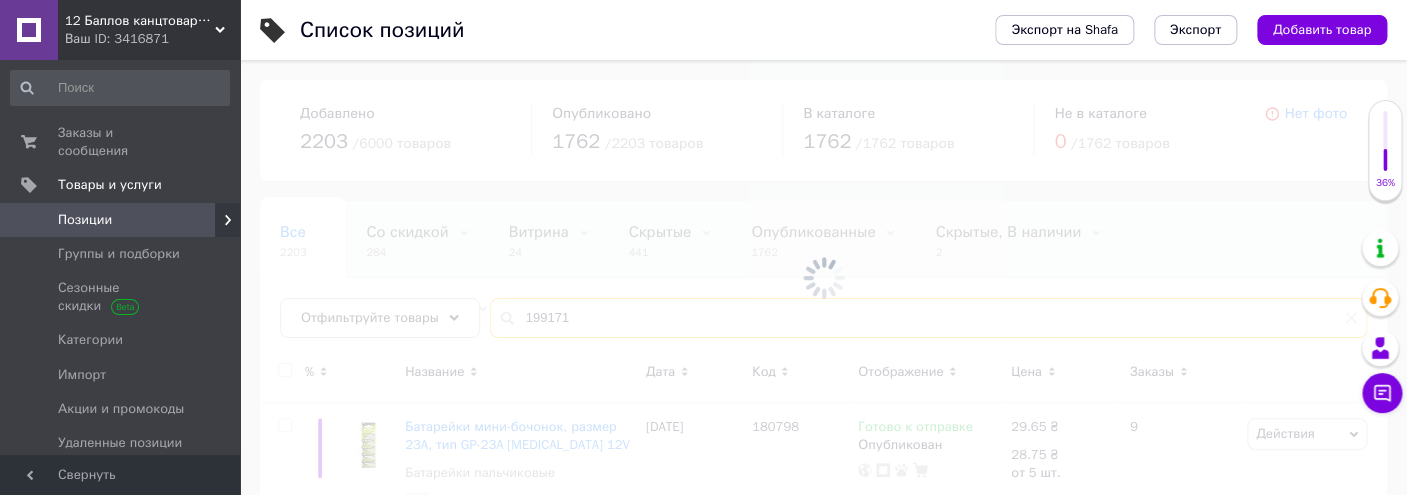 type on "199171" 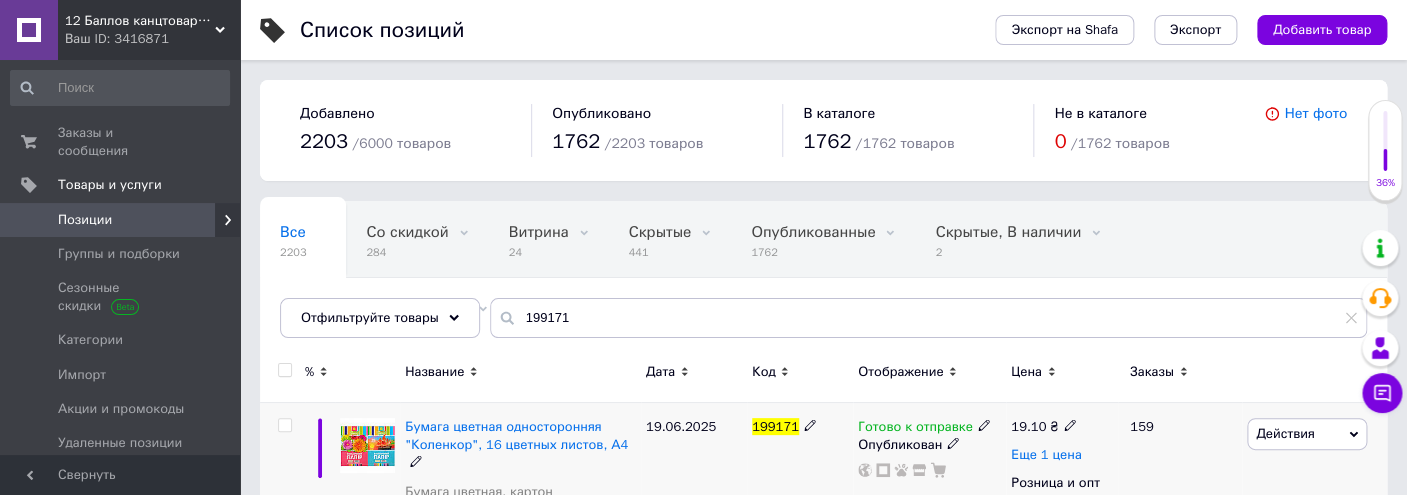 click on "Еще 1 цена" at bounding box center [1046, 455] 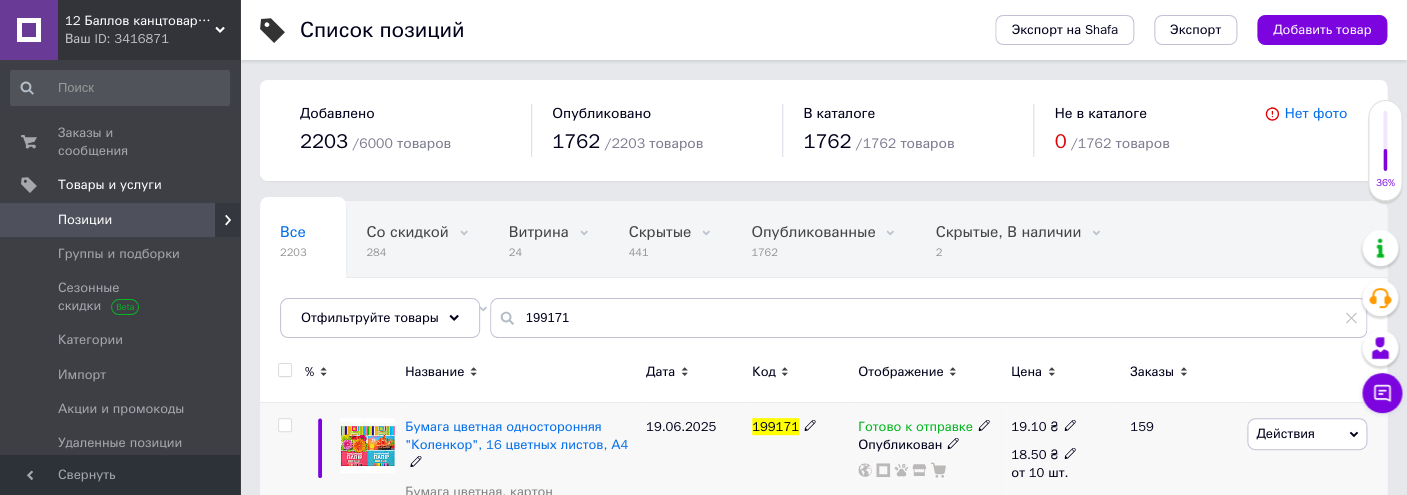 drag, startPoint x: 1025, startPoint y: 452, endPoint x: 1042, endPoint y: 457, distance: 17.720045 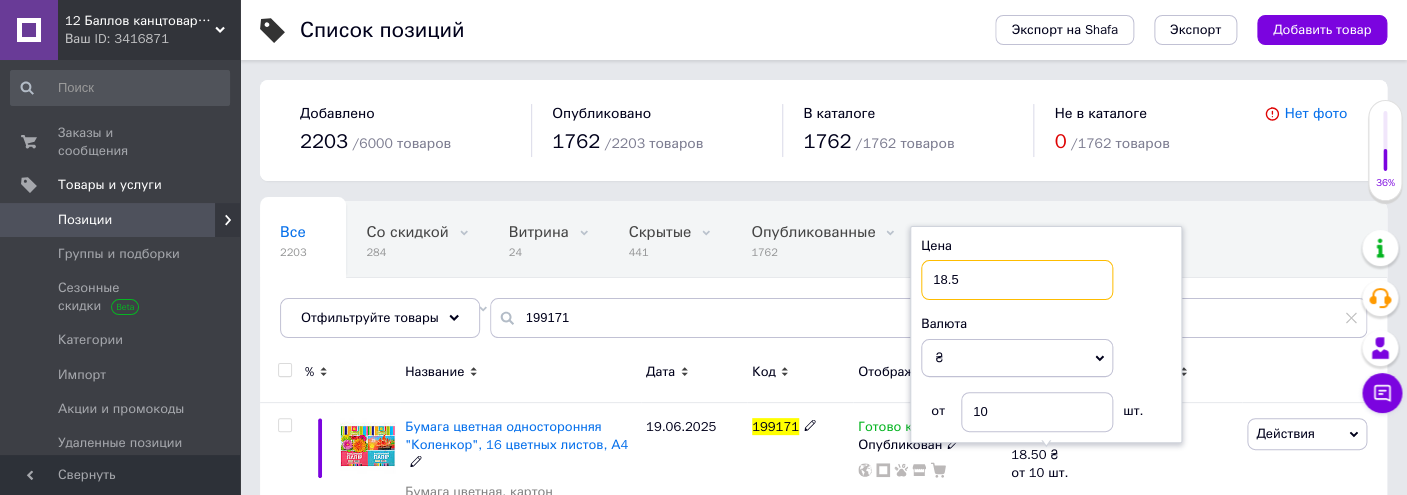 drag, startPoint x: 994, startPoint y: 278, endPoint x: 763, endPoint y: 288, distance: 231.21635 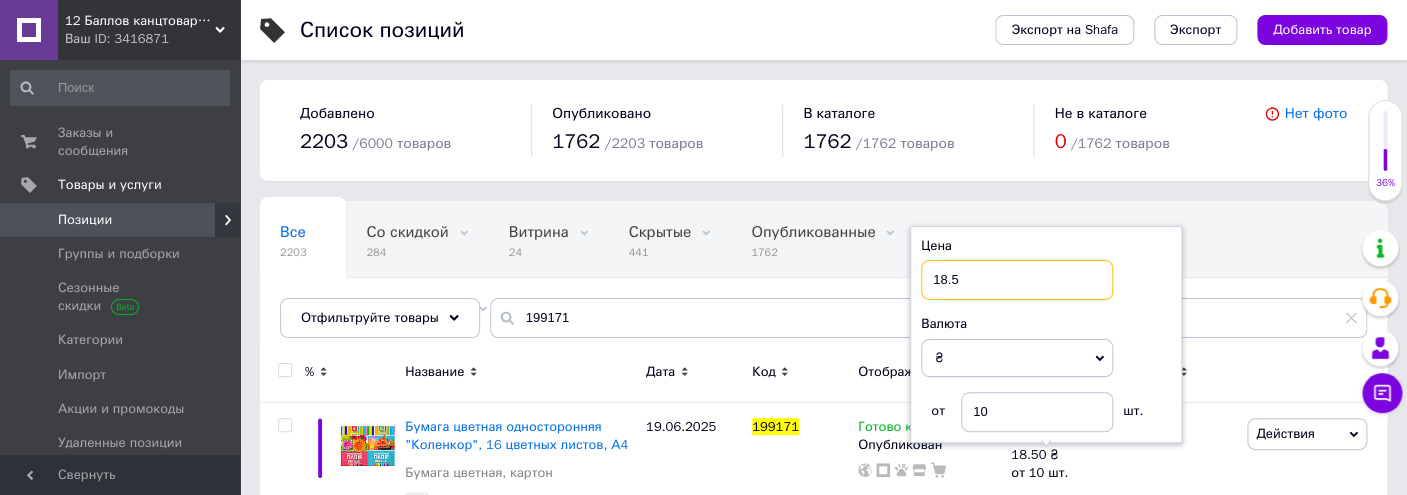 paste on "3" 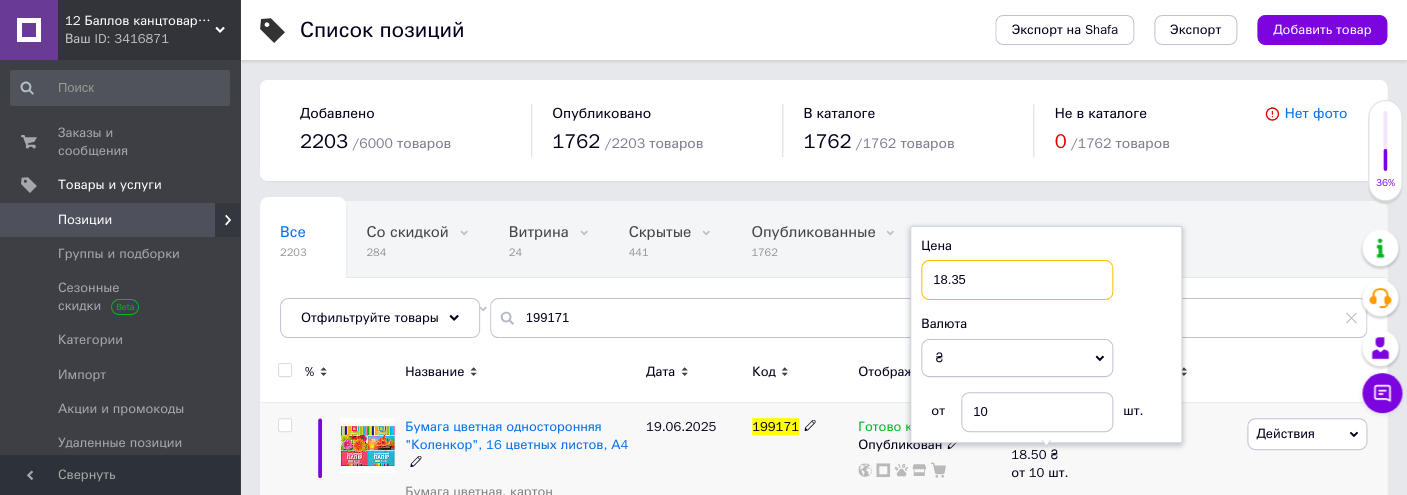 type on "18.35" 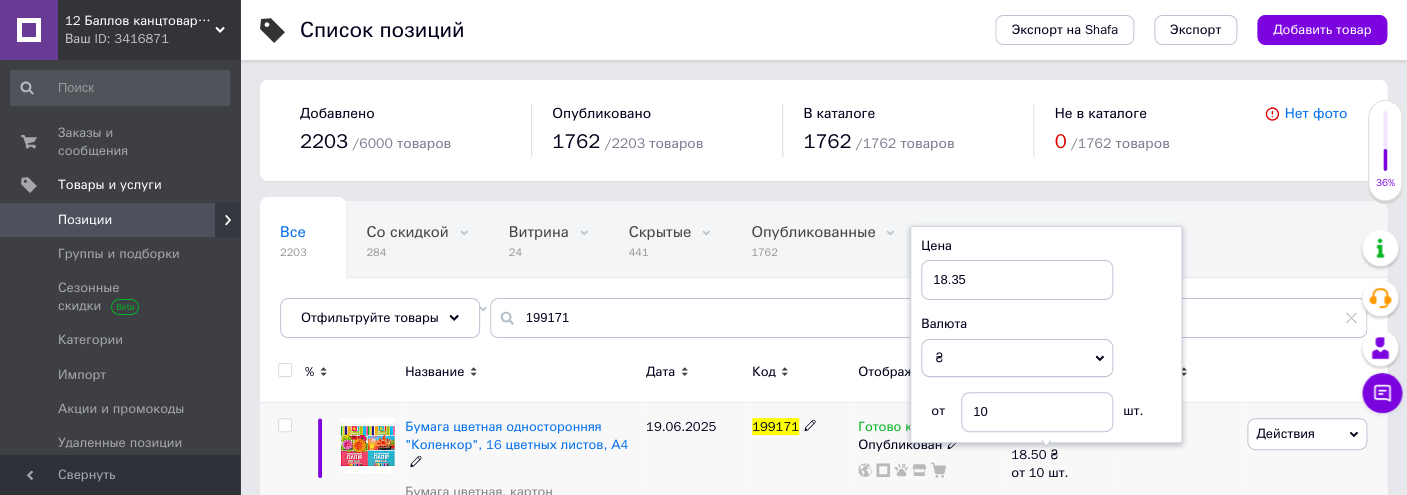 click on "199171" at bounding box center (800, 510) 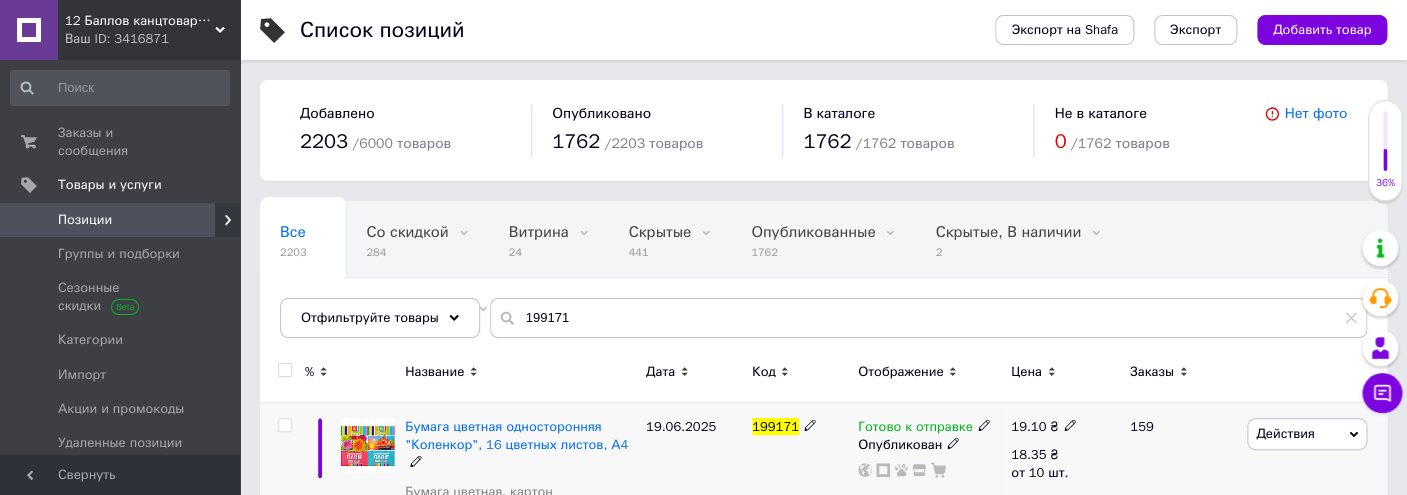 click 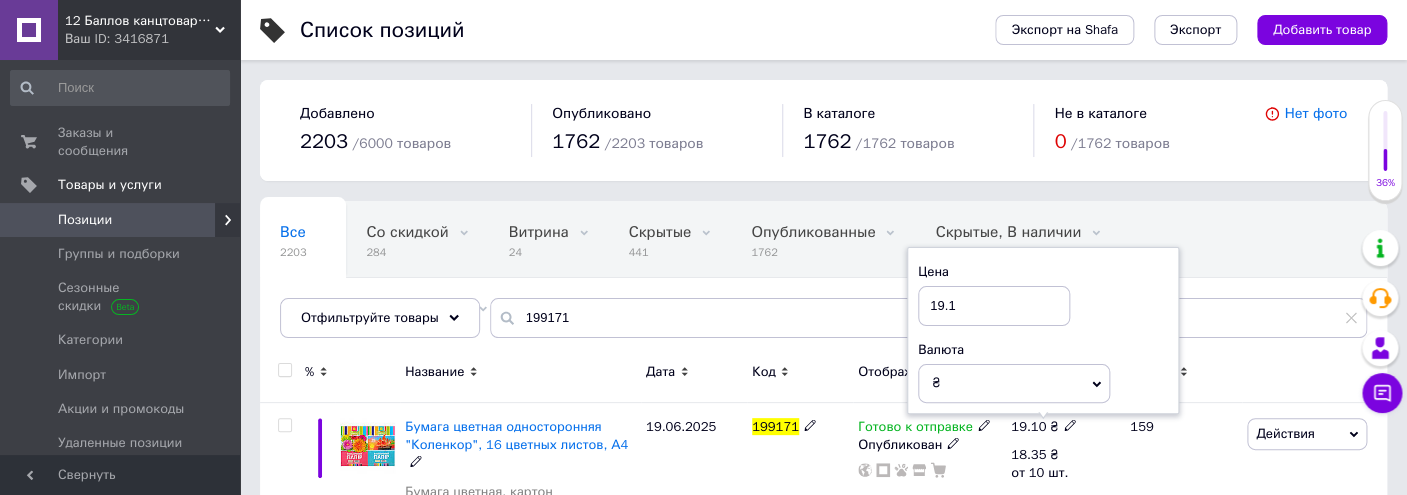 drag, startPoint x: 969, startPoint y: 298, endPoint x: 835, endPoint y: 296, distance: 134.01492 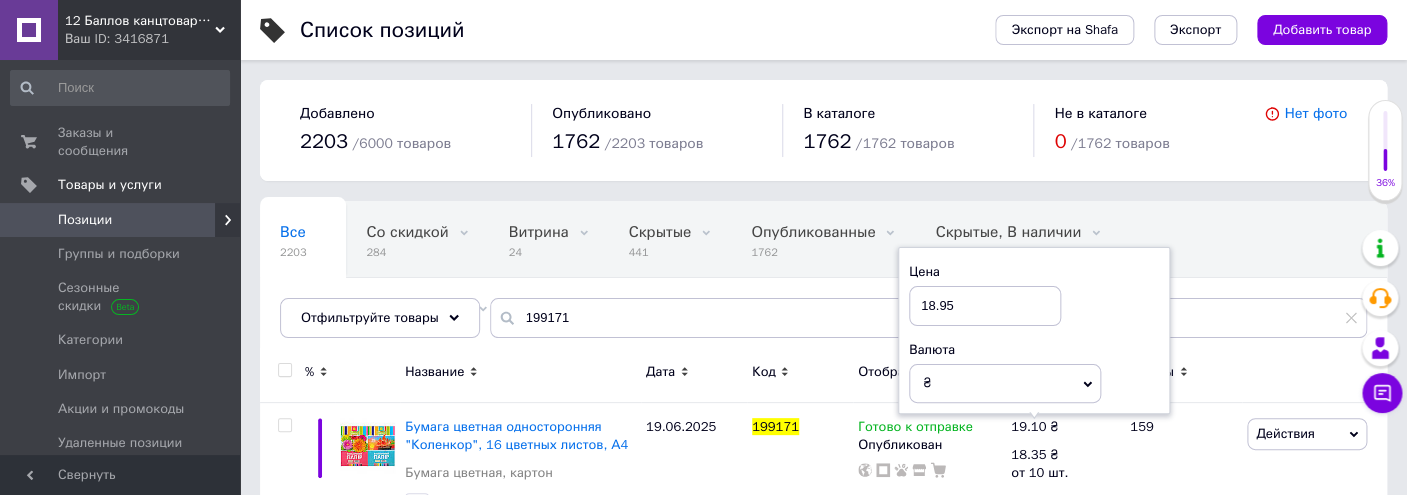 type on "18.95" 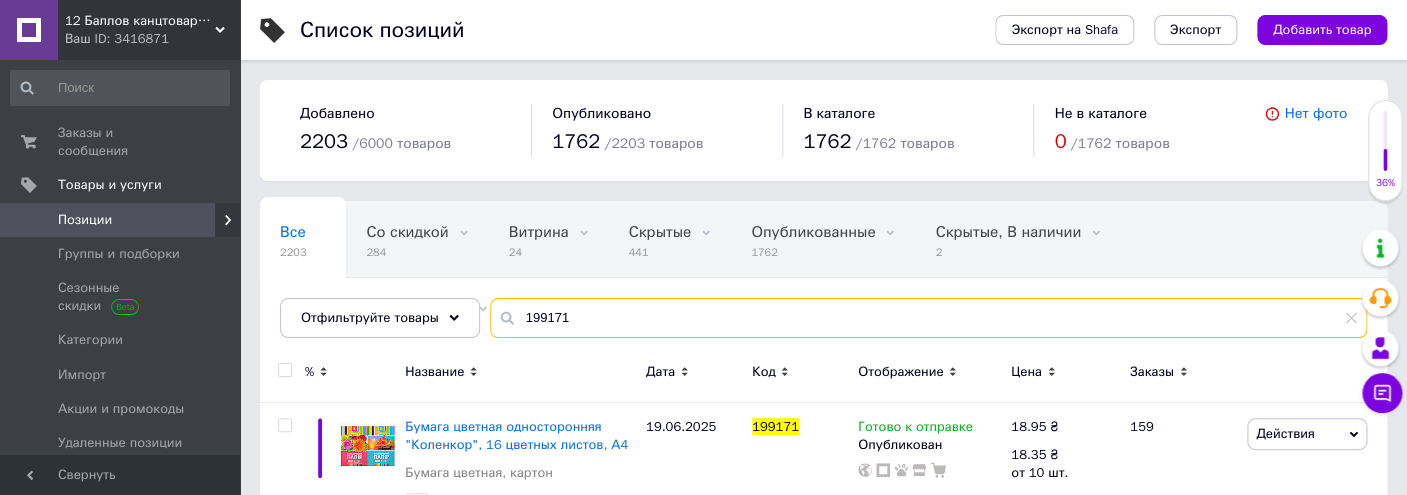 drag, startPoint x: 589, startPoint y: 314, endPoint x: 279, endPoint y: 281, distance: 311.7515 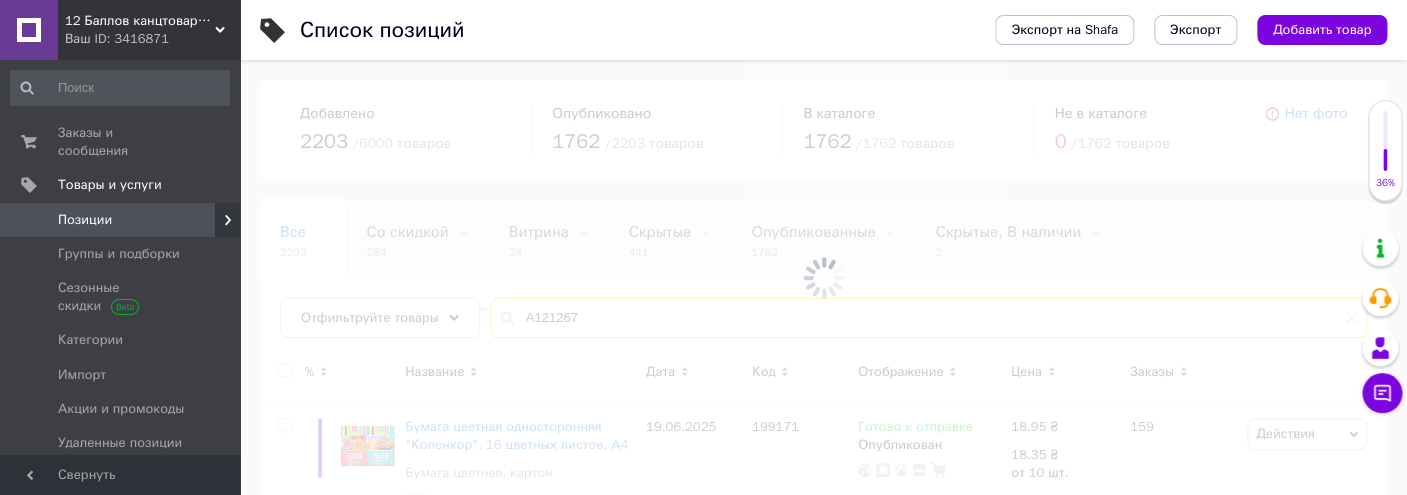 type on "А121267" 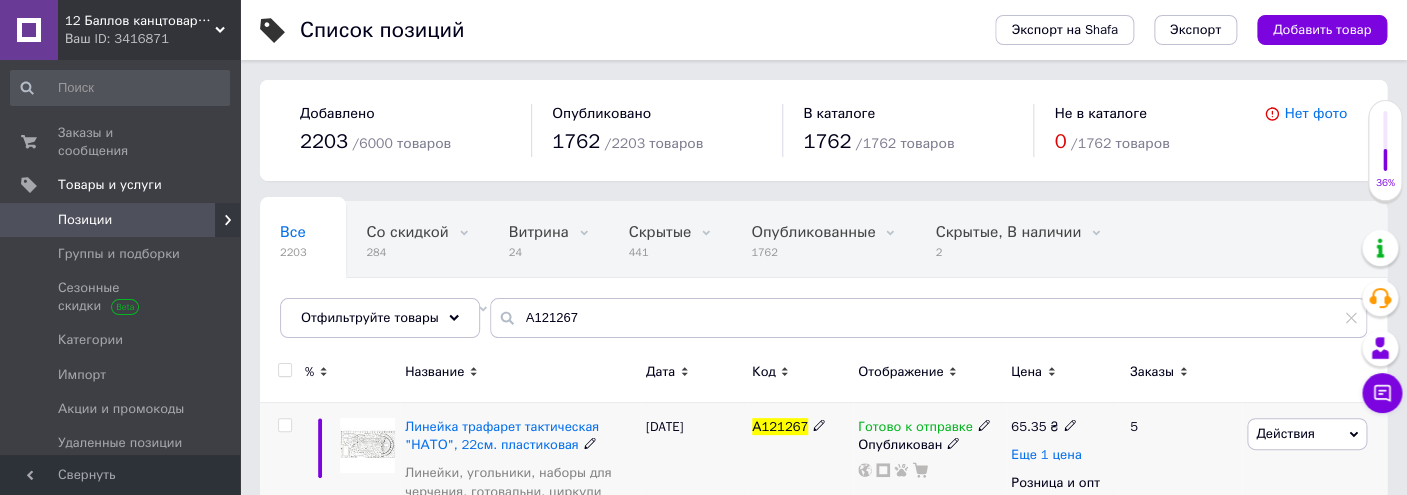 click on "Еще 1 цена" at bounding box center [1046, 455] 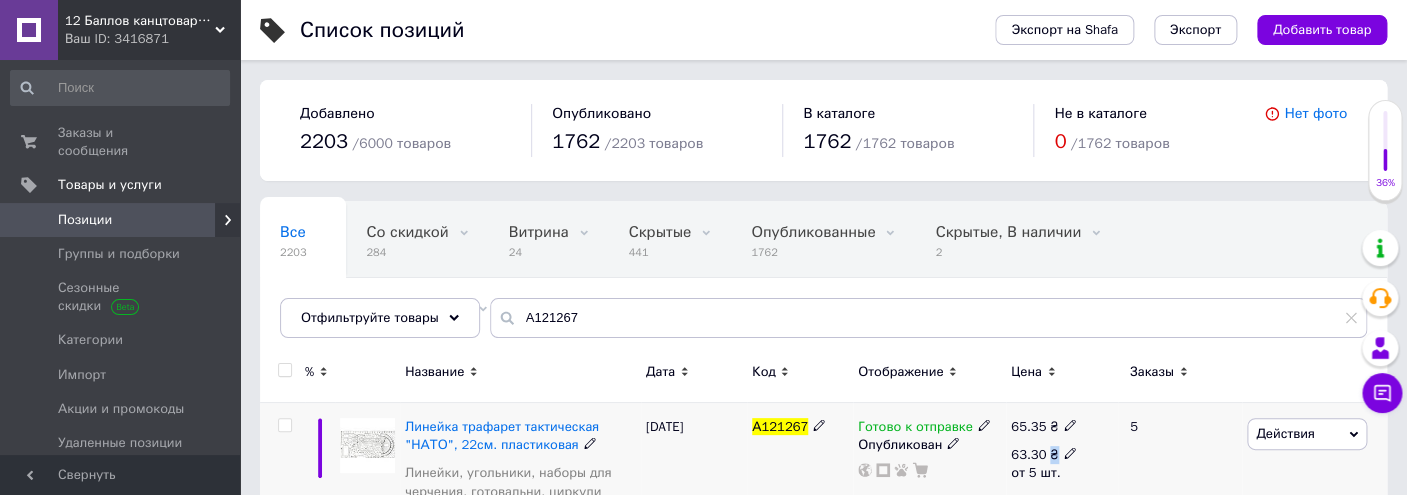 click on "63.30   ₴" at bounding box center (1044, 455) 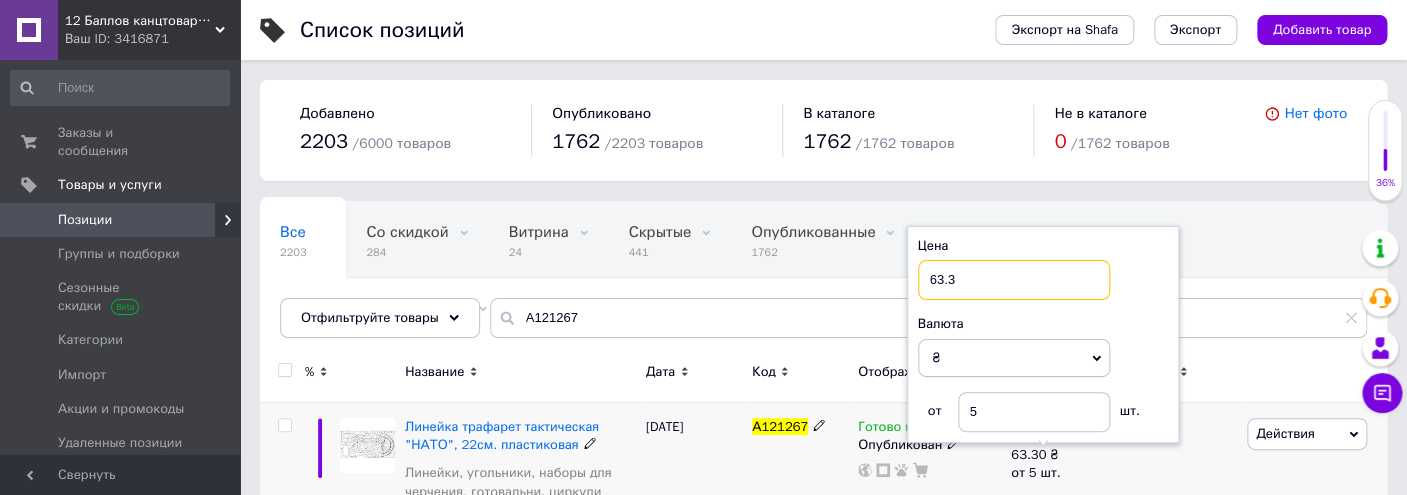 drag, startPoint x: 990, startPoint y: 290, endPoint x: 791, endPoint y: 264, distance: 200.6913 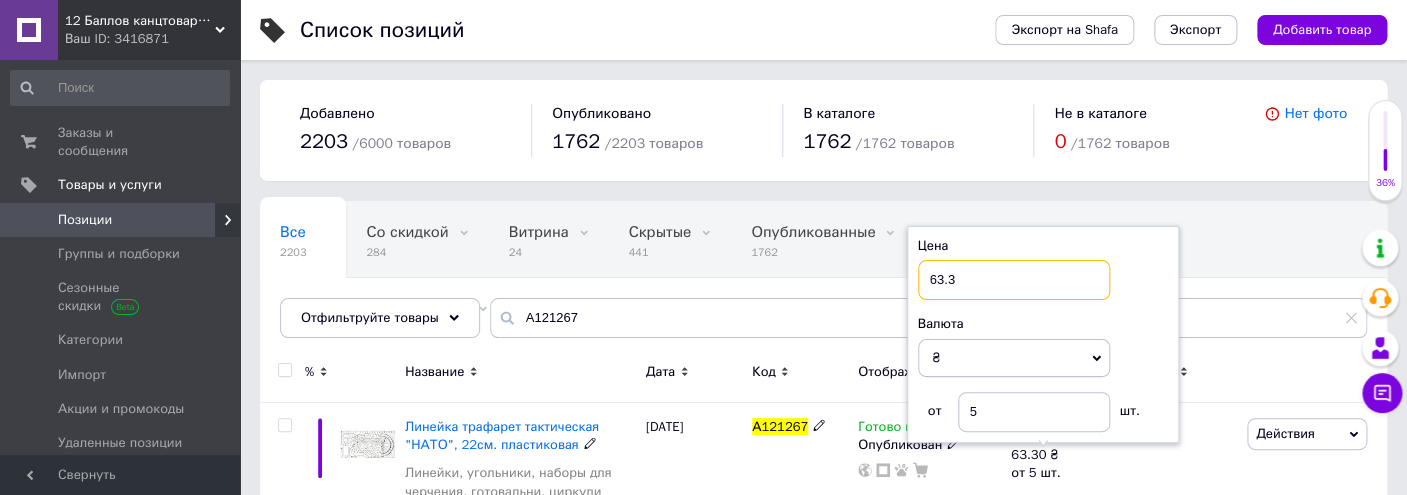 paste on "1.05" 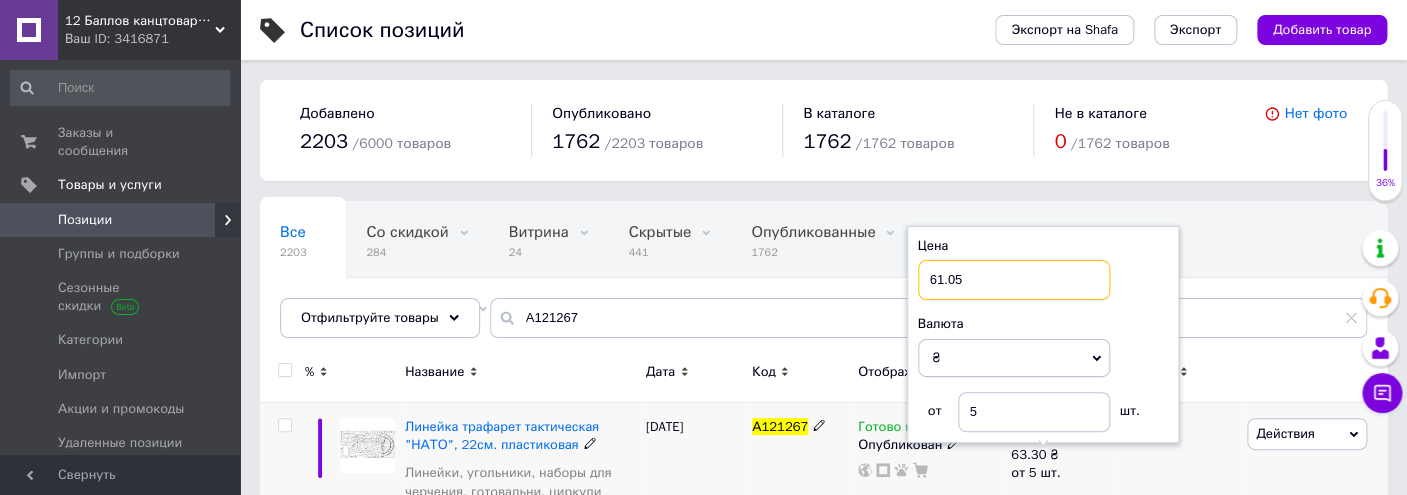 type on "61.05" 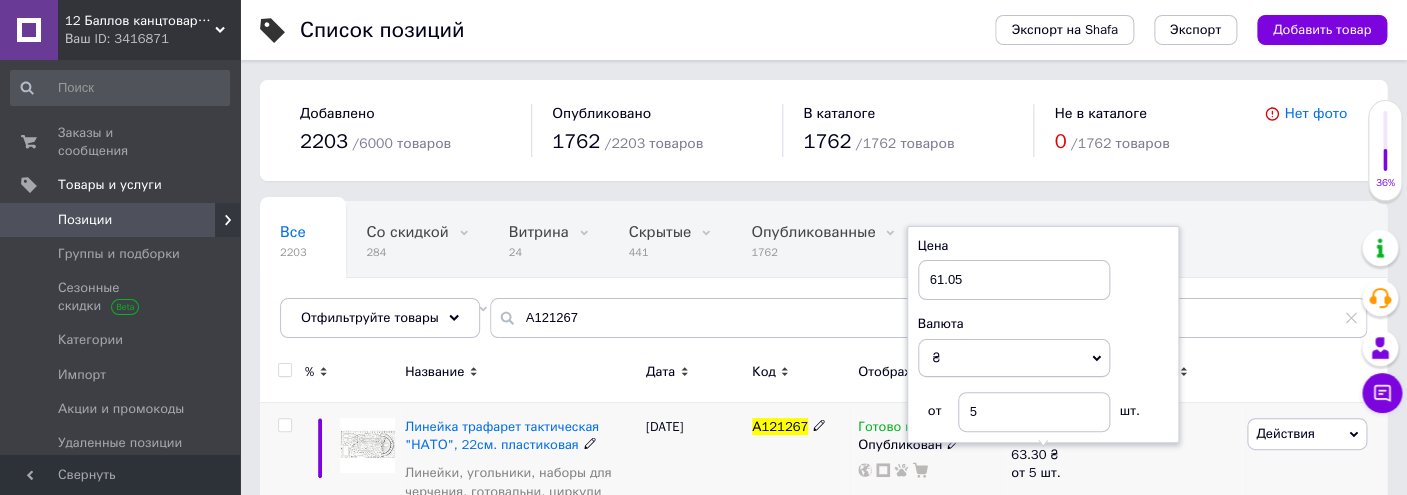click on "А121267" at bounding box center (800, 510) 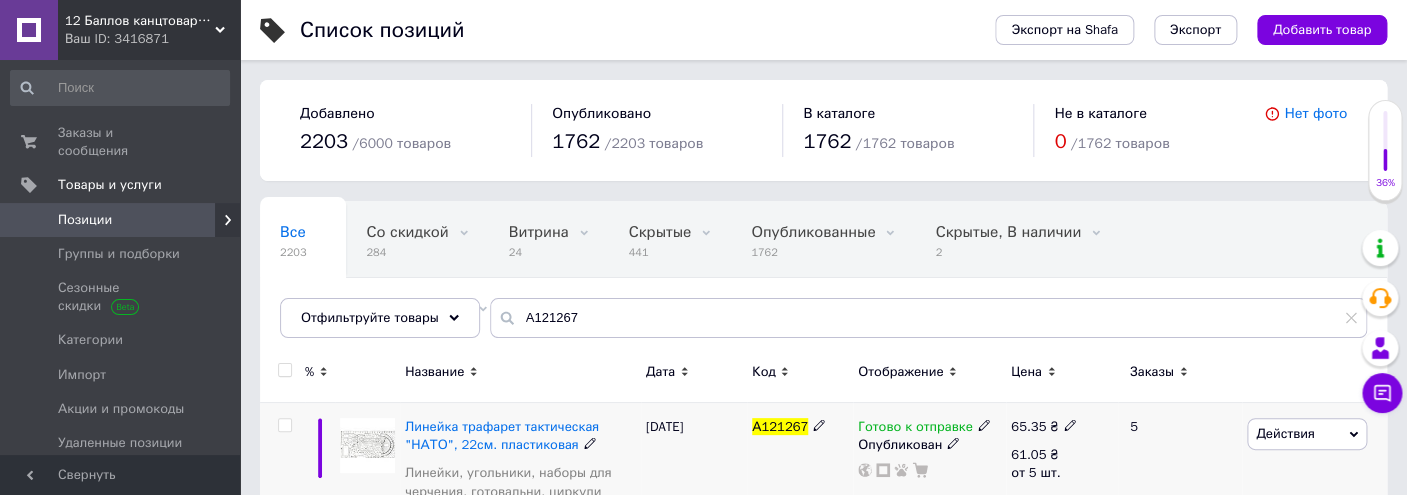 click 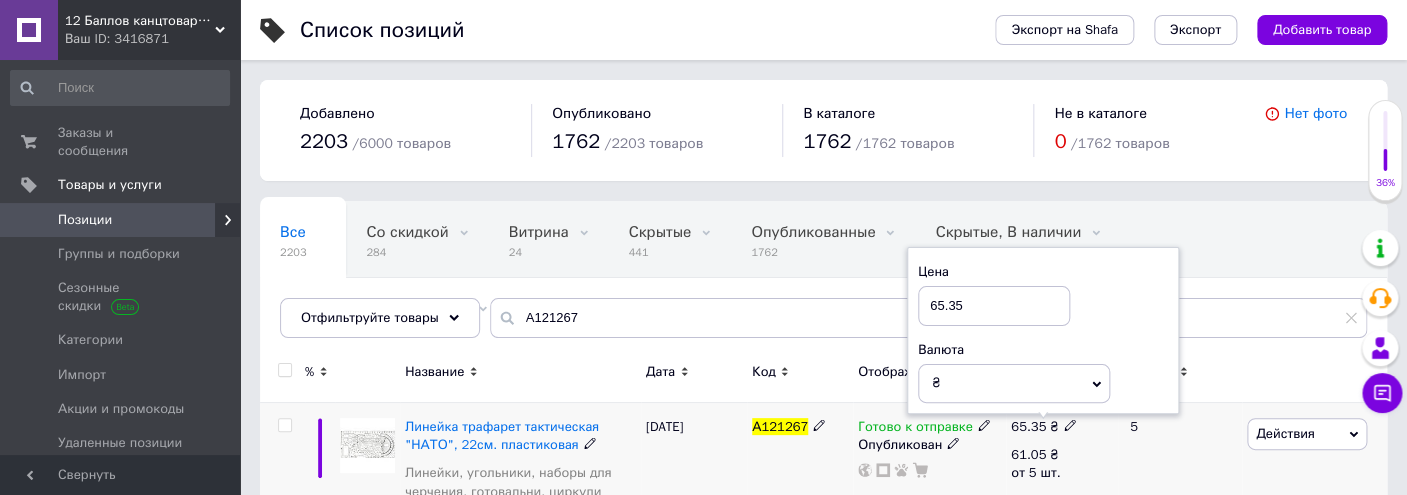 drag, startPoint x: 1005, startPoint y: 295, endPoint x: 831, endPoint y: 288, distance: 174.14075 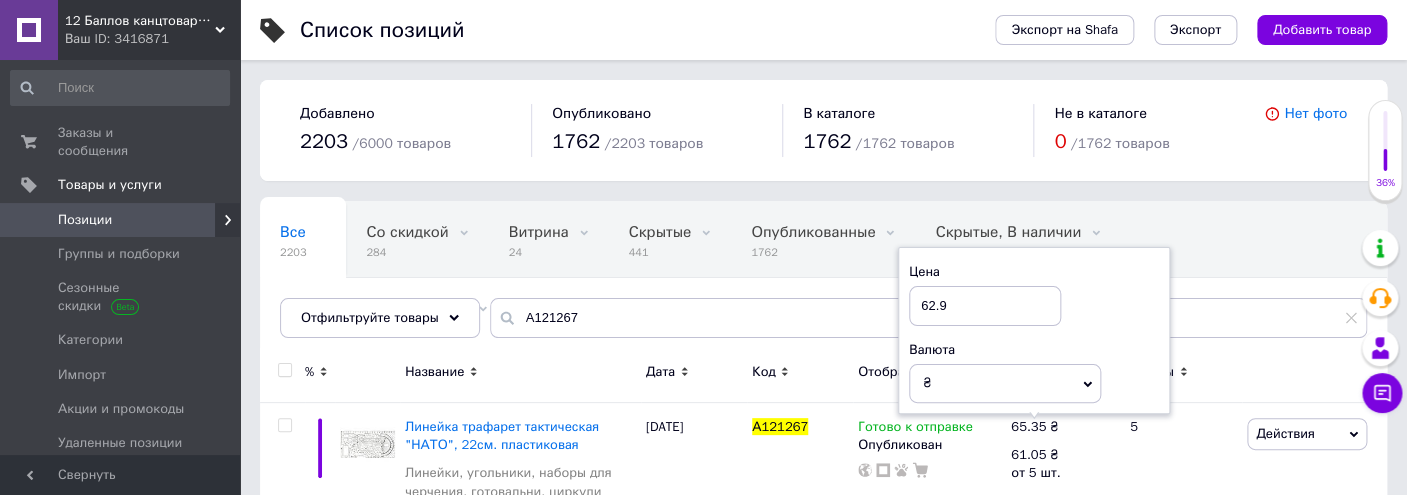 type on "62.9" 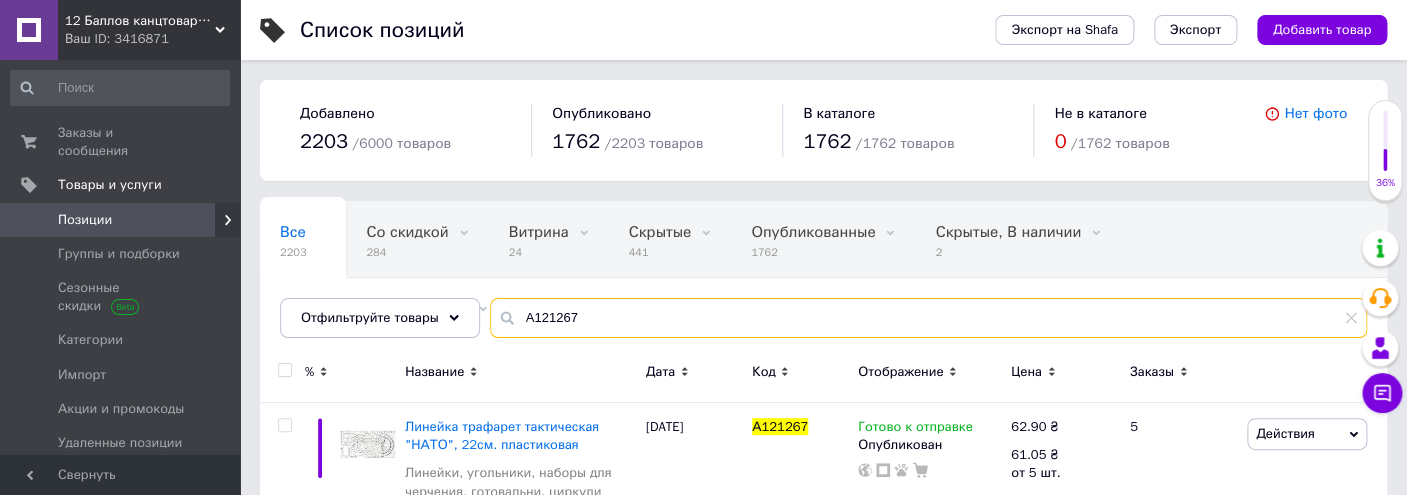 drag, startPoint x: 568, startPoint y: 311, endPoint x: 323, endPoint y: 291, distance: 245.81497 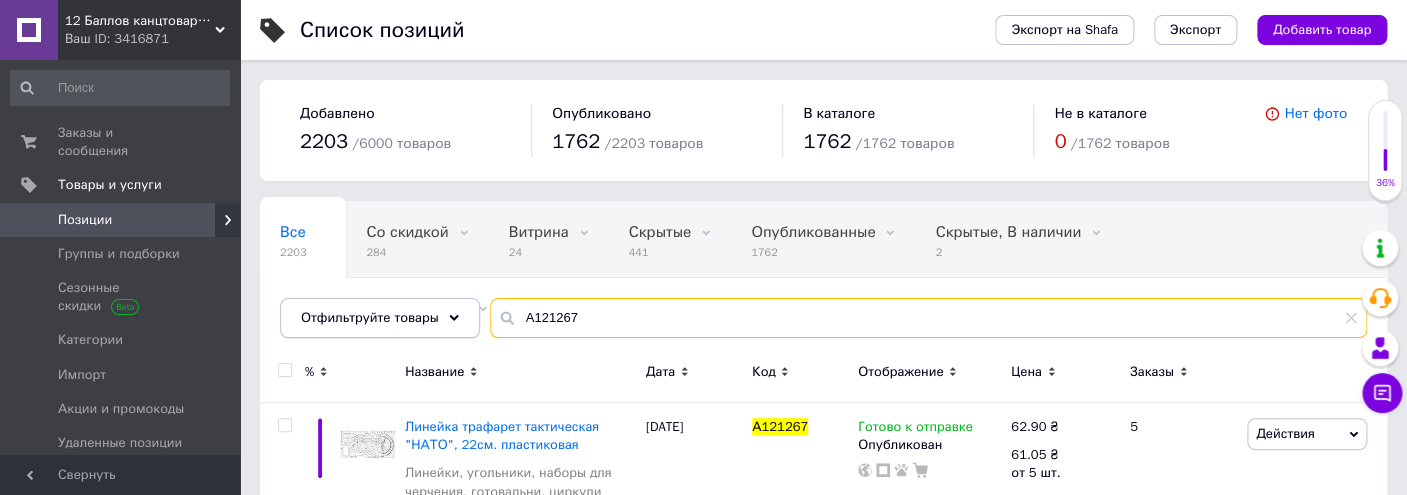 paste on "196100" 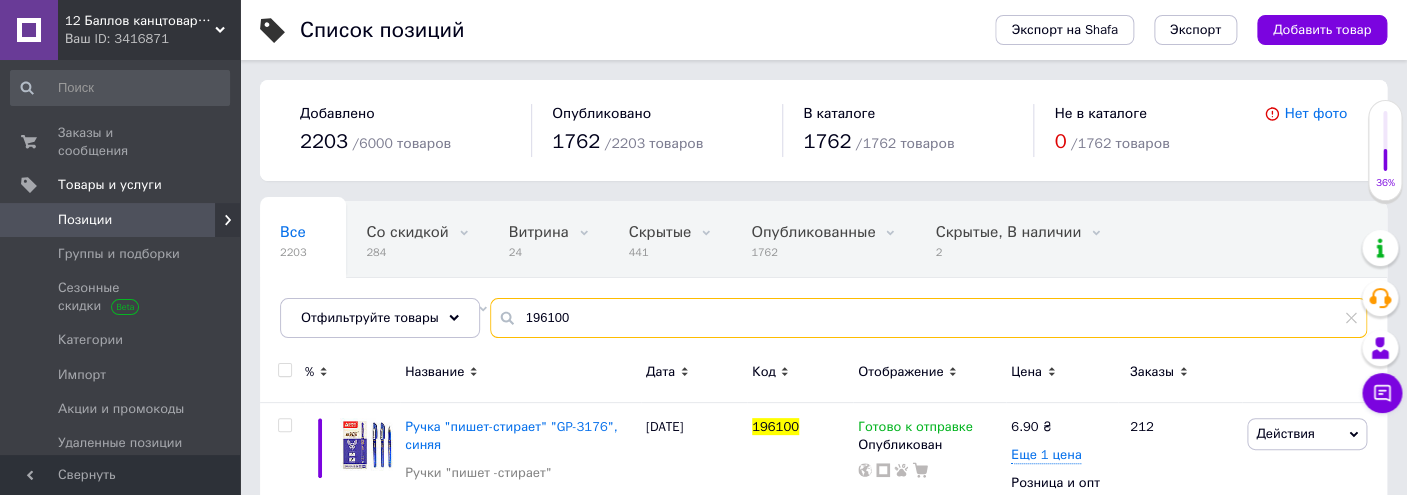 type on "196100" 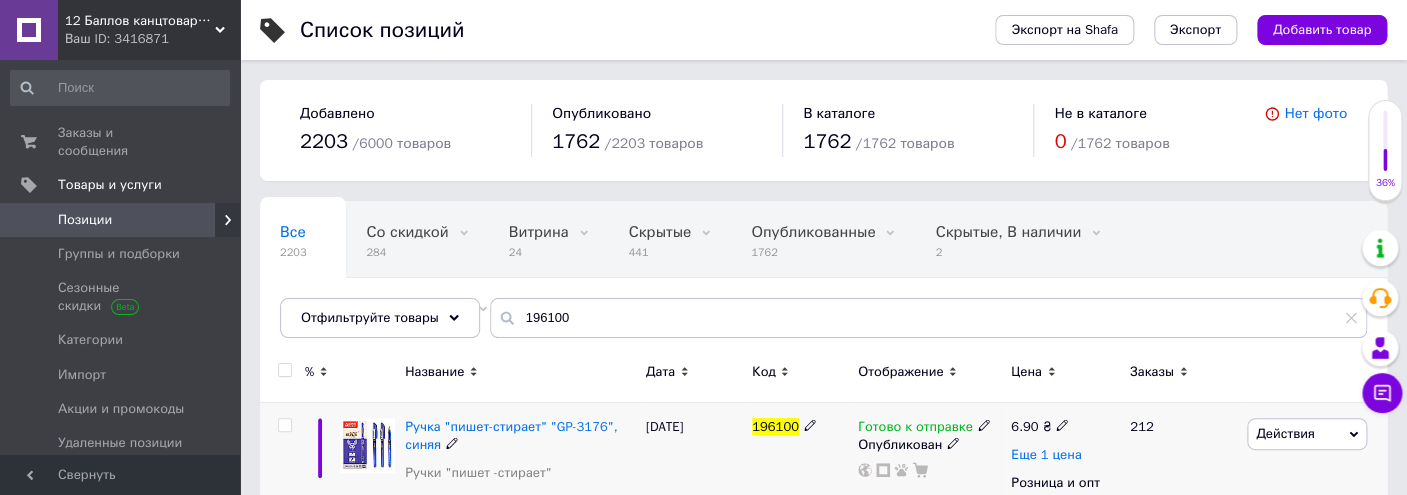 click on "Еще 1 цена" at bounding box center (1046, 455) 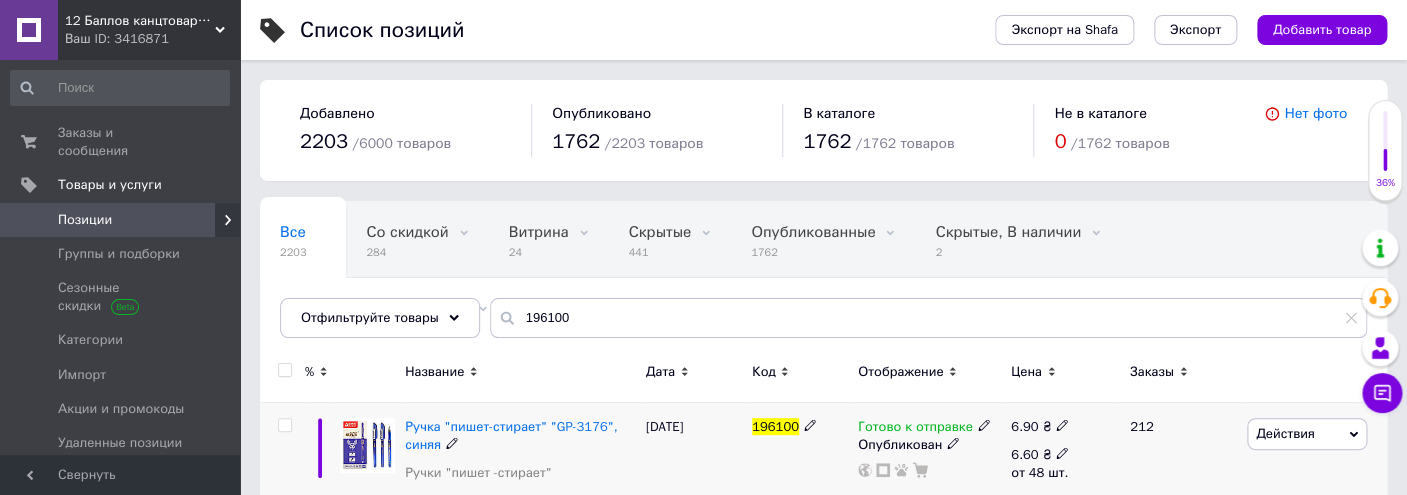 click on "6.60   ₴" at bounding box center (1040, 455) 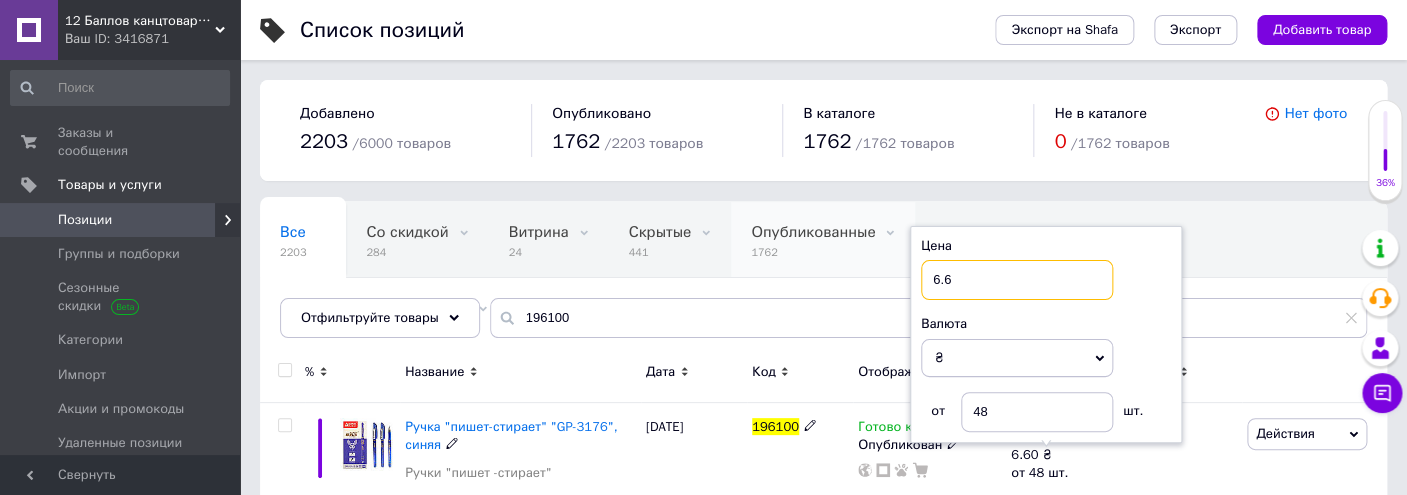 drag, startPoint x: 967, startPoint y: 273, endPoint x: 795, endPoint y: 263, distance: 172.29045 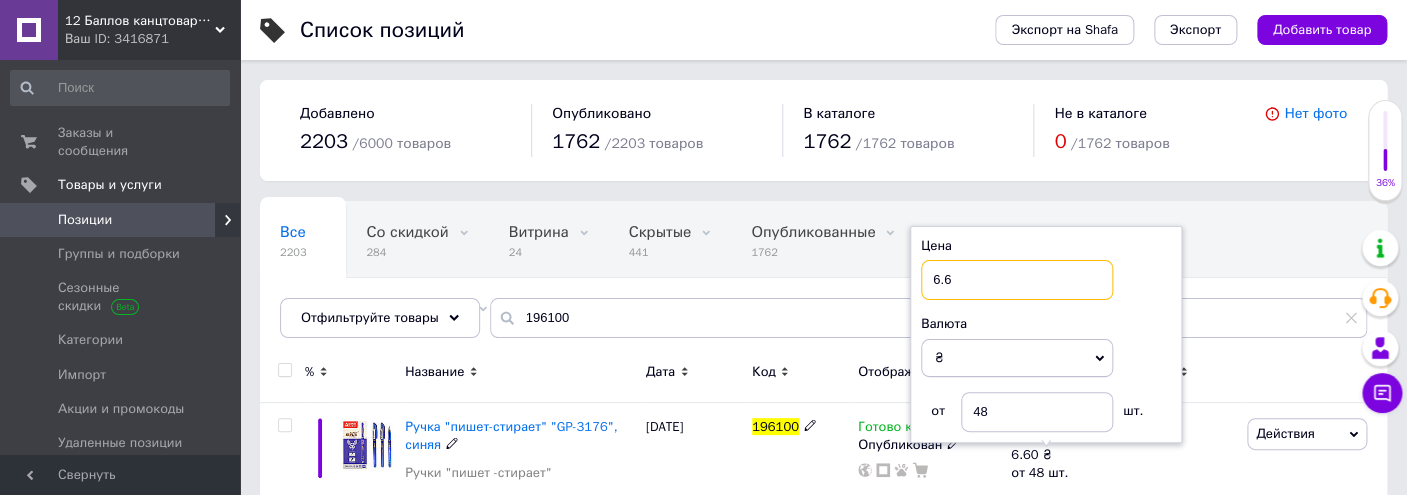 paste on "55" 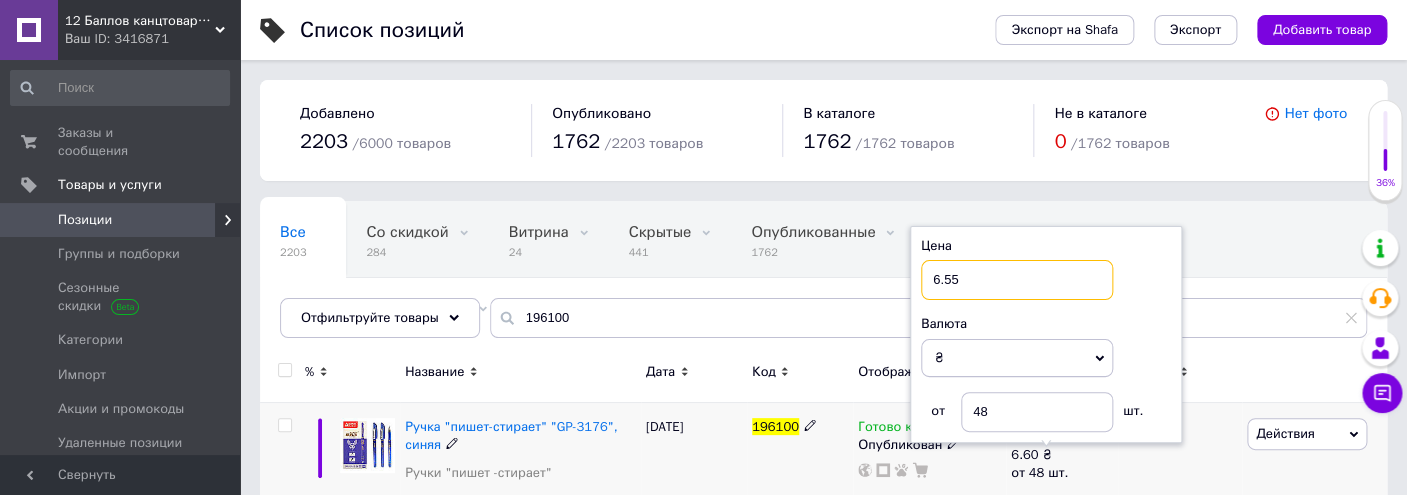 type on "6.55" 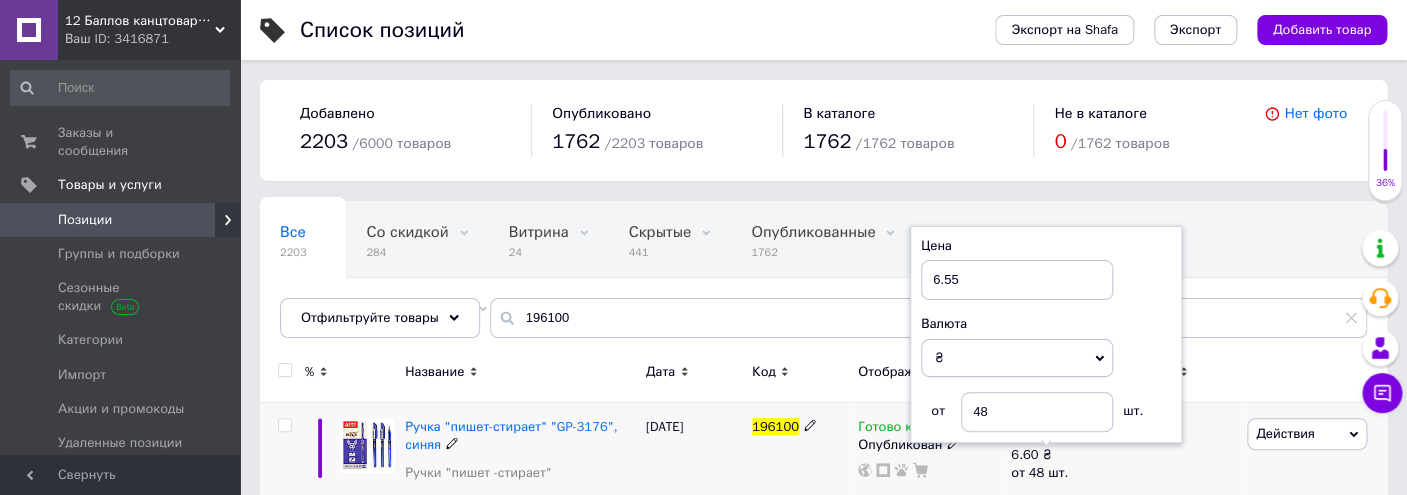 click on "18.05.2025" at bounding box center (694, 510) 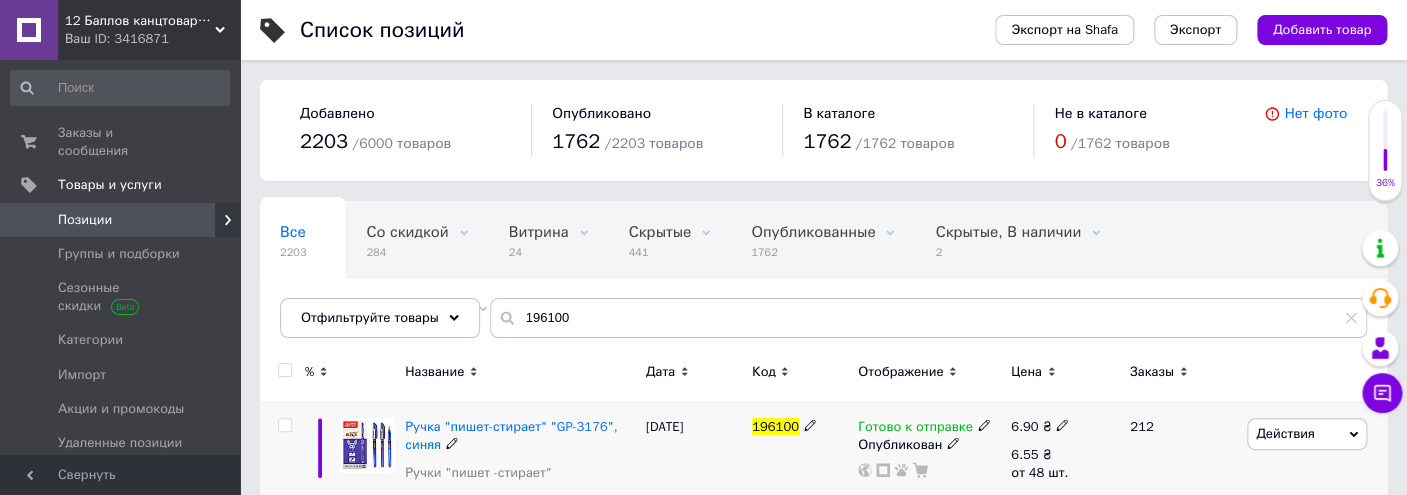click on "6.90   ₴ 6.55   ₴ от 48 шт. Скрыть Розница и опт 6.17%, 0.43 ₴" at bounding box center (1062, 510) 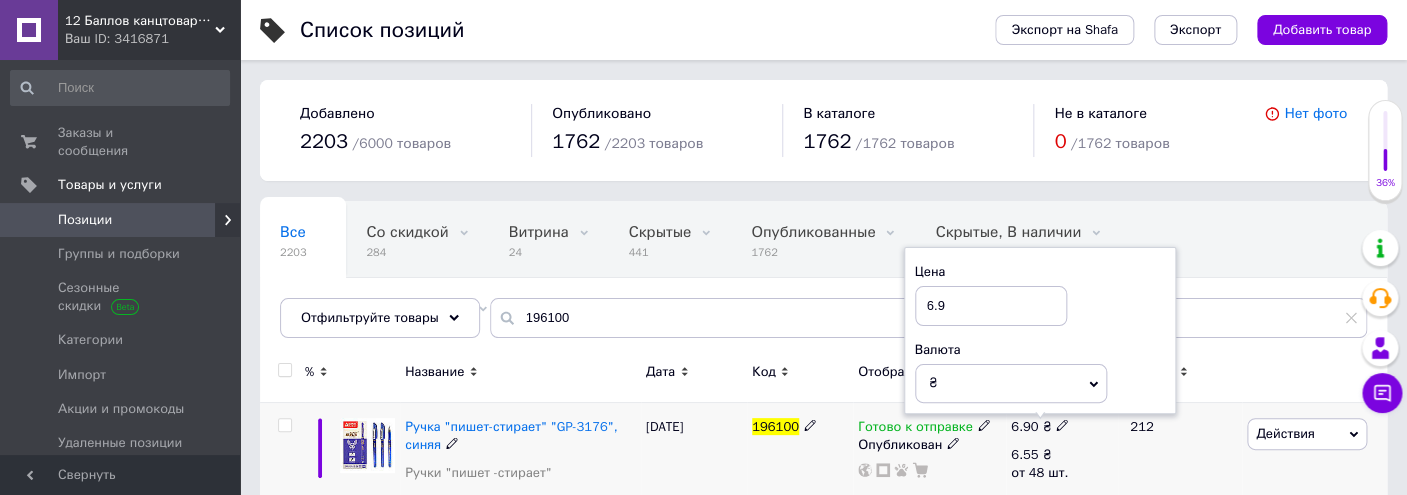 drag, startPoint x: 1020, startPoint y: 304, endPoint x: 870, endPoint y: 289, distance: 150.74814 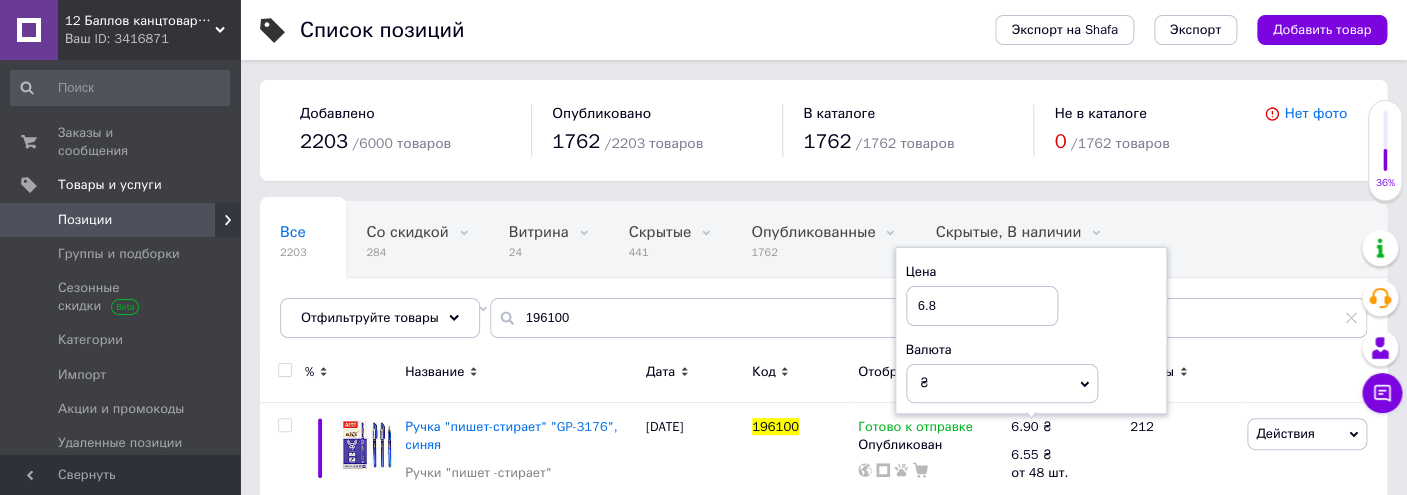 type on "6.8" 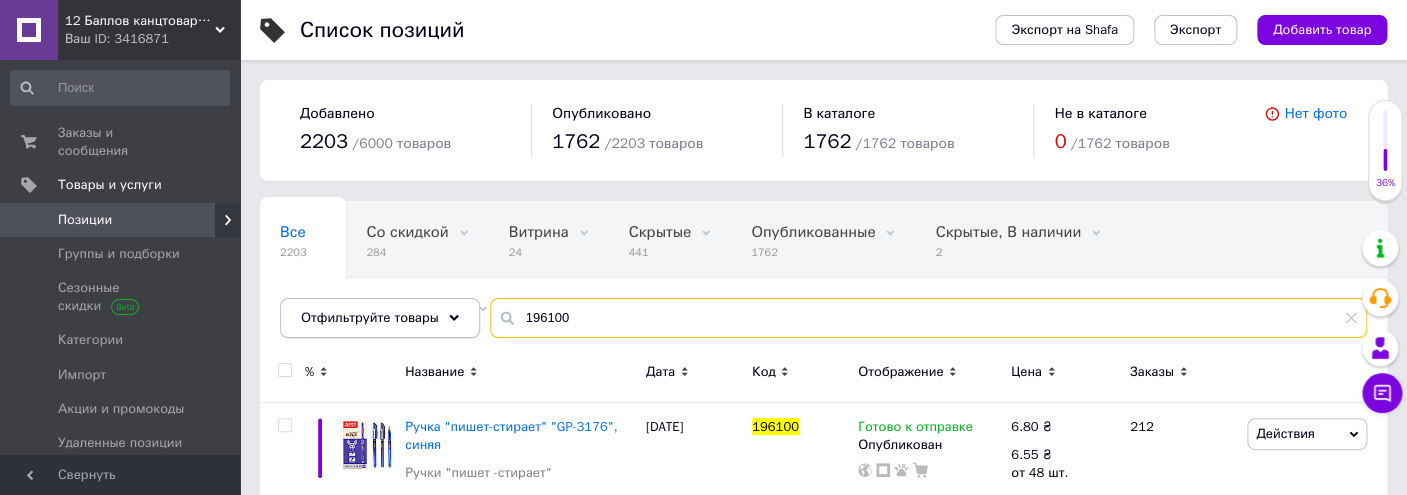 drag, startPoint x: 608, startPoint y: 321, endPoint x: 415, endPoint y: 303, distance: 193.83755 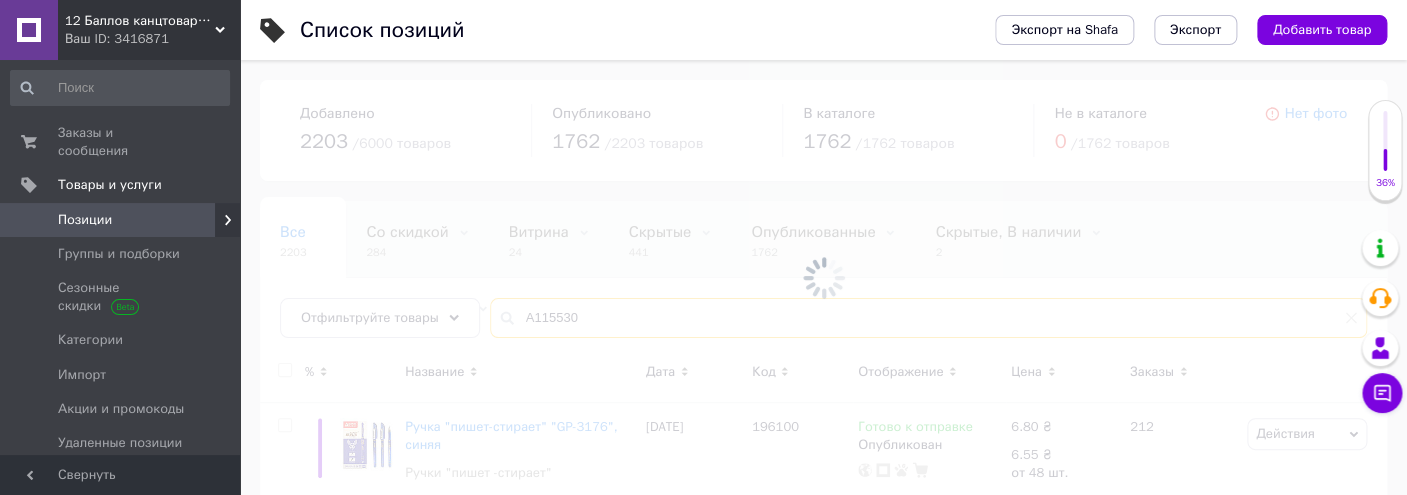 type on "А115530" 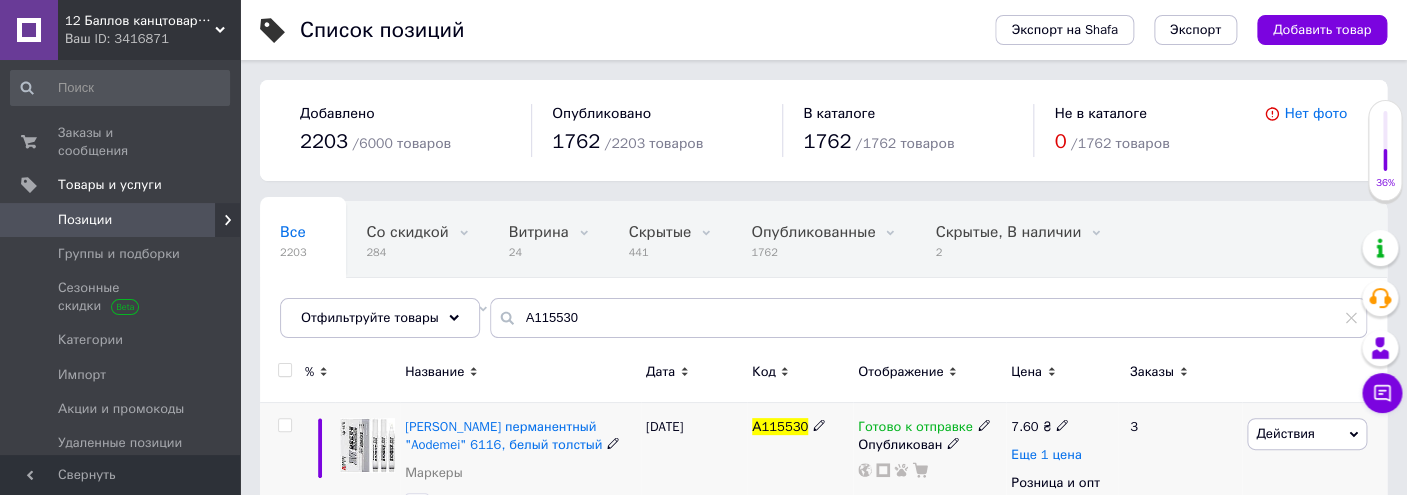 click on "Еще 1 цена" at bounding box center (1046, 455) 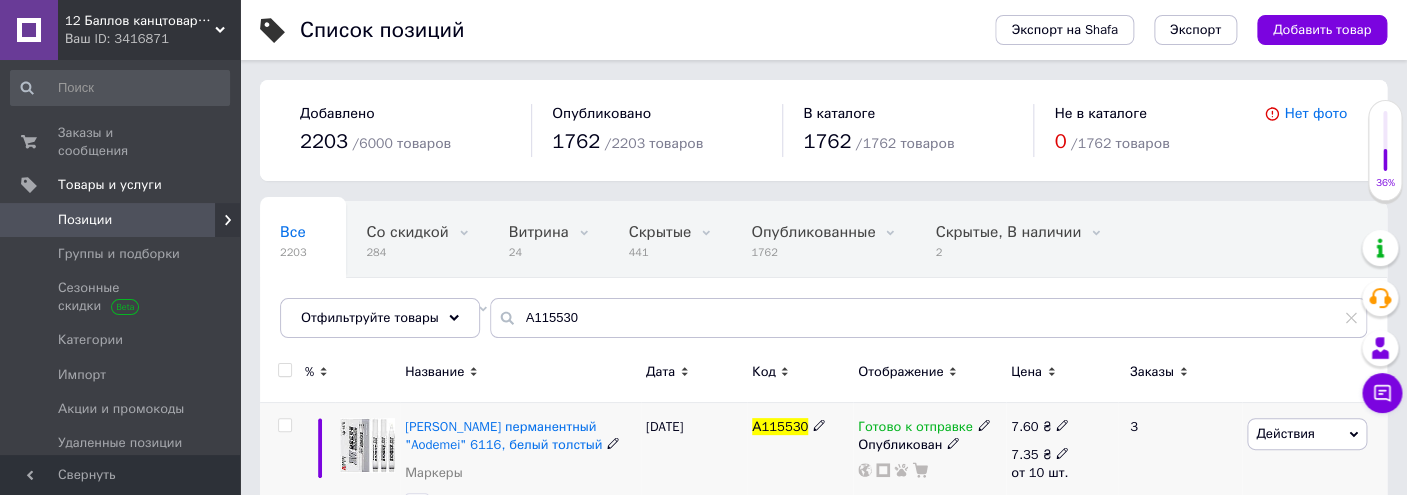 click 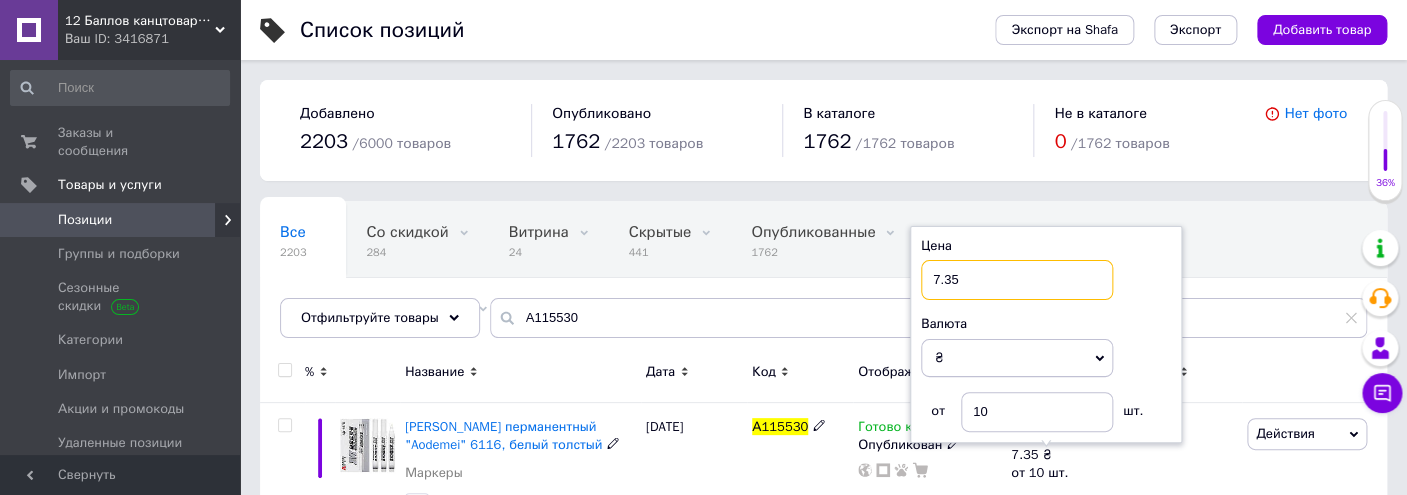 drag, startPoint x: 1000, startPoint y: 265, endPoint x: 830, endPoint y: 281, distance: 170.75128 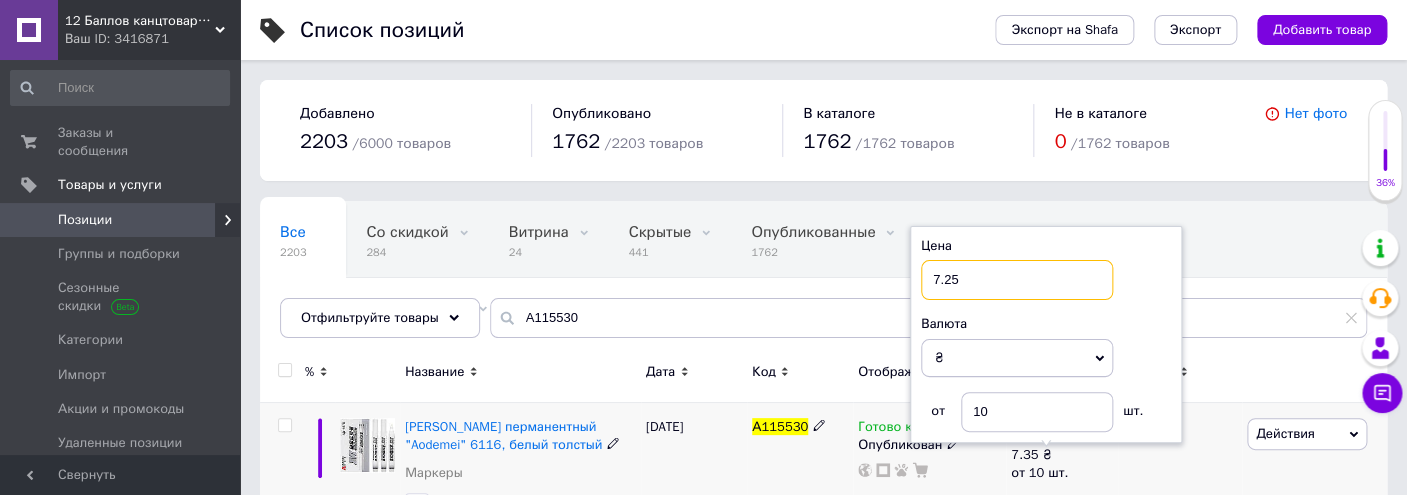 type on "7.25" 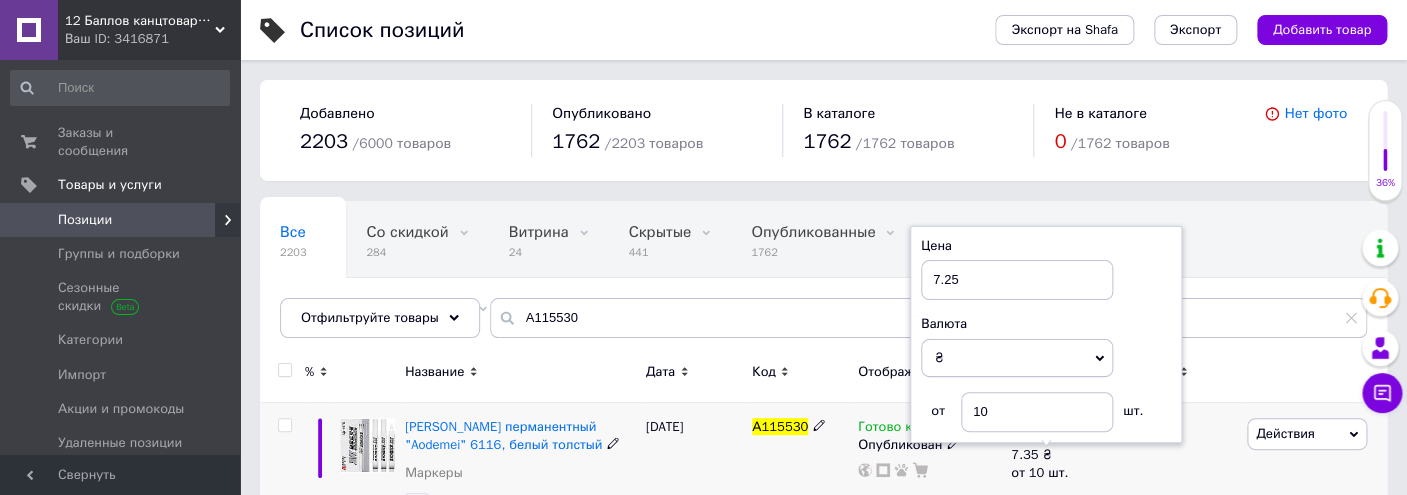 click on "24.03.2025" at bounding box center (694, 510) 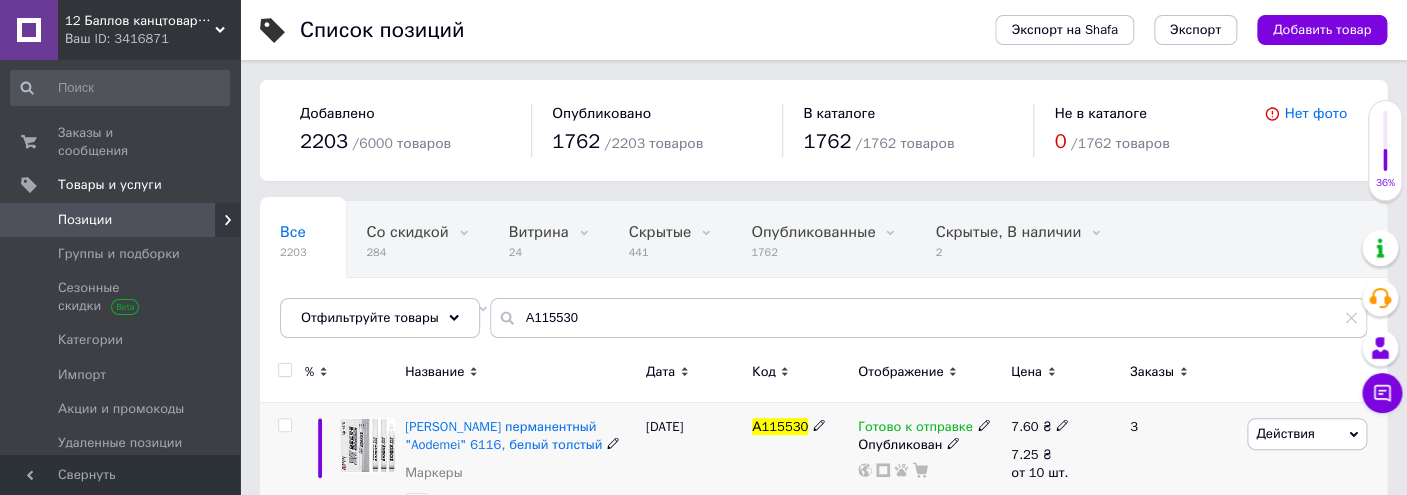 click 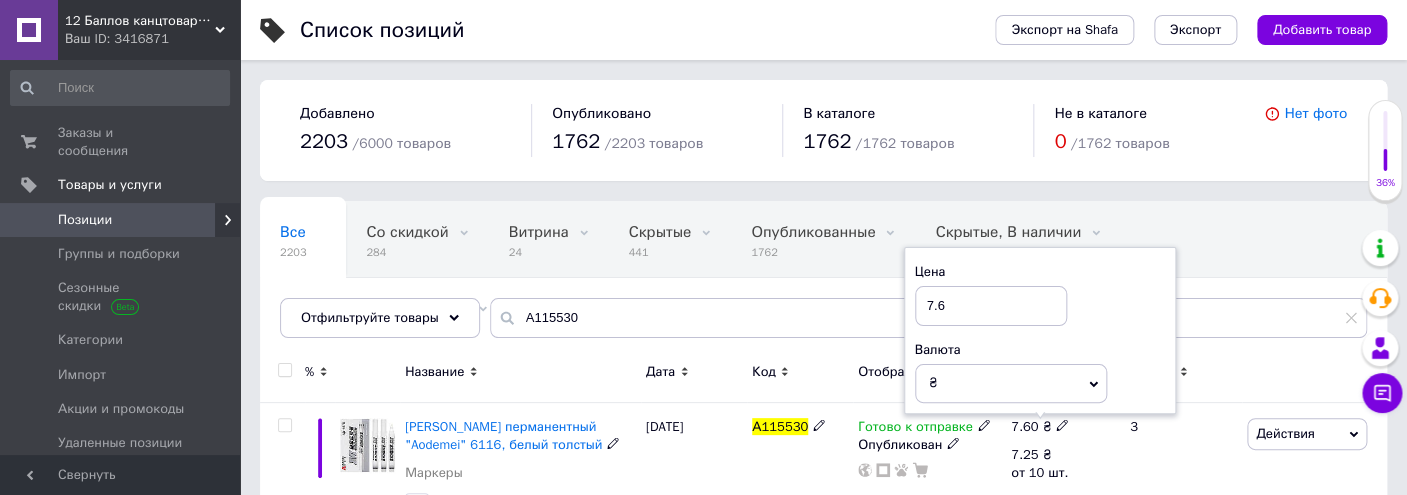 drag, startPoint x: 1023, startPoint y: 313, endPoint x: 835, endPoint y: 298, distance: 188.59746 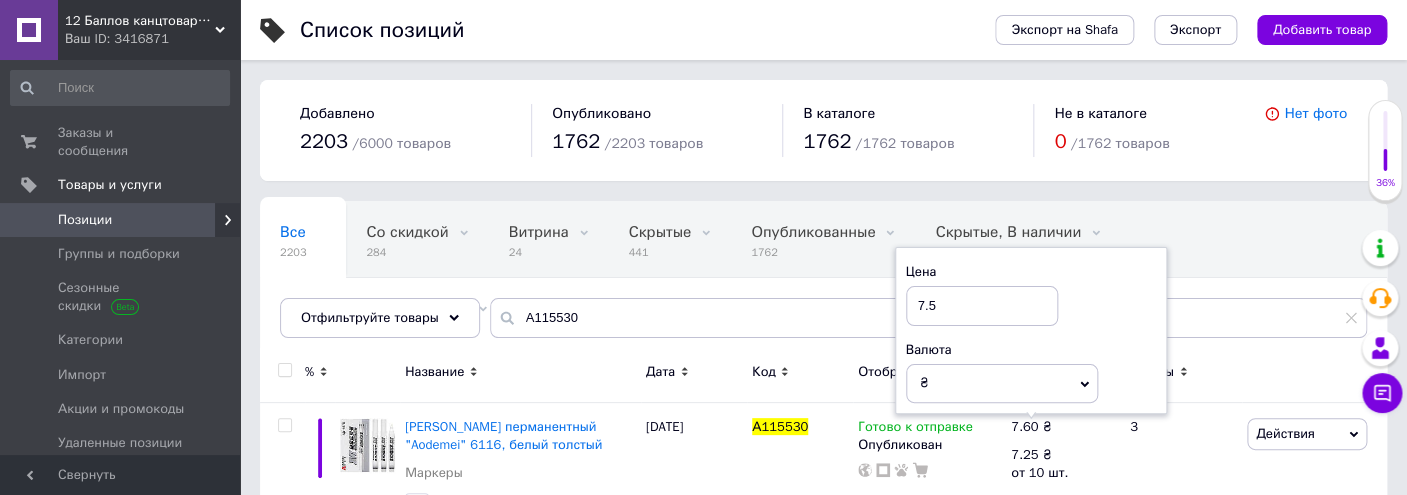 type on "7.5" 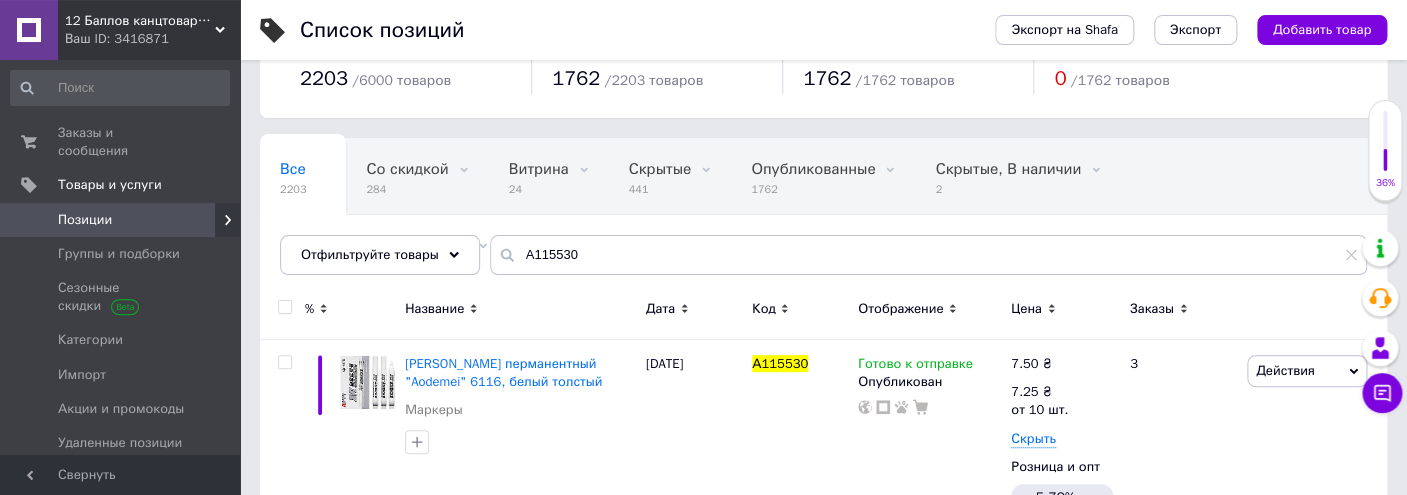 scroll, scrollTop: 141, scrollLeft: 0, axis: vertical 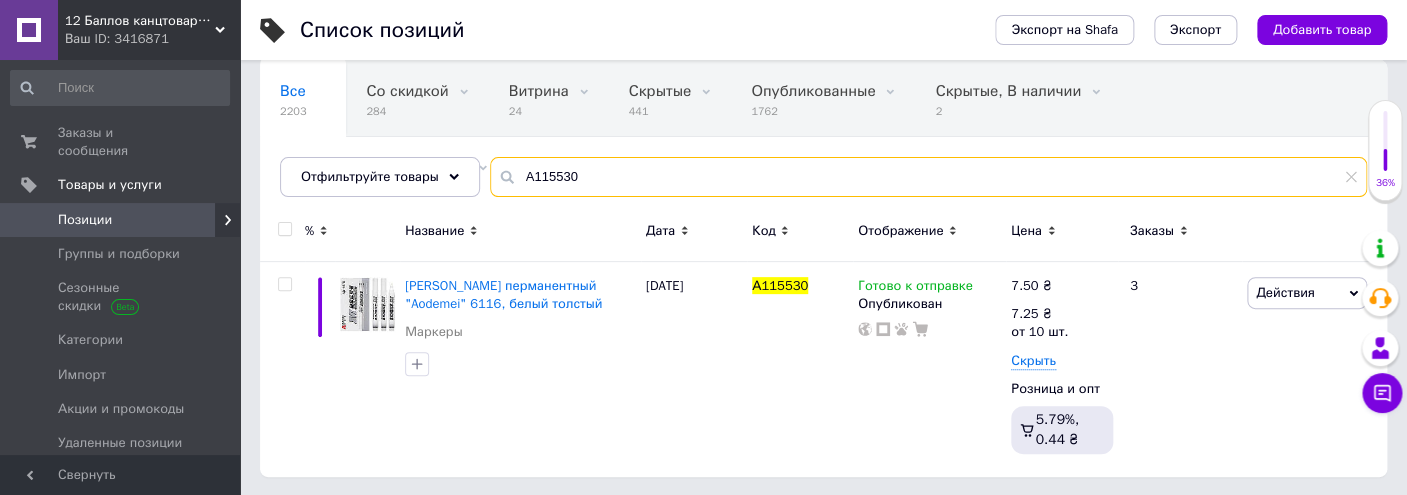 drag, startPoint x: 560, startPoint y: 166, endPoint x: 274, endPoint y: 125, distance: 288.92386 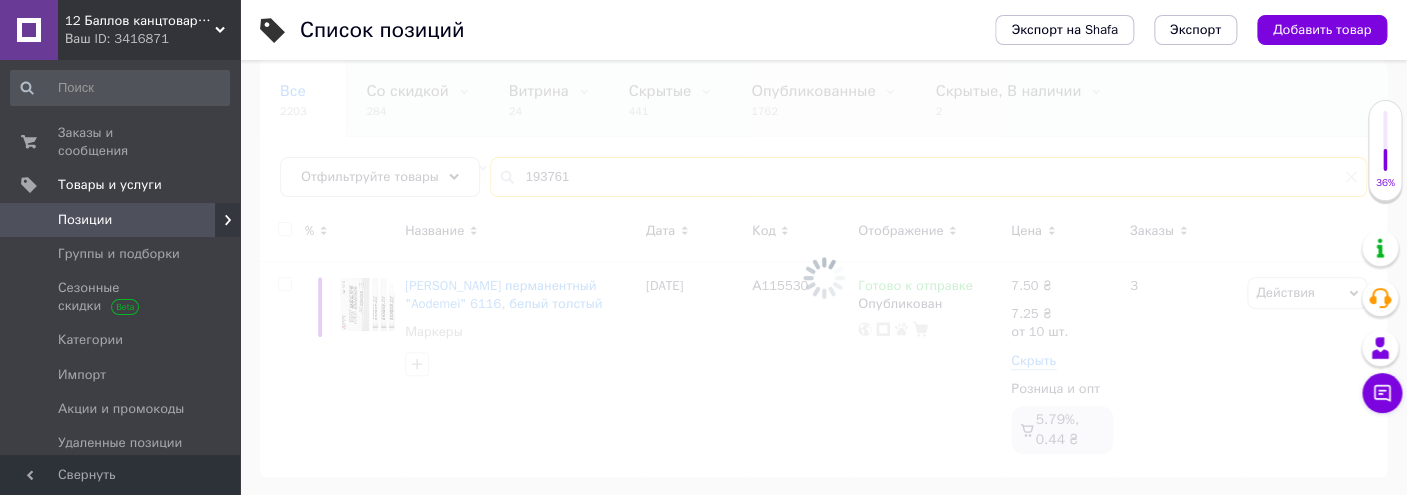 scroll, scrollTop: 95, scrollLeft: 0, axis: vertical 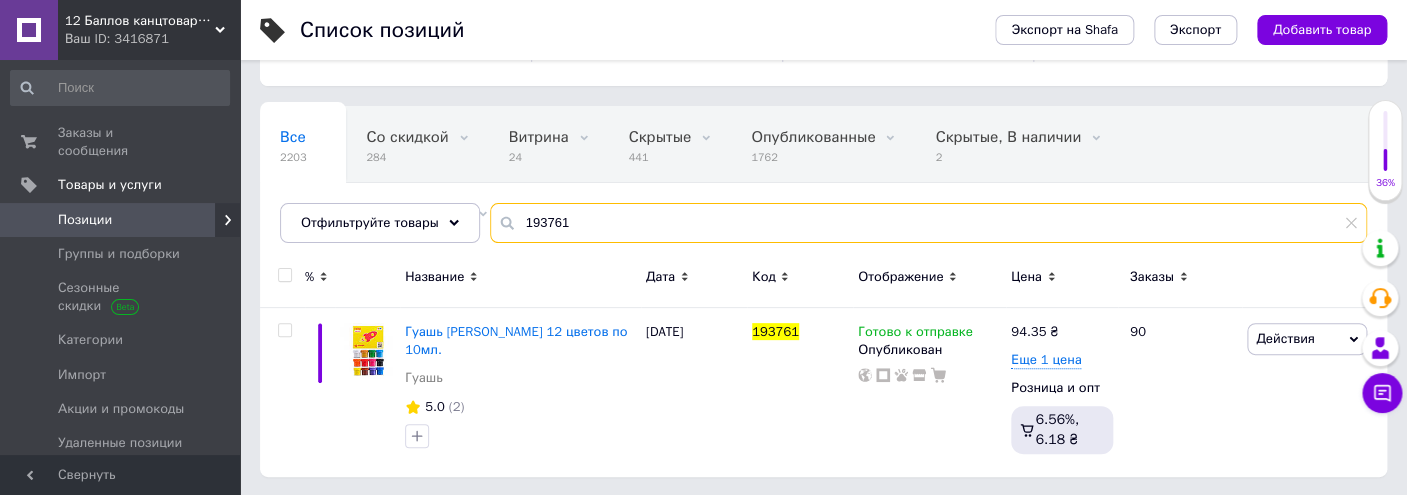 type on "193761" 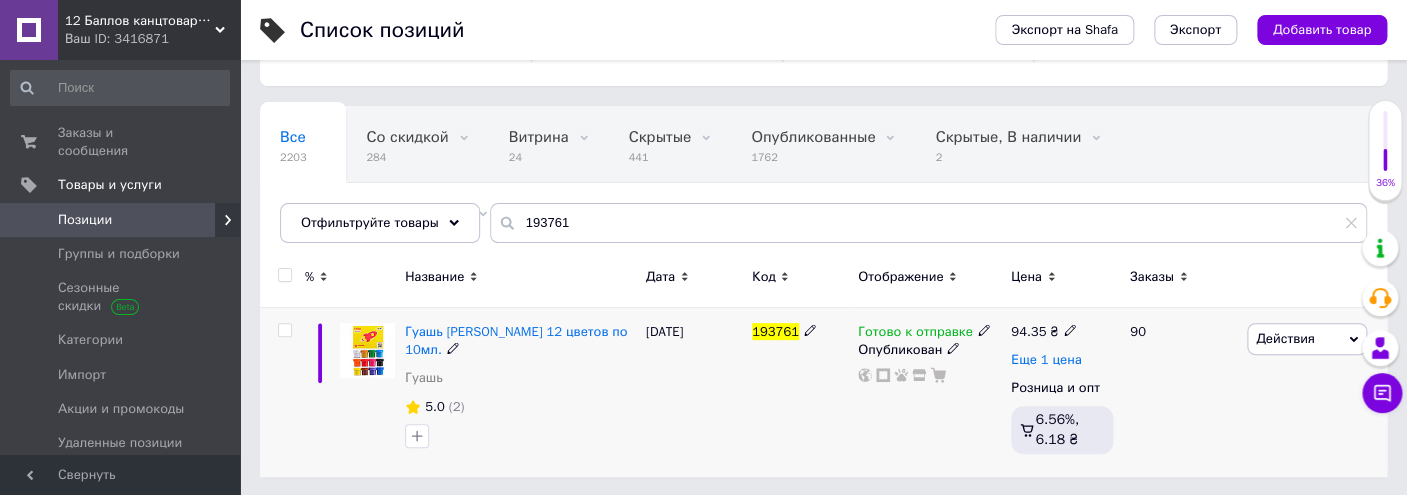 click on "Еще 1 цена" at bounding box center [1046, 360] 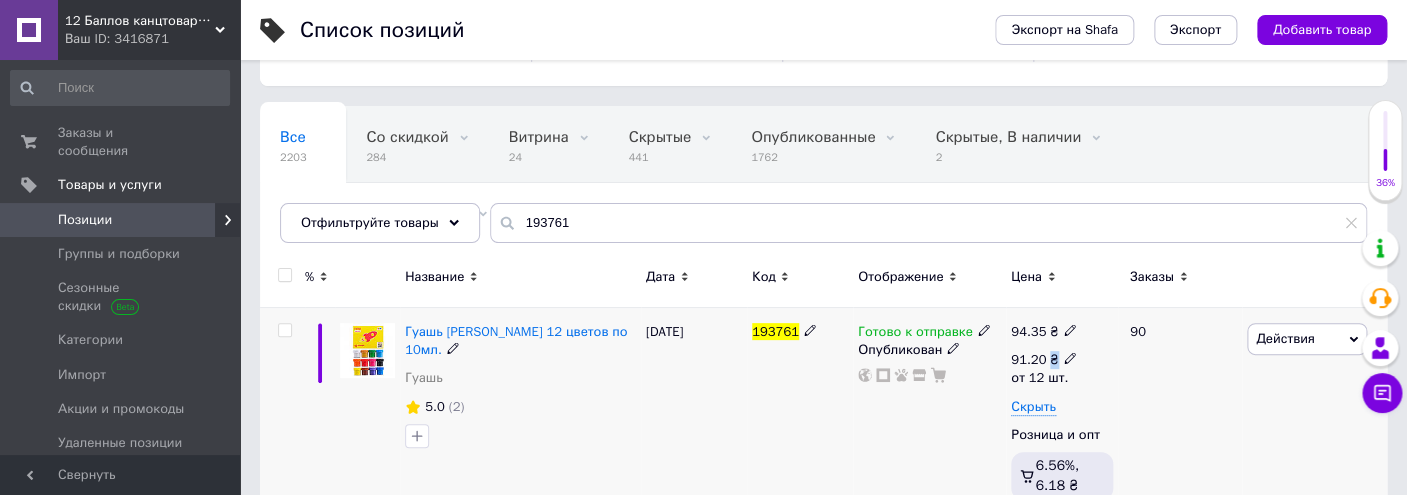 click on "91.20   ₴" at bounding box center [1044, 360] 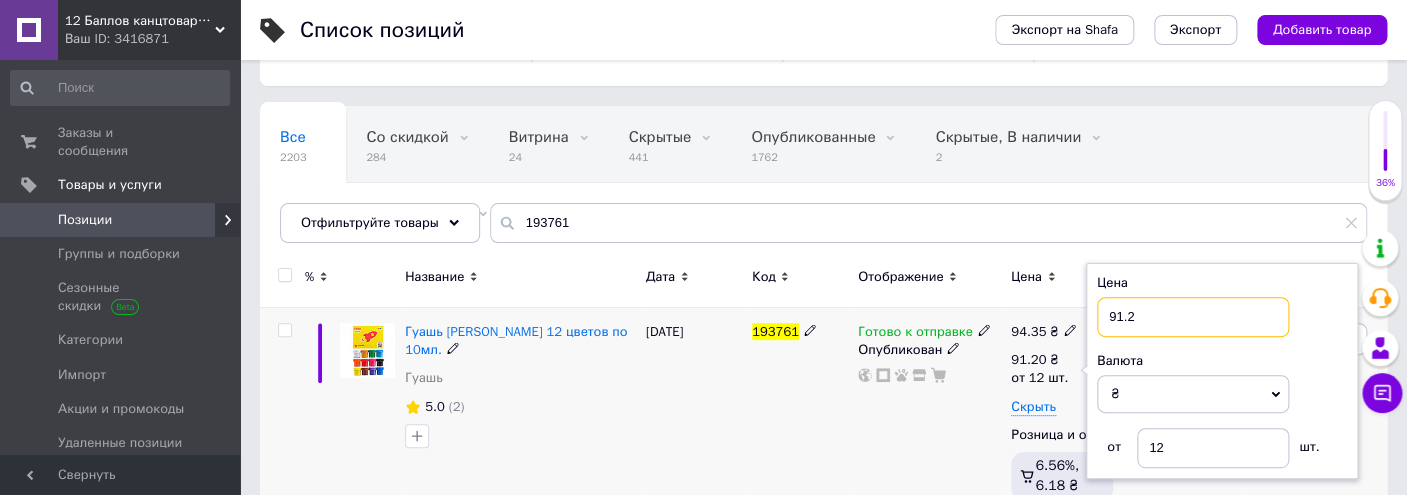drag, startPoint x: 1145, startPoint y: 306, endPoint x: 987, endPoint y: 312, distance: 158.11388 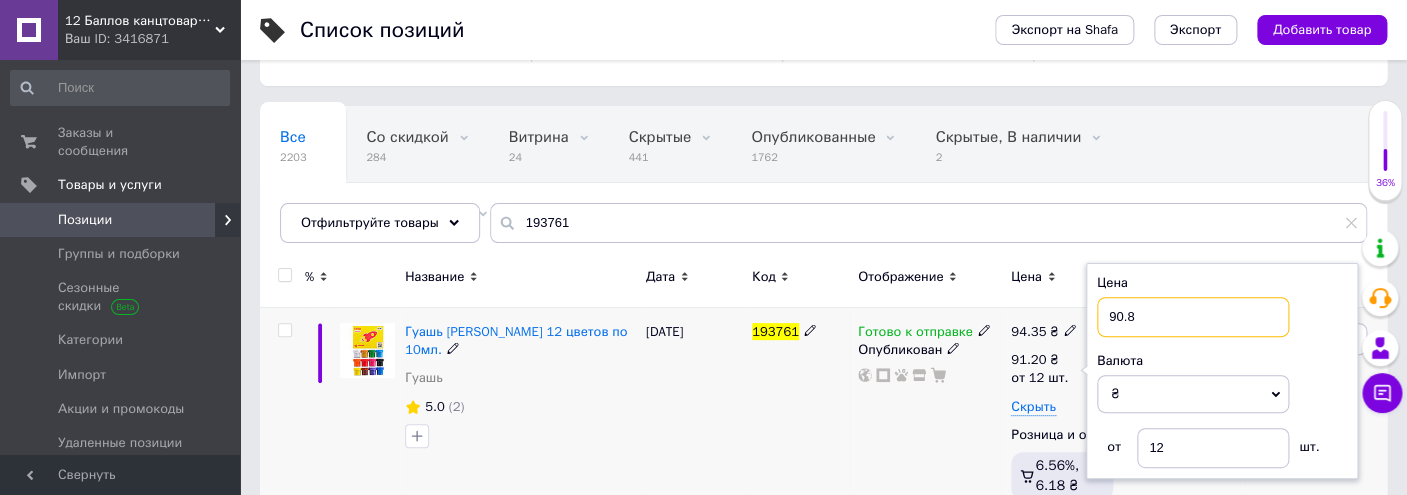 type on "90.8" 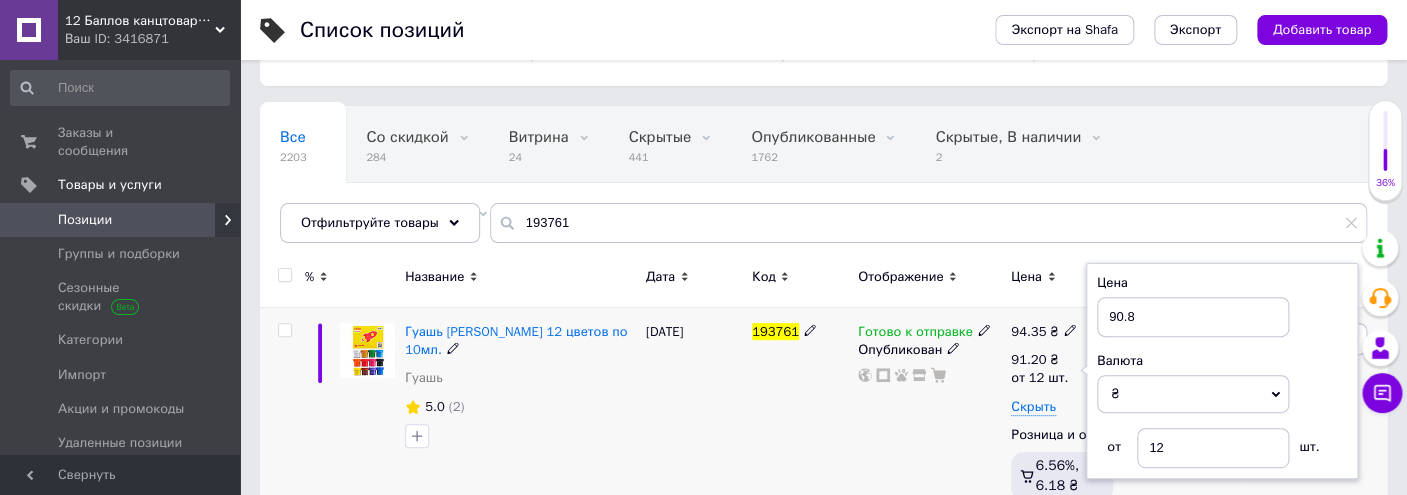 click on "193761" at bounding box center (800, 415) 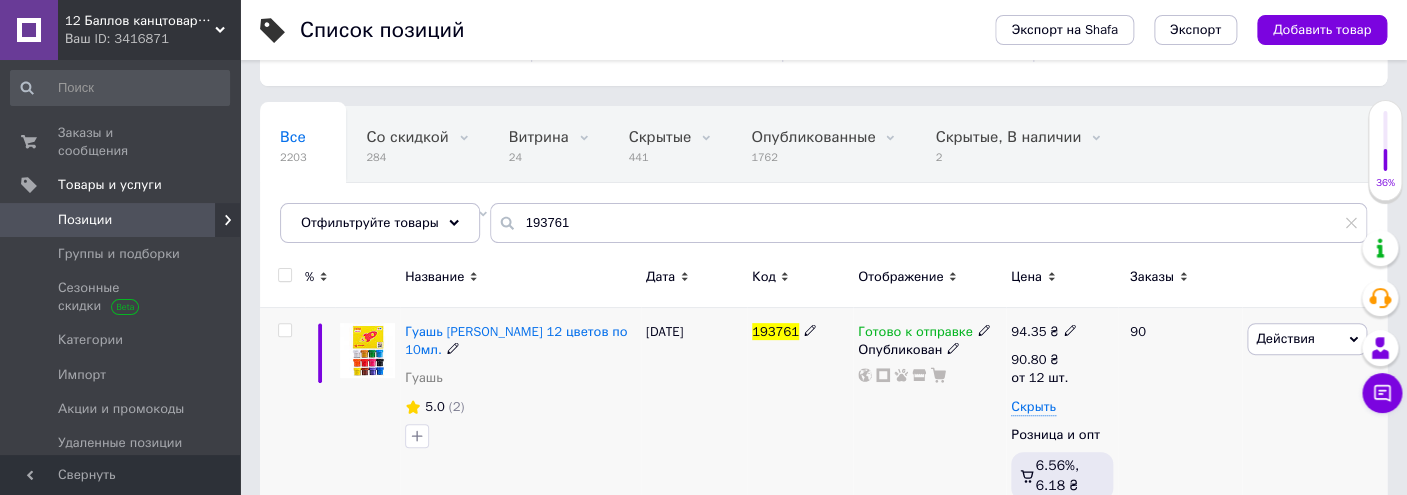 click 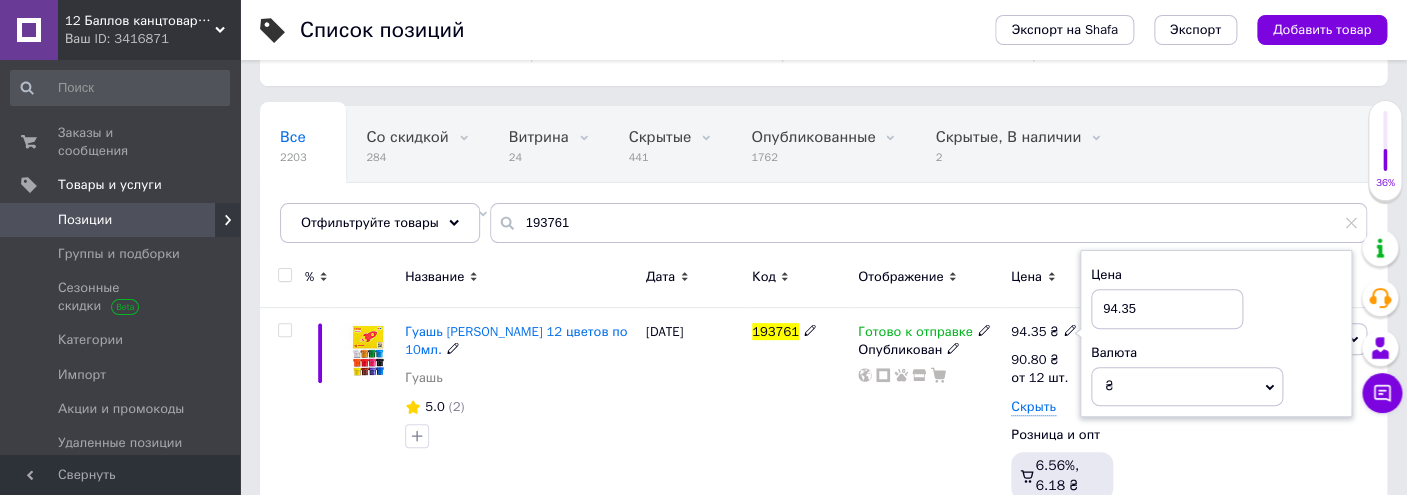 drag, startPoint x: 1181, startPoint y: 305, endPoint x: 942, endPoint y: 305, distance: 239 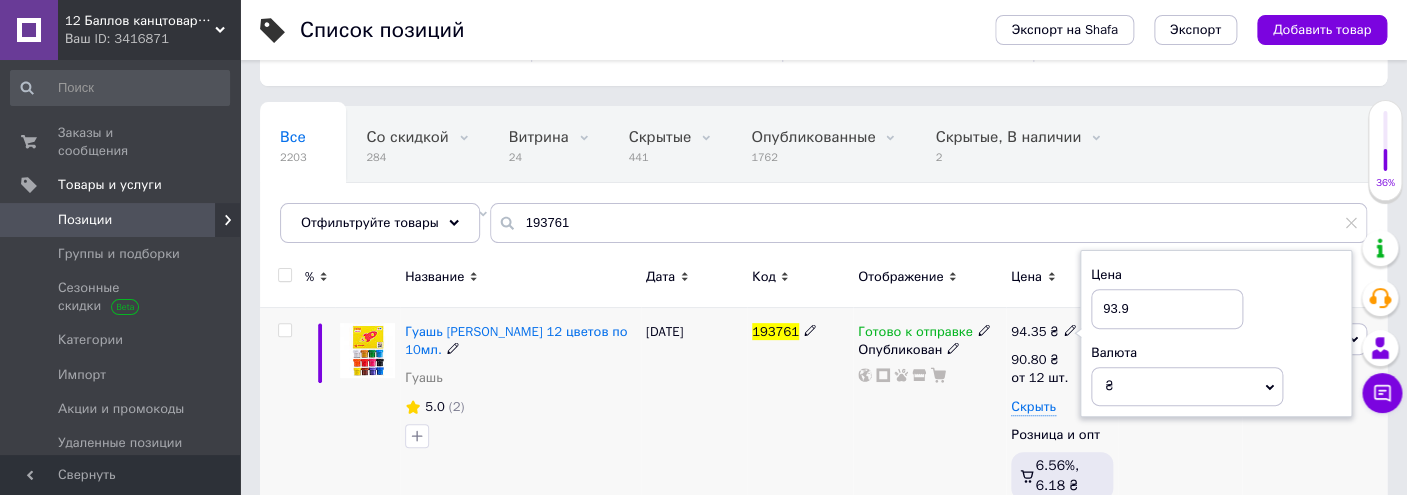 type on "93.9" 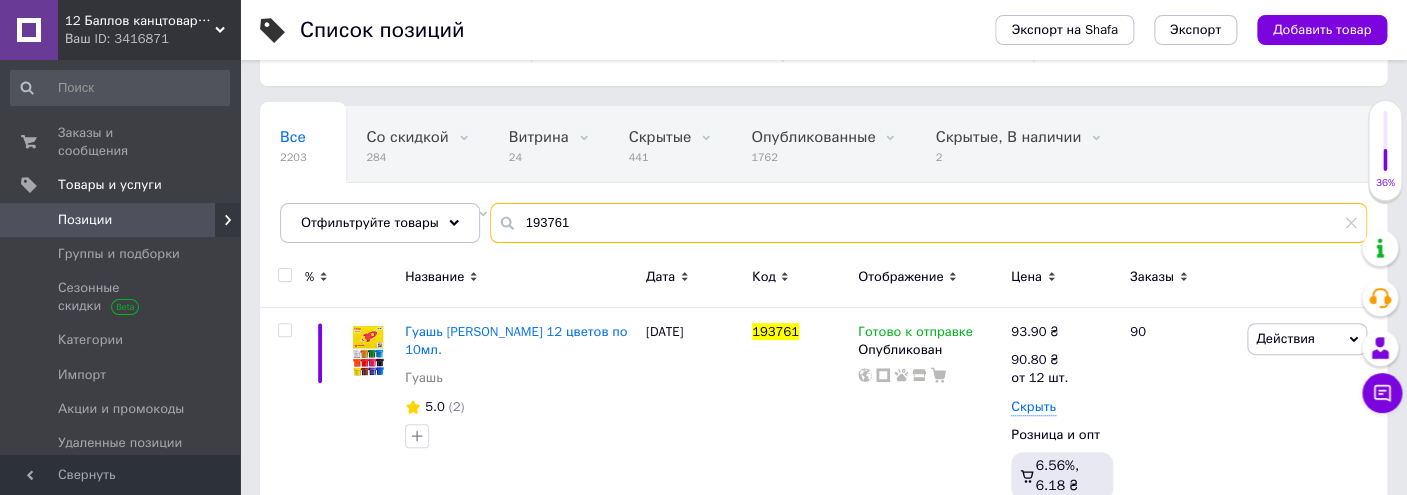 drag, startPoint x: 587, startPoint y: 219, endPoint x: 403, endPoint y: 190, distance: 186.2713 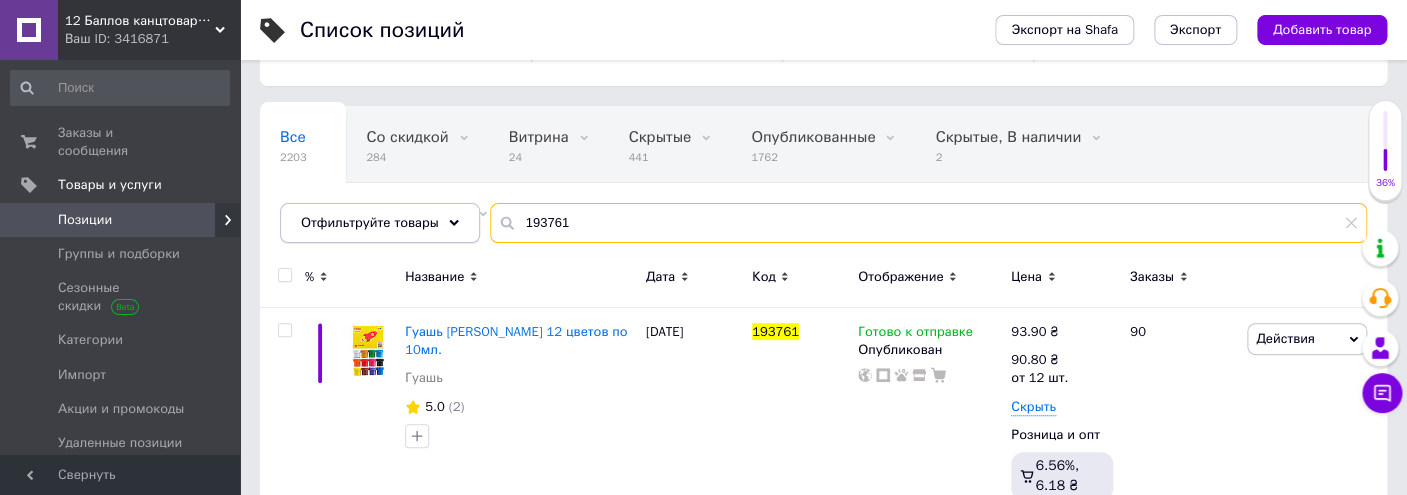 paste on "029" 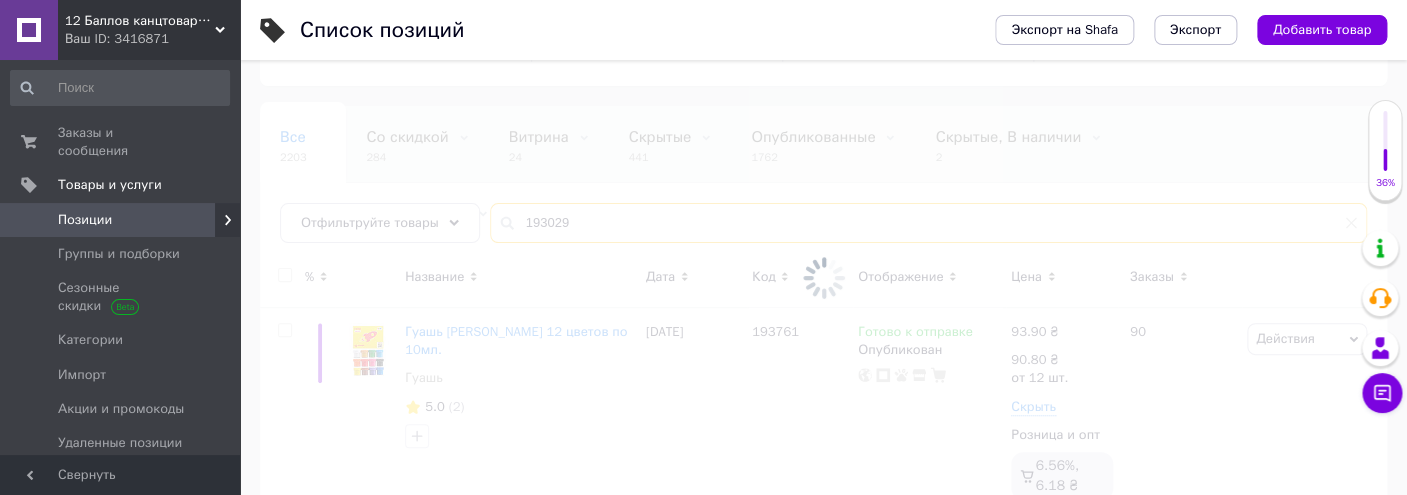 type on "193029" 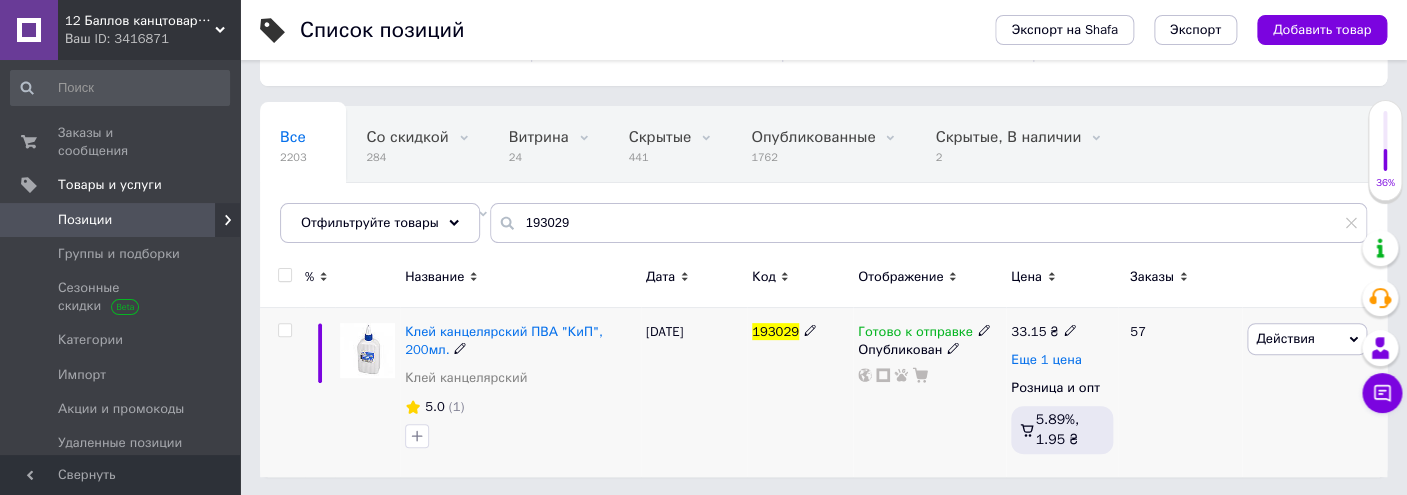 click on "Еще 1 цена" at bounding box center [1046, 360] 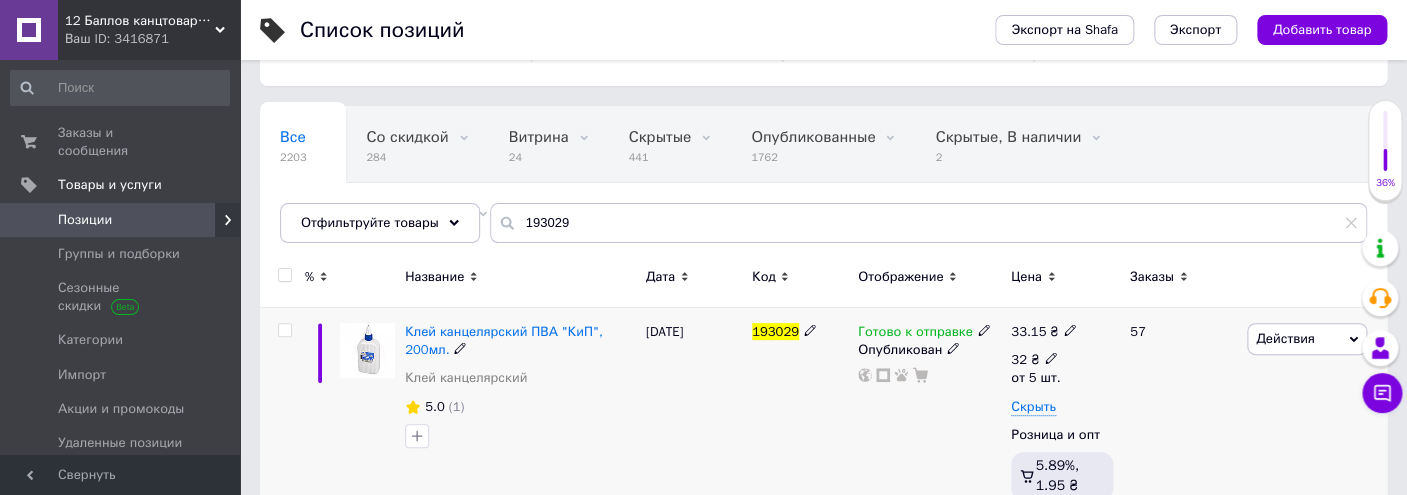 click 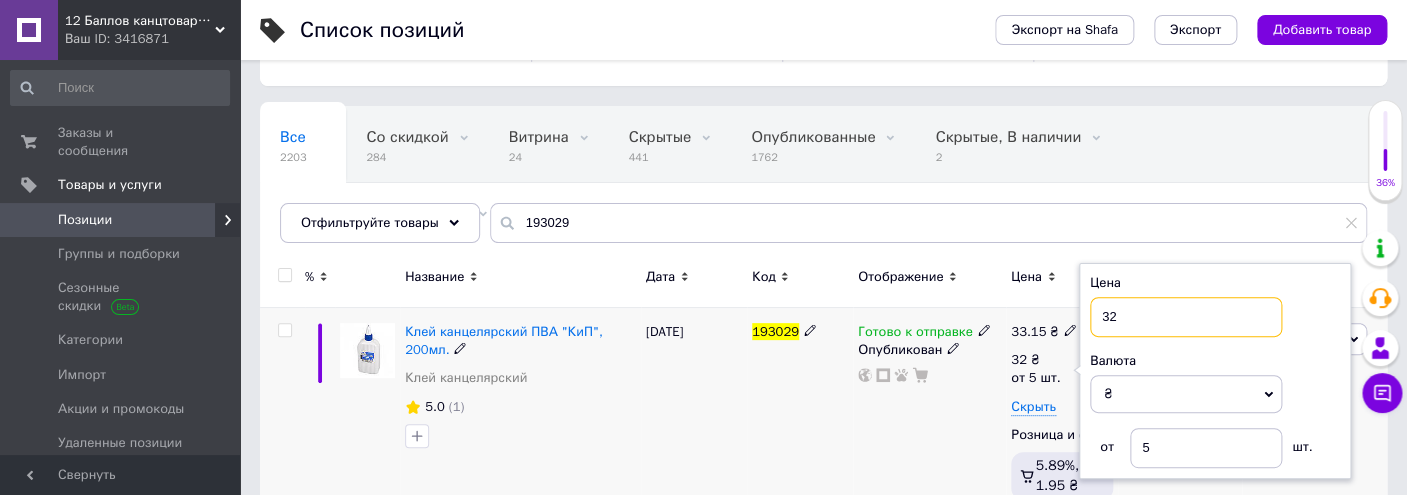 drag, startPoint x: 1076, startPoint y: 308, endPoint x: 937, endPoint y: 312, distance: 139.05754 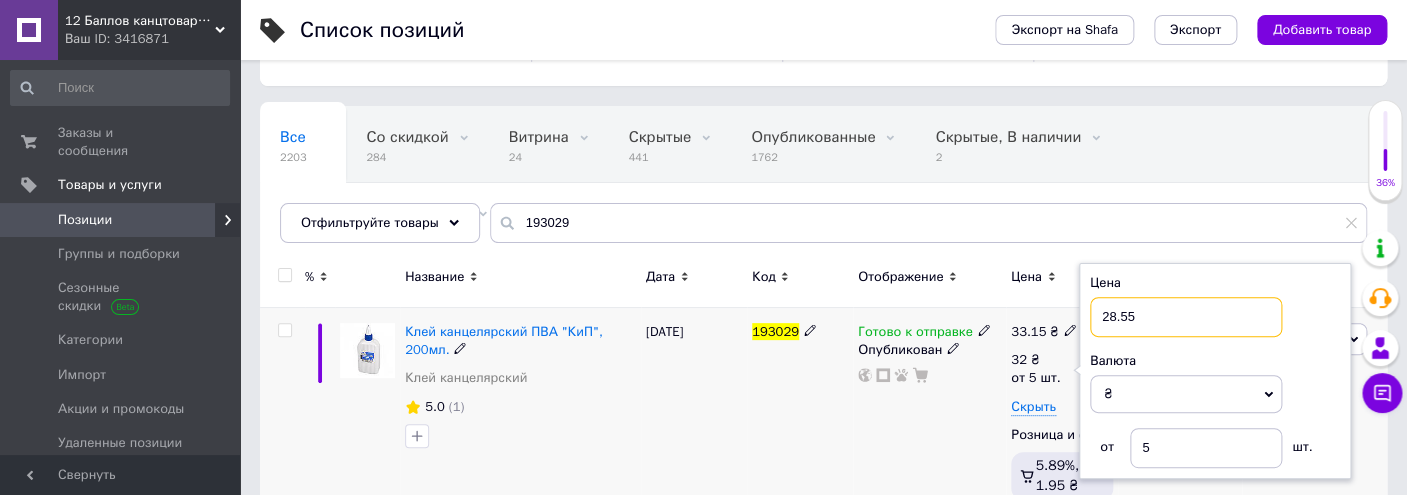 type on "28.55" 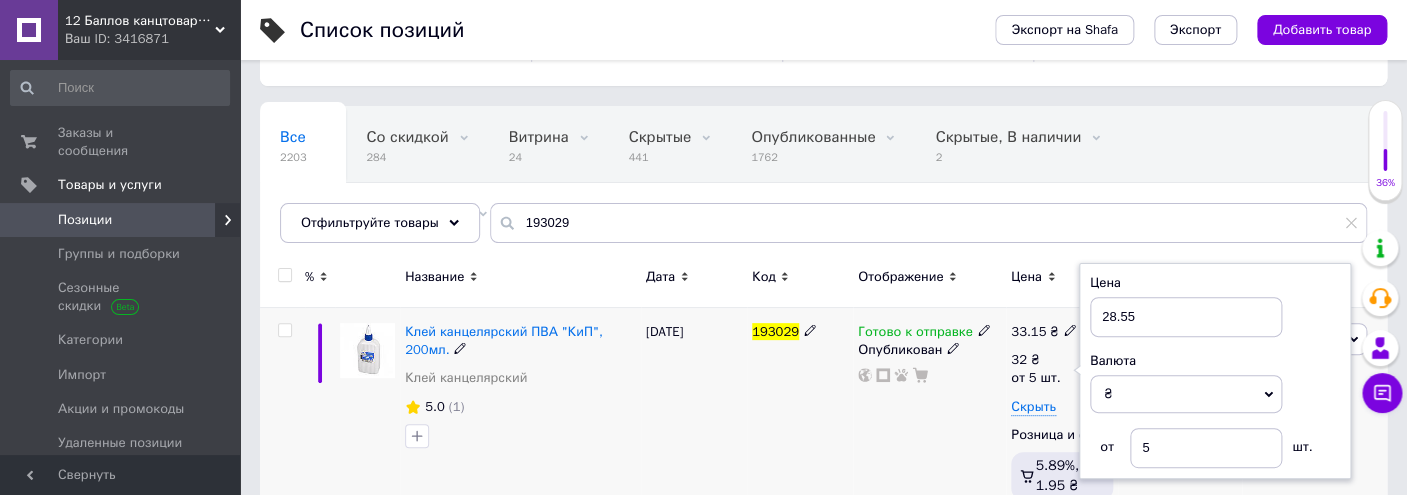 click on "193029" at bounding box center [800, 415] 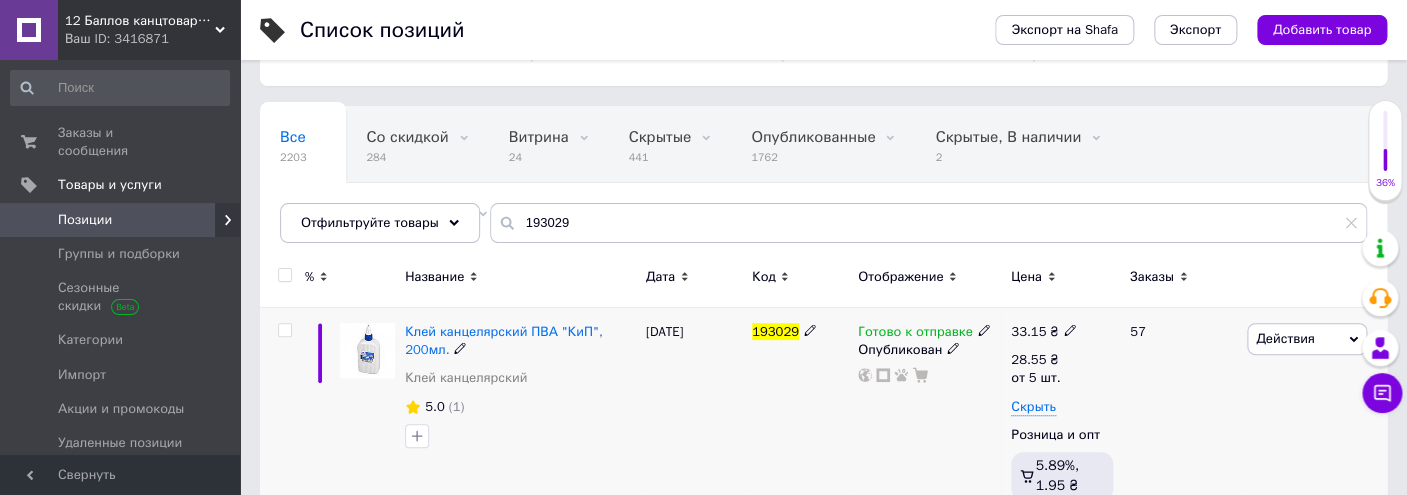click 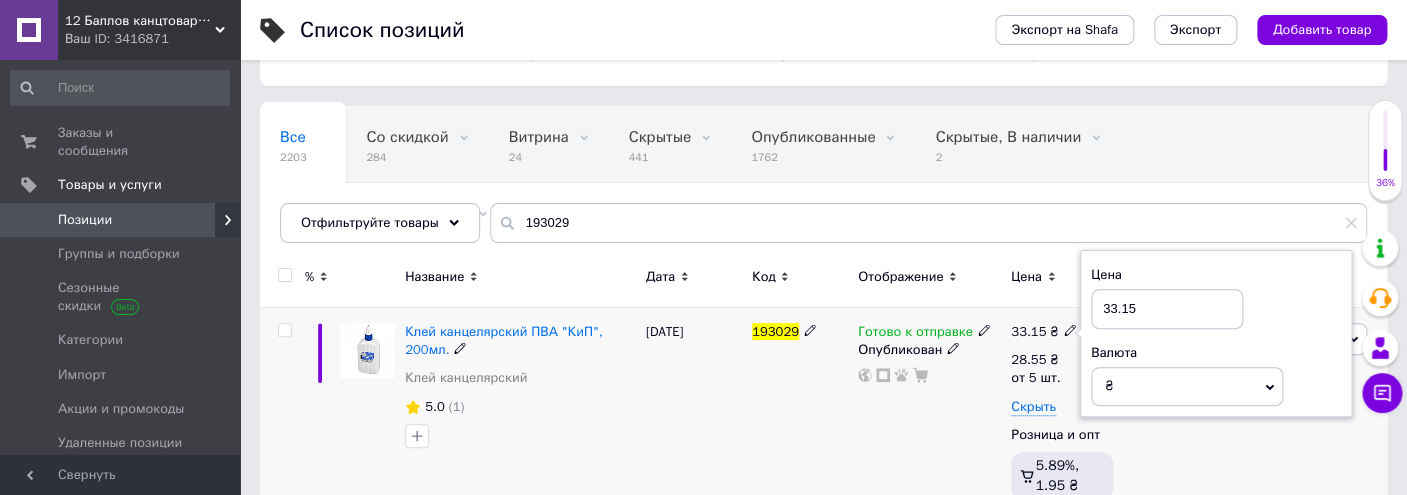 drag, startPoint x: 1151, startPoint y: 303, endPoint x: 978, endPoint y: 296, distance: 173.14156 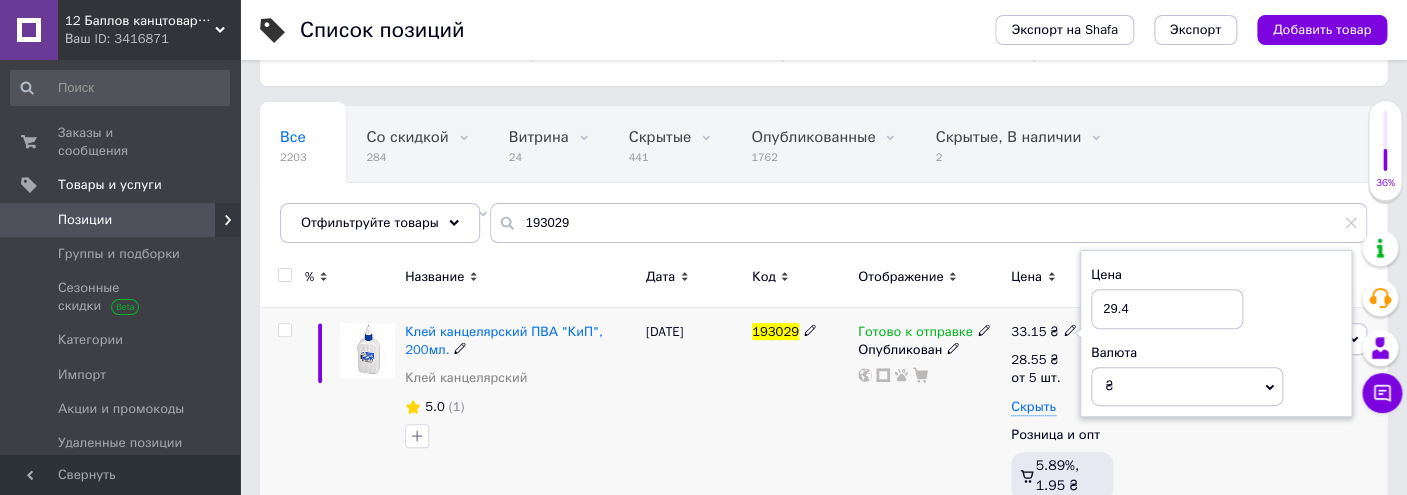 type on "29.4" 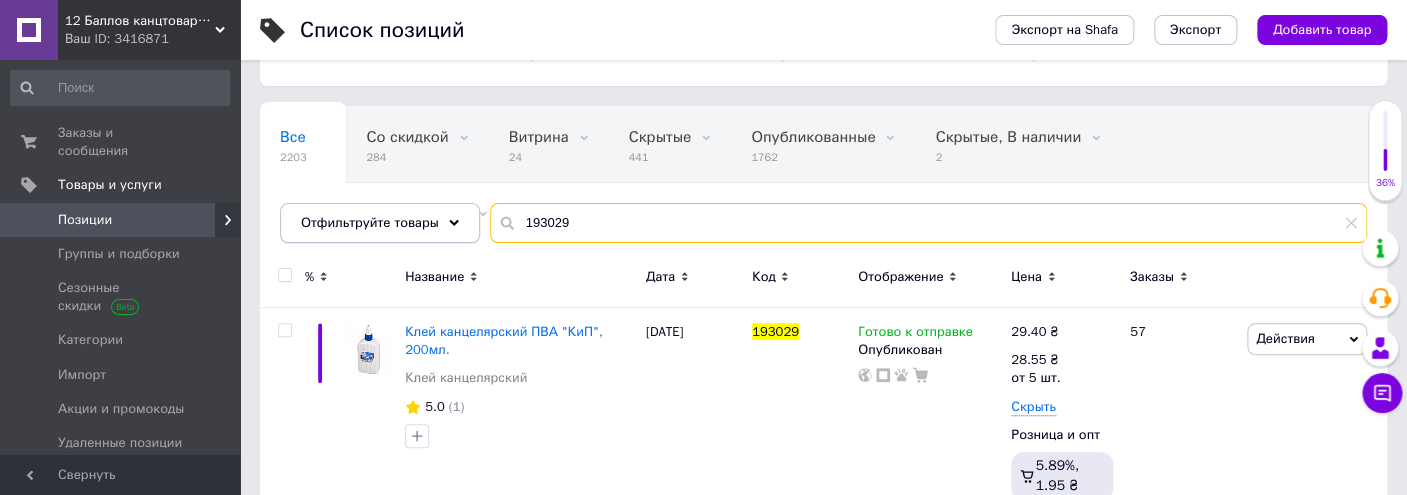 drag, startPoint x: 589, startPoint y: 217, endPoint x: 342, endPoint y: 216, distance: 247.00203 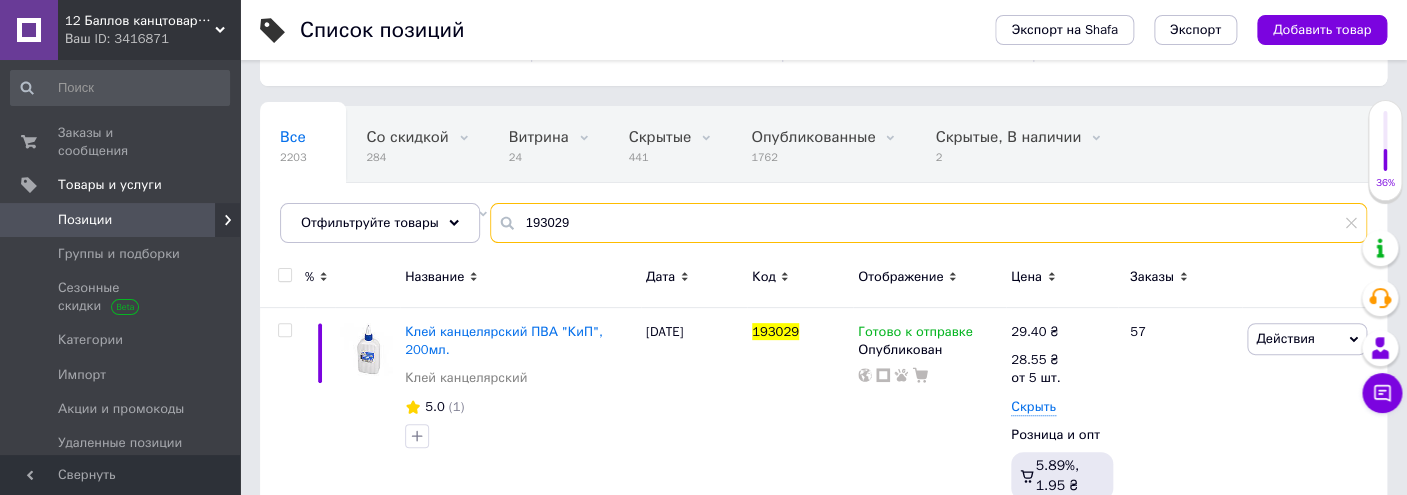 paste on "8206" 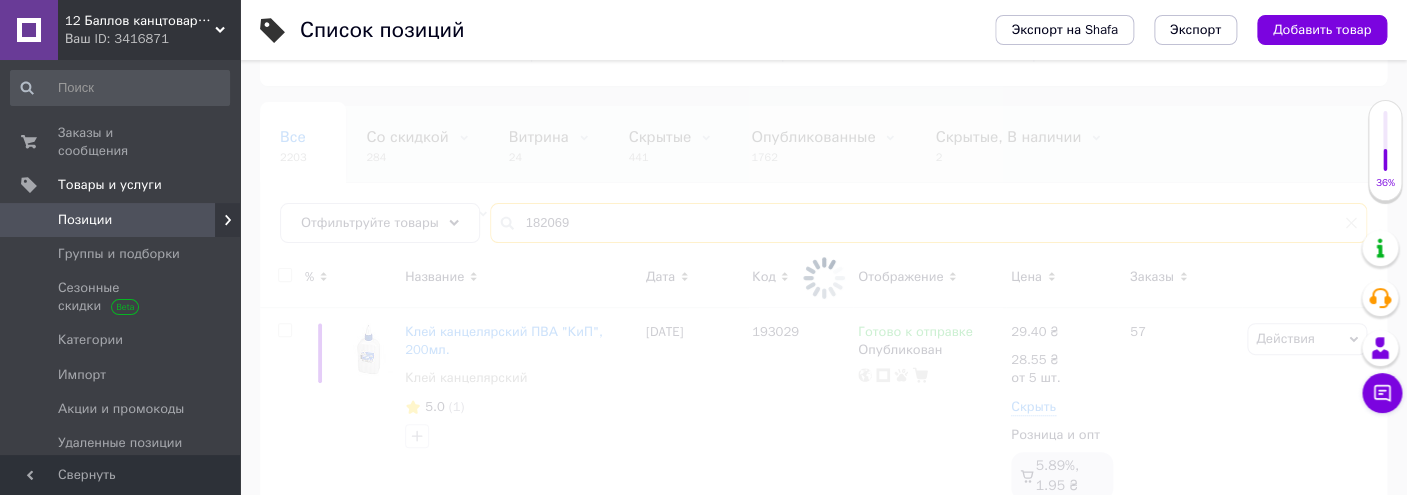 type on "182069" 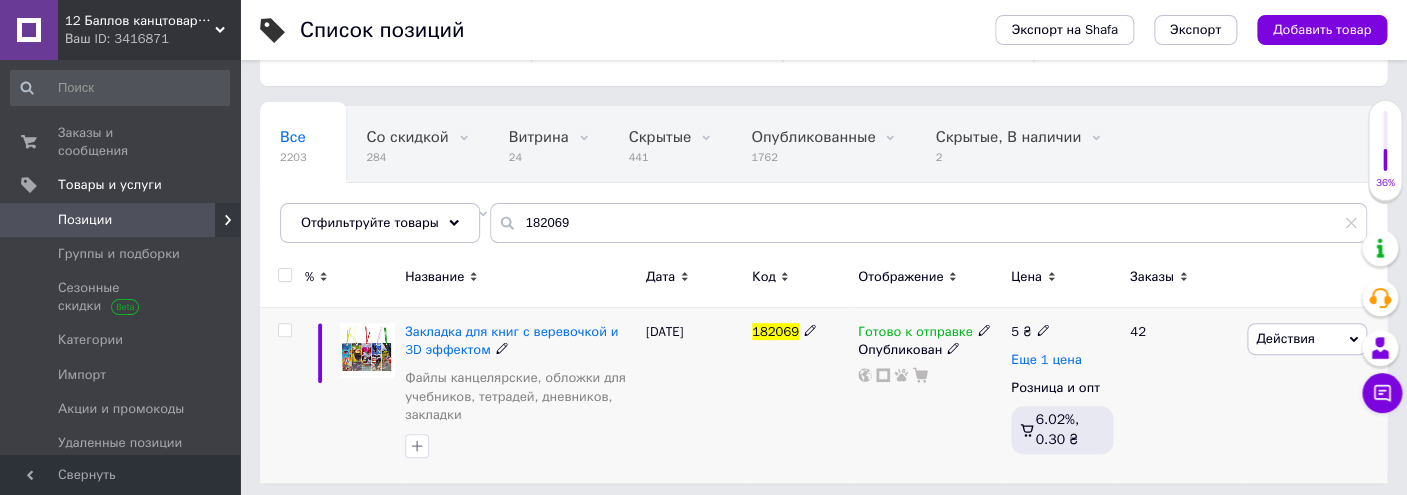click on "Еще 1 цена" at bounding box center (1046, 360) 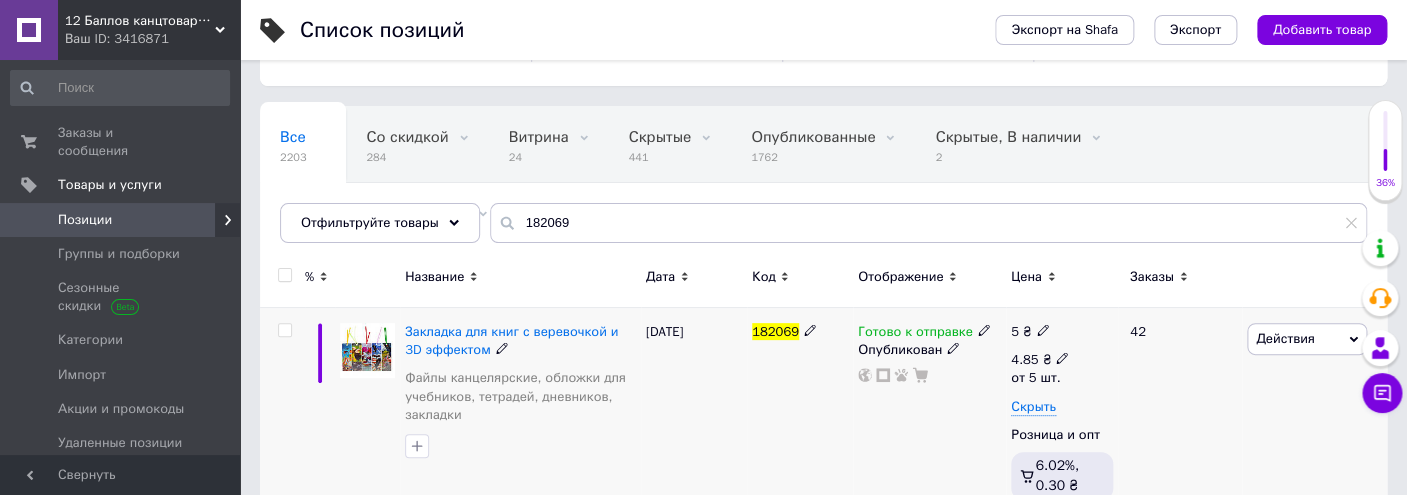click 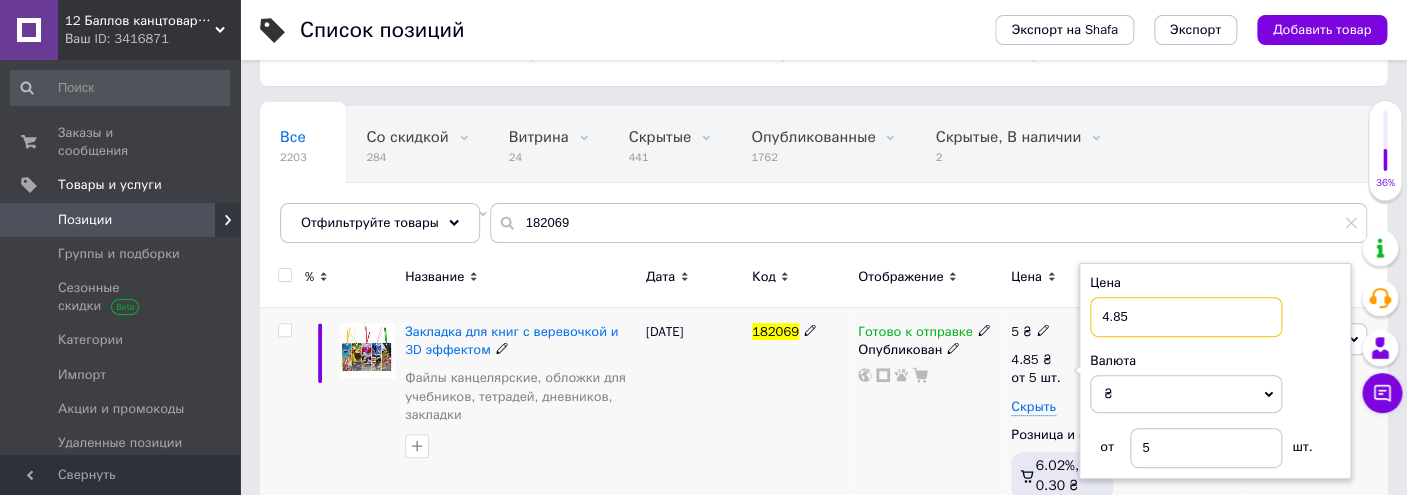 drag, startPoint x: 1146, startPoint y: 310, endPoint x: 961, endPoint y: 331, distance: 186.18808 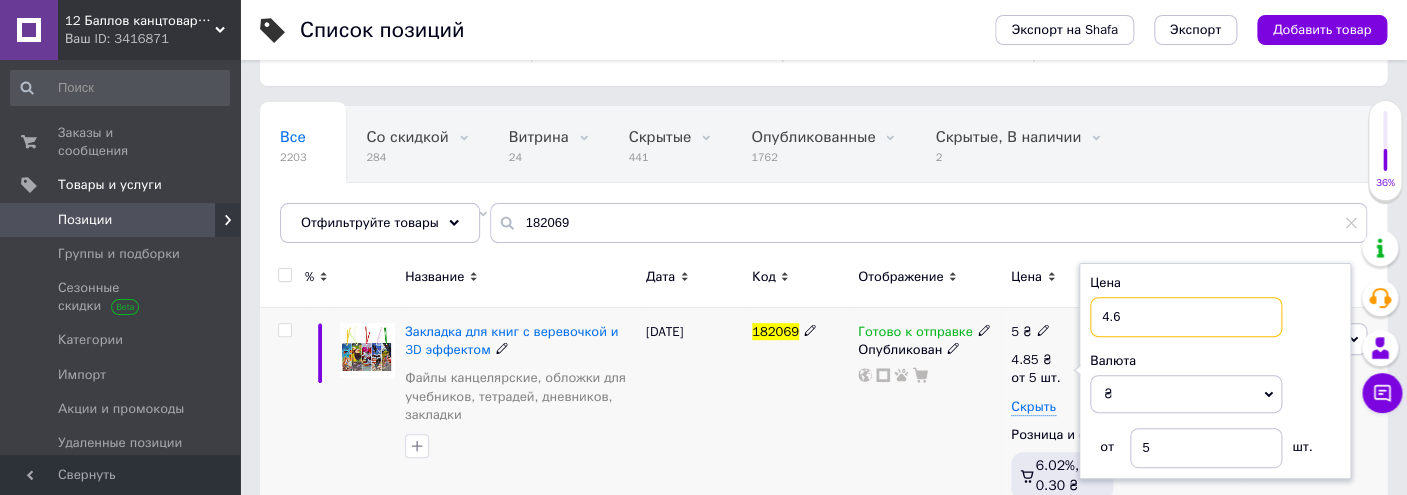 type on "4.6" 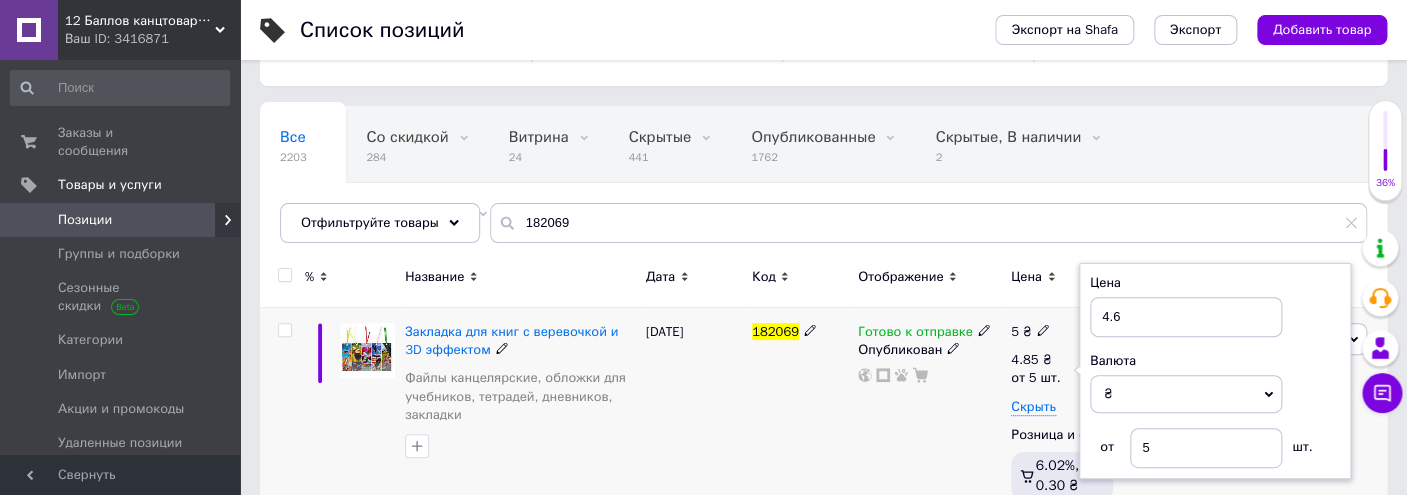 click on "182069" at bounding box center (800, 415) 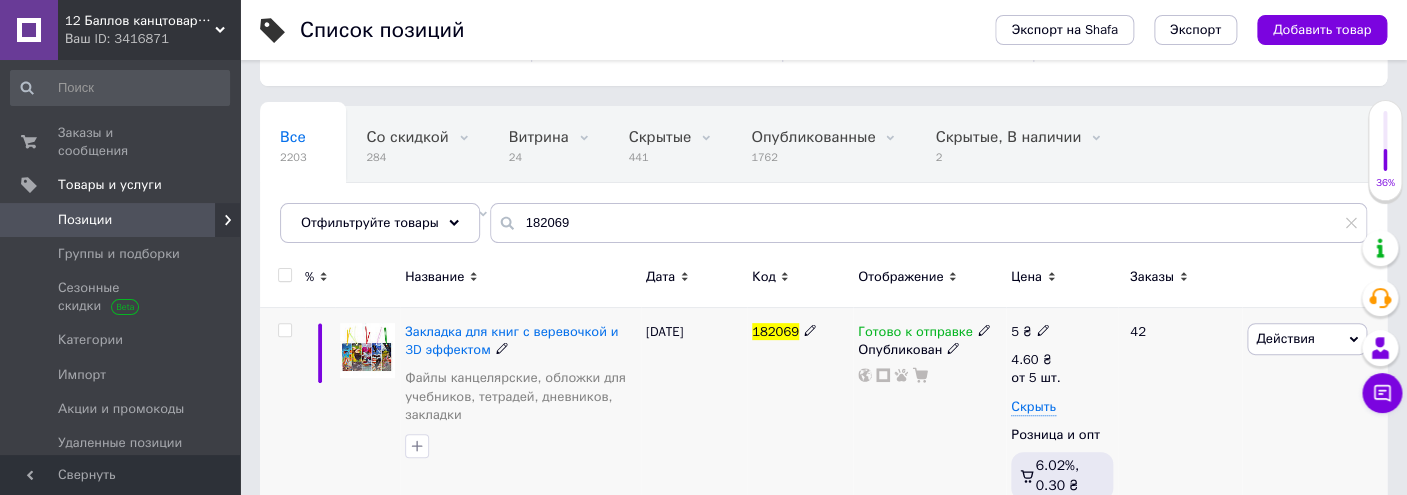 click 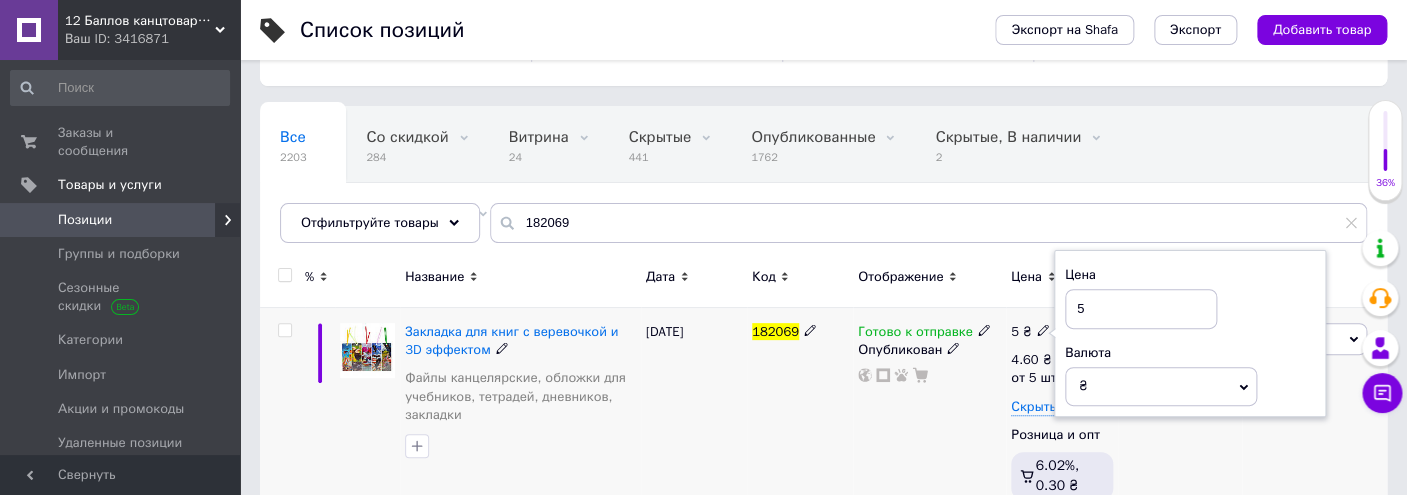 drag, startPoint x: 1102, startPoint y: 299, endPoint x: 931, endPoint y: 292, distance: 171.14322 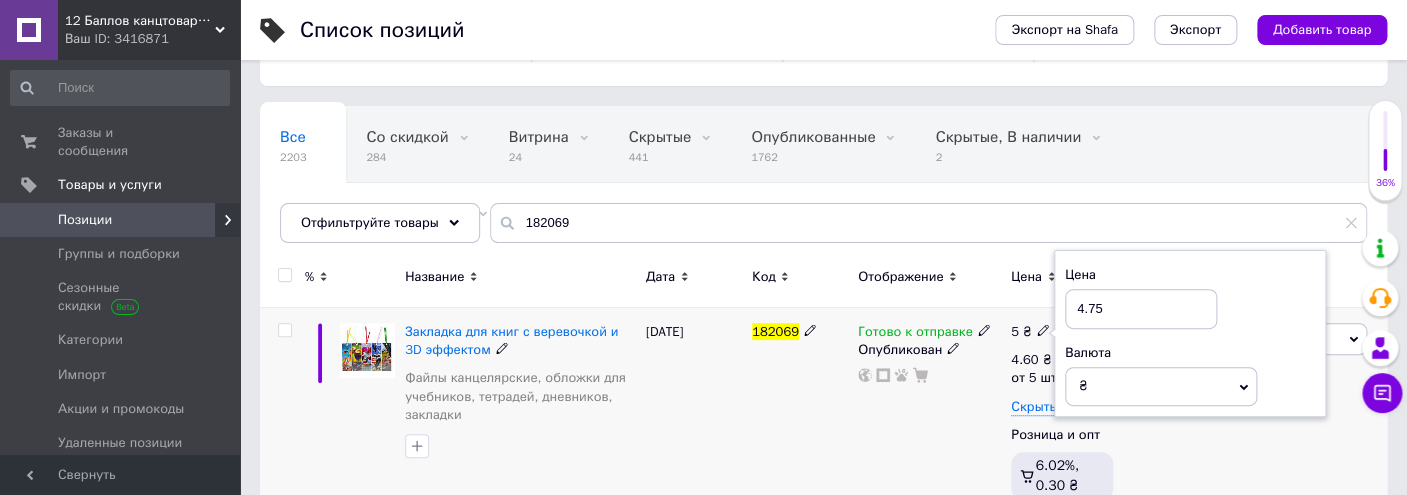 type on "4.75" 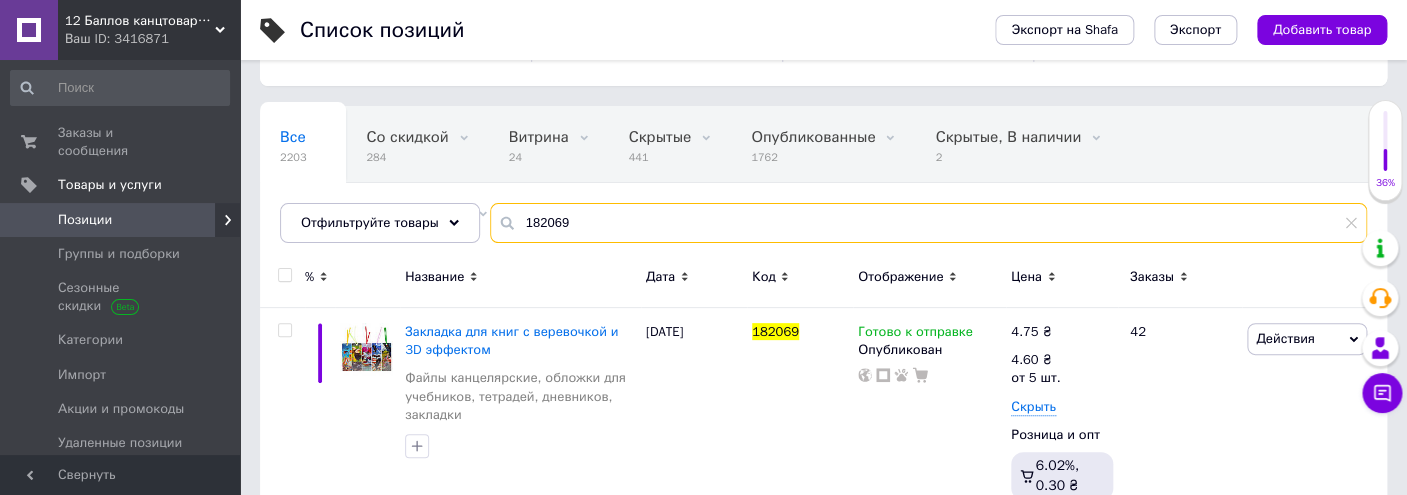 drag, startPoint x: 643, startPoint y: 221, endPoint x: 313, endPoint y: 178, distance: 332.78973 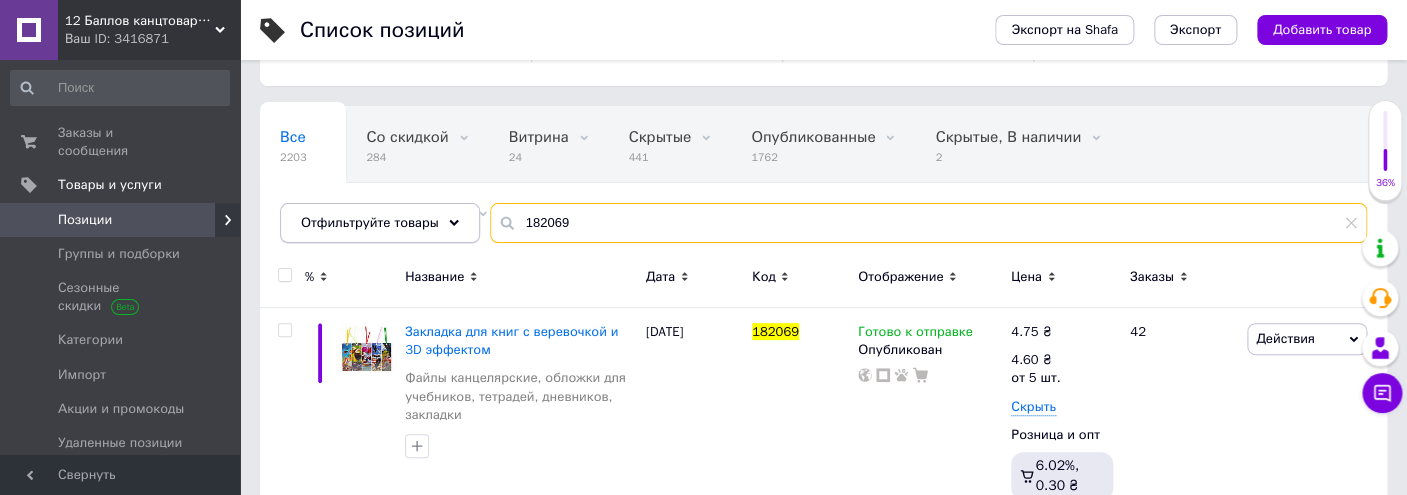 paste on "А110844" 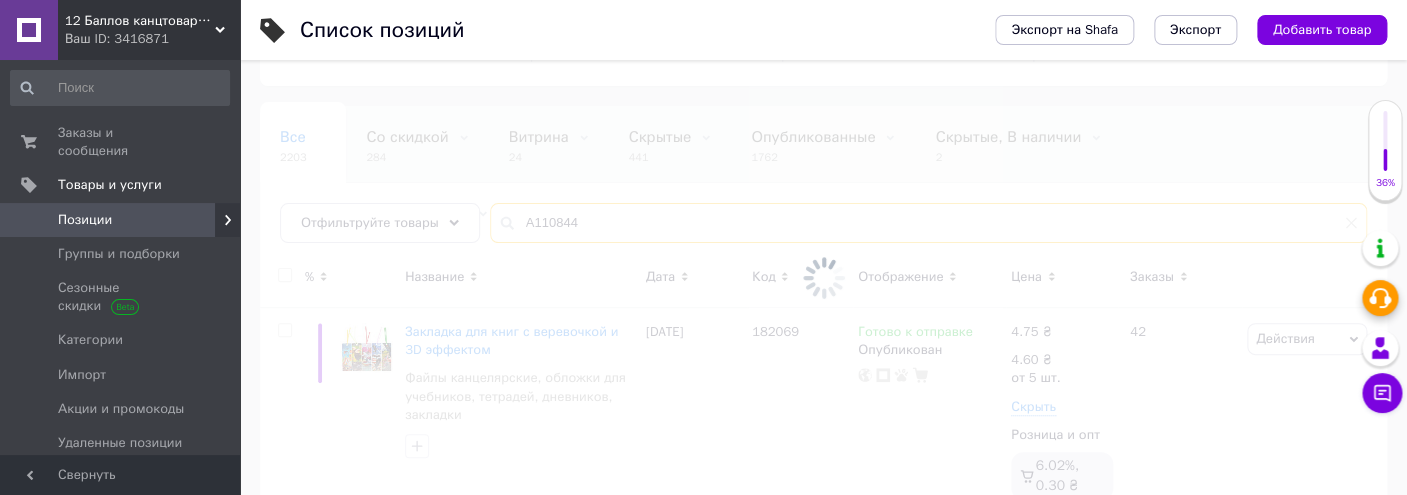 type on "А110844" 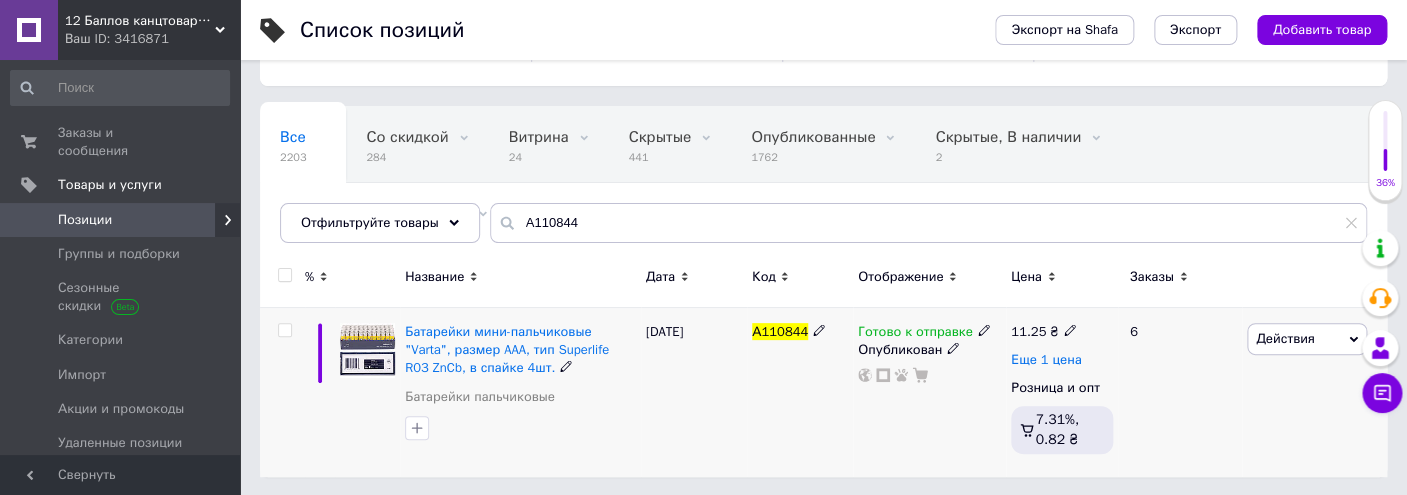 click on "Еще 1 цена" at bounding box center [1046, 360] 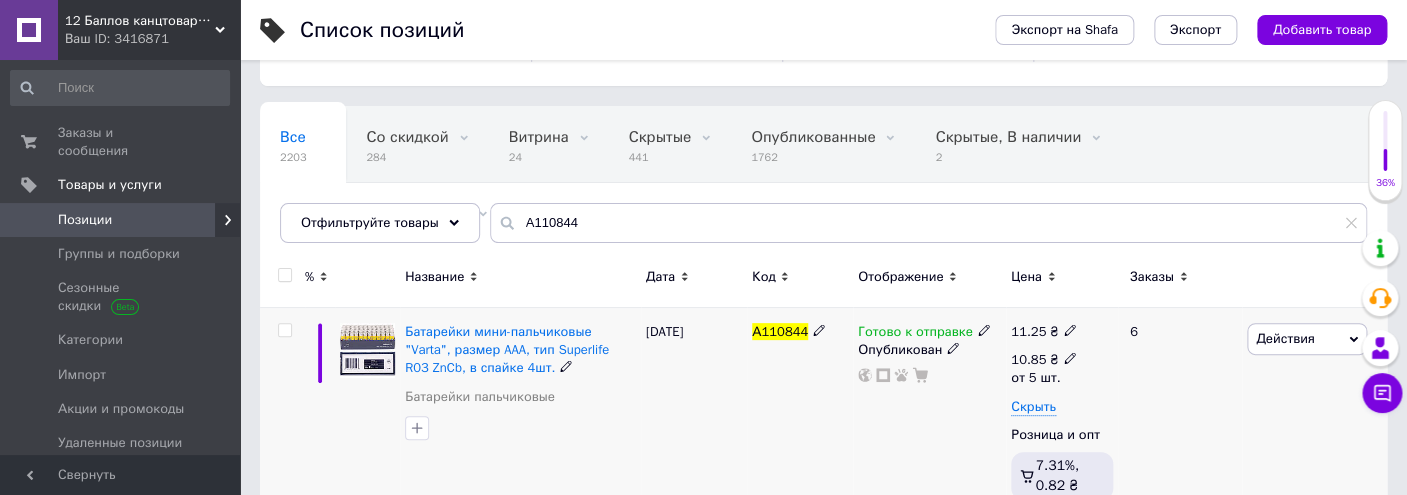 click on "10.85   ₴" at bounding box center [1044, 360] 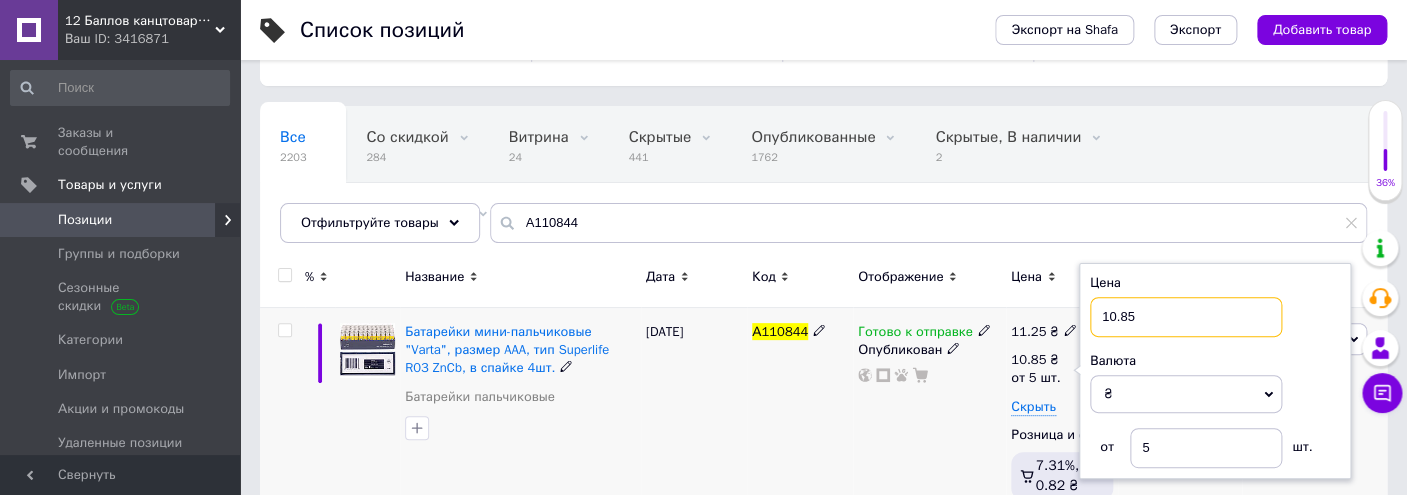 drag, startPoint x: 1181, startPoint y: 314, endPoint x: 893, endPoint y: 331, distance: 288.5013 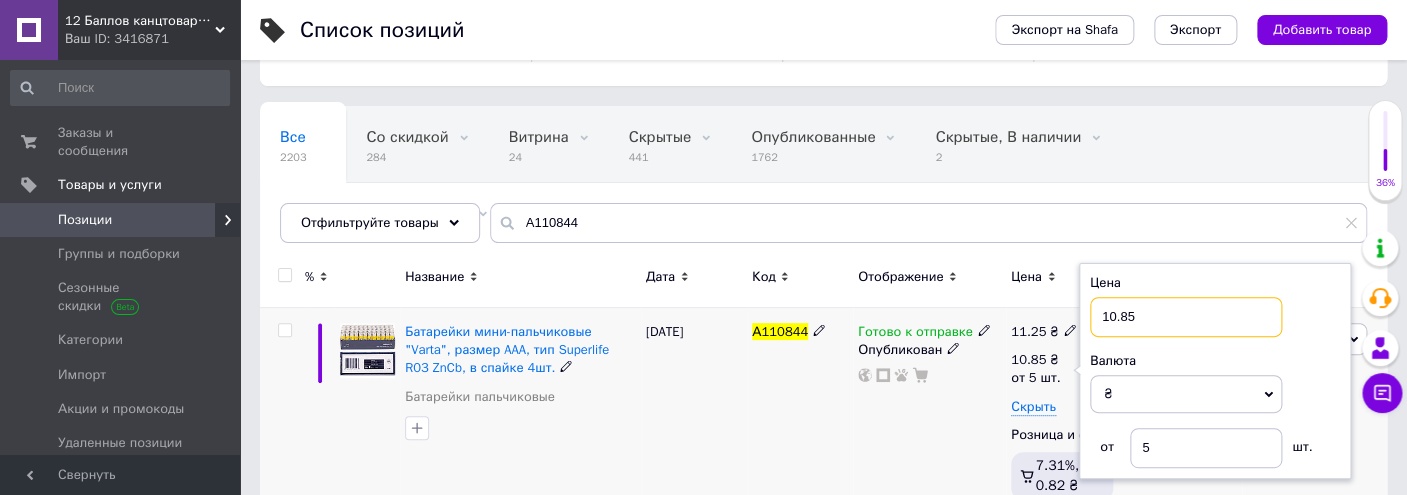 paste on "6" 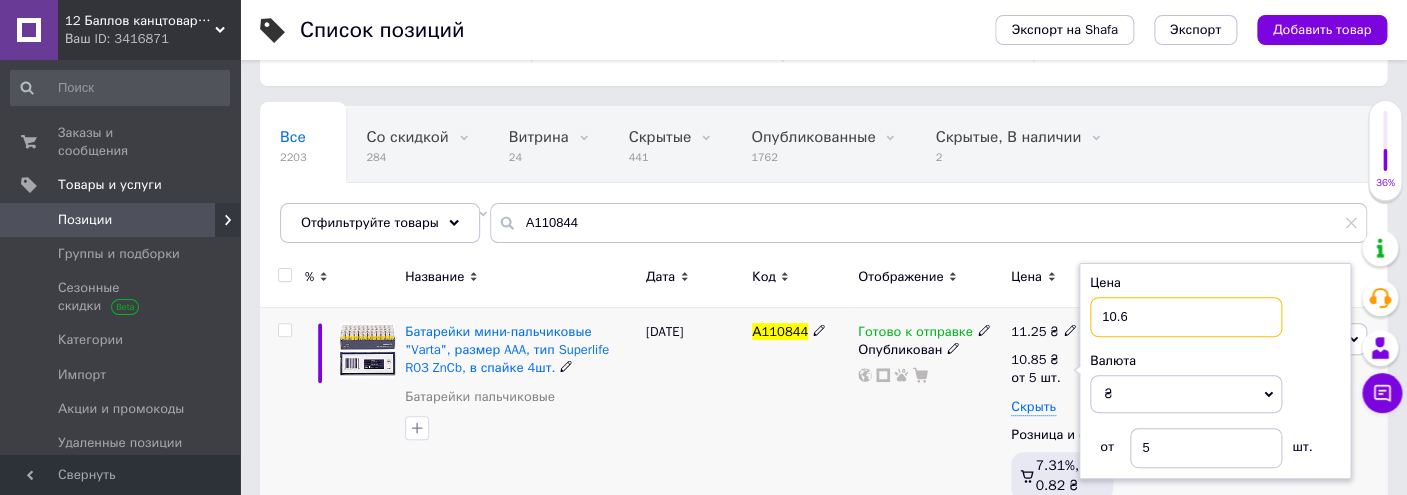 type on "10.6" 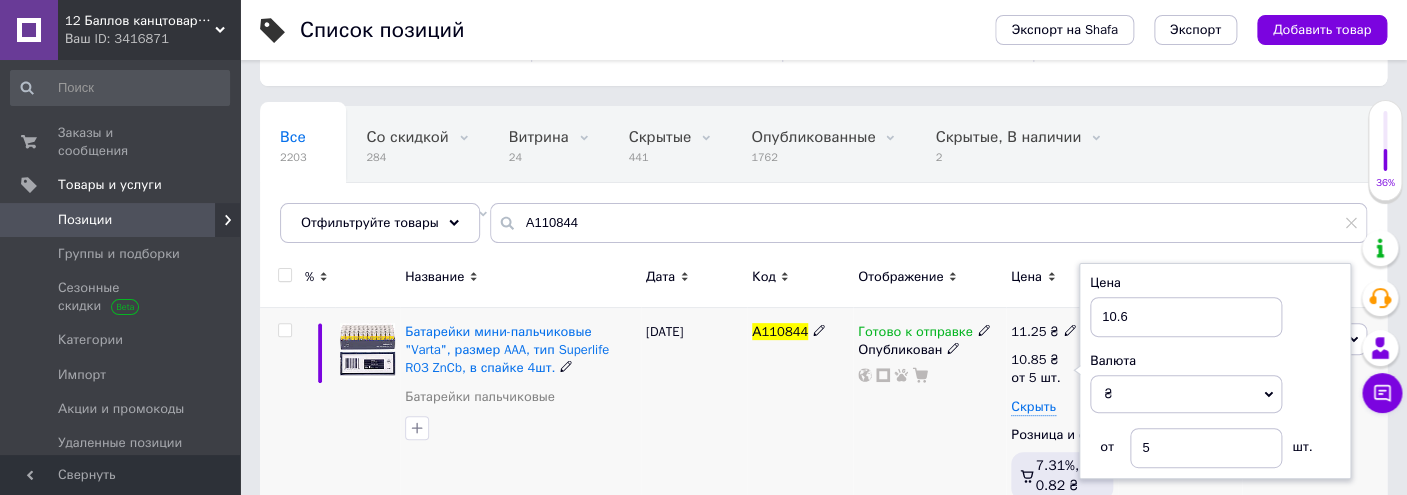 click on "А110844" at bounding box center (800, 415) 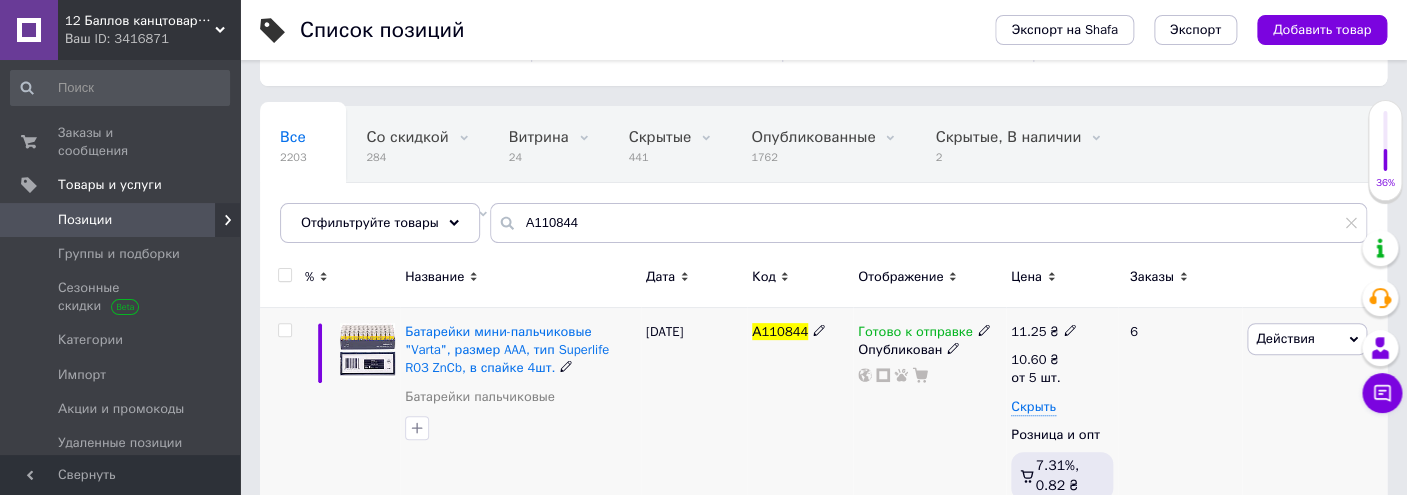 click 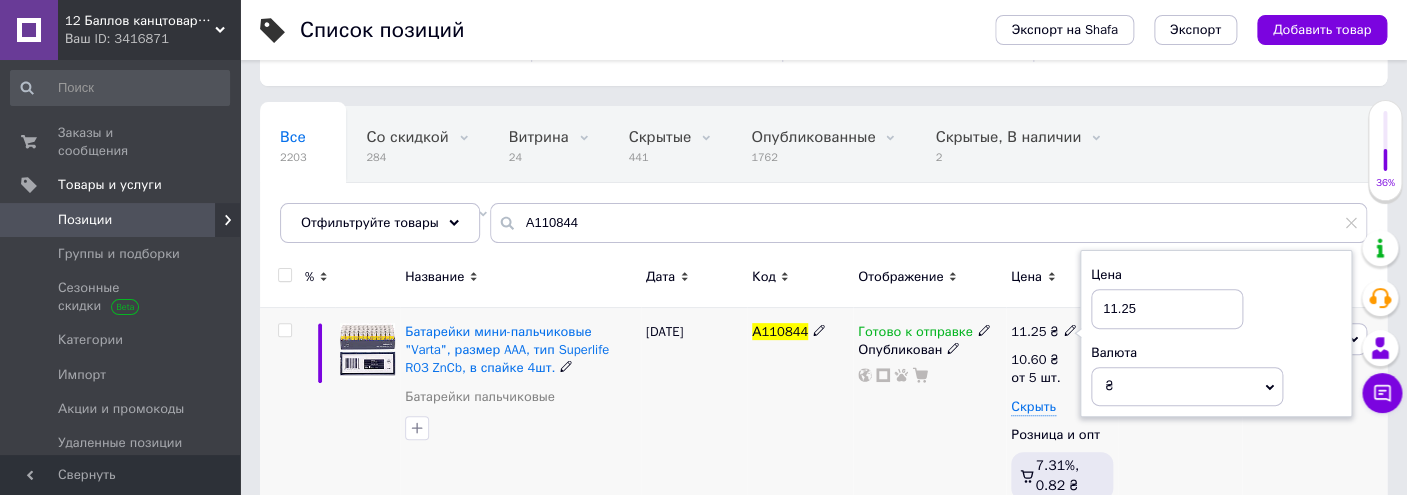 drag, startPoint x: 1113, startPoint y: 309, endPoint x: 934, endPoint y: 301, distance: 179.17868 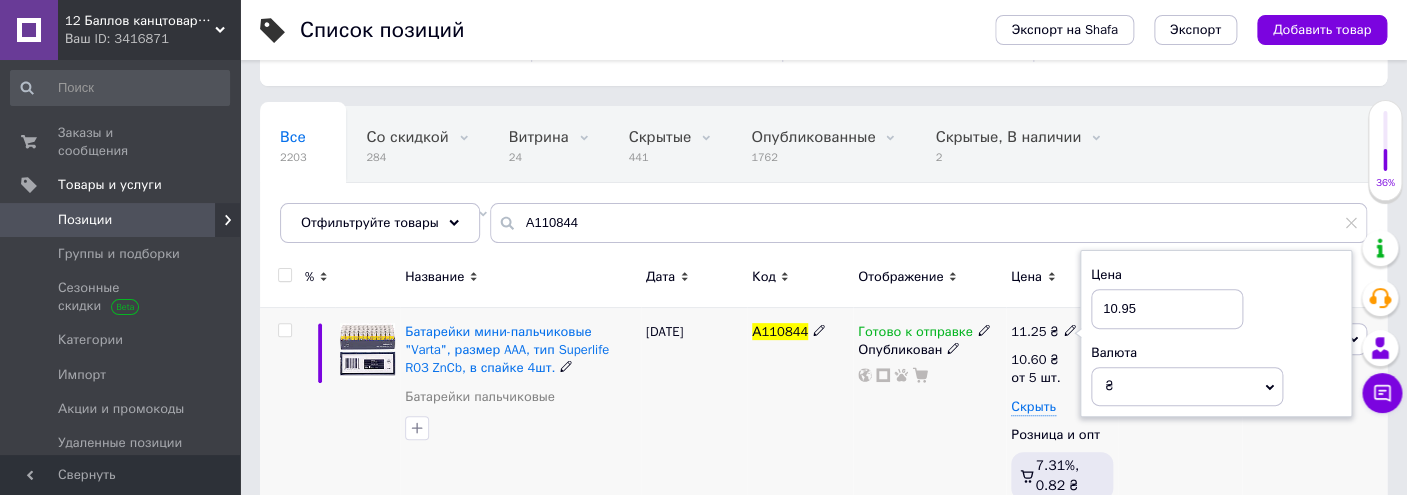 type on "10.95" 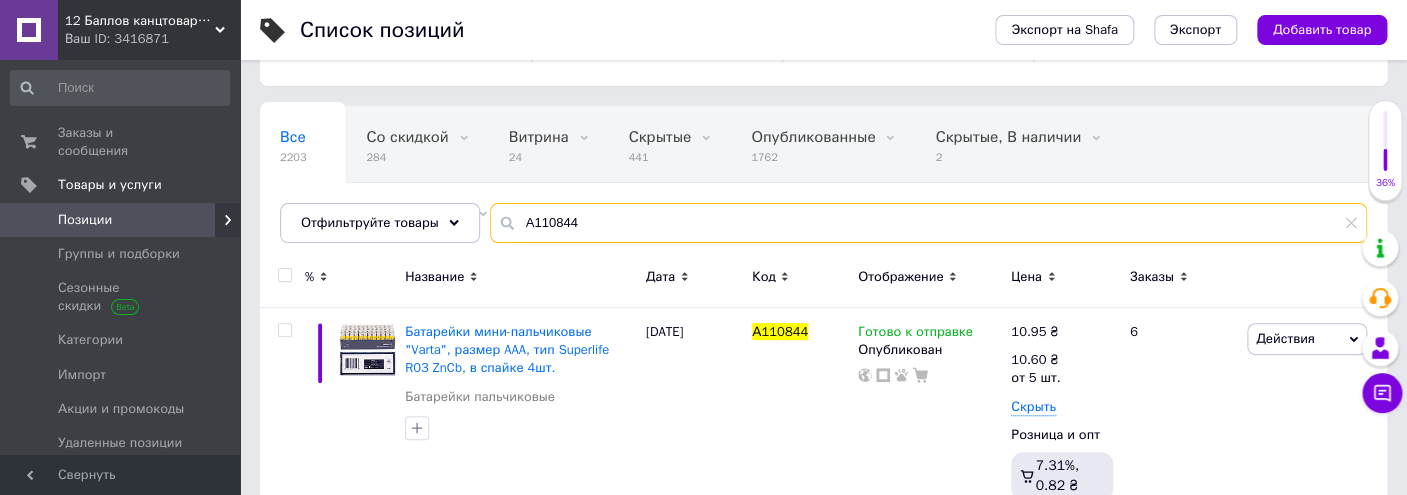 drag, startPoint x: 606, startPoint y: 217, endPoint x: 320, endPoint y: 172, distance: 289.51855 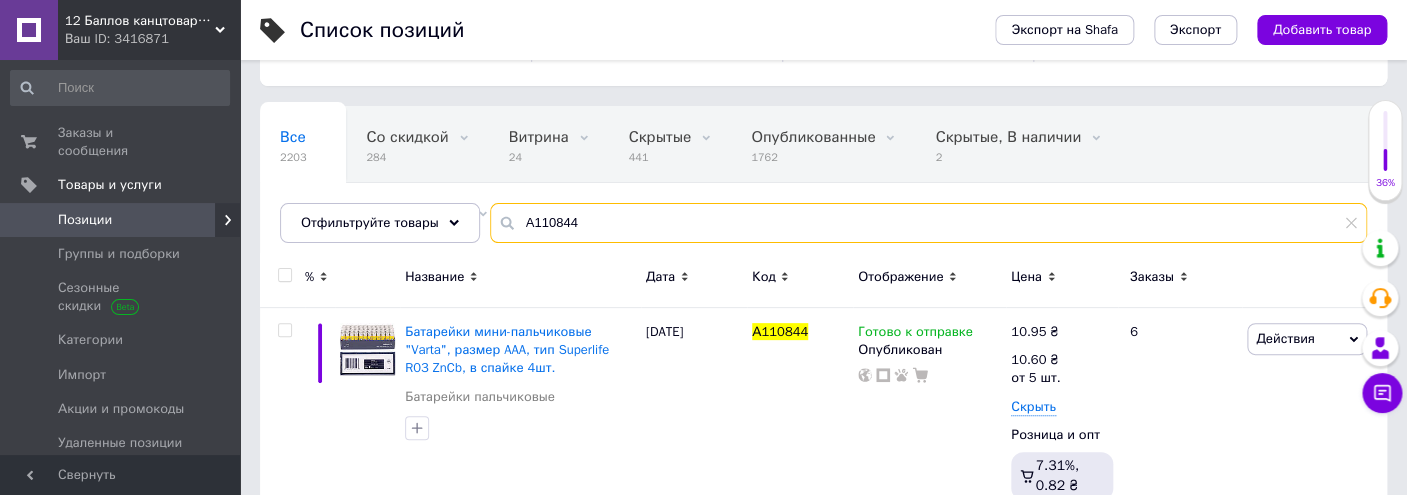 paste on "016" 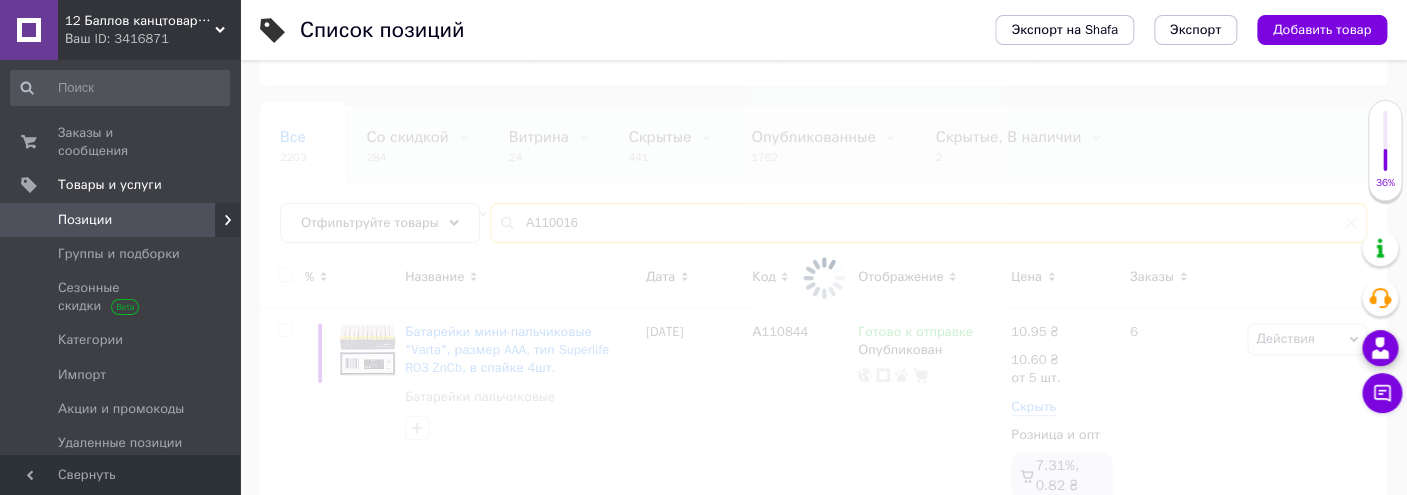 type on "А110016" 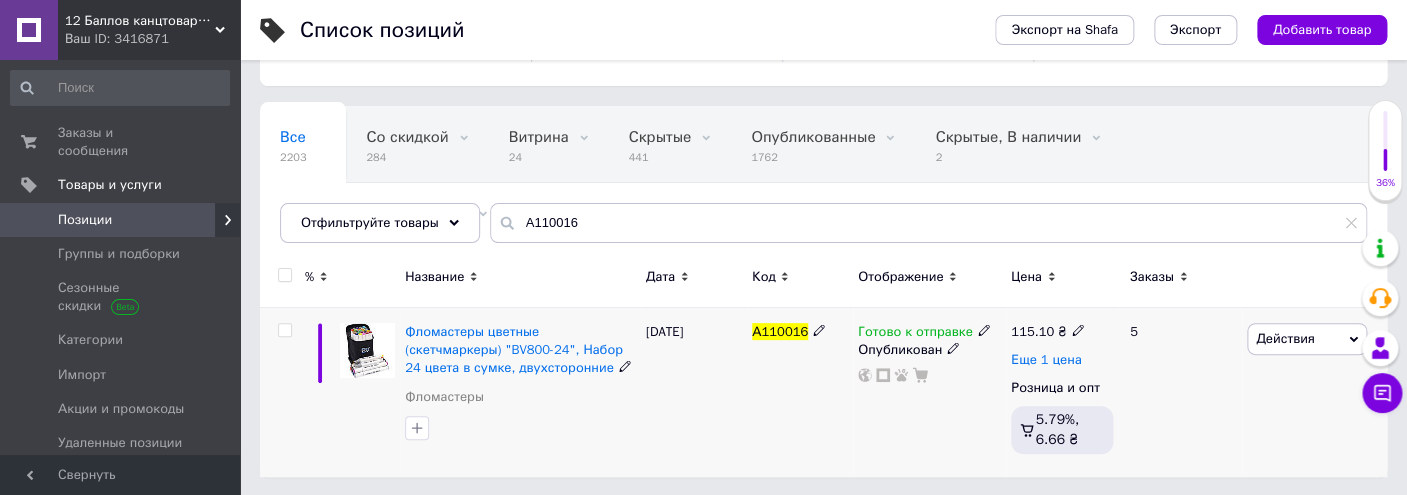 click on "Еще 1 цена" at bounding box center [1046, 360] 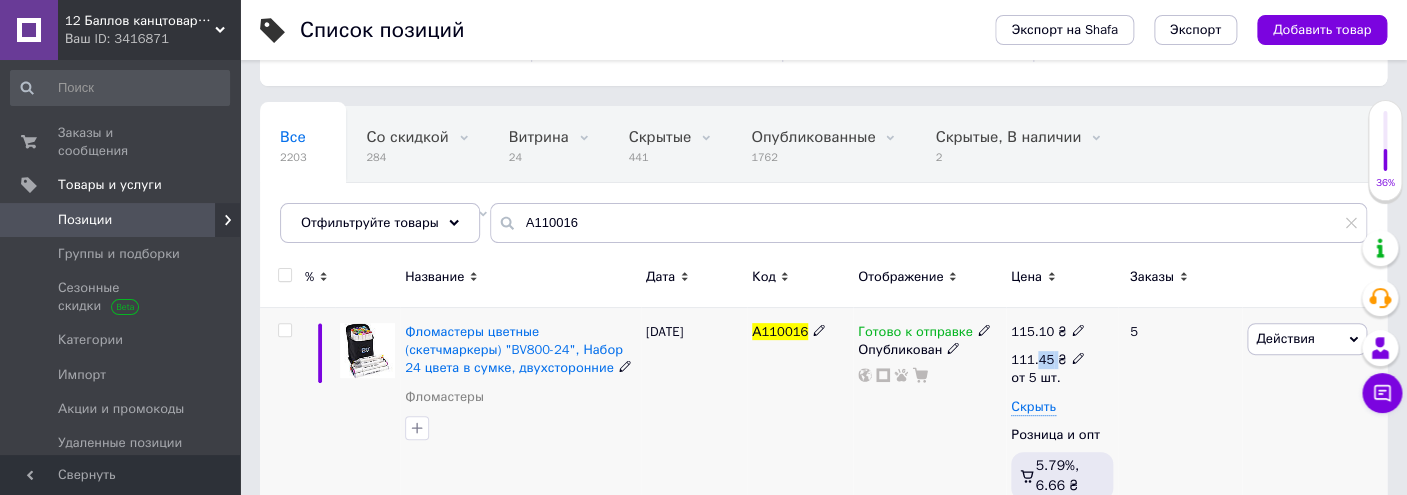click on "111.45" at bounding box center (1032, 359) 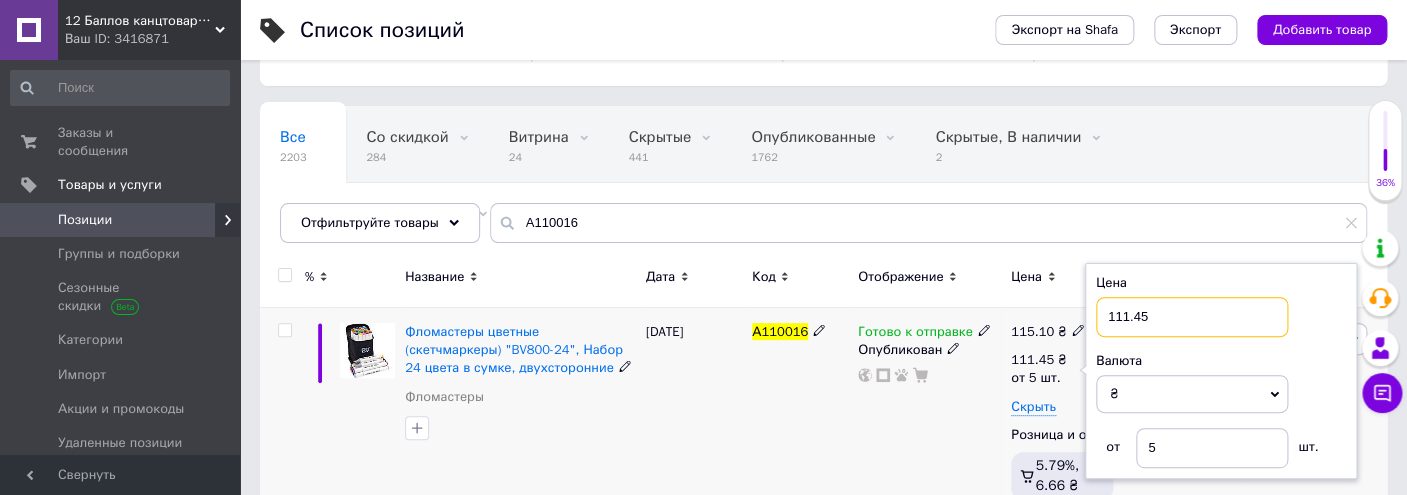 drag, startPoint x: 1188, startPoint y: 307, endPoint x: 954, endPoint y: 292, distance: 234.48027 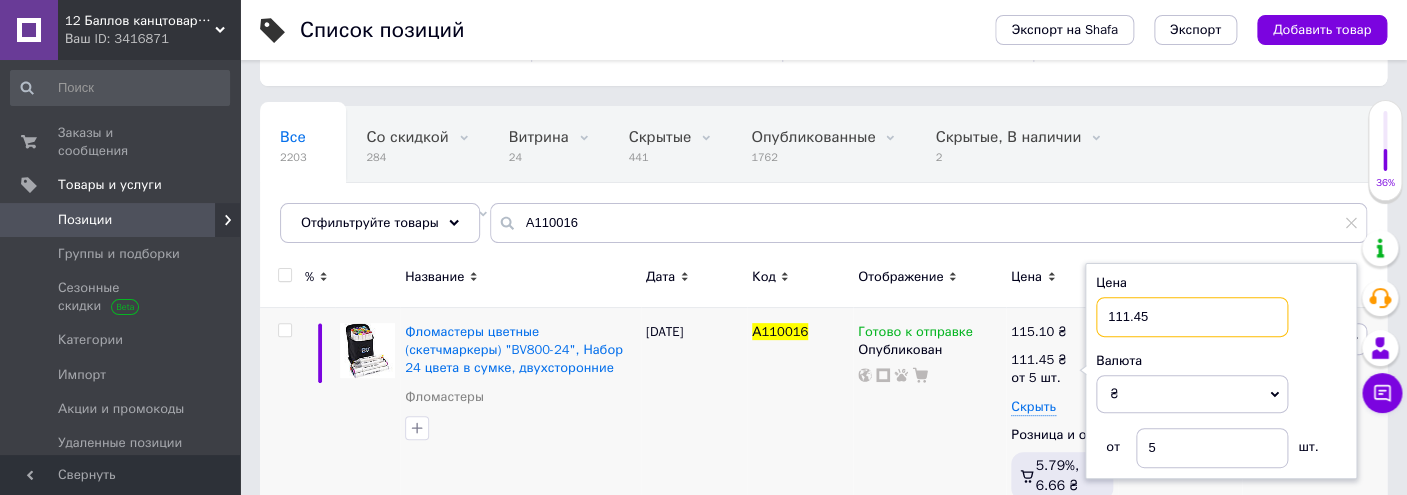 paste on "09.1" 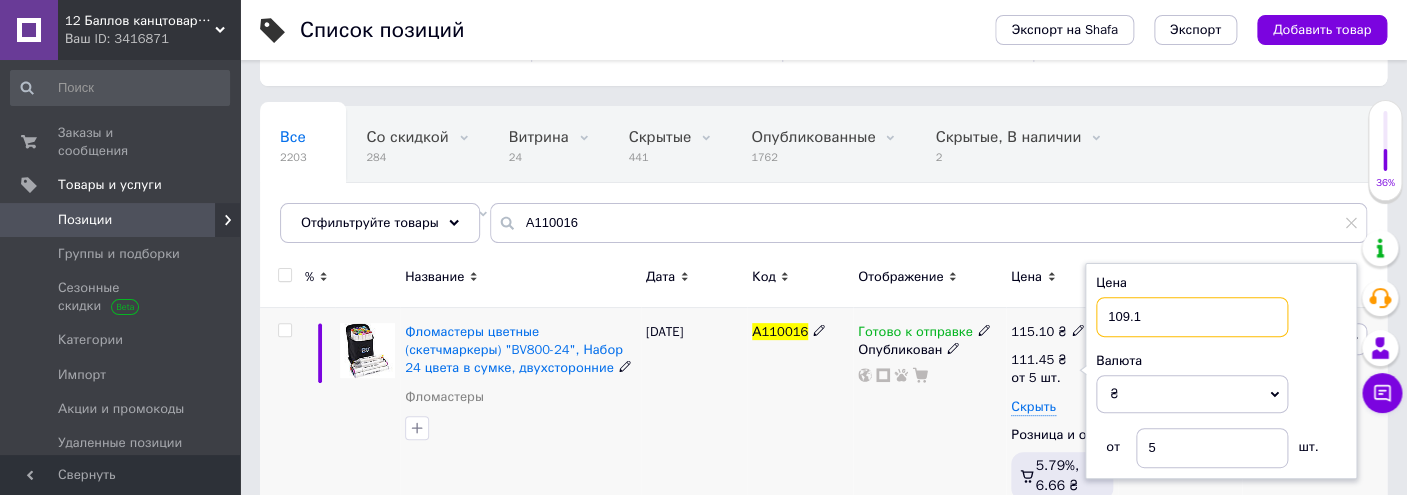 type on "109.1" 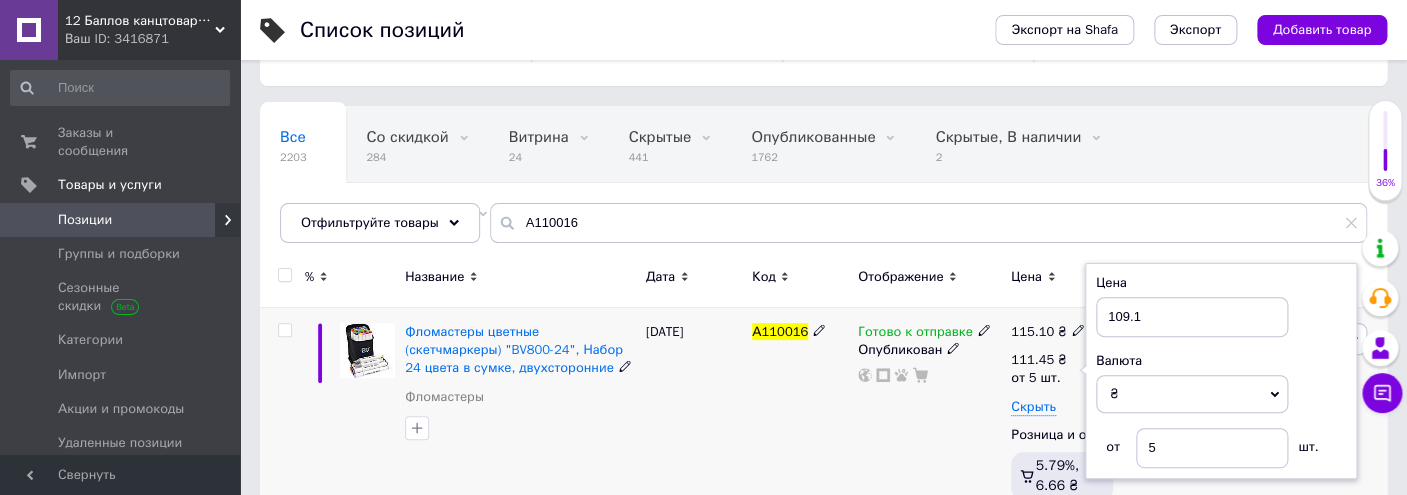 click on "Готово к отправке Опубликован" at bounding box center (929, 415) 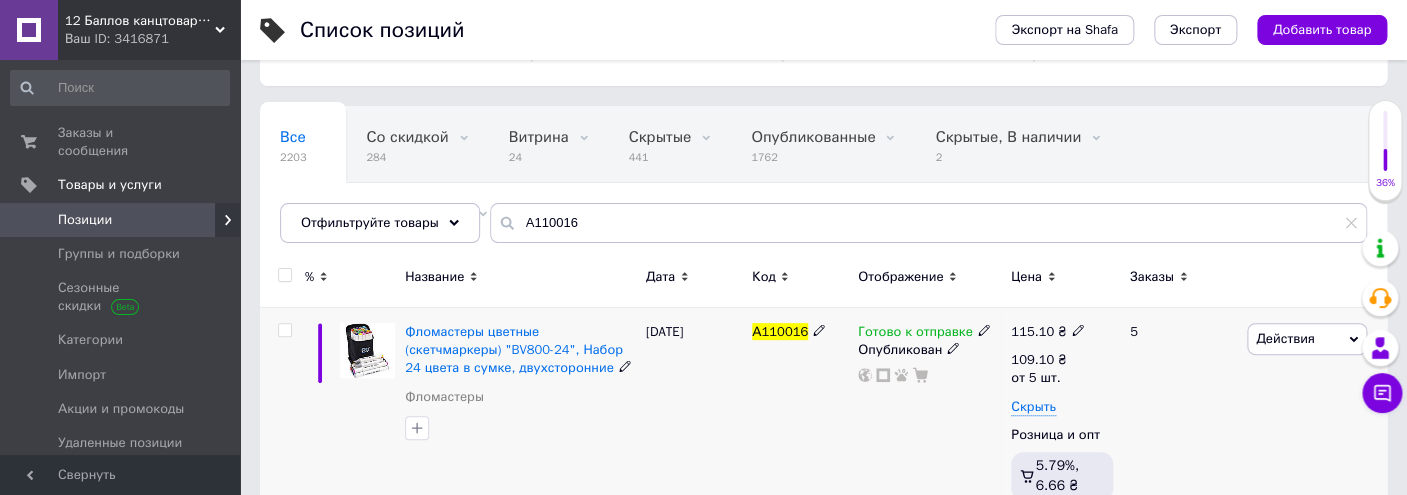 click 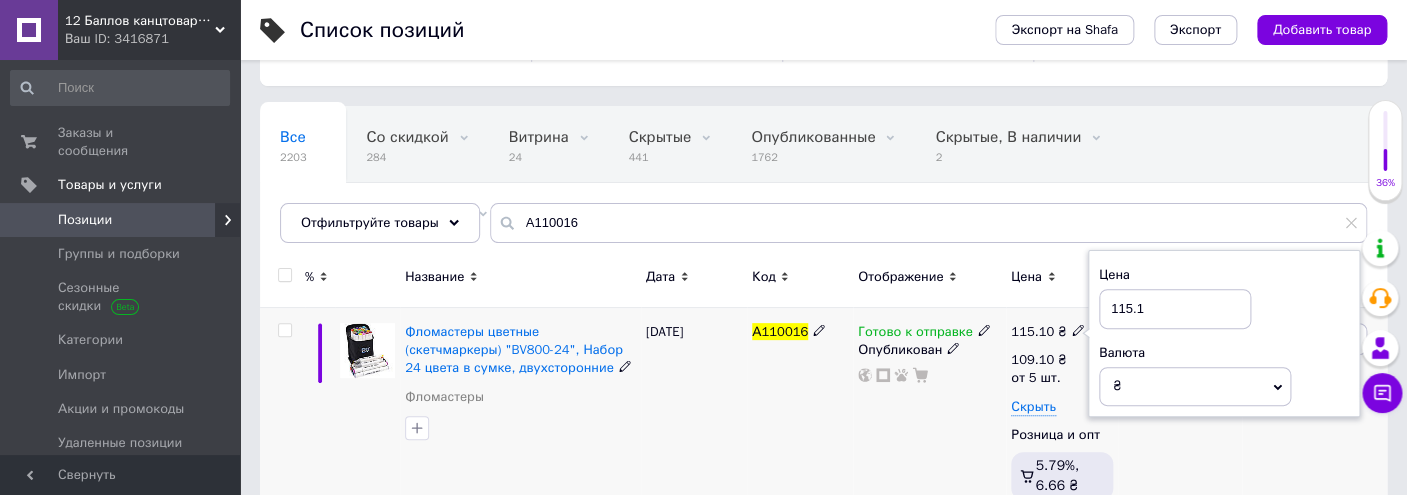drag, startPoint x: 1143, startPoint y: 304, endPoint x: 934, endPoint y: 311, distance: 209.11719 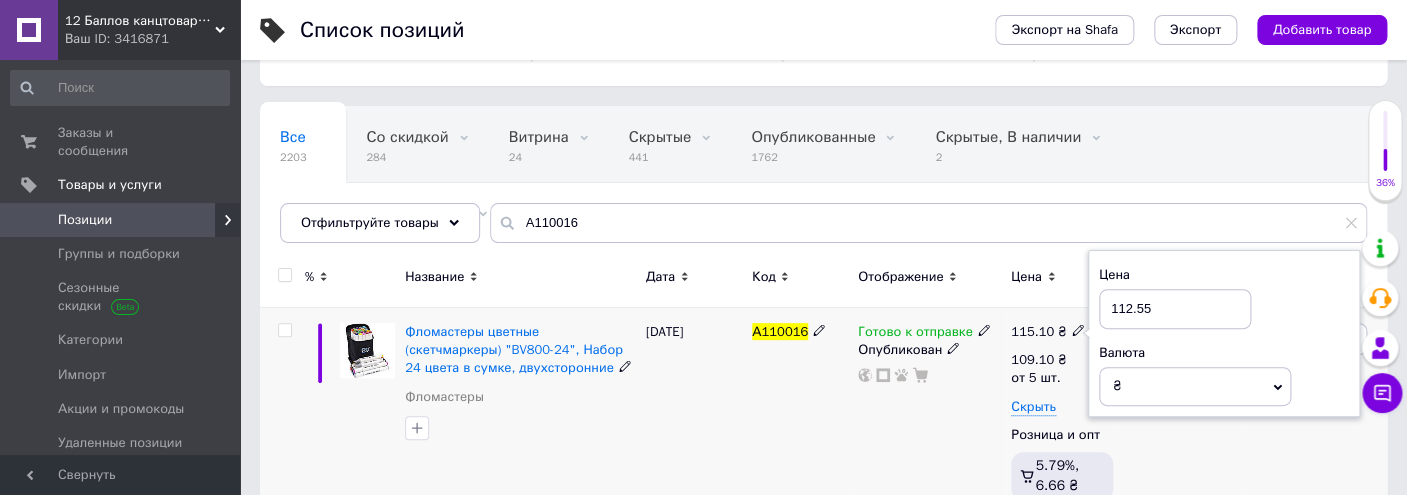 type on "112.55" 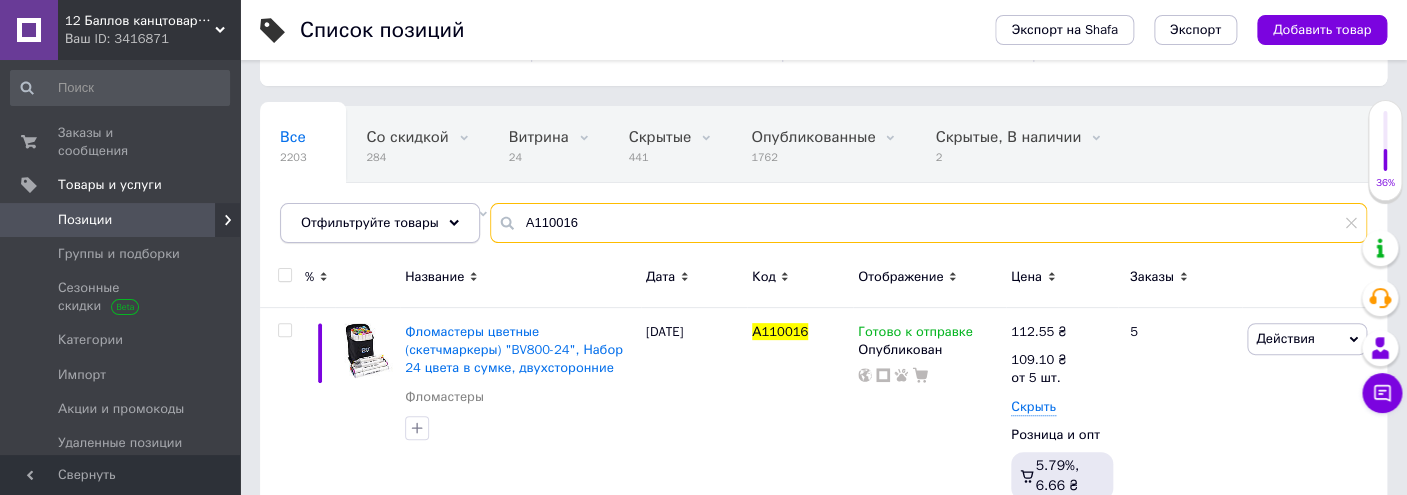 drag, startPoint x: 596, startPoint y: 222, endPoint x: 330, endPoint y: 214, distance: 266.12027 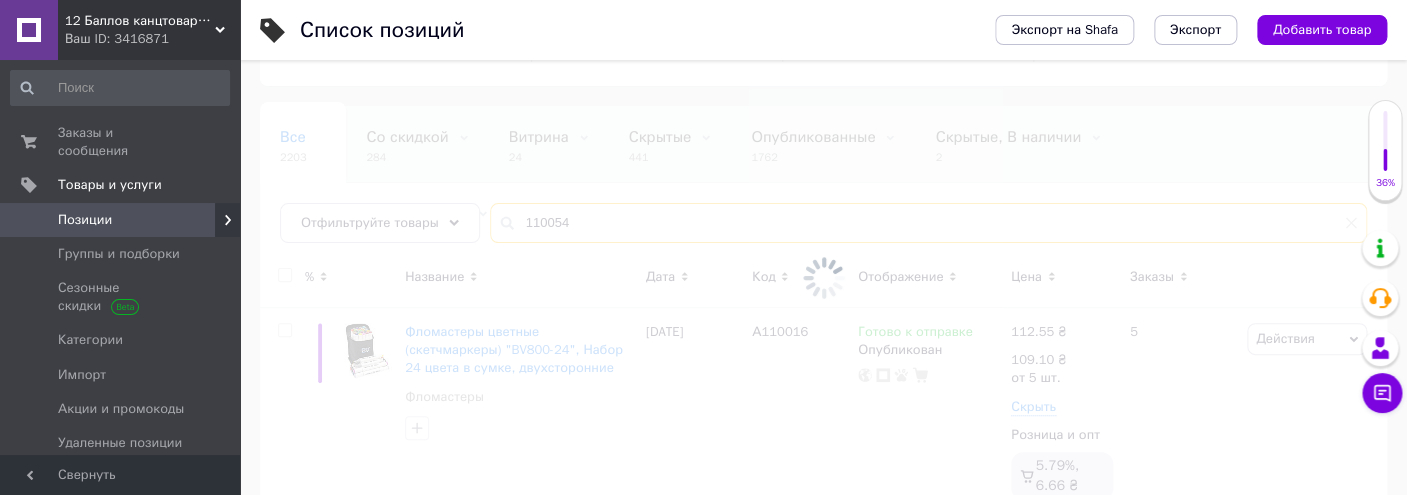 type on "110054" 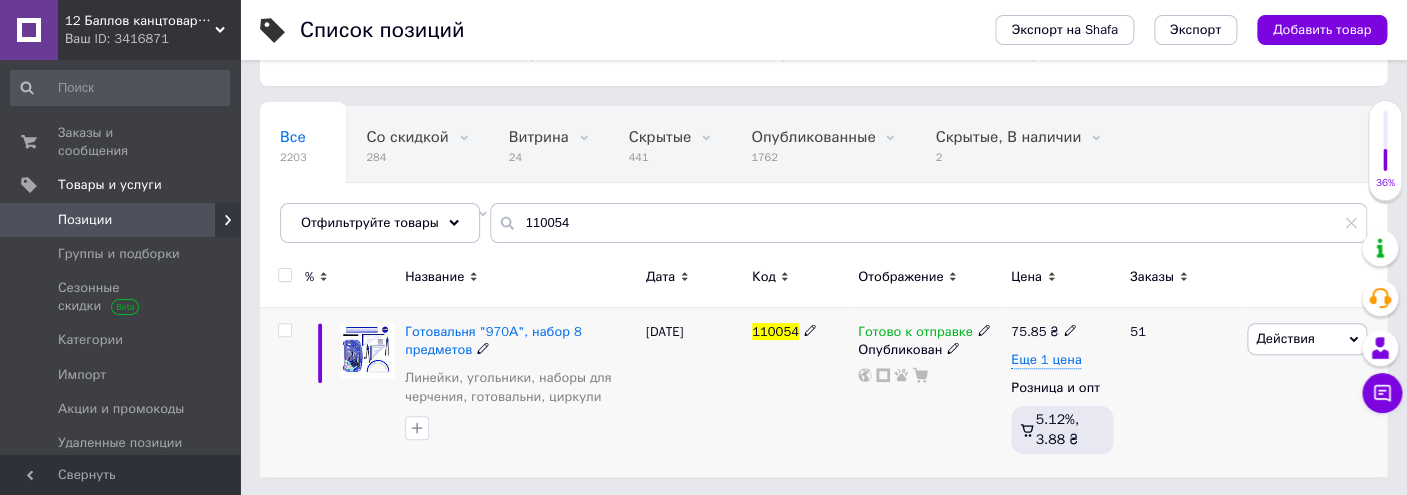 click 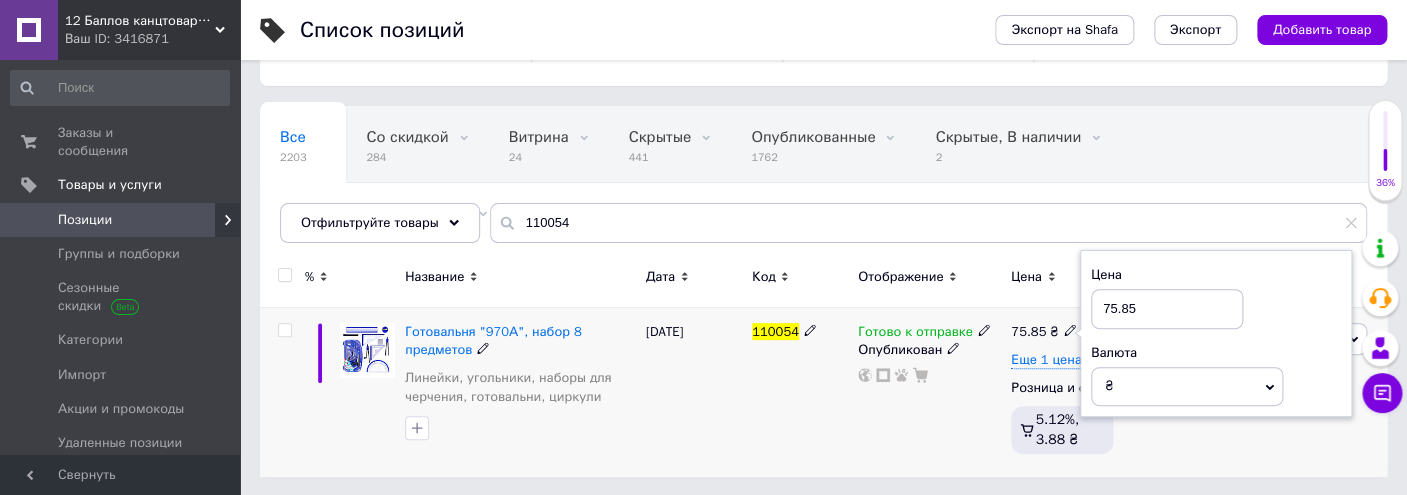 drag, startPoint x: 1153, startPoint y: 312, endPoint x: 915, endPoint y: 310, distance: 238.0084 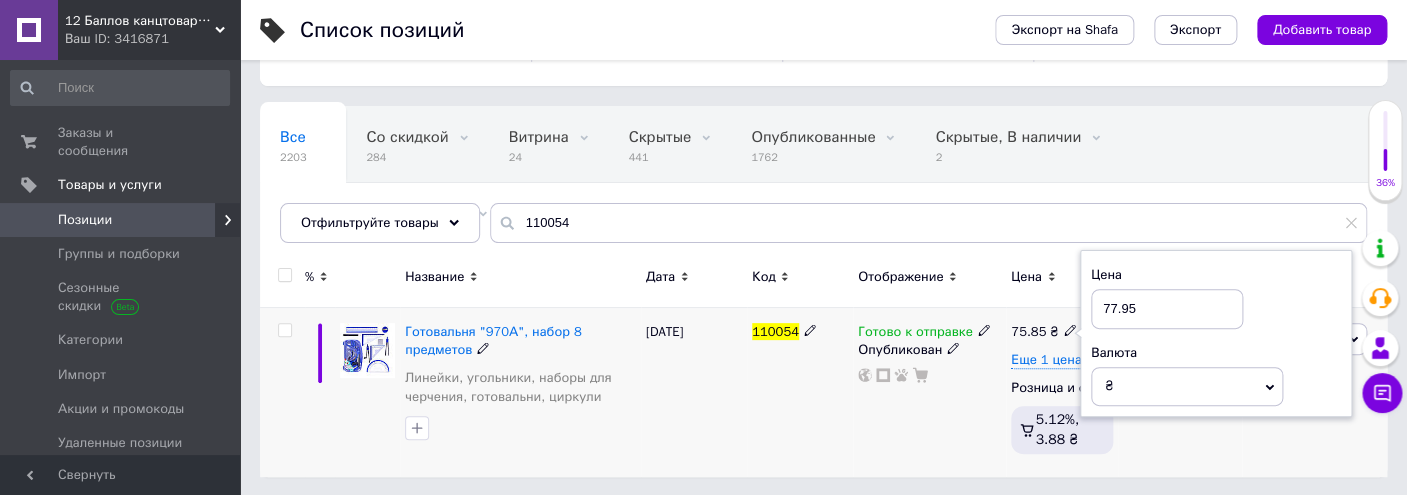 type on "77.95" 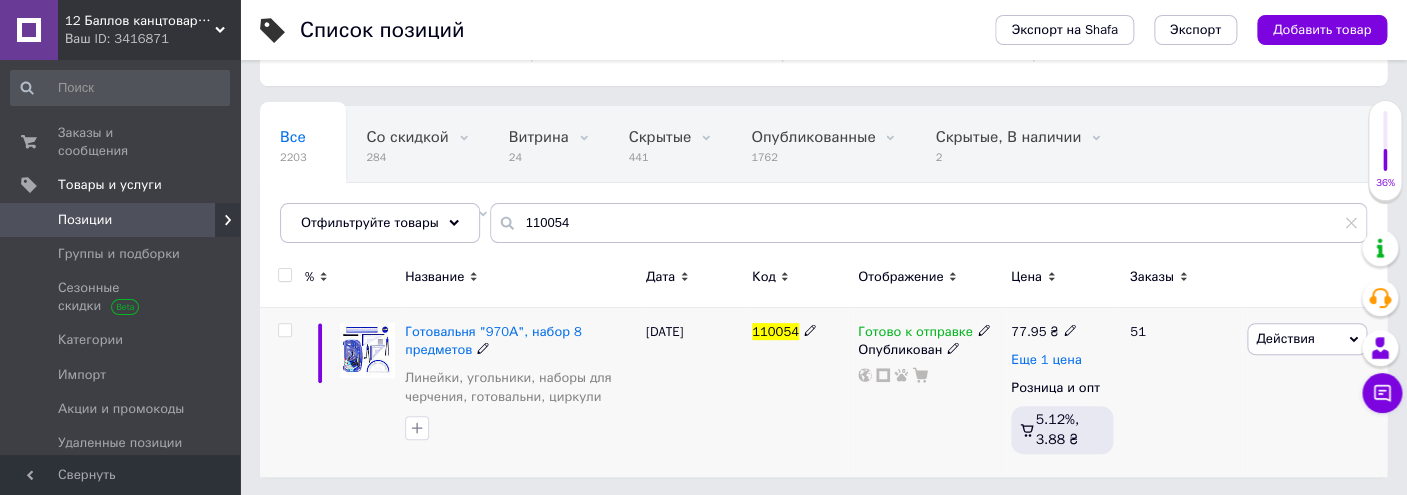 click on "Еще 1 цена" at bounding box center (1046, 360) 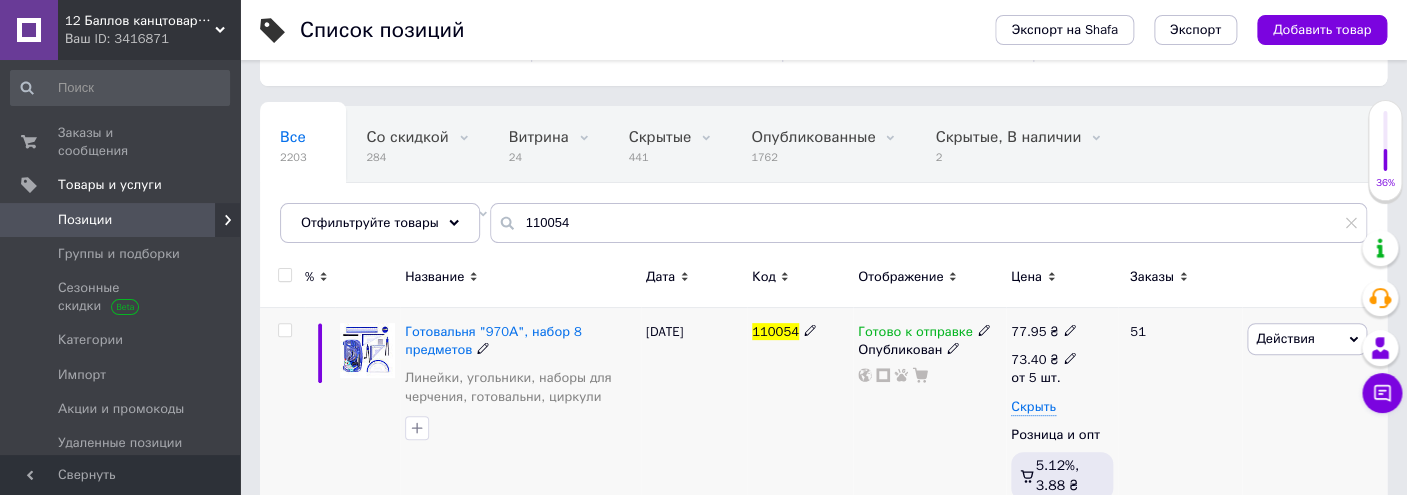 click on "73.40   ₴" at bounding box center [1044, 360] 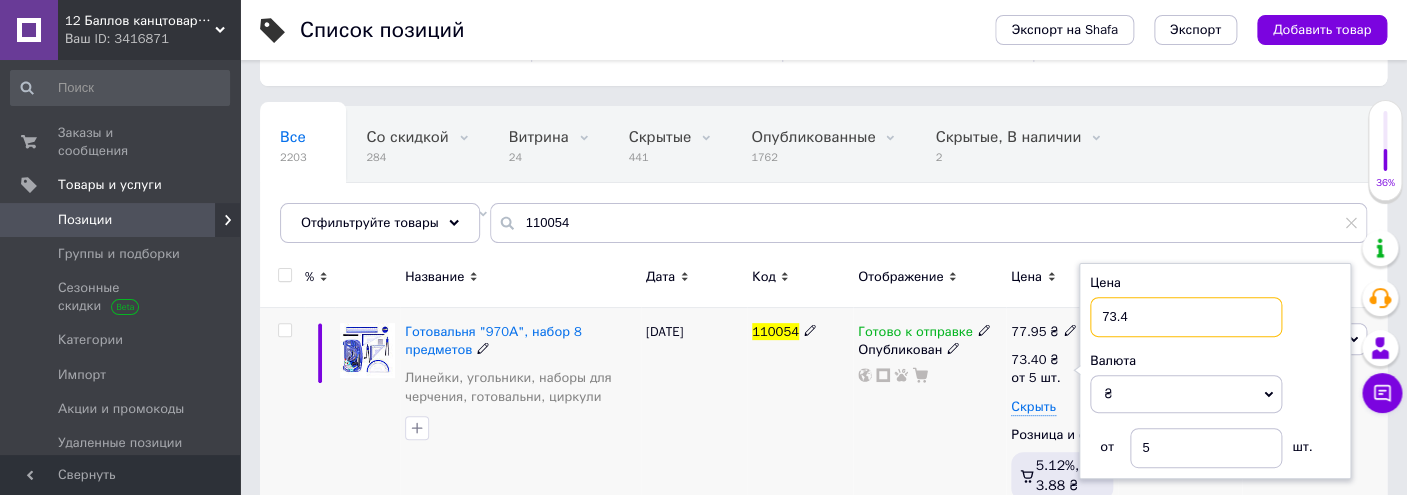 drag, startPoint x: 1143, startPoint y: 307, endPoint x: 956, endPoint y: 344, distance: 190.62529 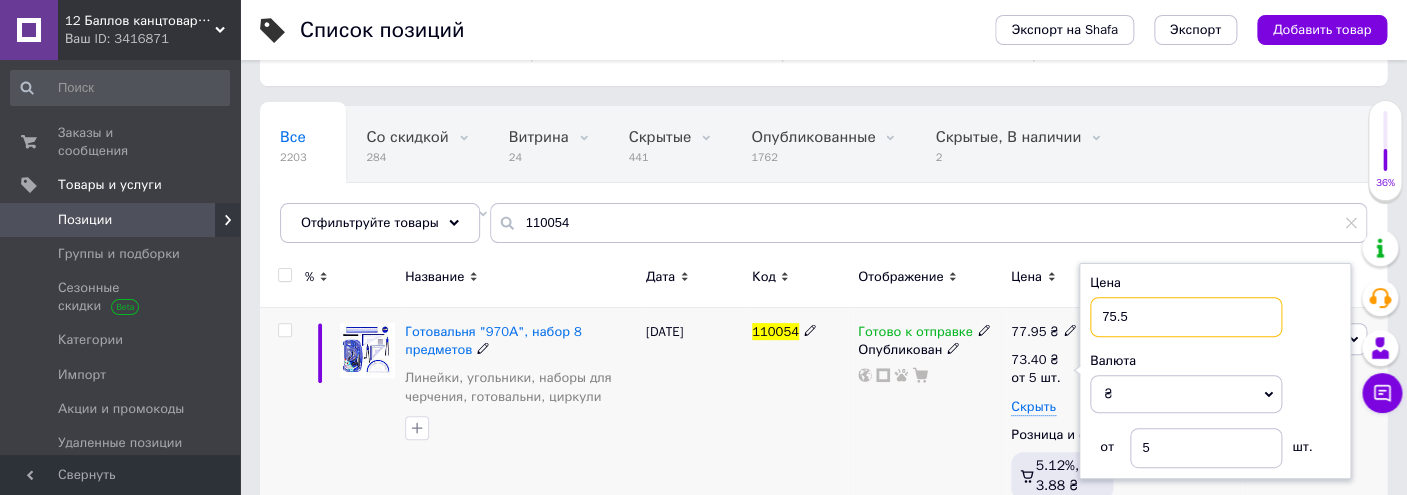 type on "75.5" 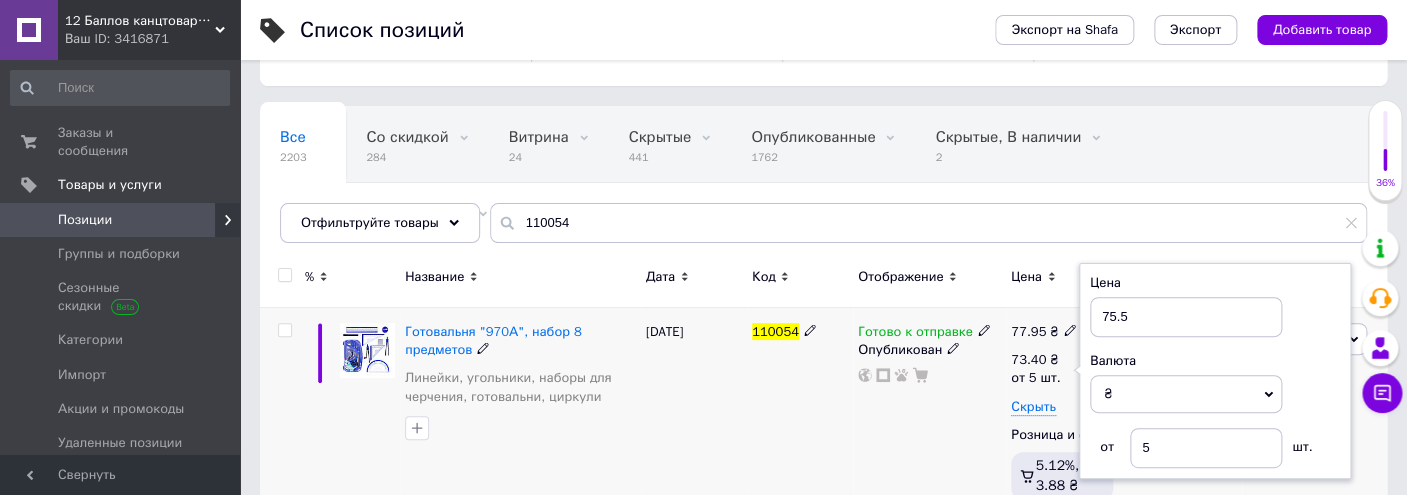 click on "Готово к отправке Опубликован" at bounding box center (929, 415) 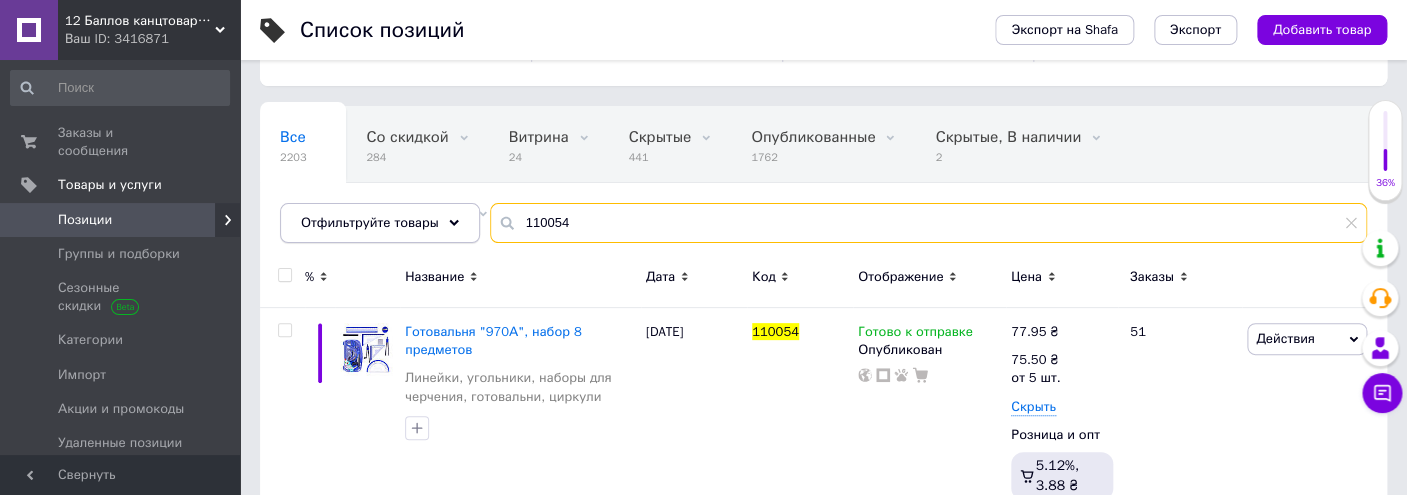 drag, startPoint x: 580, startPoint y: 217, endPoint x: 373, endPoint y: 208, distance: 207.19556 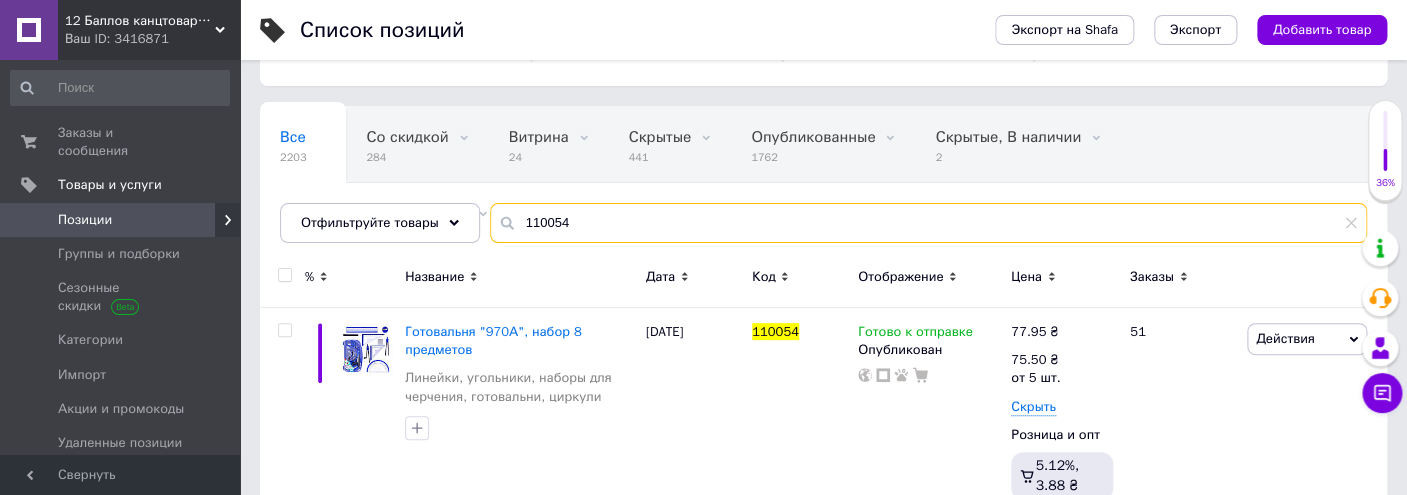 paste on "94177" 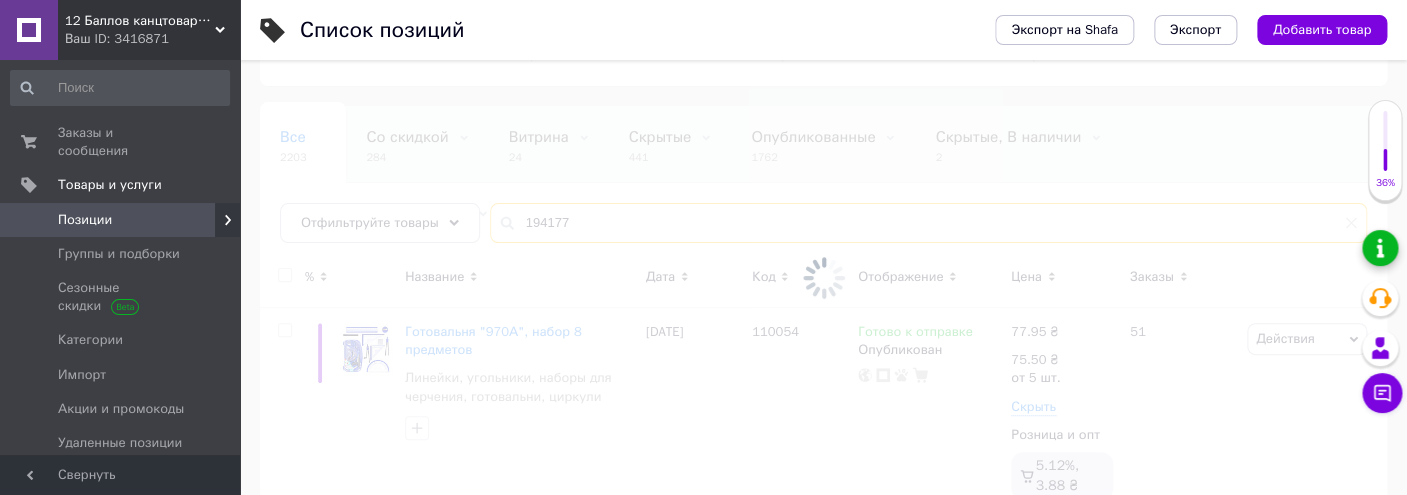 type on "194177" 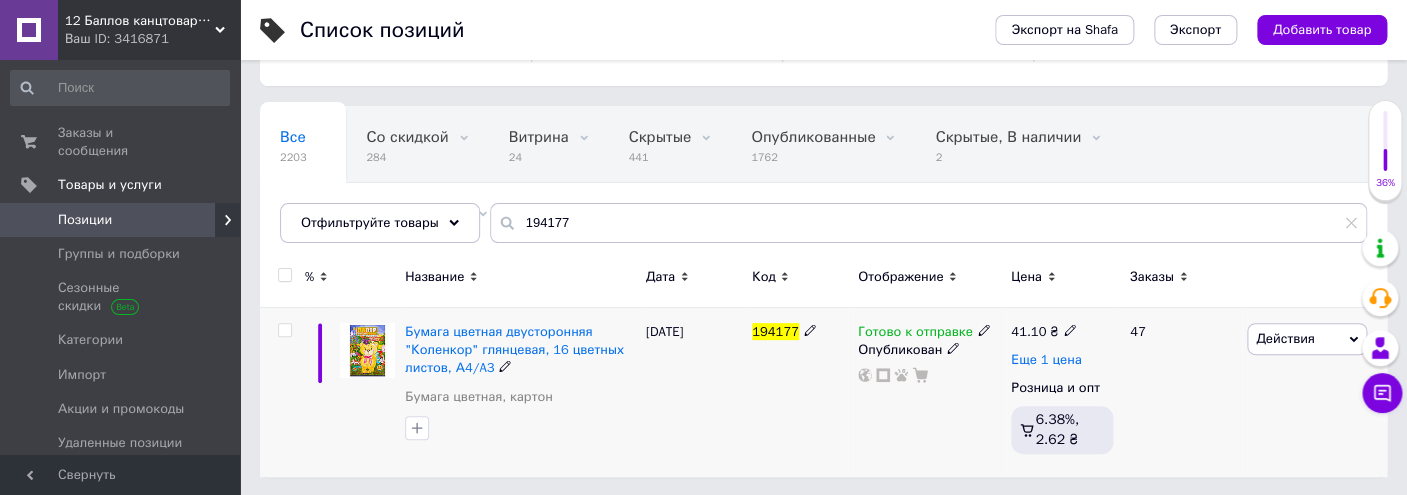 click on "Еще 1 цена" at bounding box center [1046, 360] 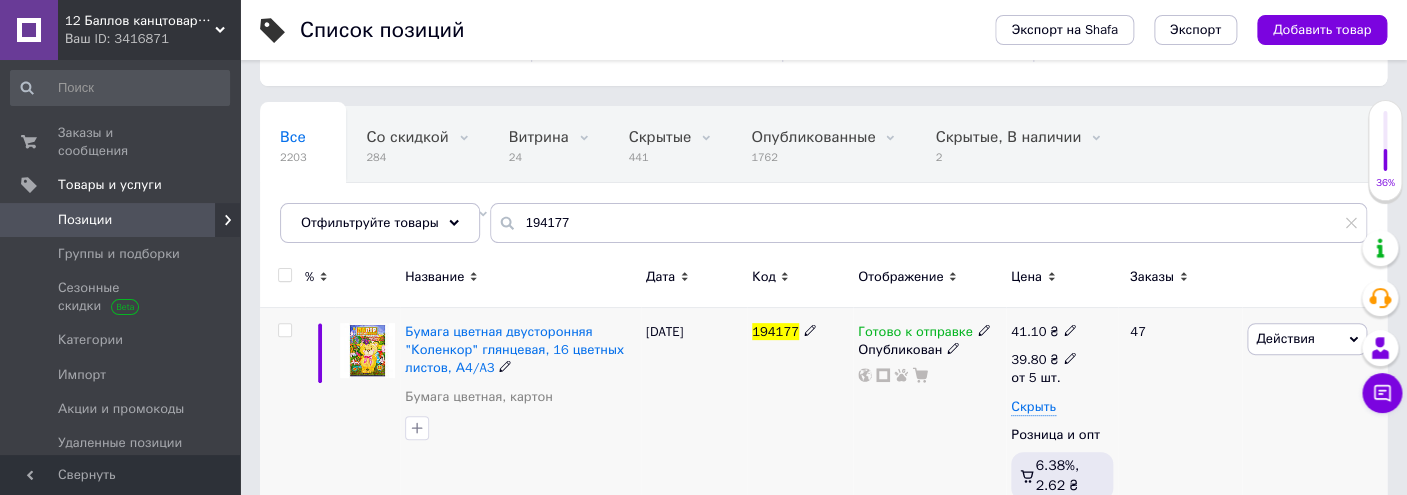 click on "39.80" at bounding box center [1028, 359] 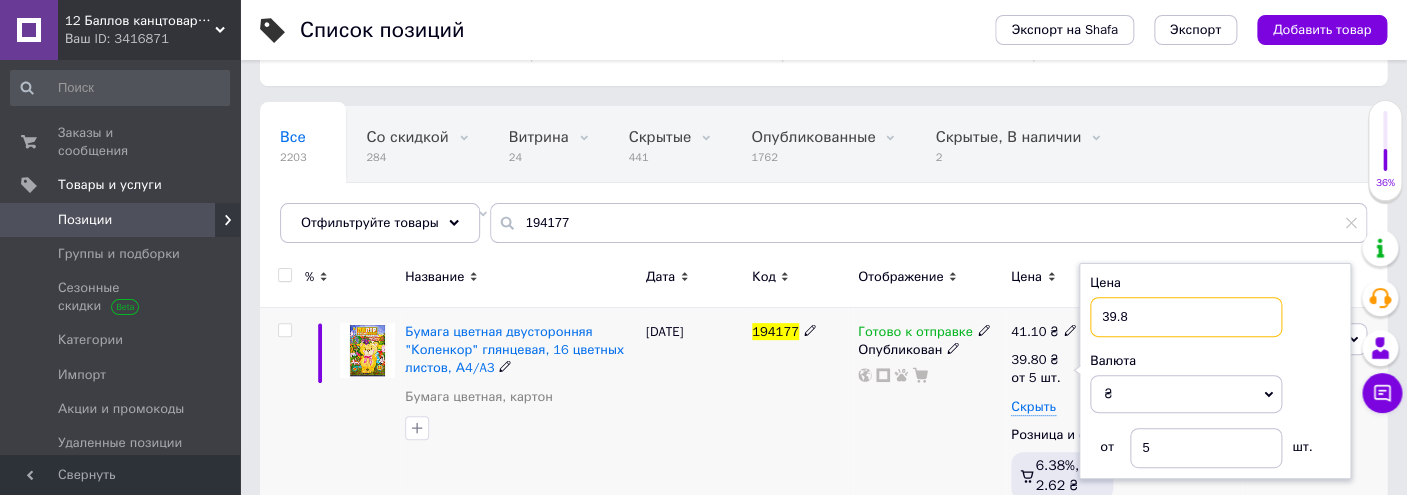 drag, startPoint x: 1167, startPoint y: 317, endPoint x: 907, endPoint y: 345, distance: 261.50336 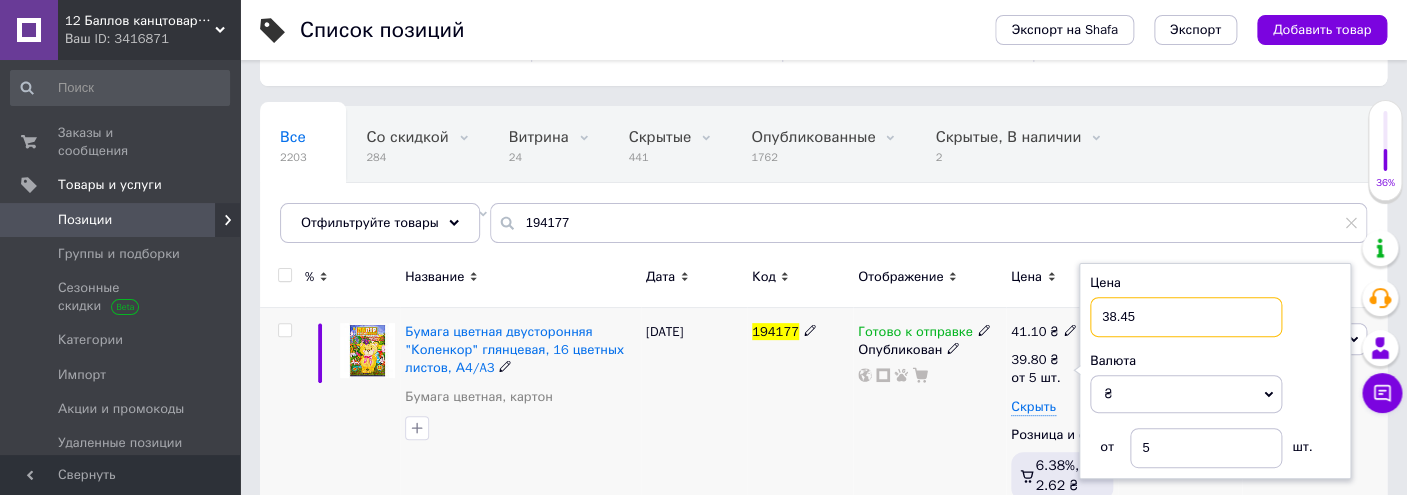 type on "38.45" 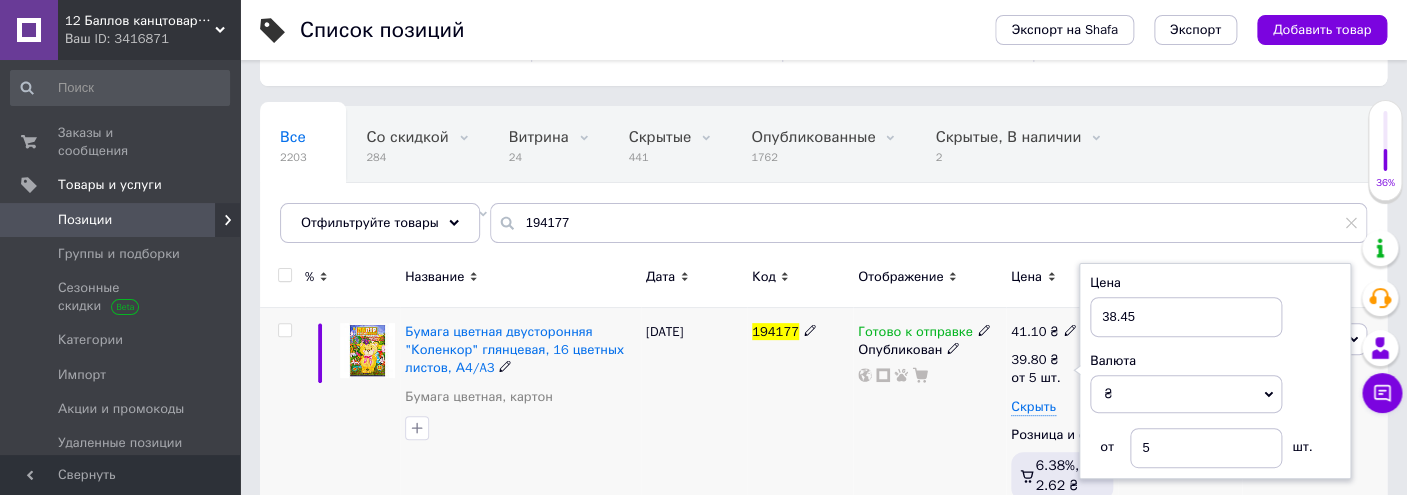 drag, startPoint x: 849, startPoint y: 441, endPoint x: 991, endPoint y: 494, distance: 151.56847 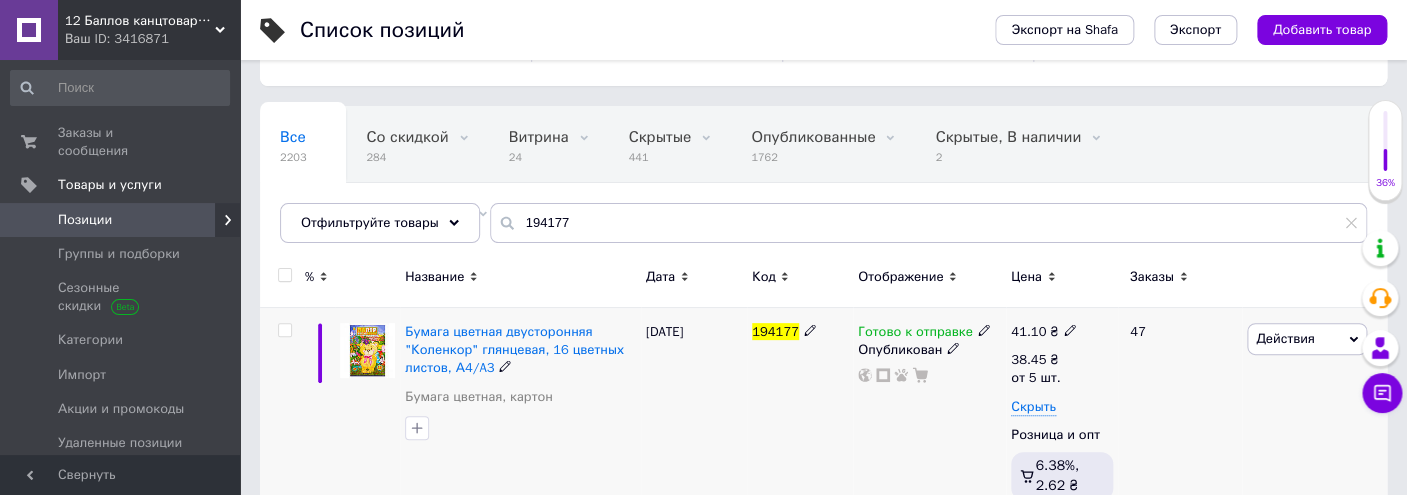 click 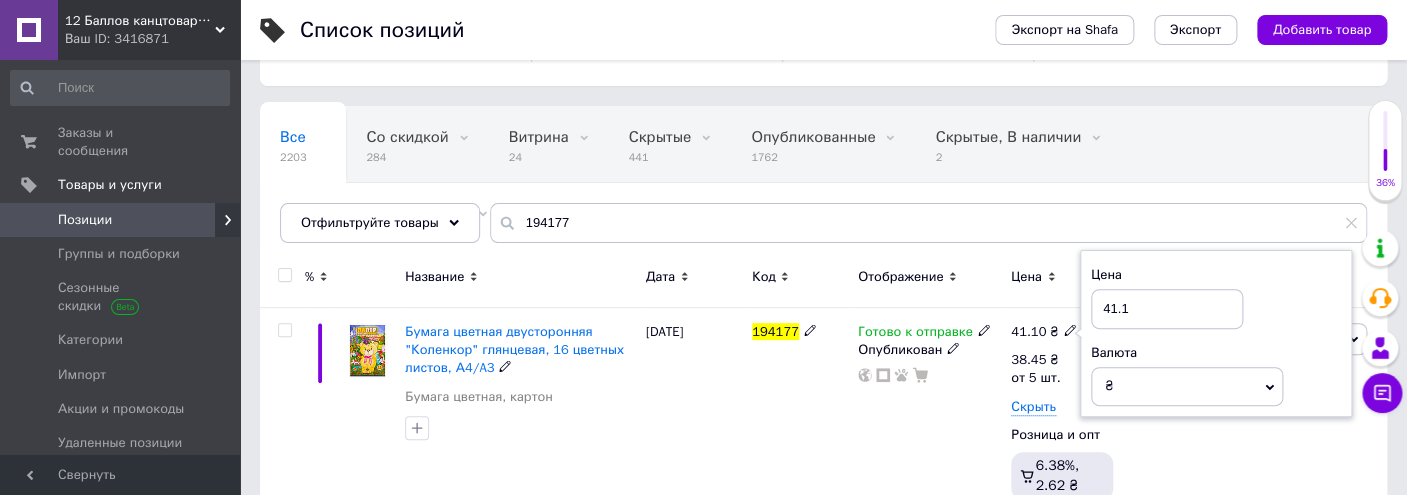 drag, startPoint x: 1060, startPoint y: 309, endPoint x: 936, endPoint y: 301, distance: 124.2578 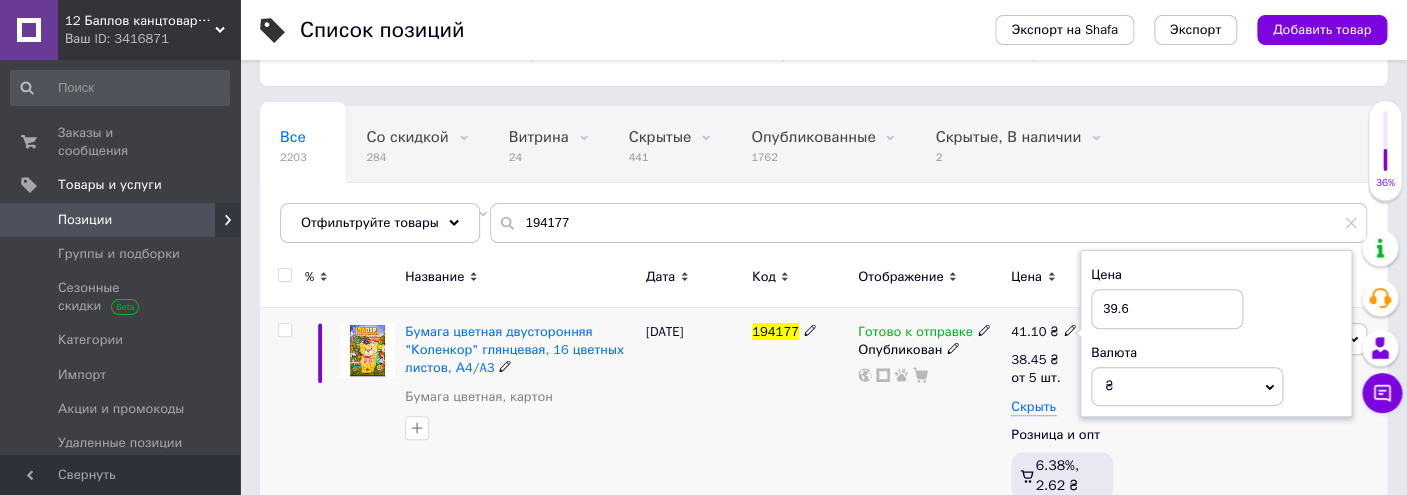 type on "39.6" 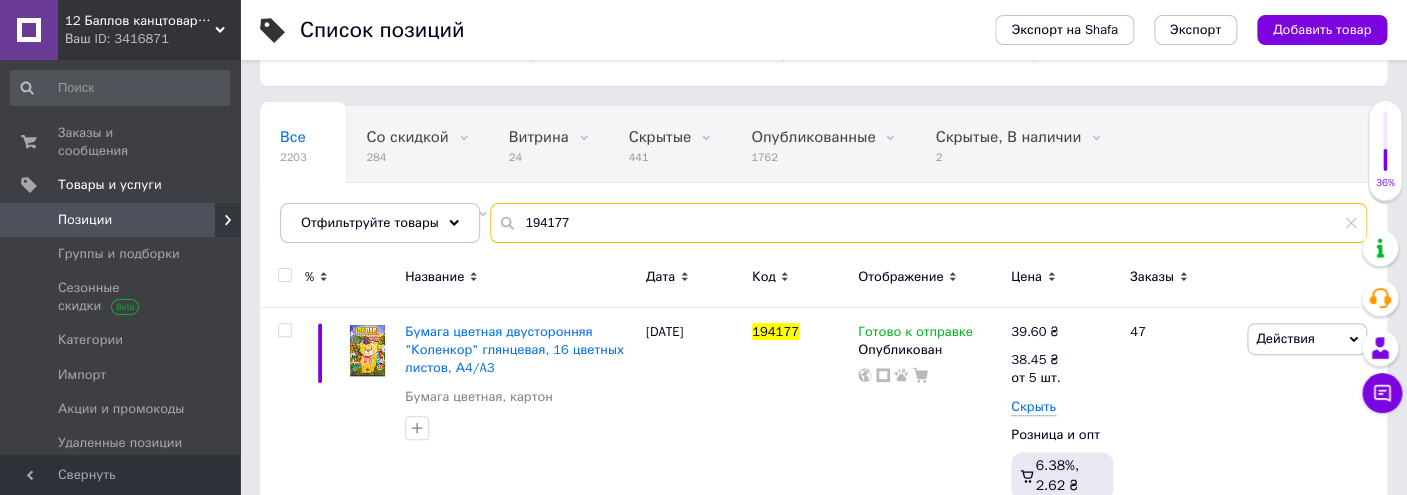 drag, startPoint x: 576, startPoint y: 216, endPoint x: 368, endPoint y: 195, distance: 209.0574 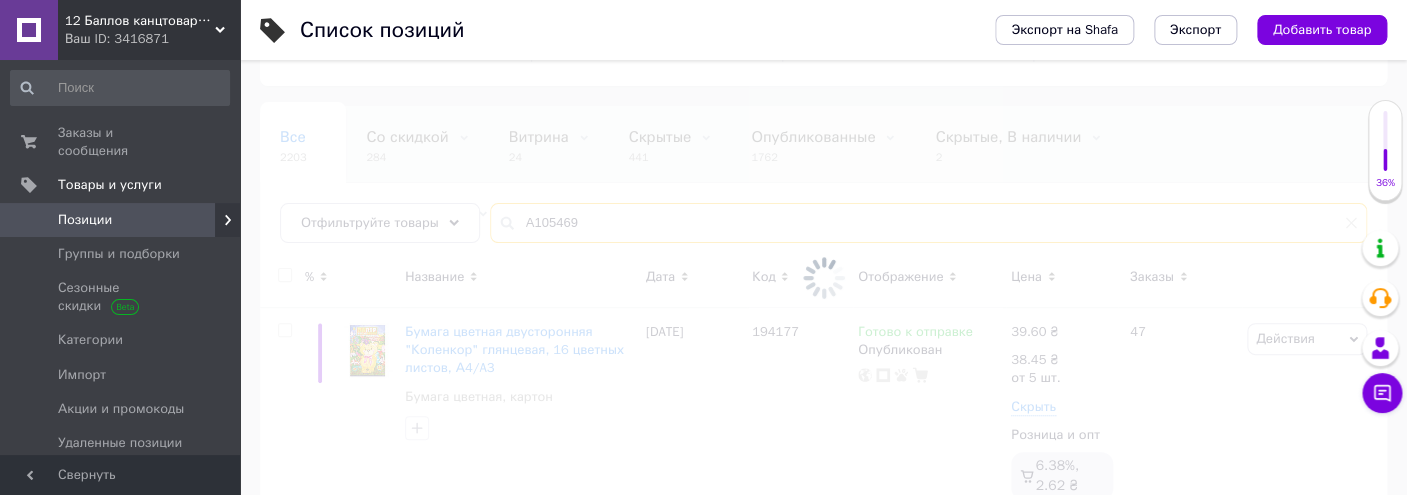 type on "А105469" 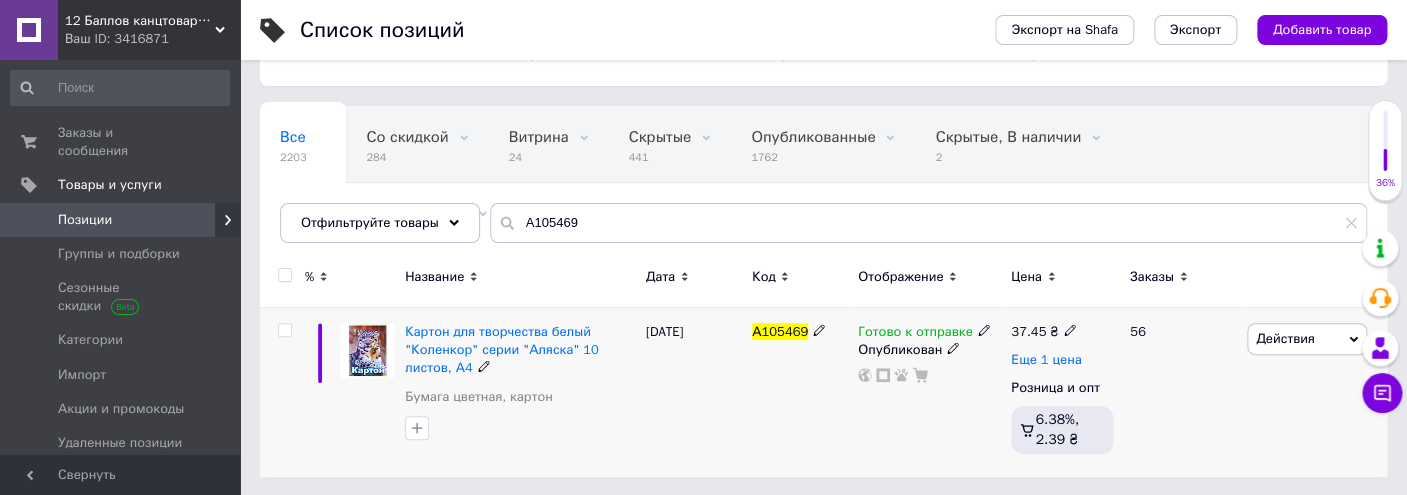 click on "Еще 1 цена" at bounding box center [1046, 360] 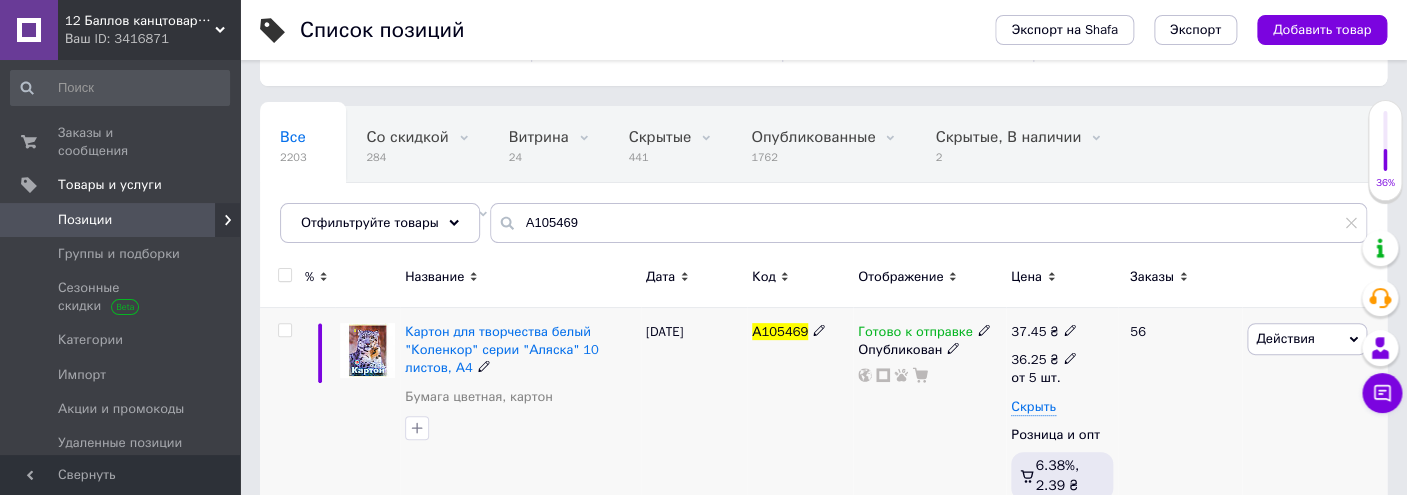 click on "36.25   ₴" at bounding box center [1044, 360] 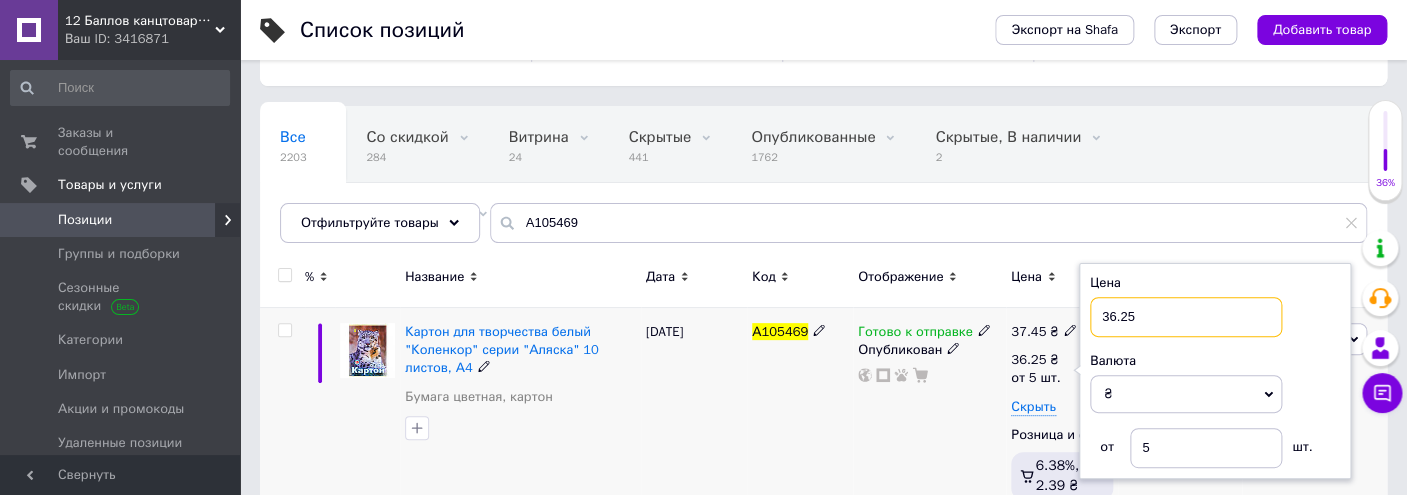 drag, startPoint x: 1144, startPoint y: 304, endPoint x: 927, endPoint y: 326, distance: 218.11235 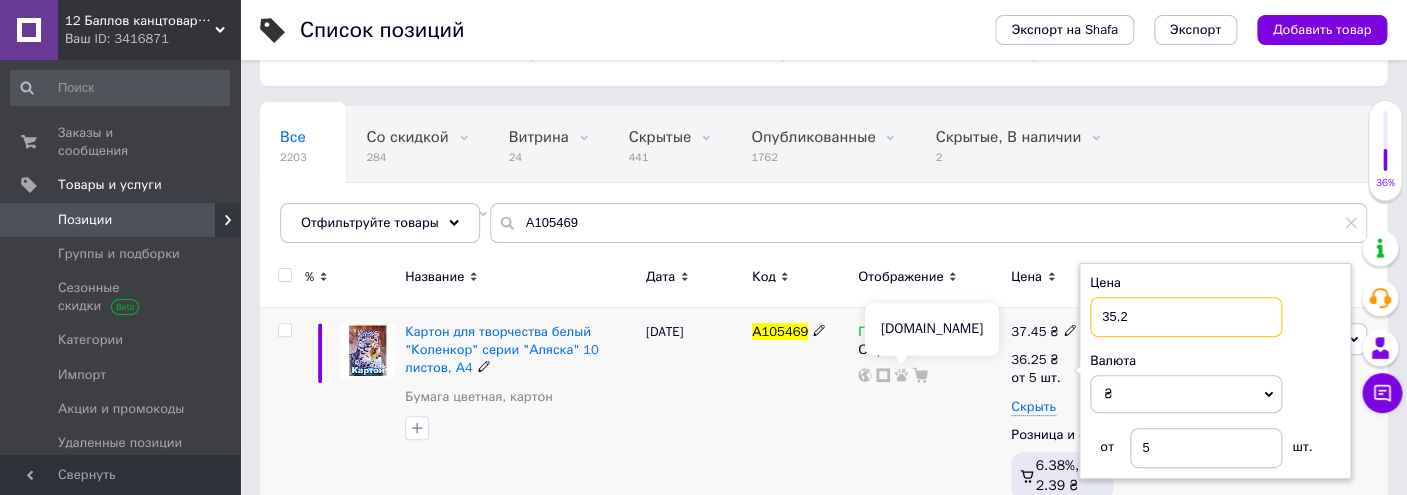 type on "35.2" 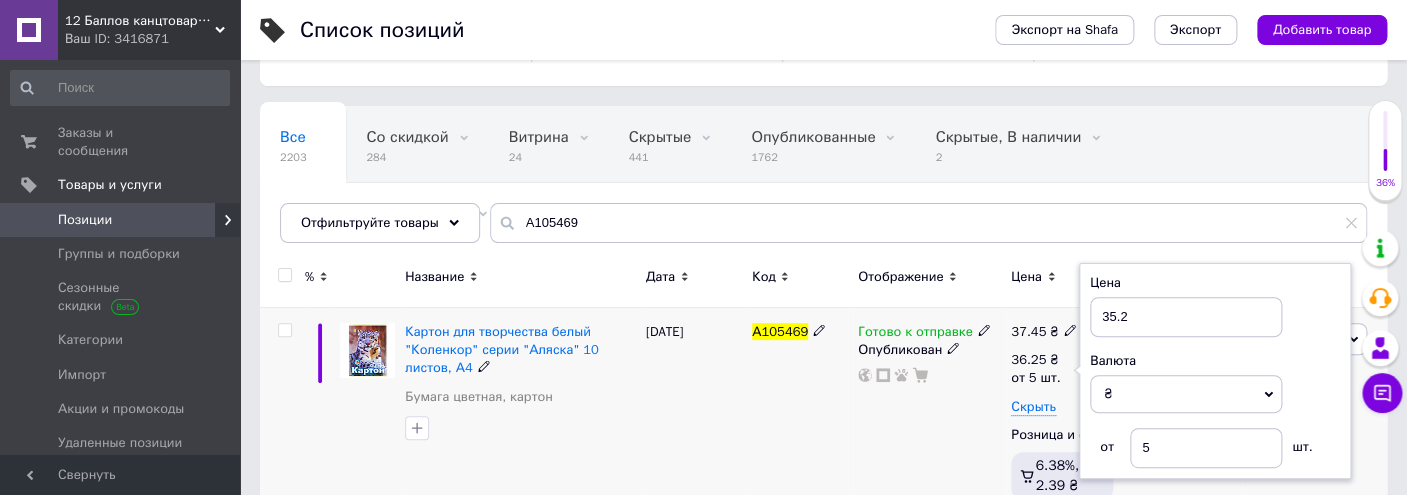 click on "А105469" at bounding box center (800, 415) 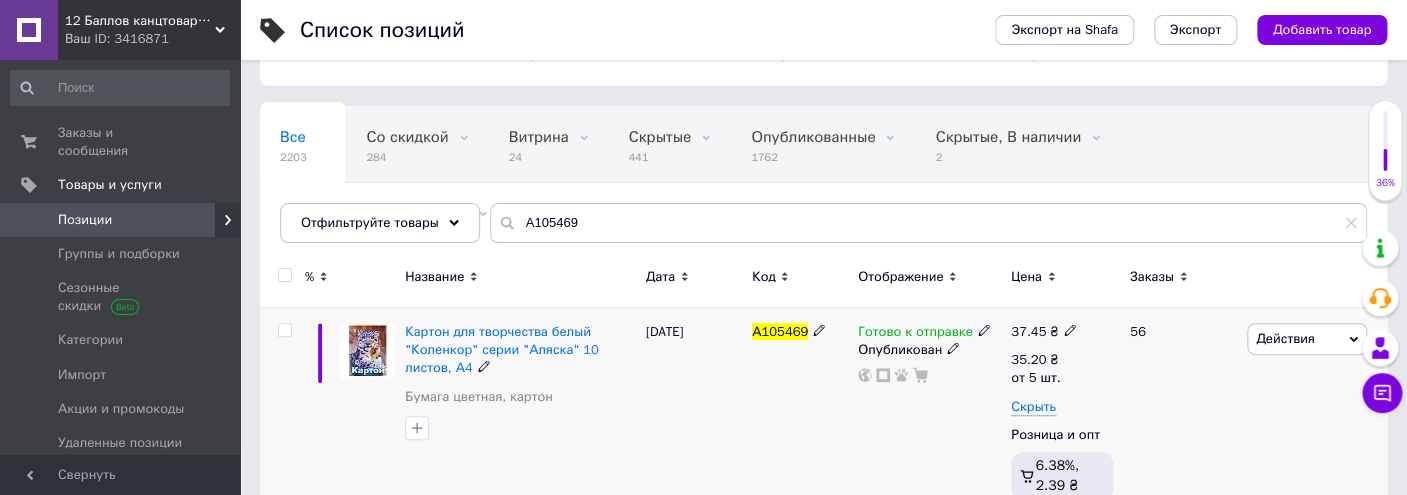 click 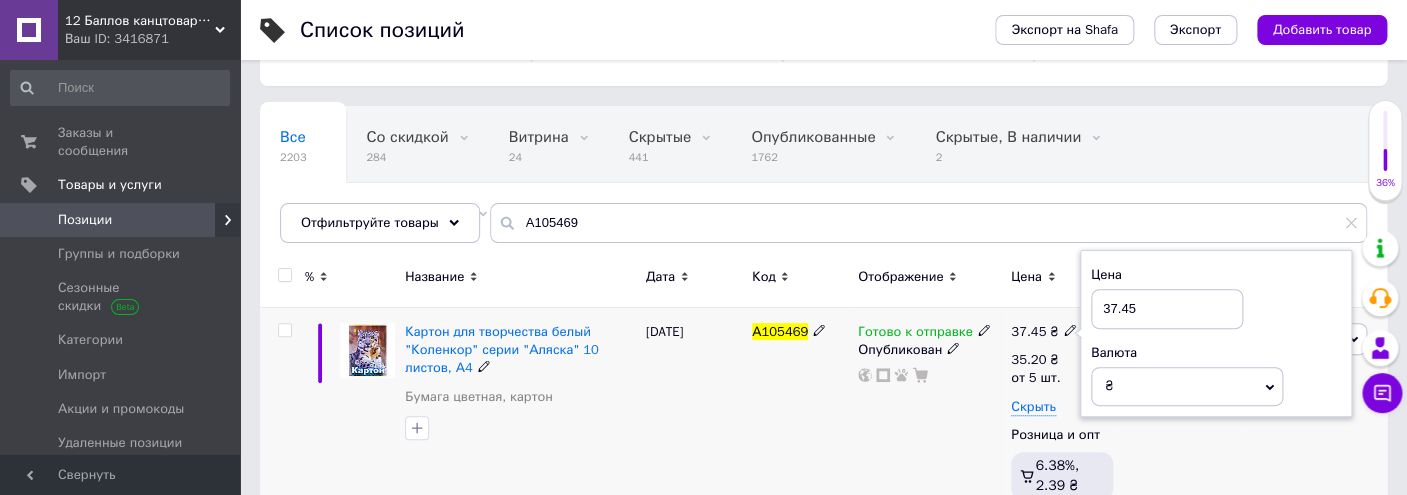 drag, startPoint x: 1138, startPoint y: 301, endPoint x: 939, endPoint y: 317, distance: 199.64218 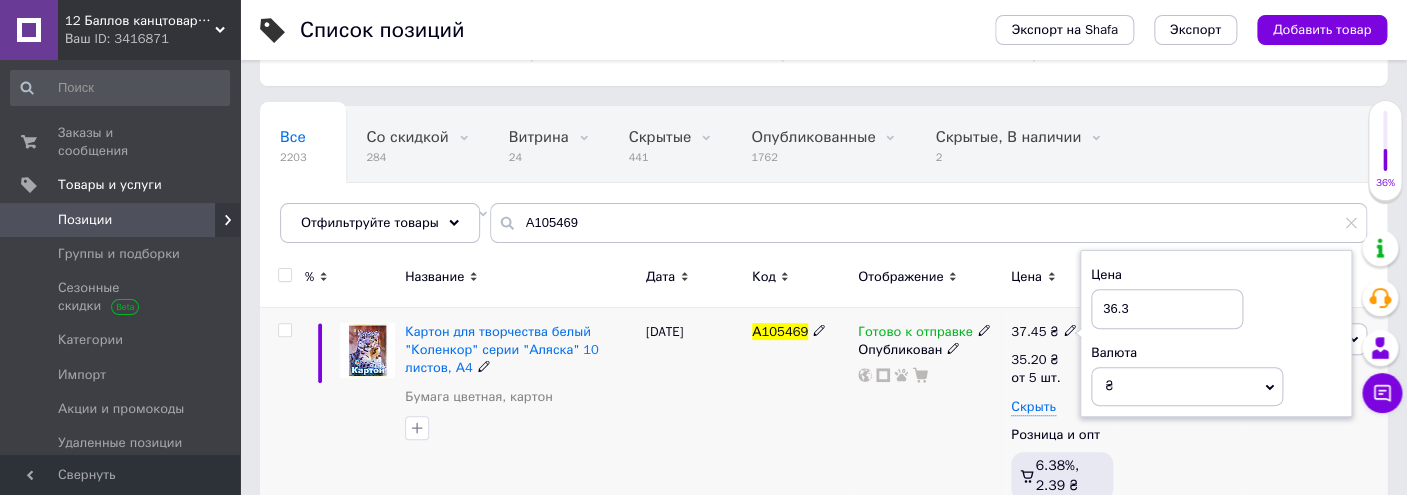 type on "36.3" 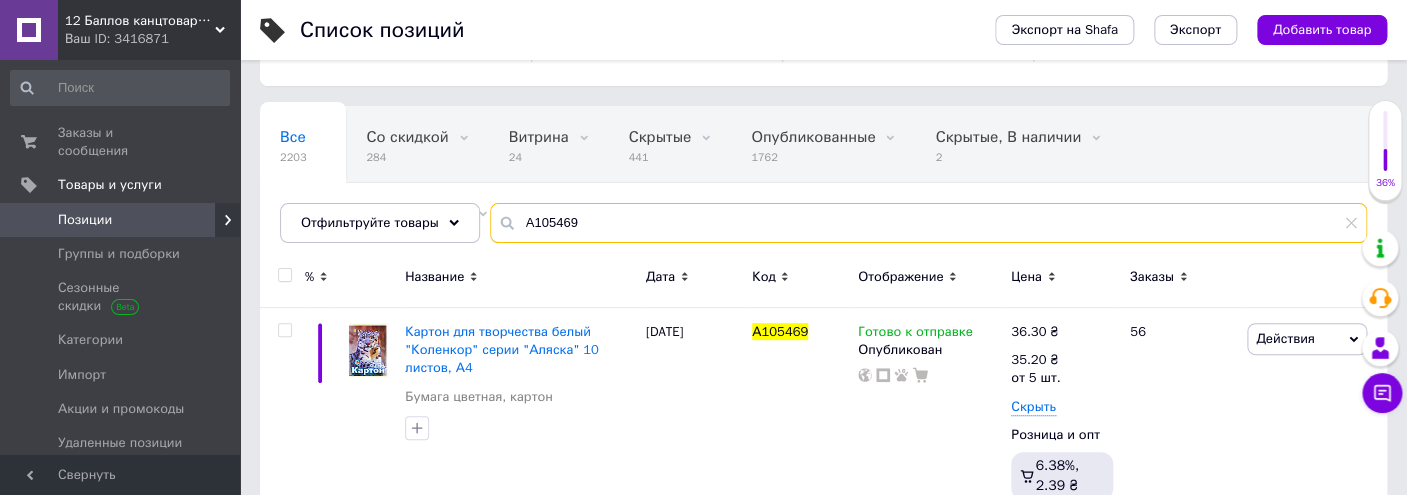 drag, startPoint x: 577, startPoint y: 215, endPoint x: 356, endPoint y: 197, distance: 221.73183 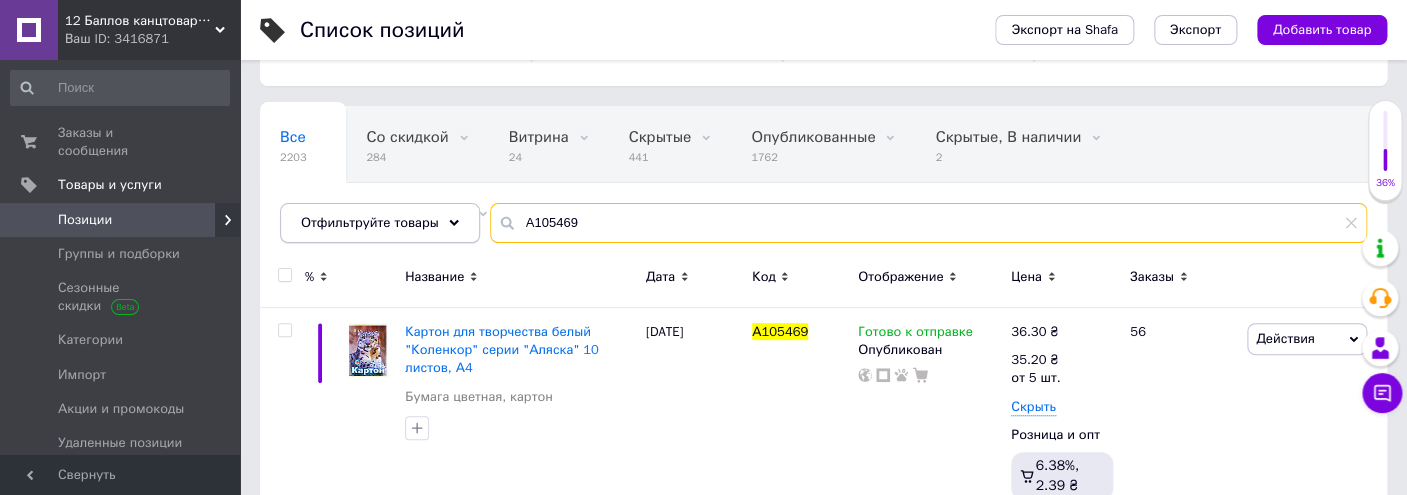 paste on "150900" 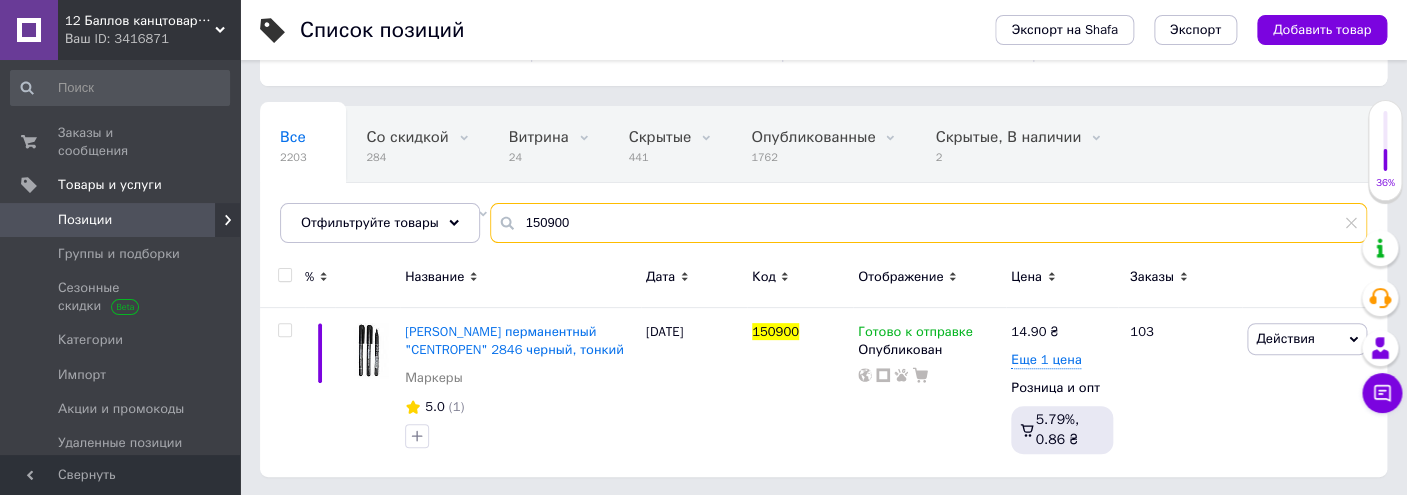 type on "150900" 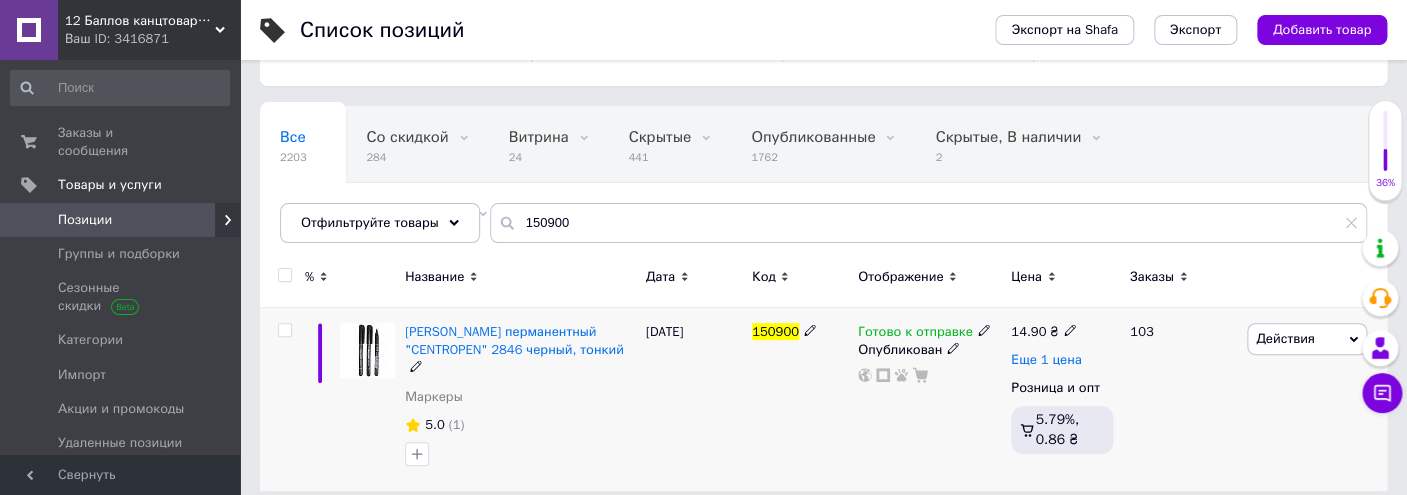click on "Еще 1 цена" at bounding box center (1046, 360) 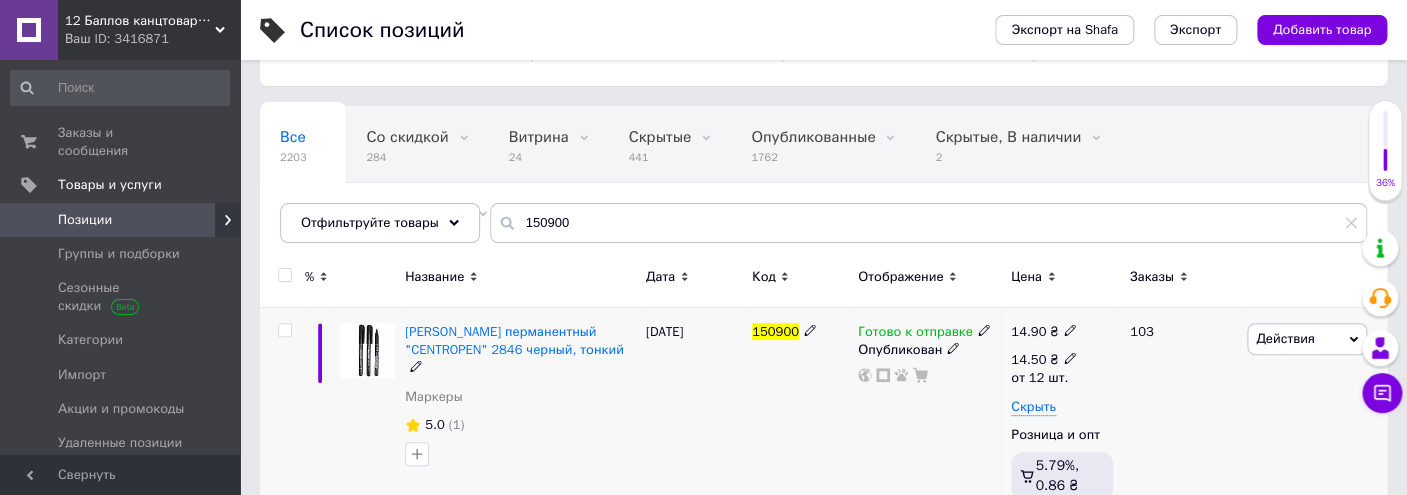 click on "14.50   ₴" at bounding box center [1044, 360] 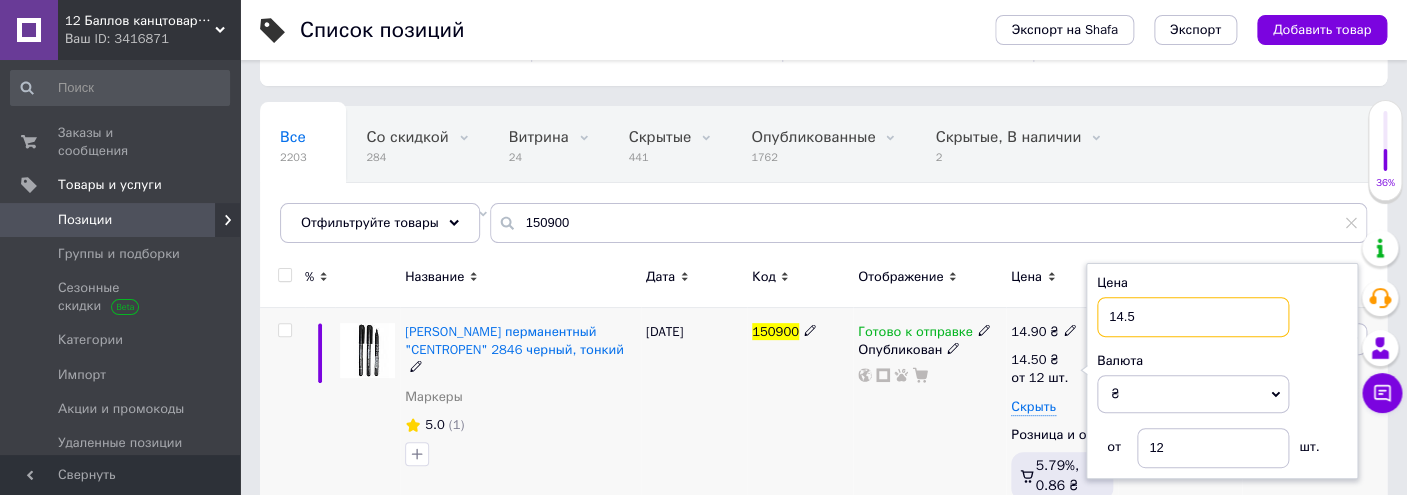 drag, startPoint x: 1140, startPoint y: 314, endPoint x: 994, endPoint y: 316, distance: 146.0137 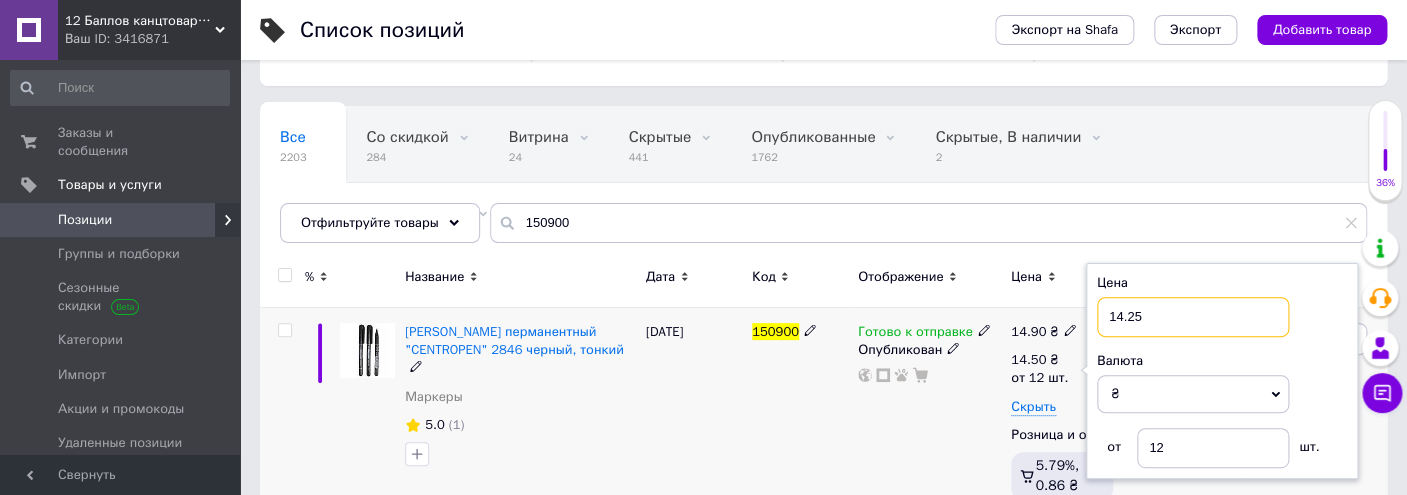 type on "14.25" 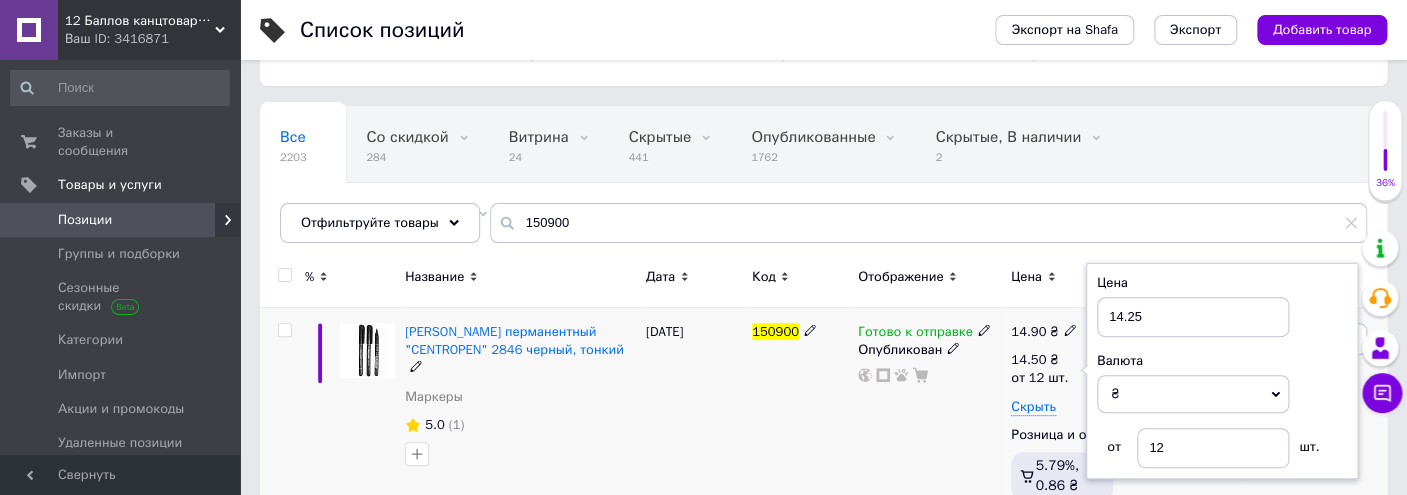 click on "Готово к отправке Опубликован" at bounding box center [929, 415] 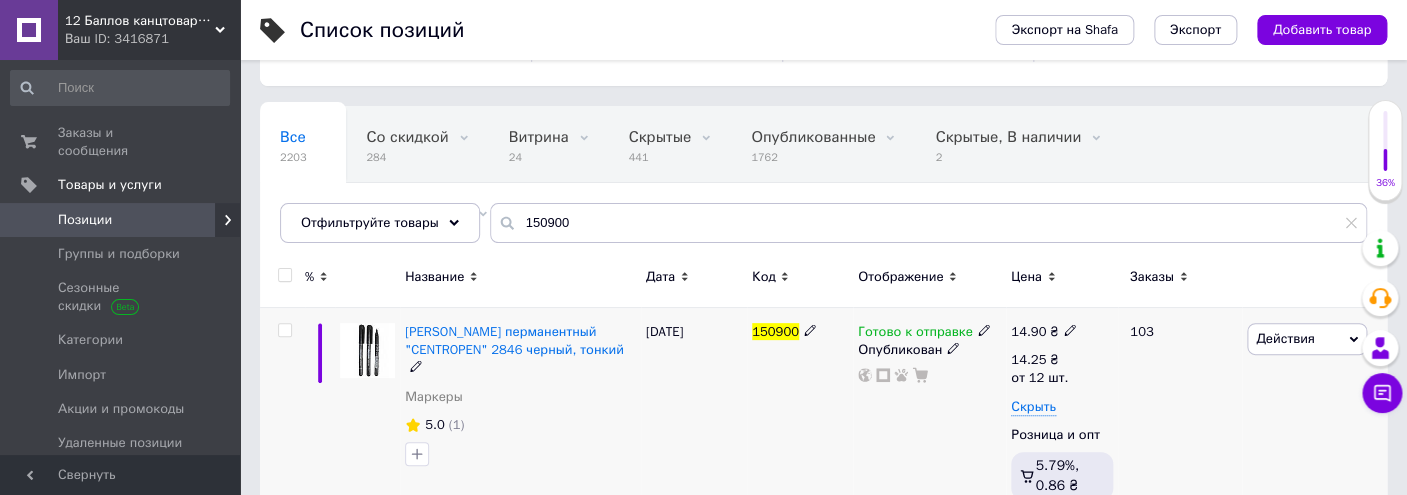 click 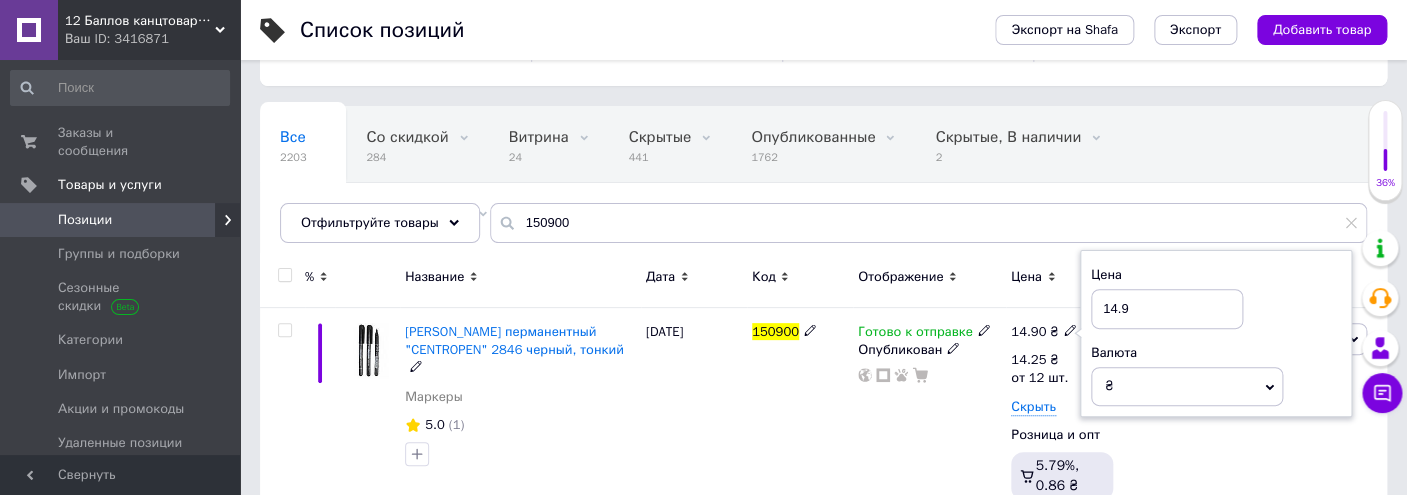 drag, startPoint x: 1153, startPoint y: 304, endPoint x: 927, endPoint y: 290, distance: 226.43321 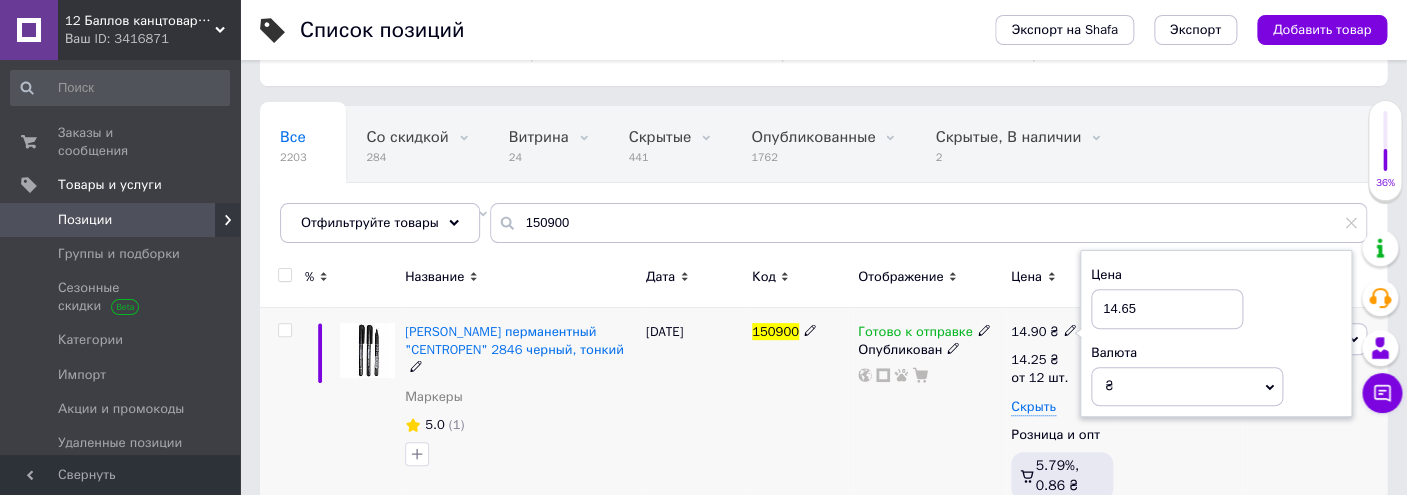 type on "14.65" 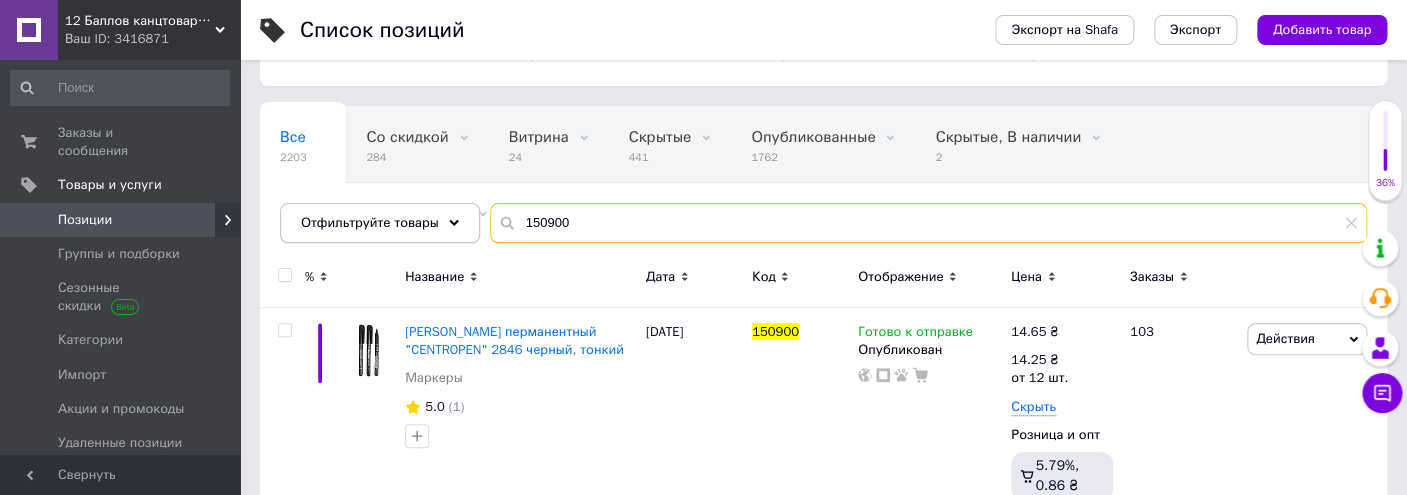 drag, startPoint x: 578, startPoint y: 215, endPoint x: 314, endPoint y: 221, distance: 264.06818 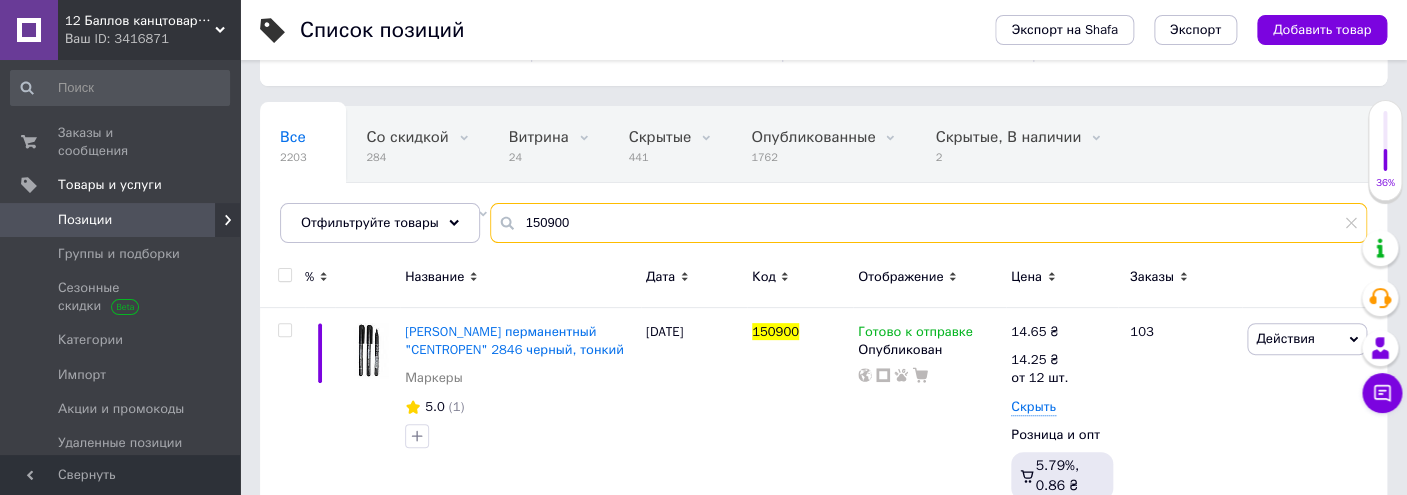 paste on "84361" 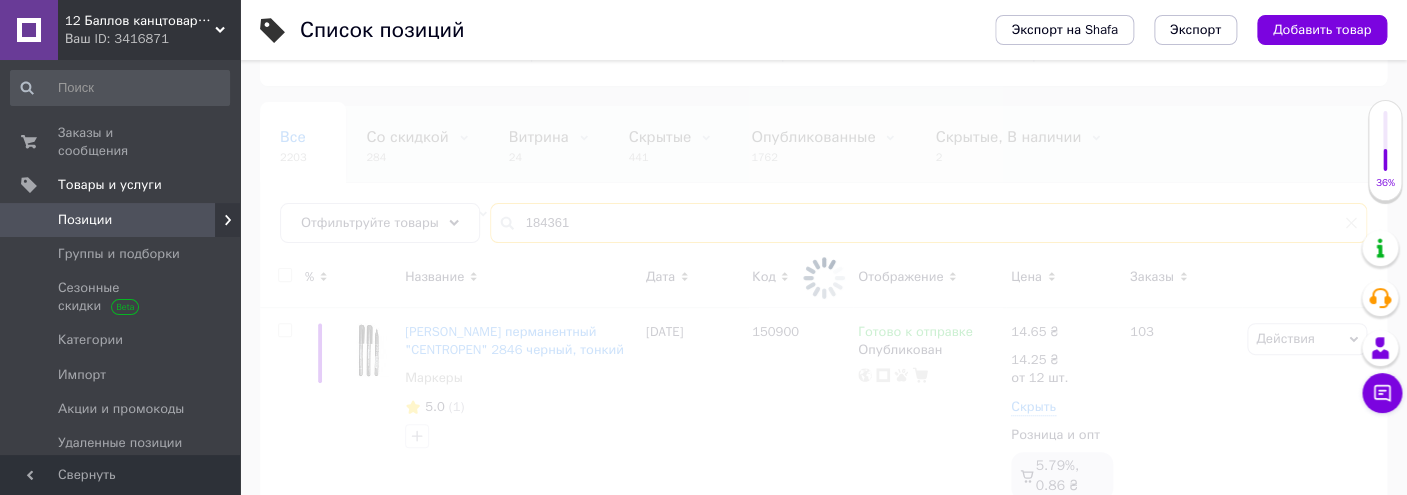 type on "184361" 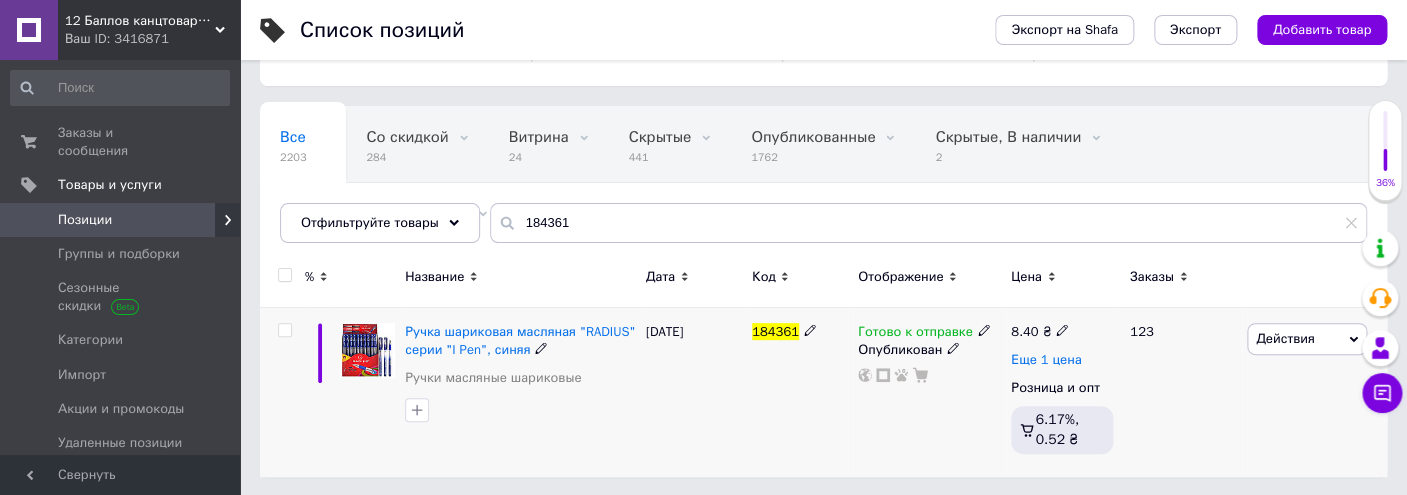 click on "Еще 1 цена" at bounding box center (1046, 360) 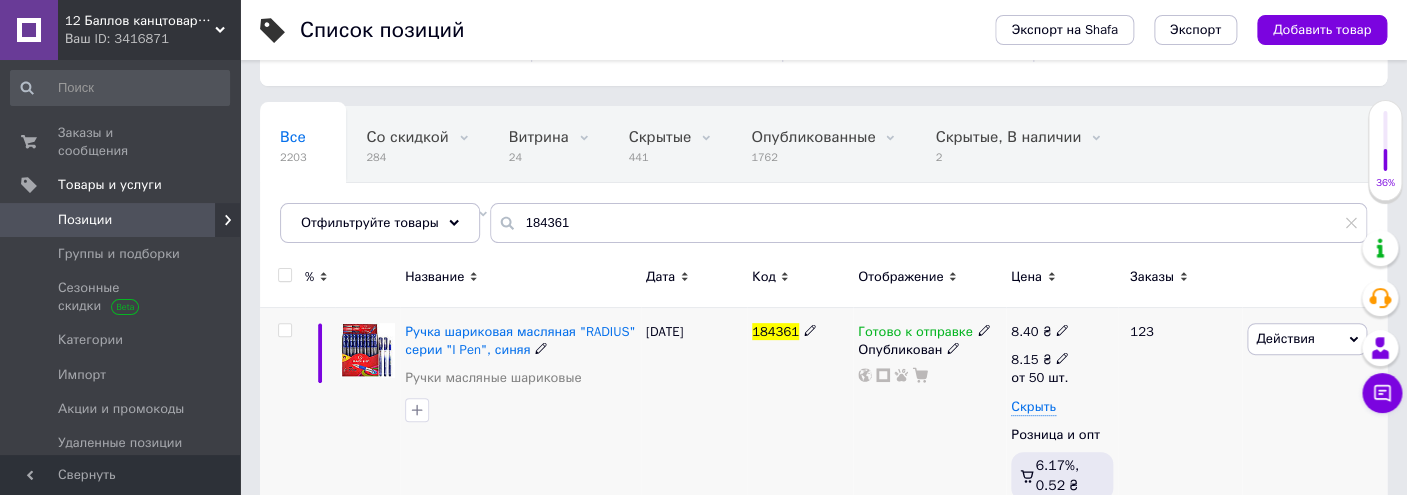 click 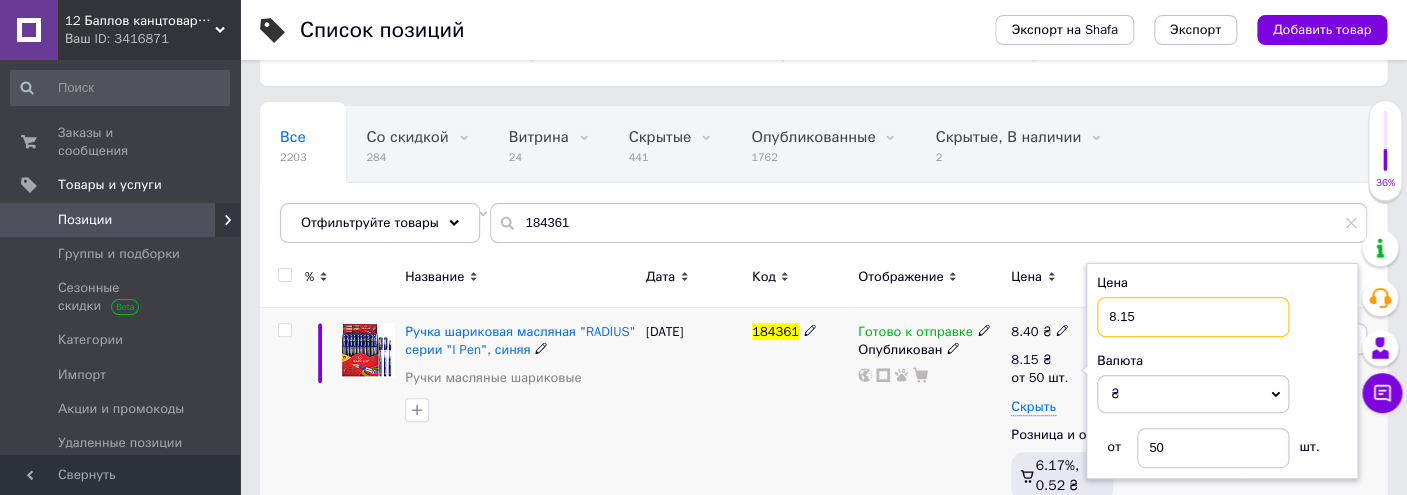 drag, startPoint x: 1148, startPoint y: 312, endPoint x: 931, endPoint y: 353, distance: 220.83931 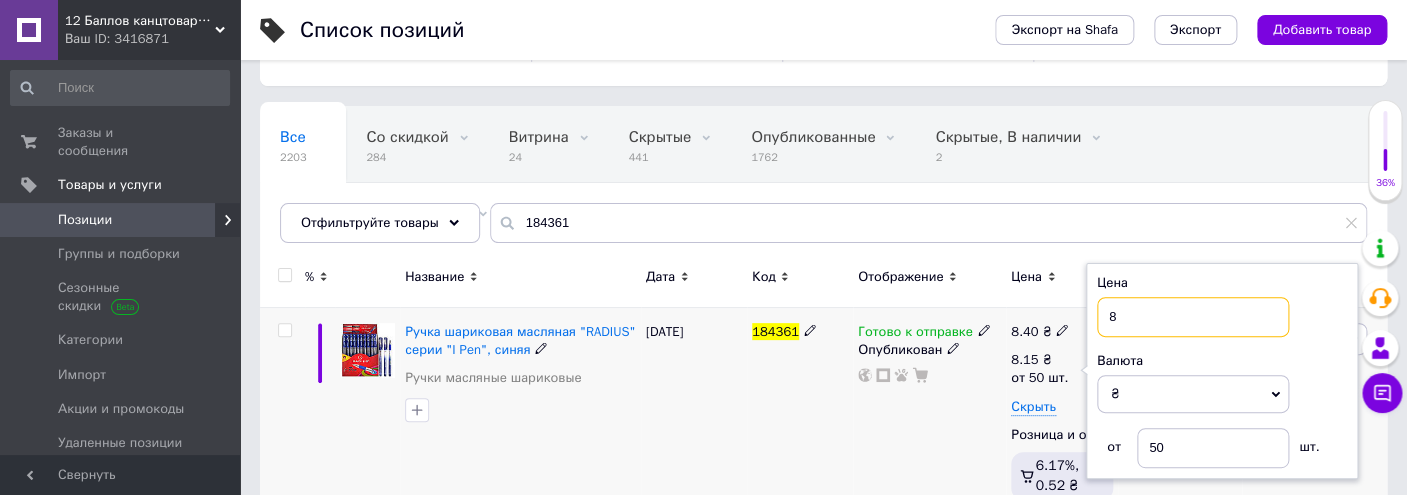 type on "8" 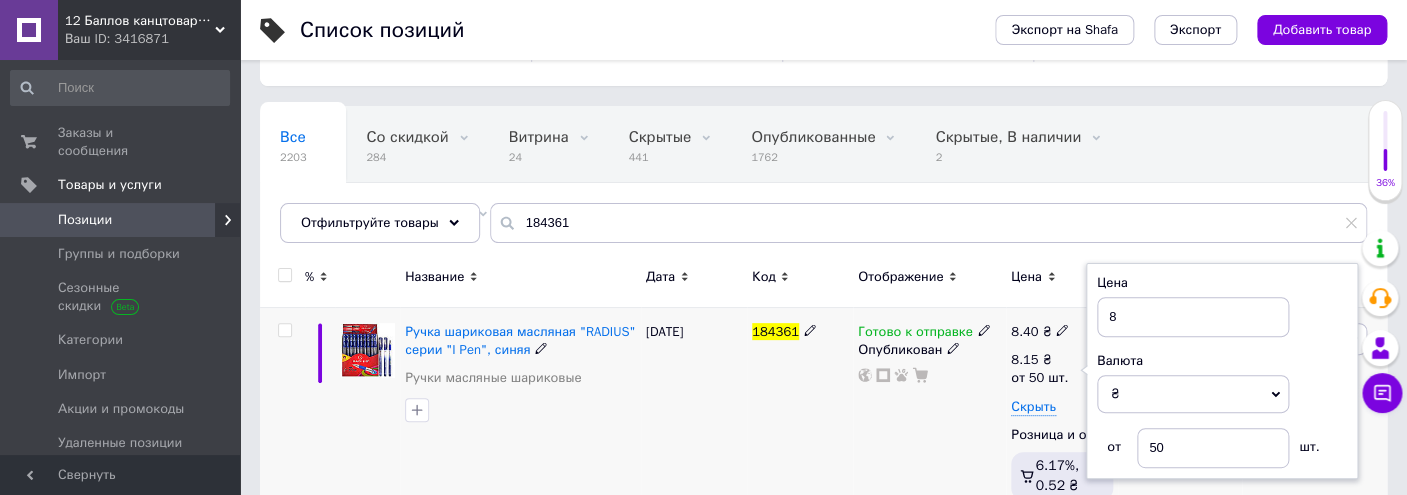 click on "184361" at bounding box center (800, 415) 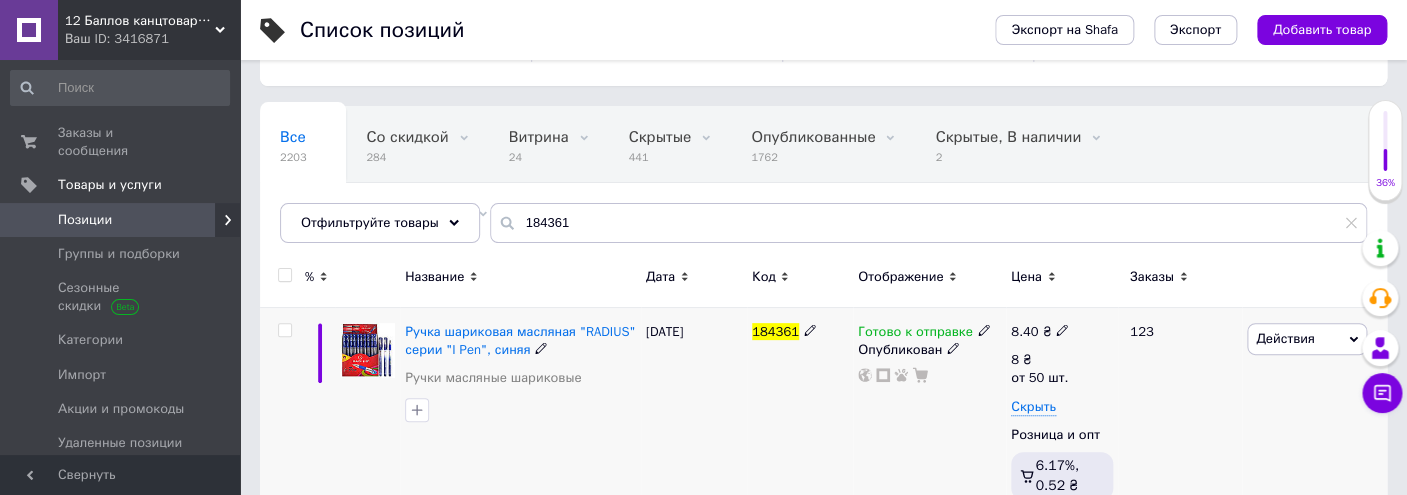 click 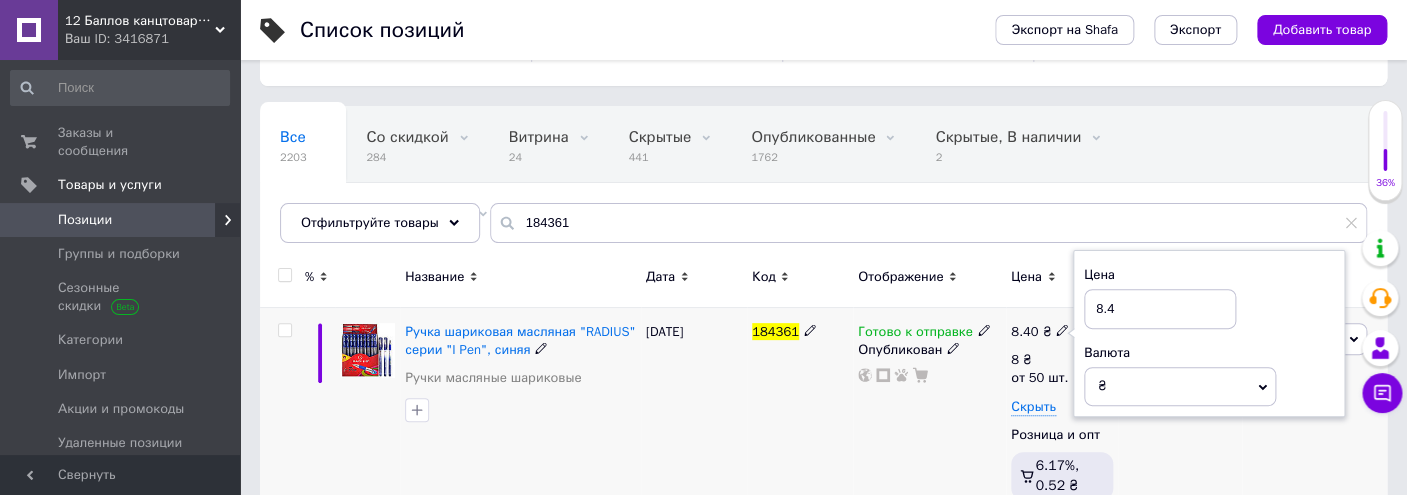 drag, startPoint x: 1157, startPoint y: 304, endPoint x: 945, endPoint y: 285, distance: 212.84972 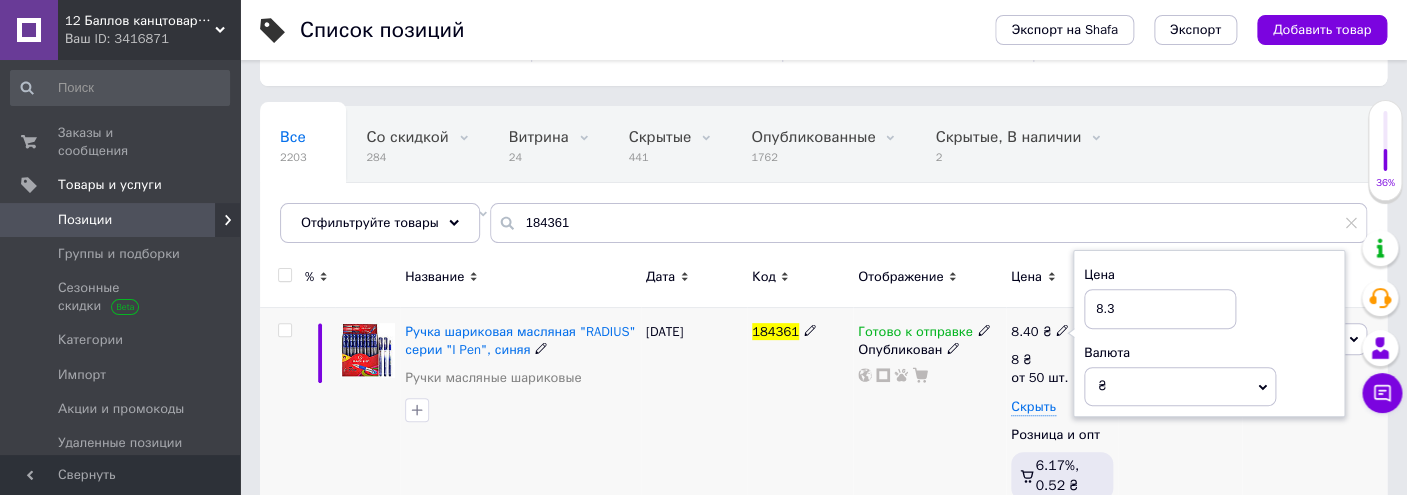 type on "8.3" 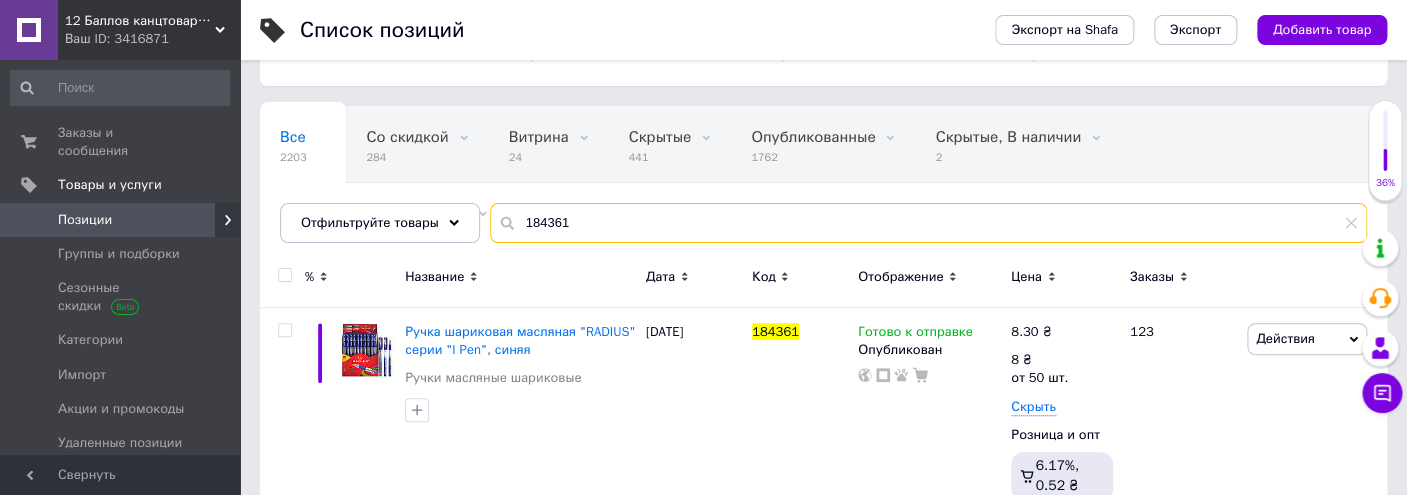 drag, startPoint x: 606, startPoint y: 218, endPoint x: 349, endPoint y: 196, distance: 257.9399 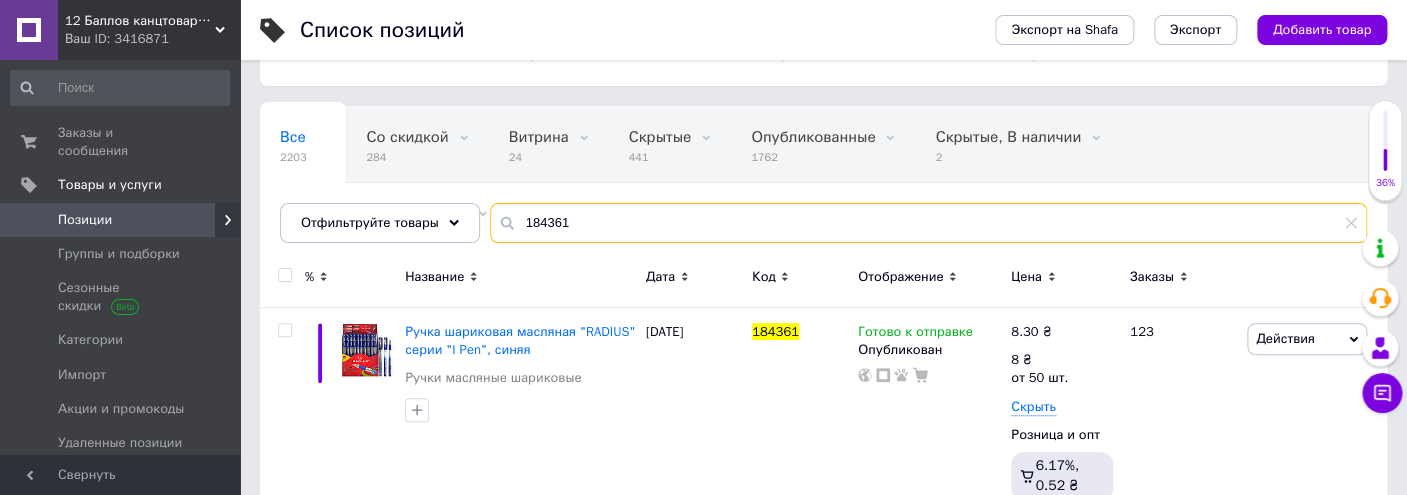 paste on "50403" 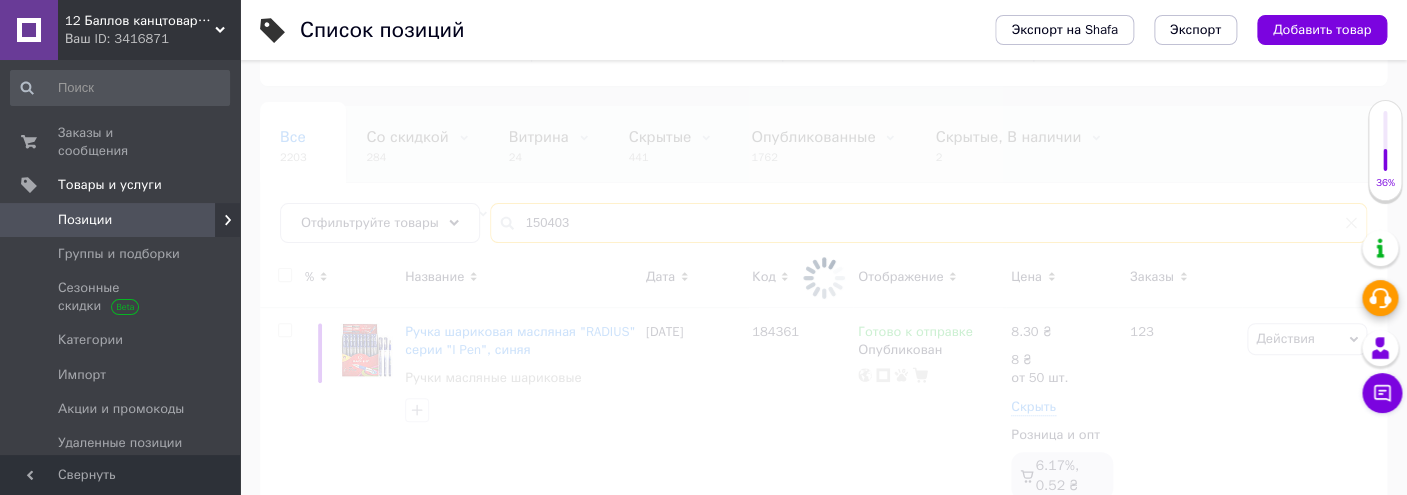 type on "150403" 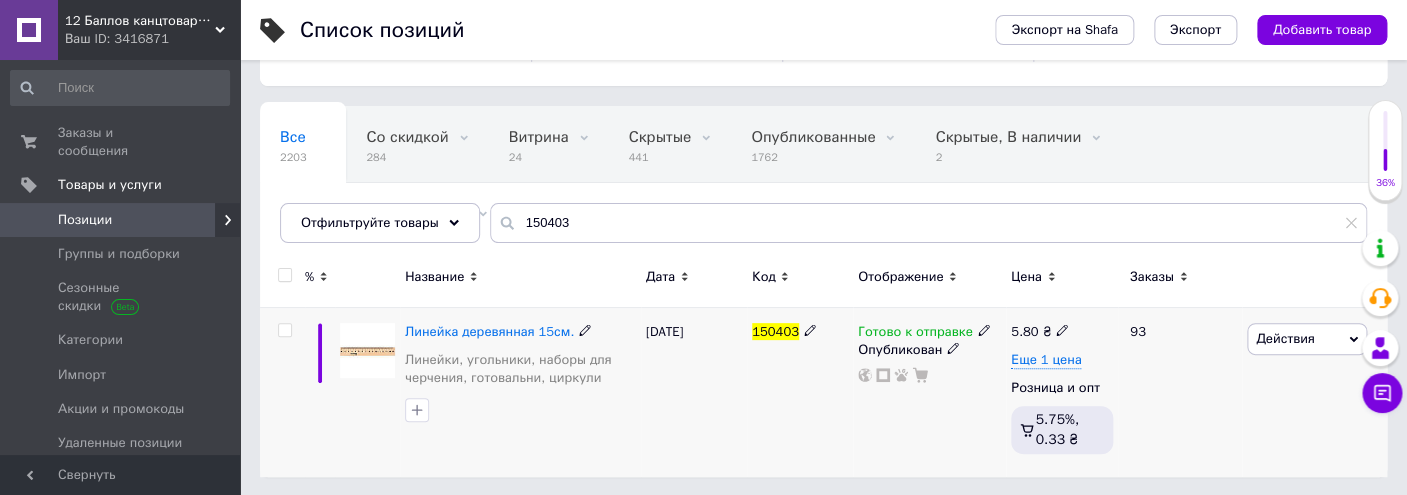 click 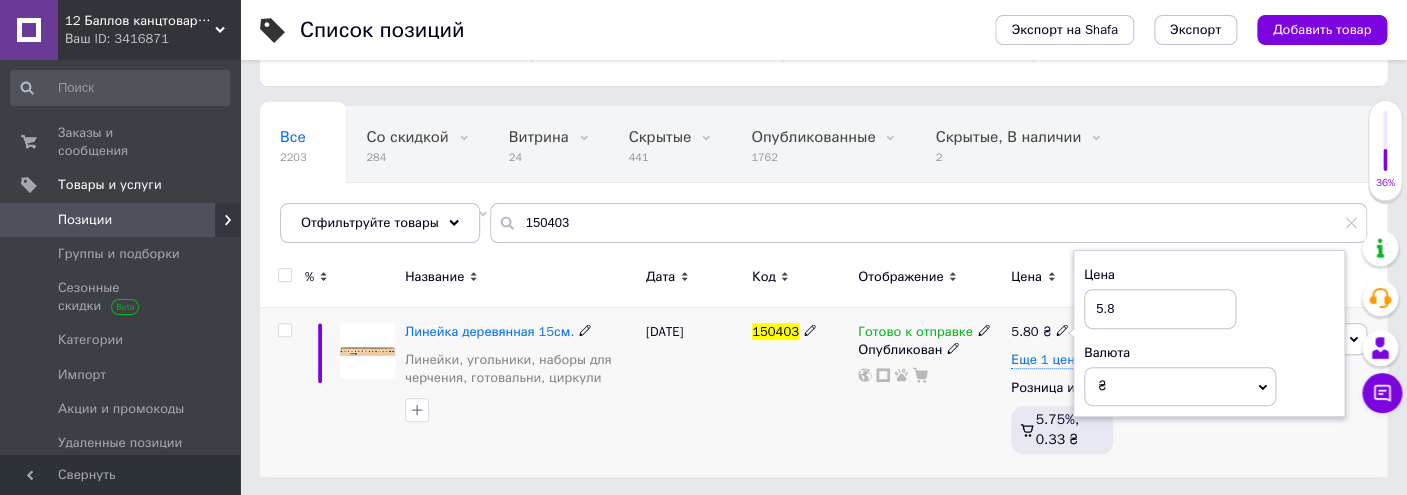 drag, startPoint x: 1150, startPoint y: 304, endPoint x: 890, endPoint y: 329, distance: 261.19916 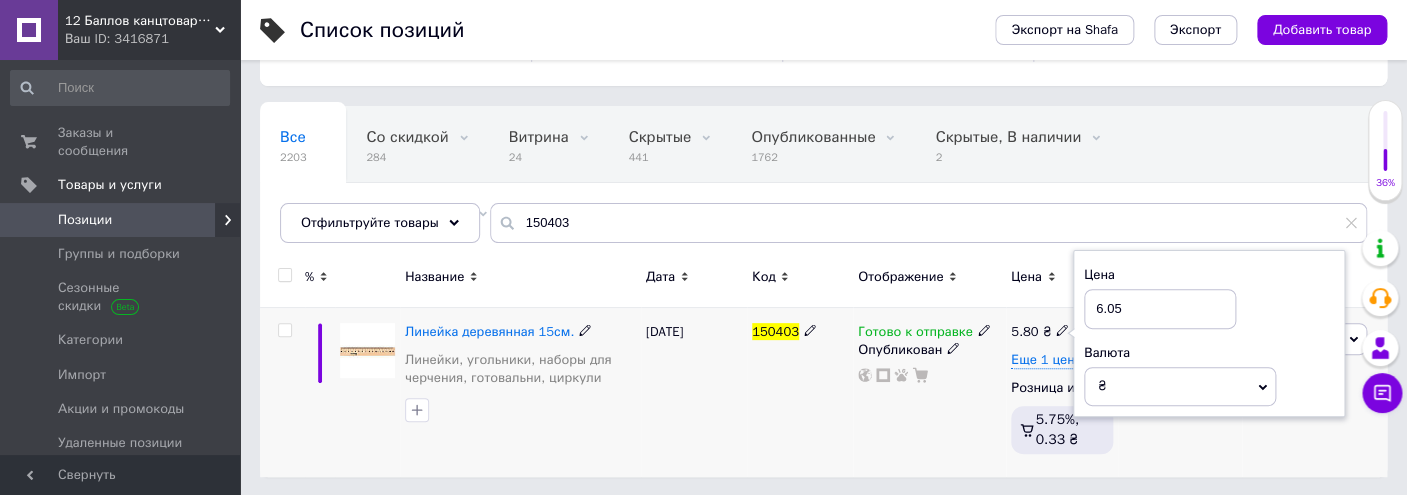 type on "6.05" 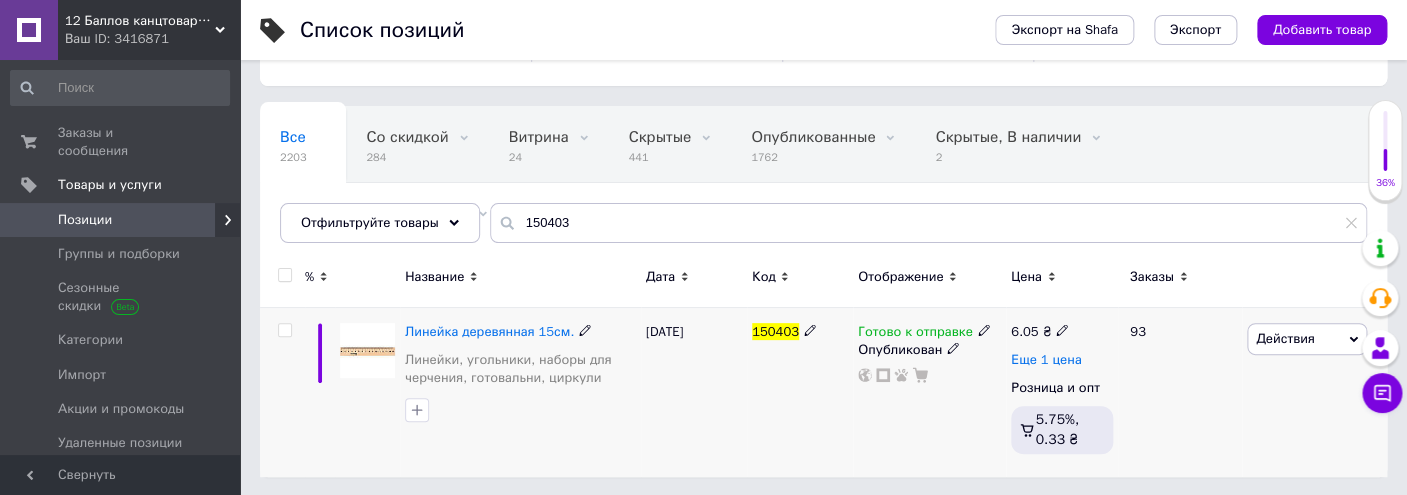 click on "Еще 1 цена" at bounding box center [1046, 360] 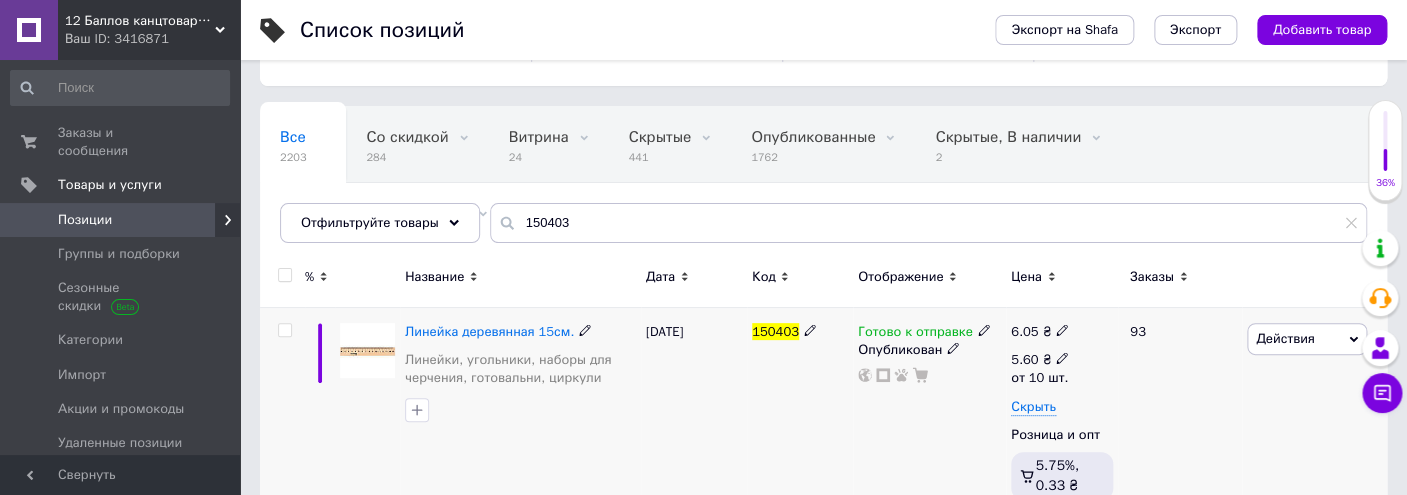 click 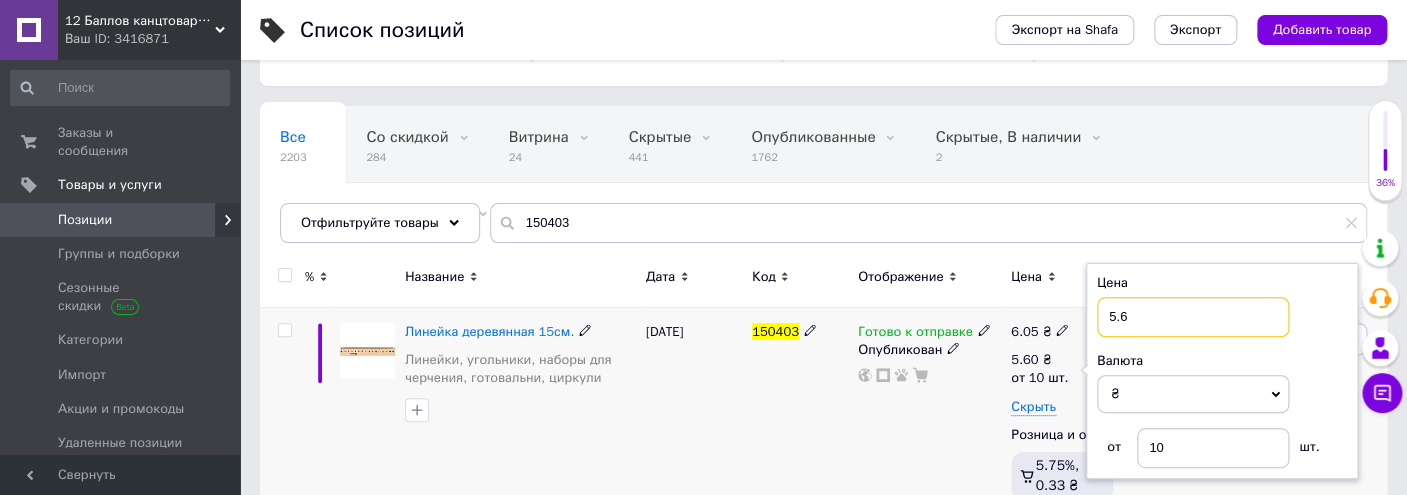 drag, startPoint x: 1145, startPoint y: 320, endPoint x: 920, endPoint y: 323, distance: 225.02 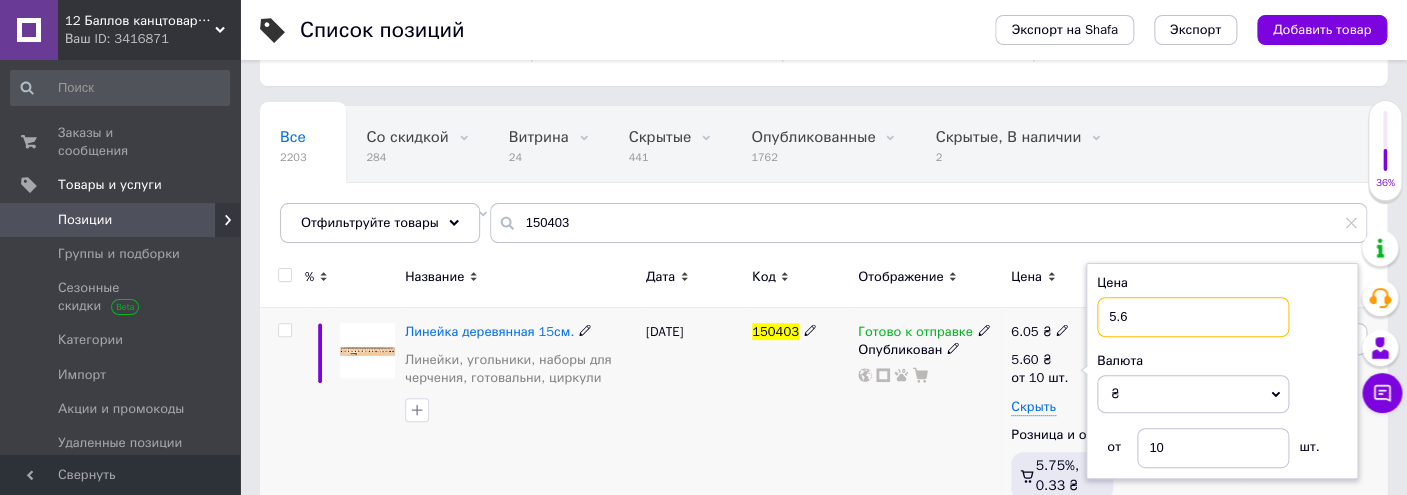 paste on "9" 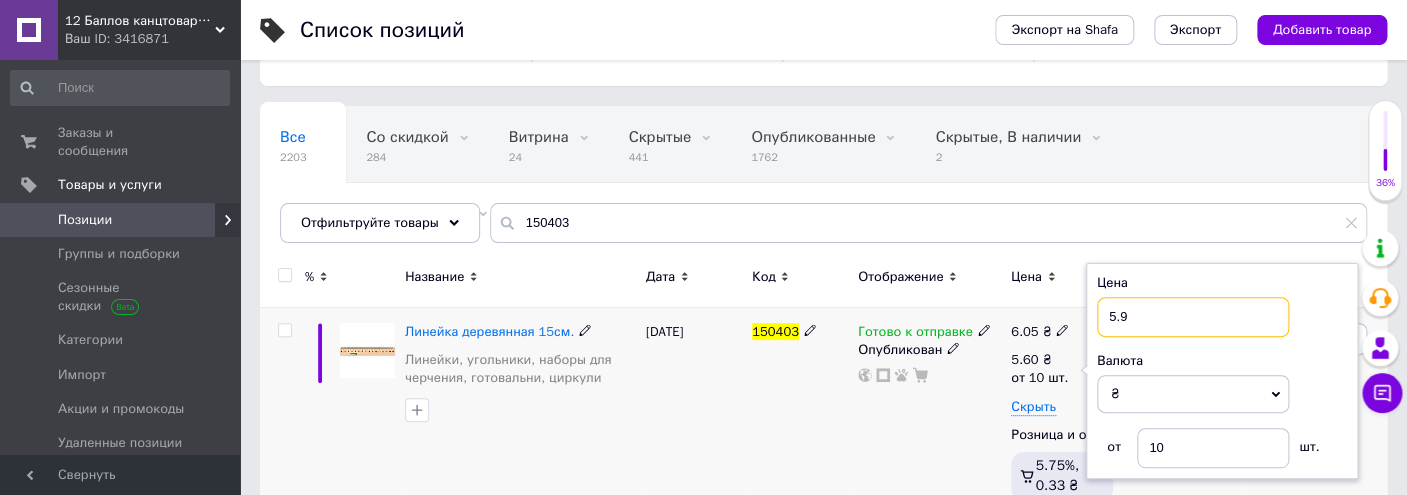 type on "5.9" 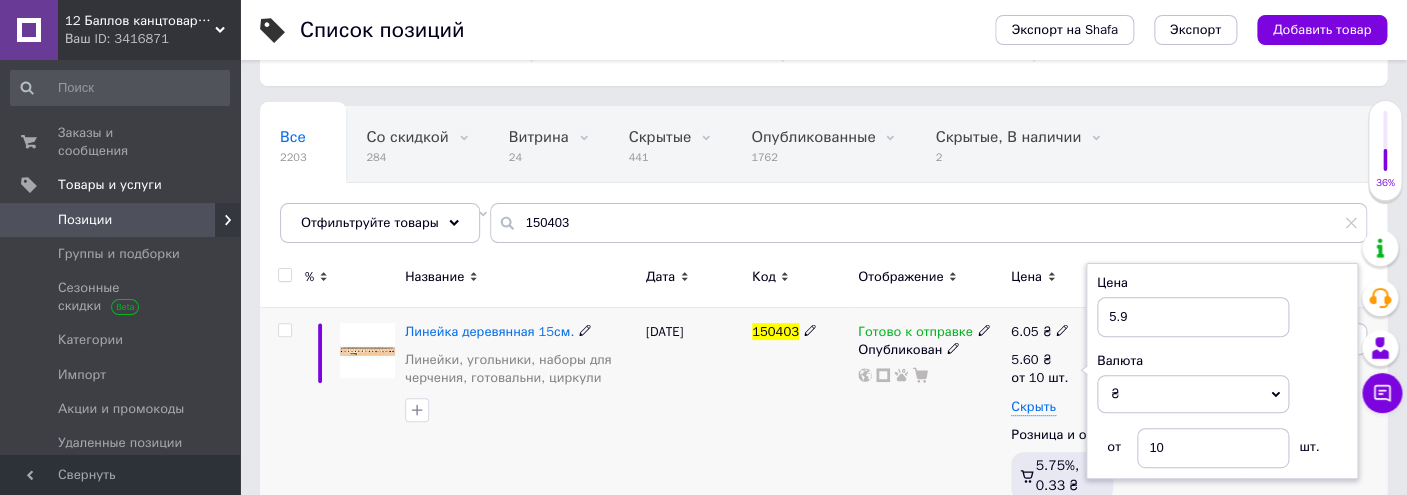 click on "Готово к отправке Опубликован" at bounding box center [929, 415] 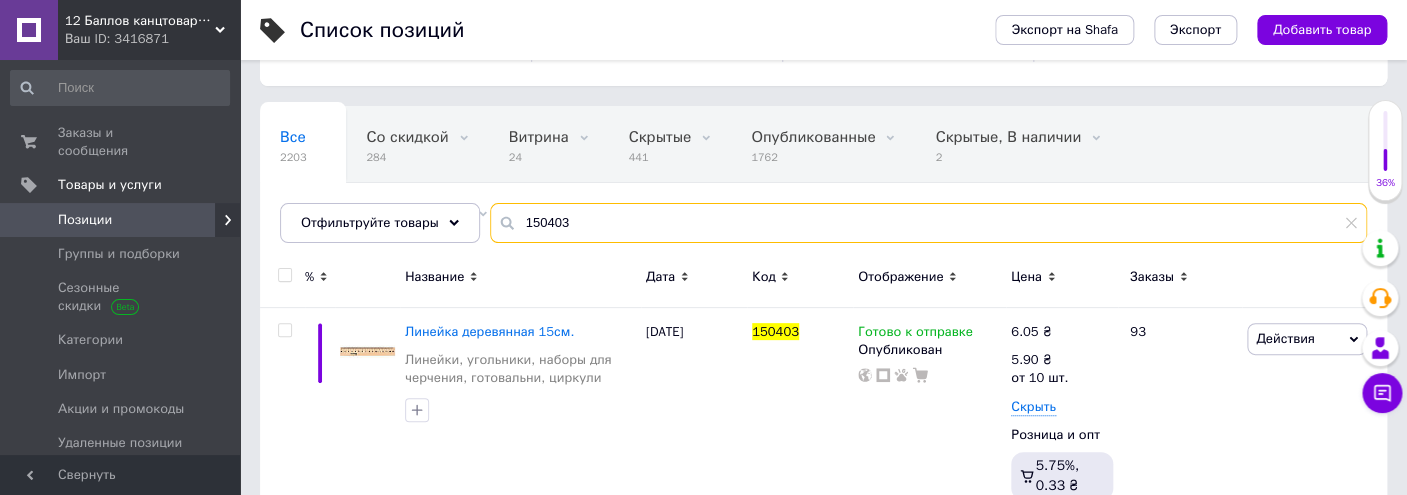 drag, startPoint x: 610, startPoint y: 218, endPoint x: 414, endPoint y: 201, distance: 196.73587 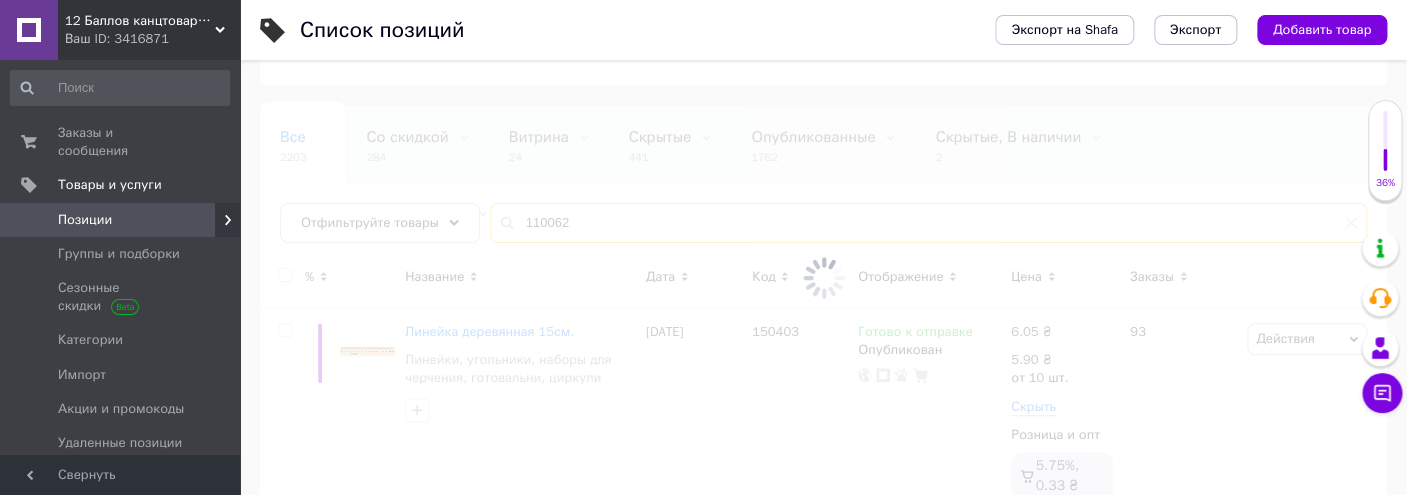 type on "110062" 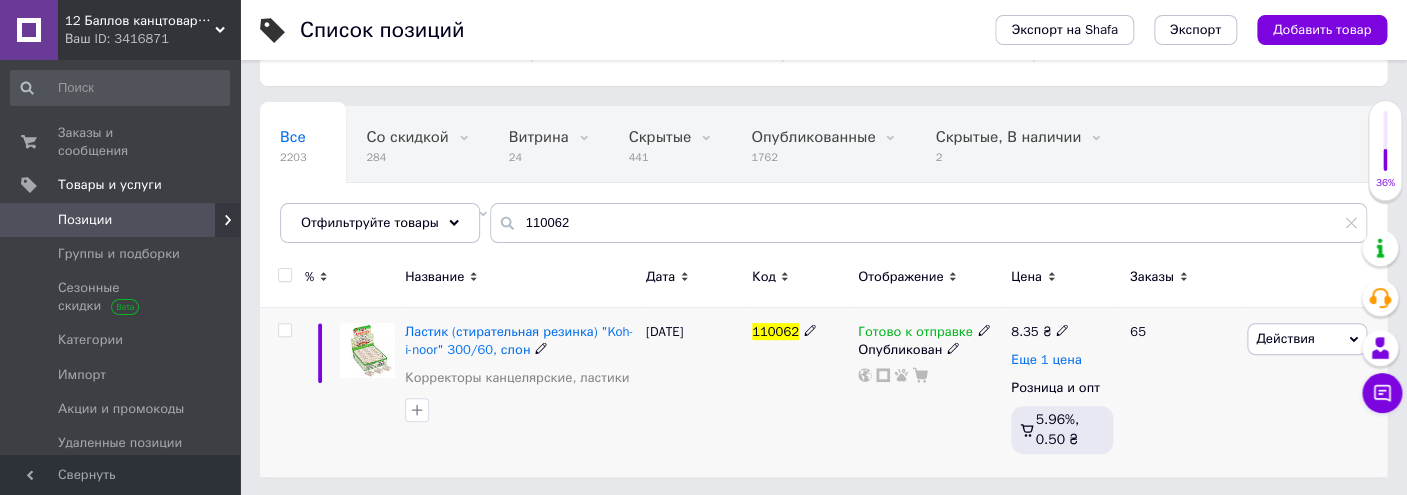 click on "Еще 1 цена" at bounding box center [1046, 360] 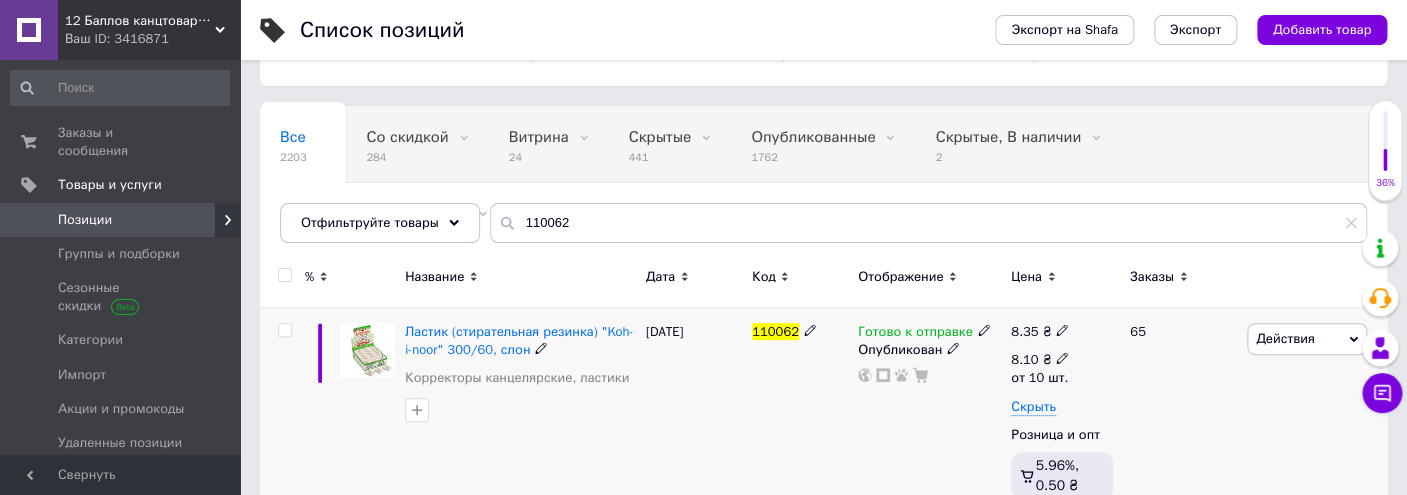 click 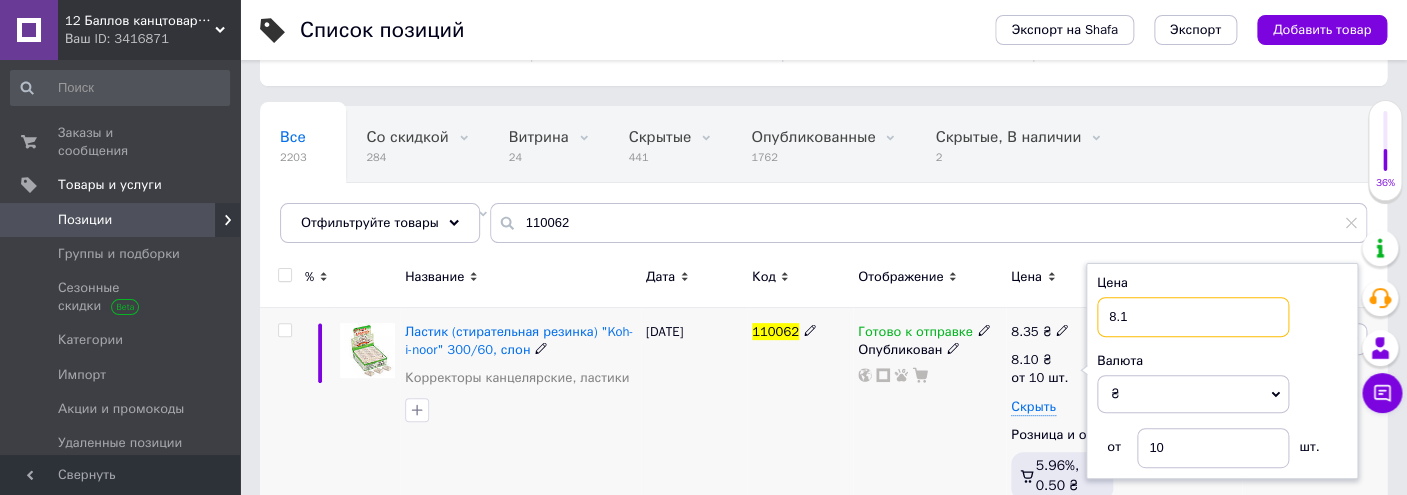 drag, startPoint x: 1136, startPoint y: 309, endPoint x: 884, endPoint y: 347, distance: 254.84897 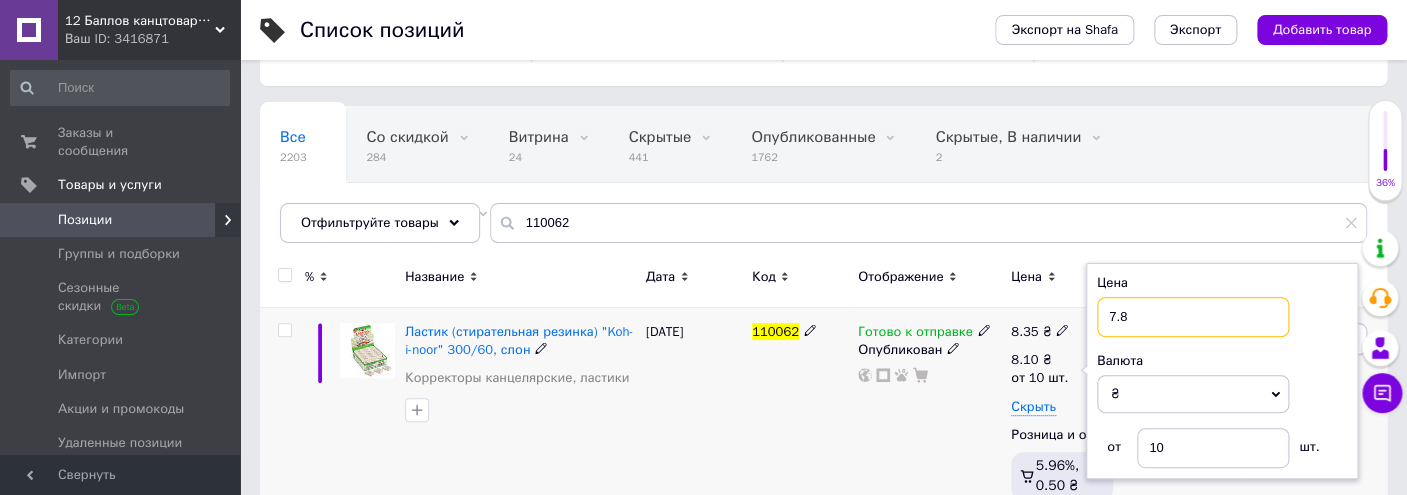 type on "7.8" 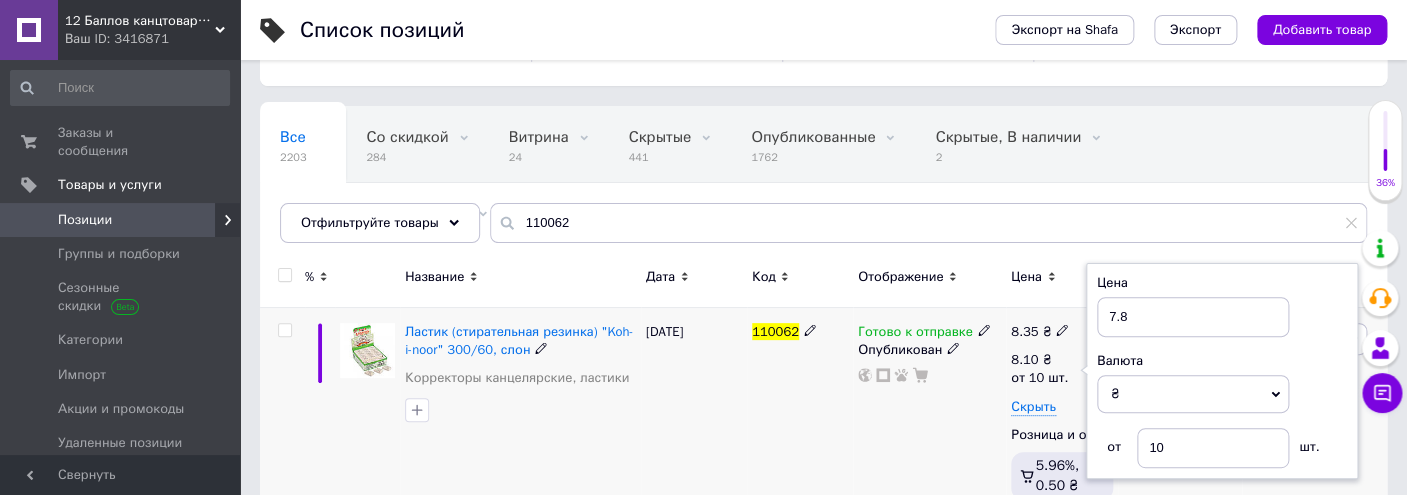 click on "110062" at bounding box center [800, 415] 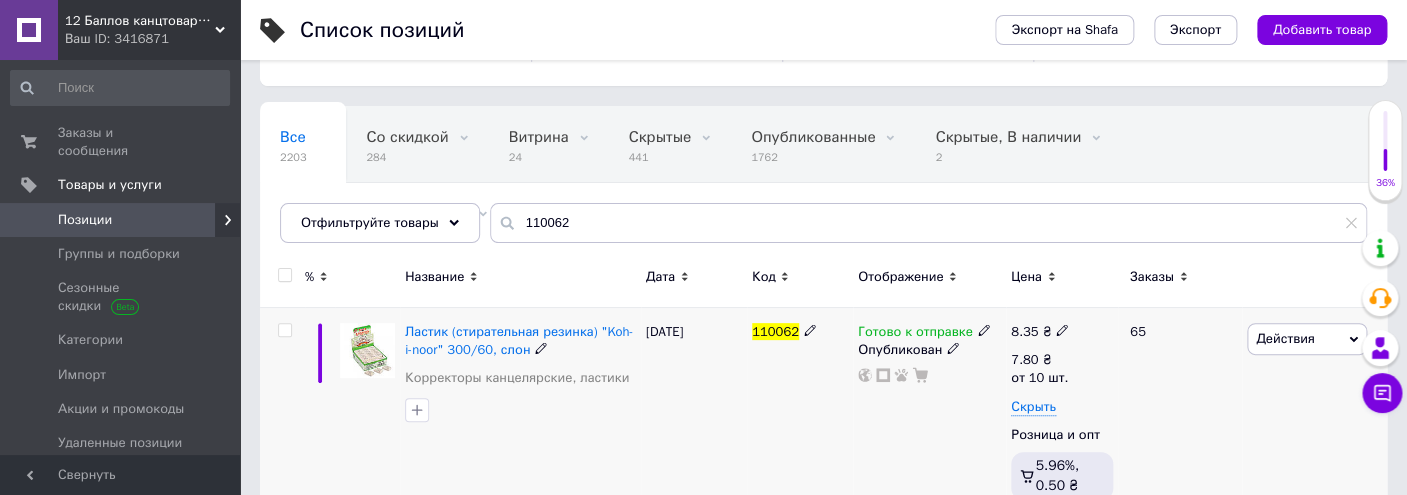 click at bounding box center [1062, 329] 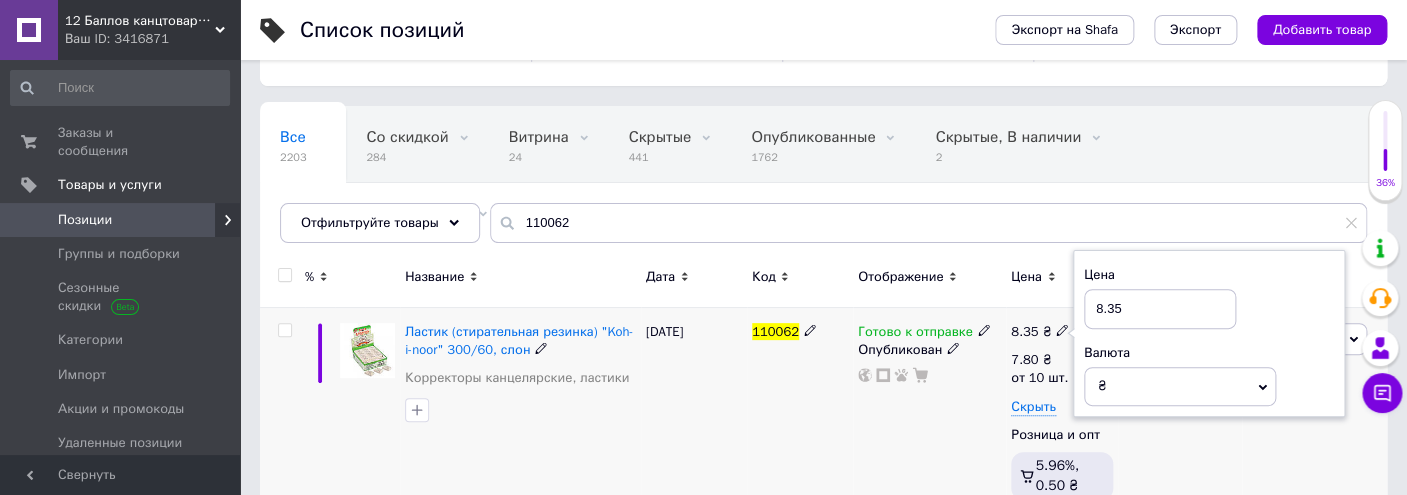 drag, startPoint x: 1161, startPoint y: 305, endPoint x: 856, endPoint y: 353, distance: 308.75394 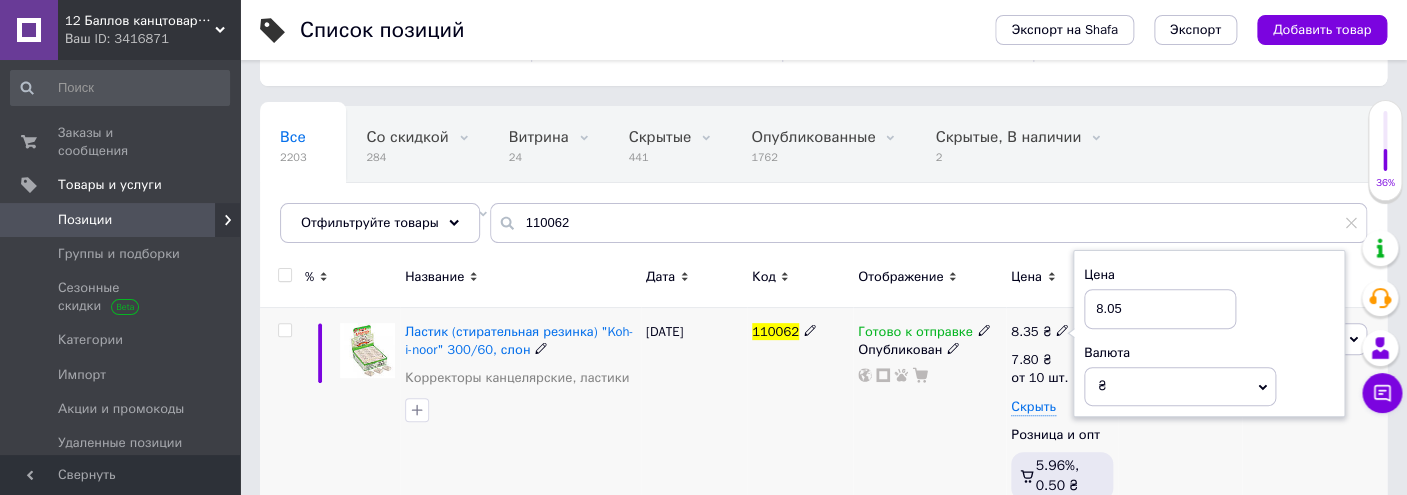 type on "8.05" 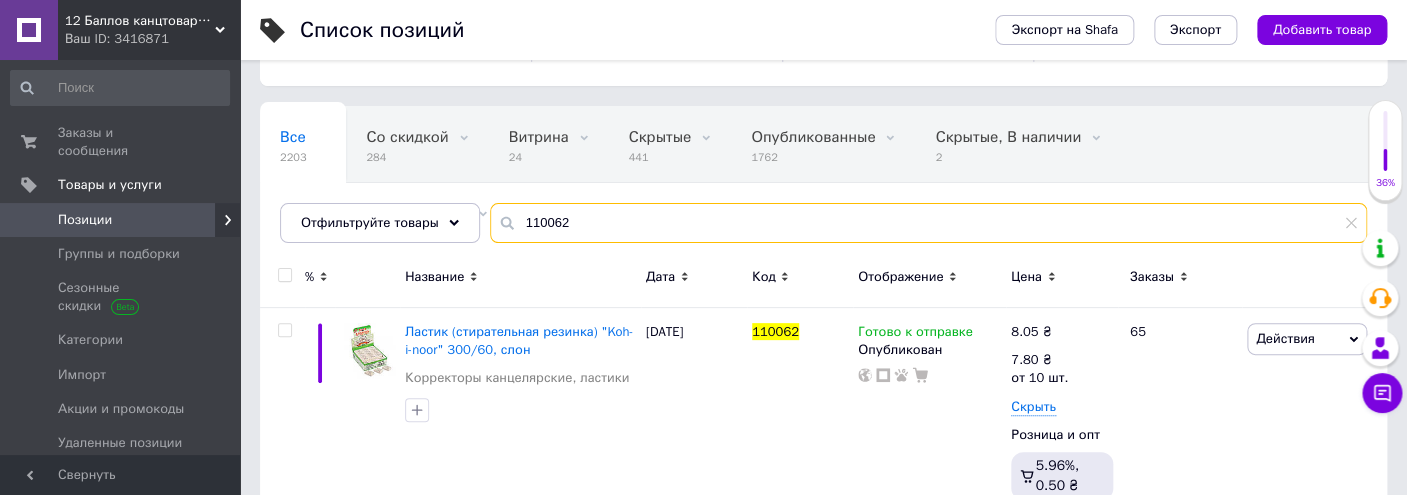 drag, startPoint x: 549, startPoint y: 208, endPoint x: 240, endPoint y: 179, distance: 310.35785 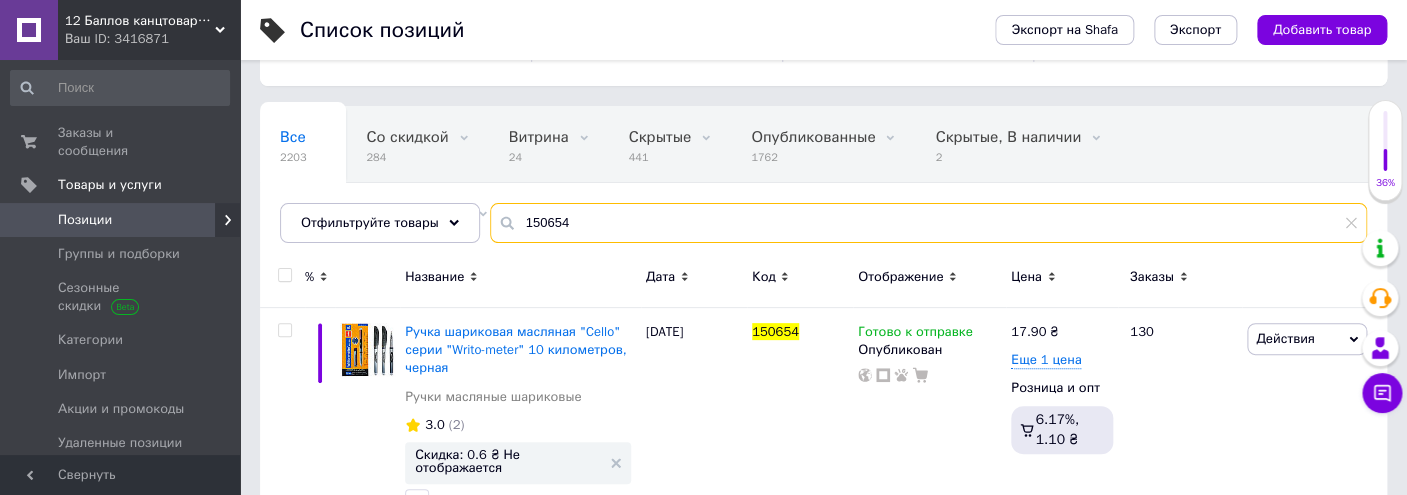 drag, startPoint x: 602, startPoint y: 224, endPoint x: 338, endPoint y: 207, distance: 264.54678 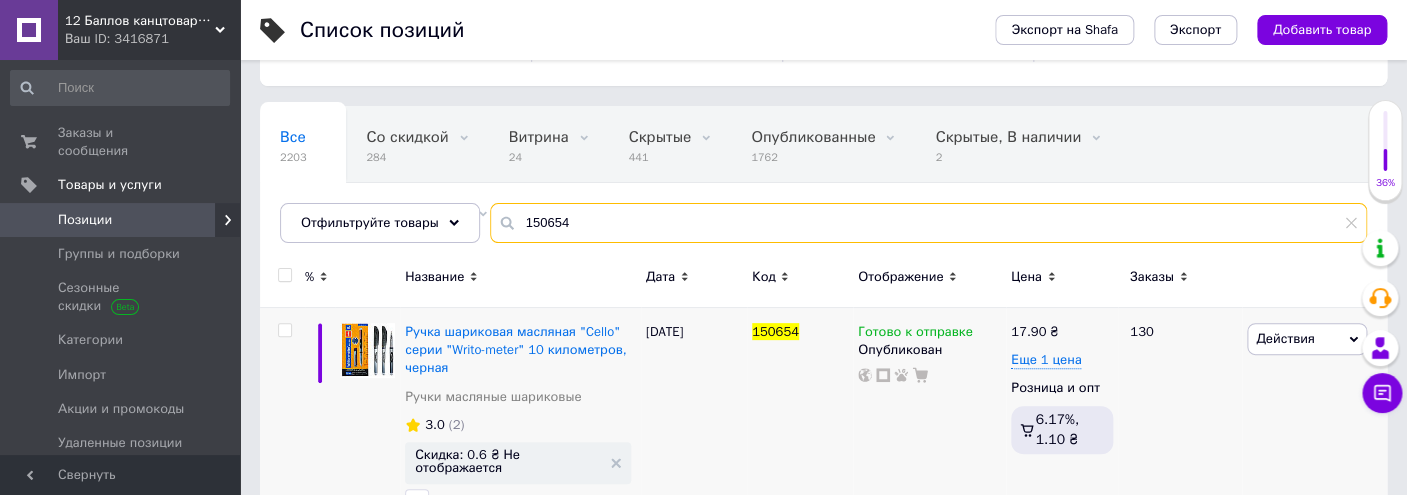 paste on "А108517" 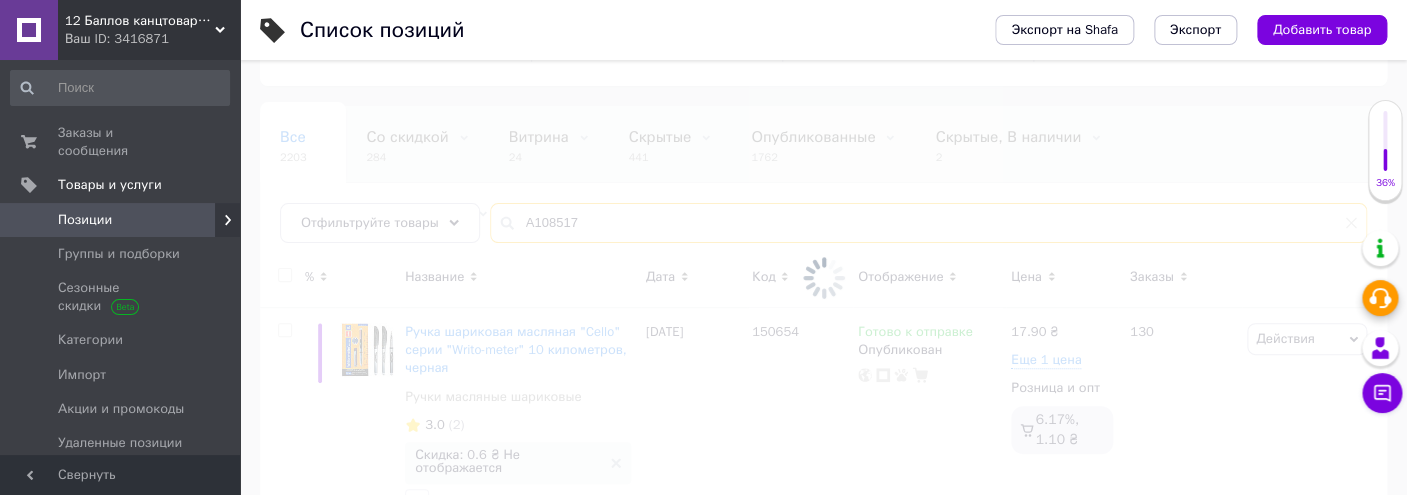 type on "А108517" 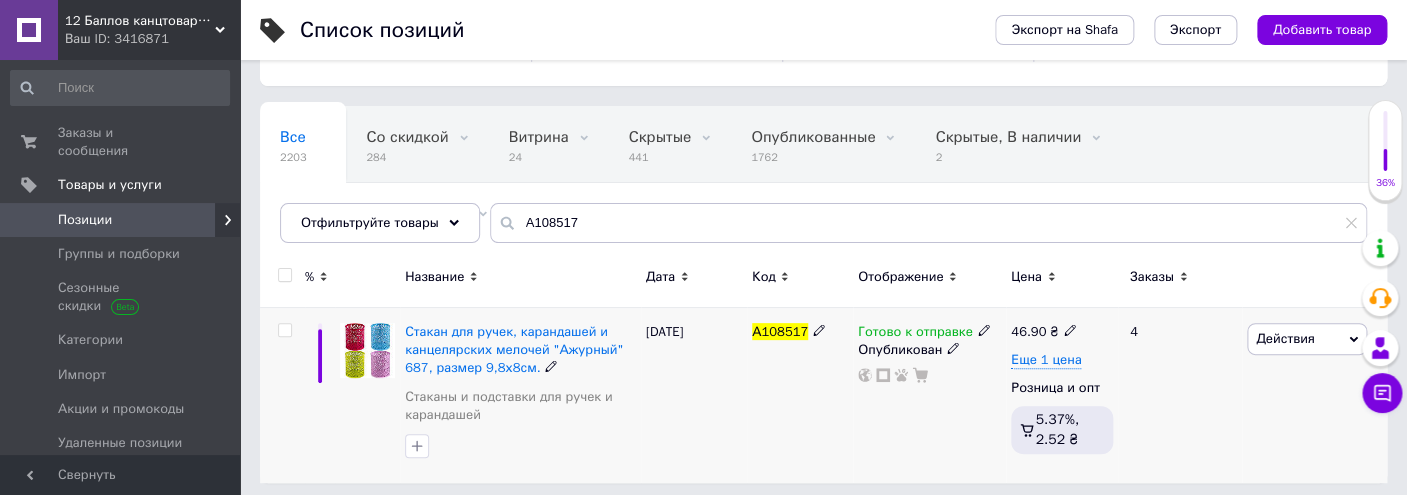 click 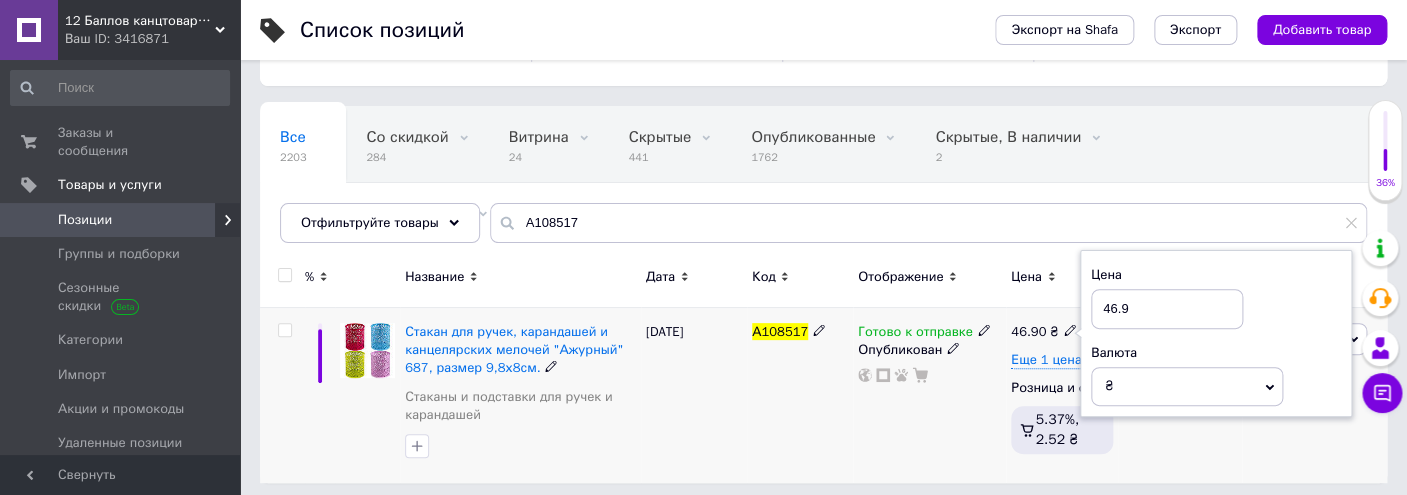 drag, startPoint x: 1165, startPoint y: 309, endPoint x: 938, endPoint y: 304, distance: 227.05505 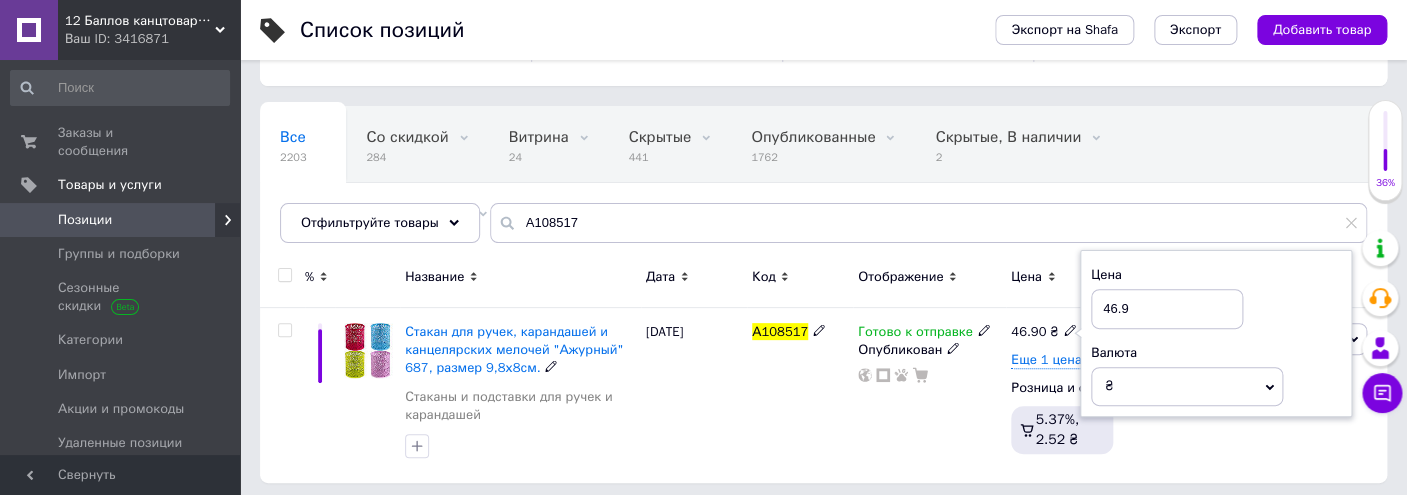 click on "46.9" at bounding box center (1167, 309) 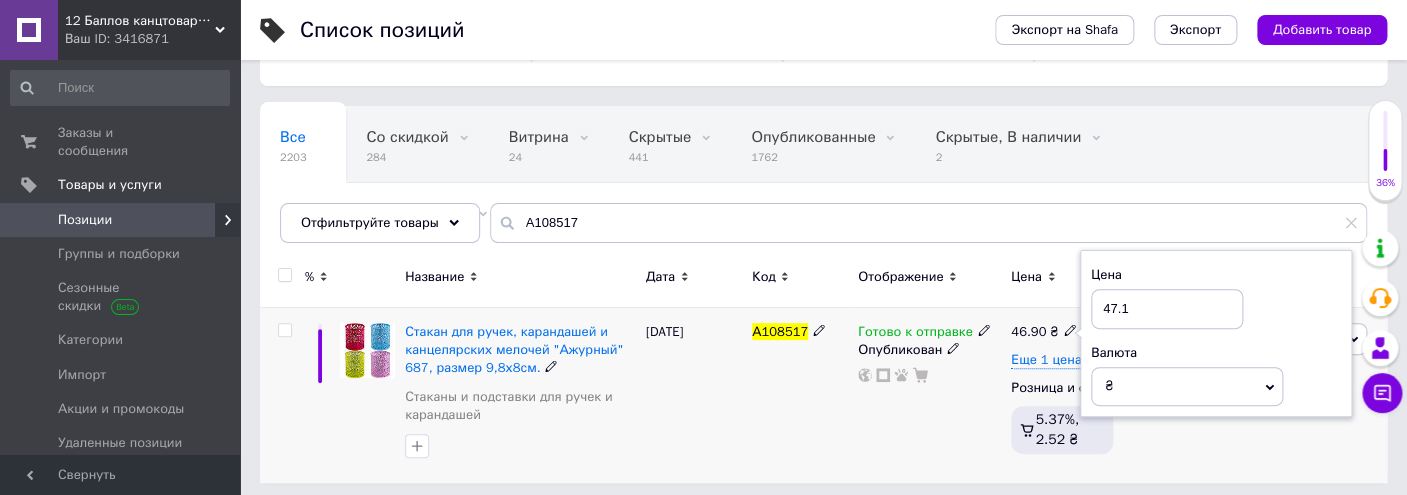 type on "47.1" 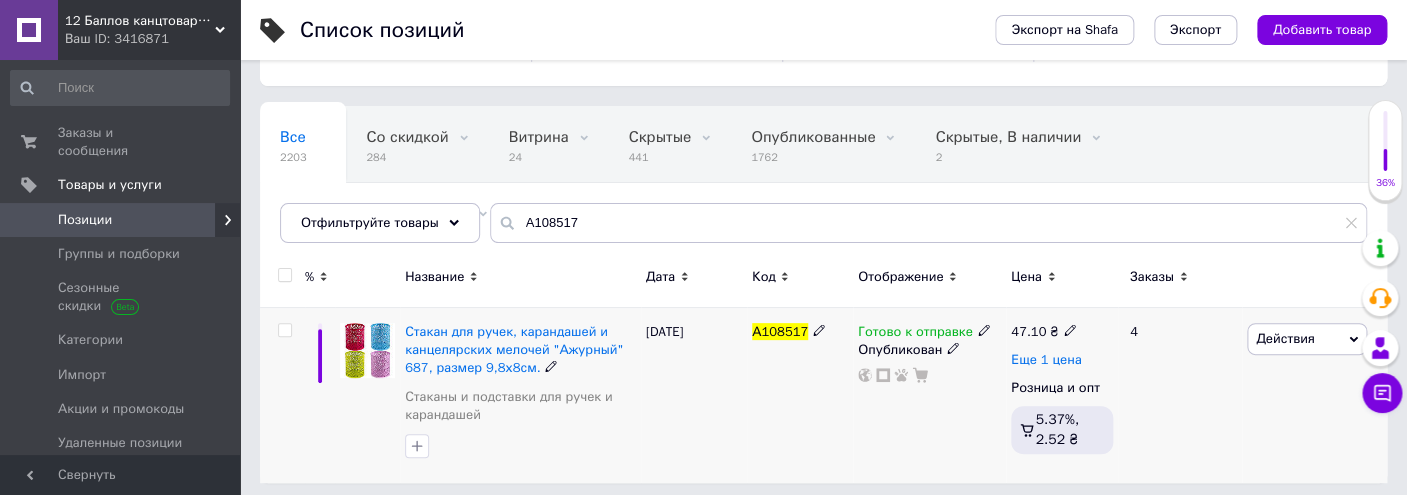 click on "Еще 1 цена" at bounding box center (1046, 360) 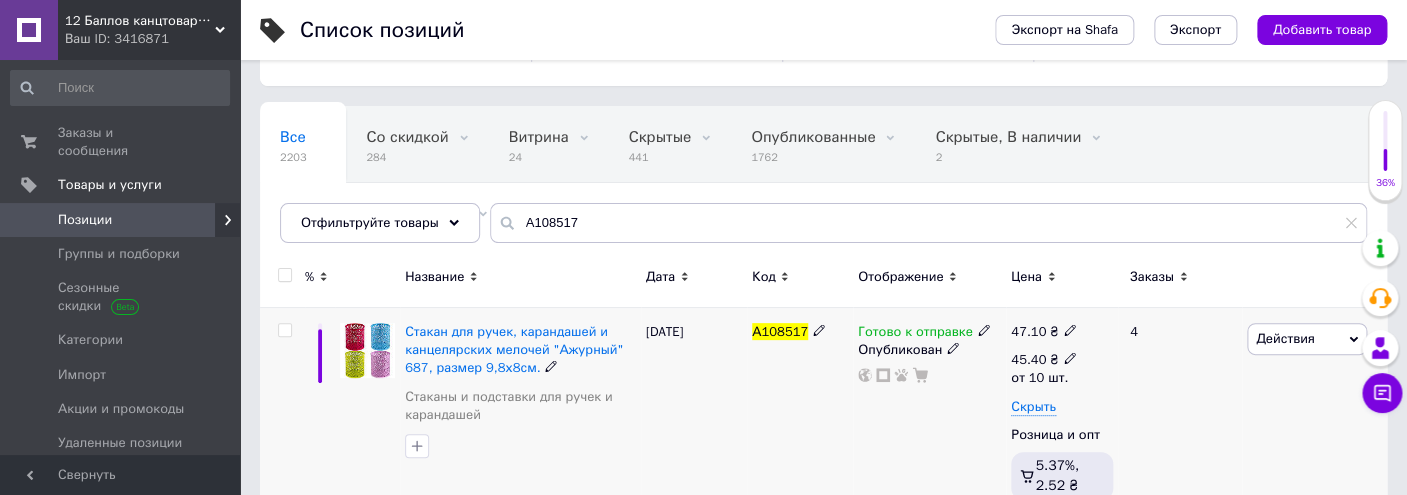 click 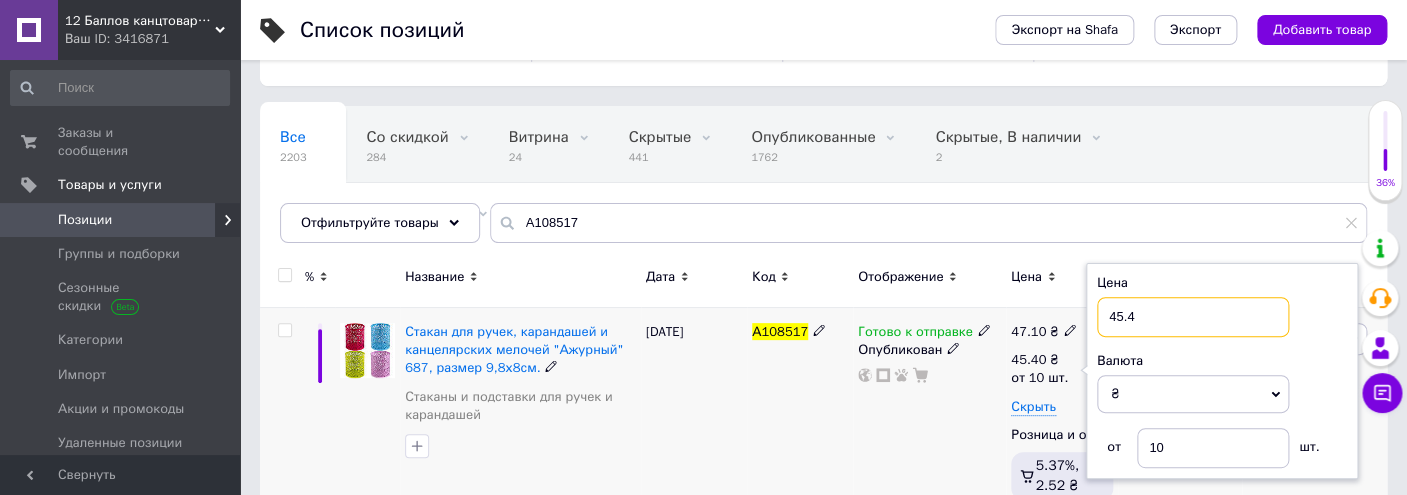 drag, startPoint x: 1135, startPoint y: 312, endPoint x: 860, endPoint y: 338, distance: 276.22635 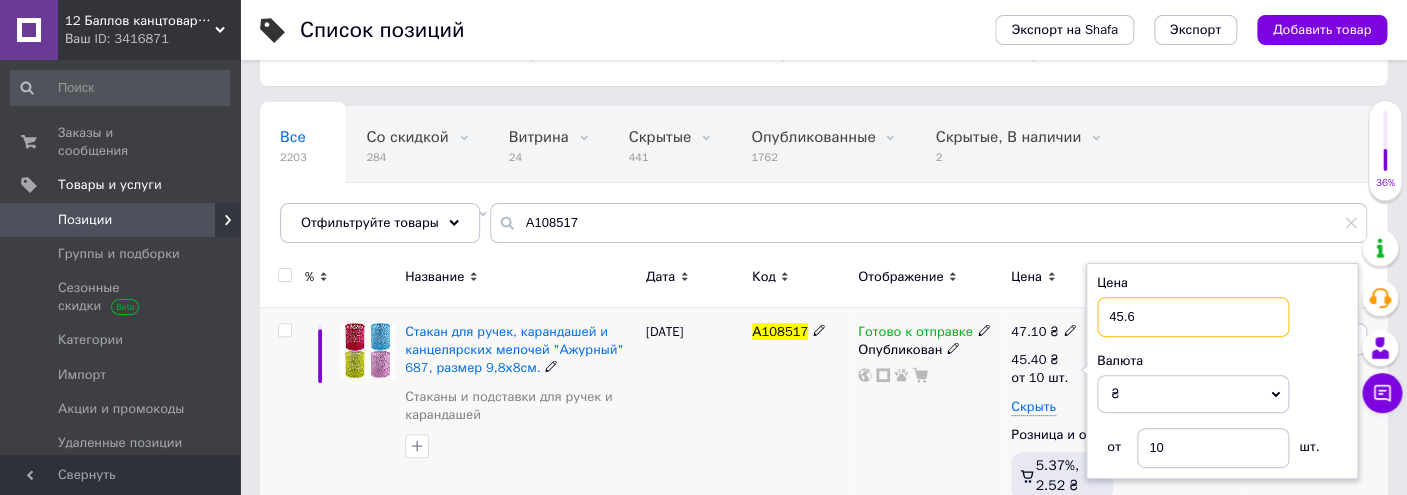 type on "45.6" 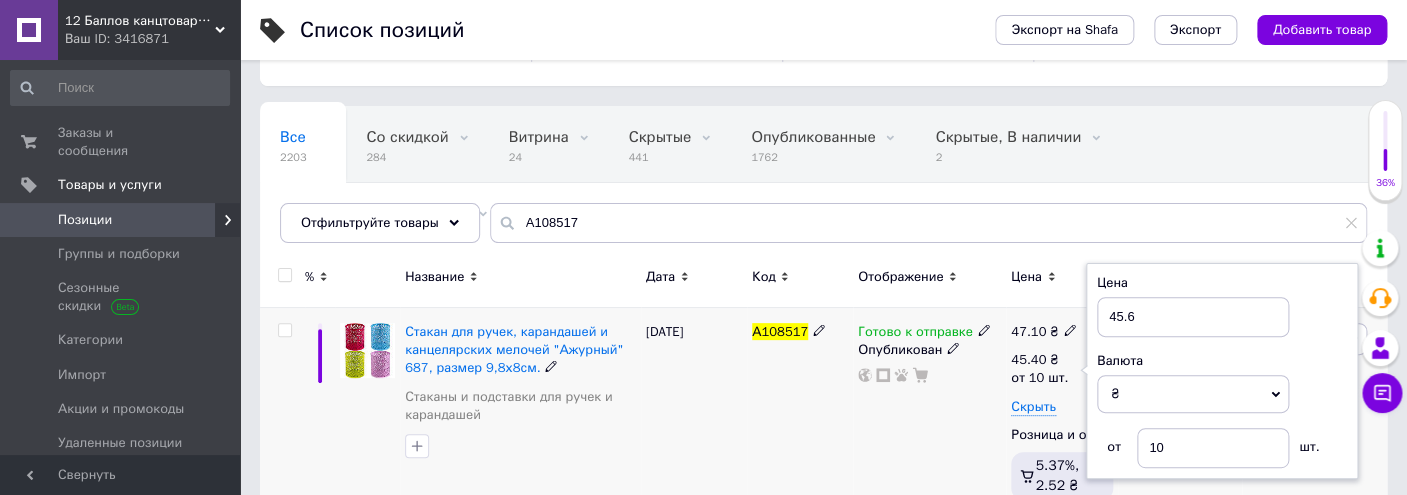 click on "А108517" at bounding box center [800, 415] 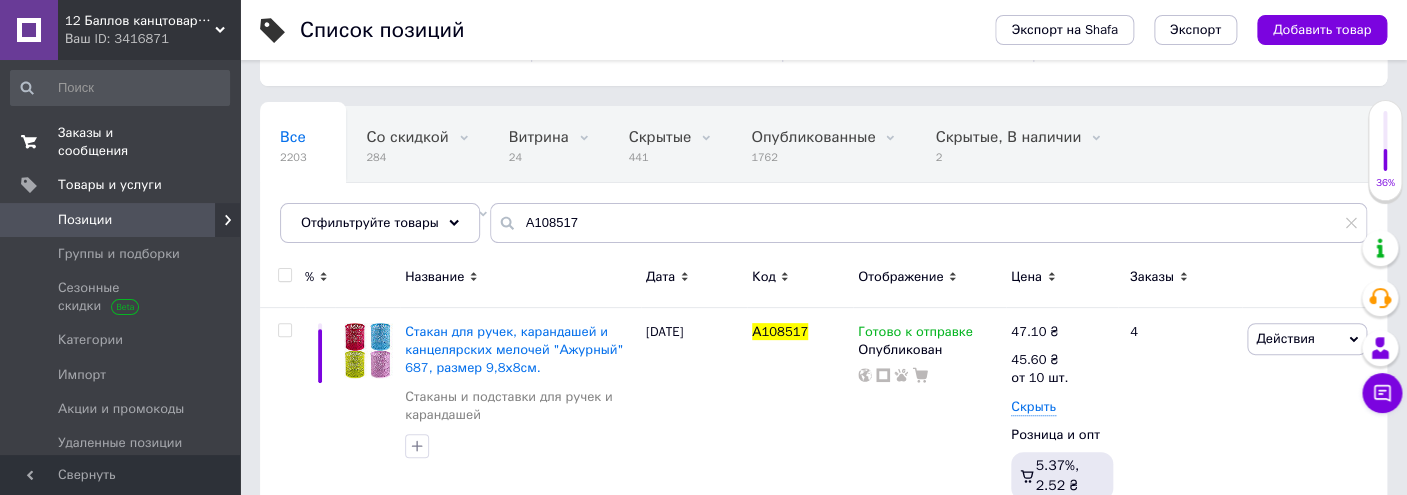 click on "Заказы и сообщения" at bounding box center (121, 142) 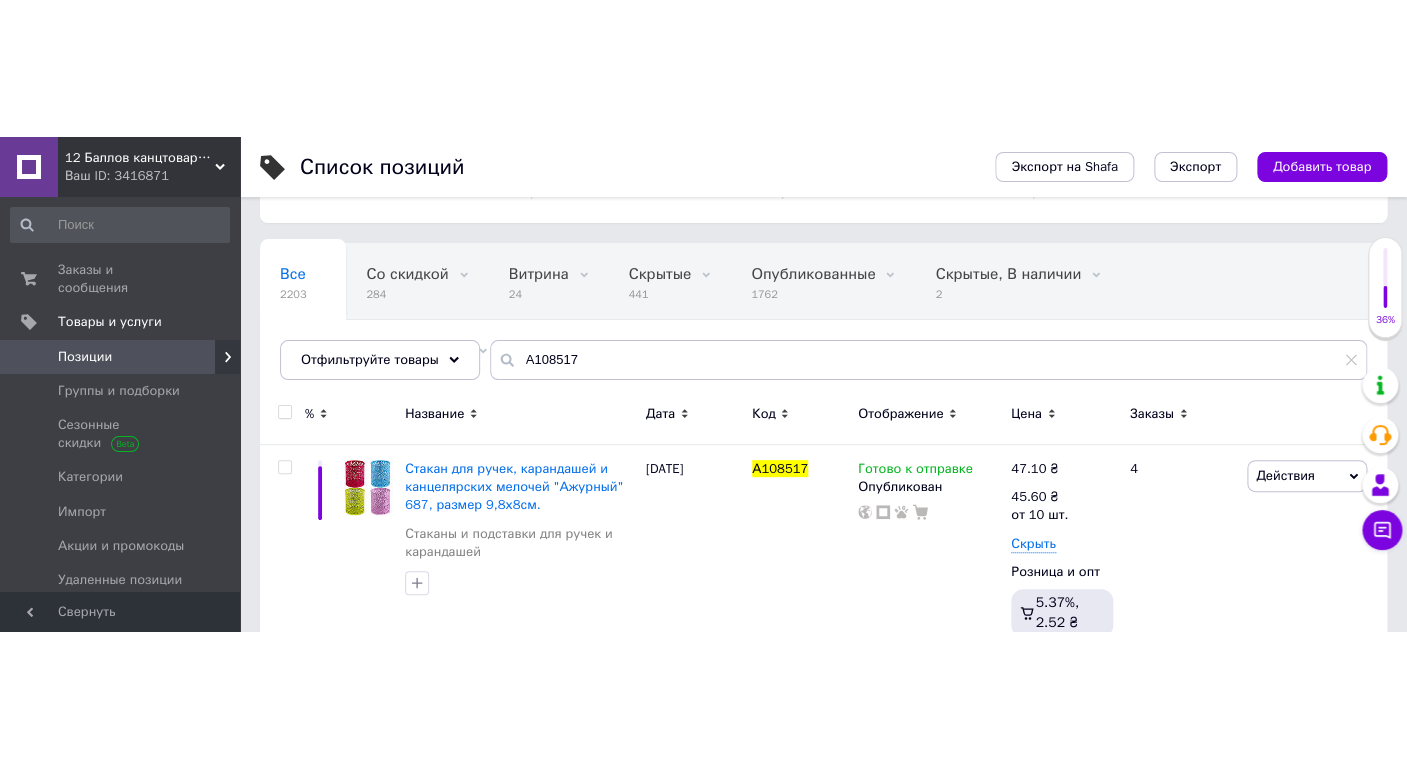 scroll, scrollTop: 0, scrollLeft: 0, axis: both 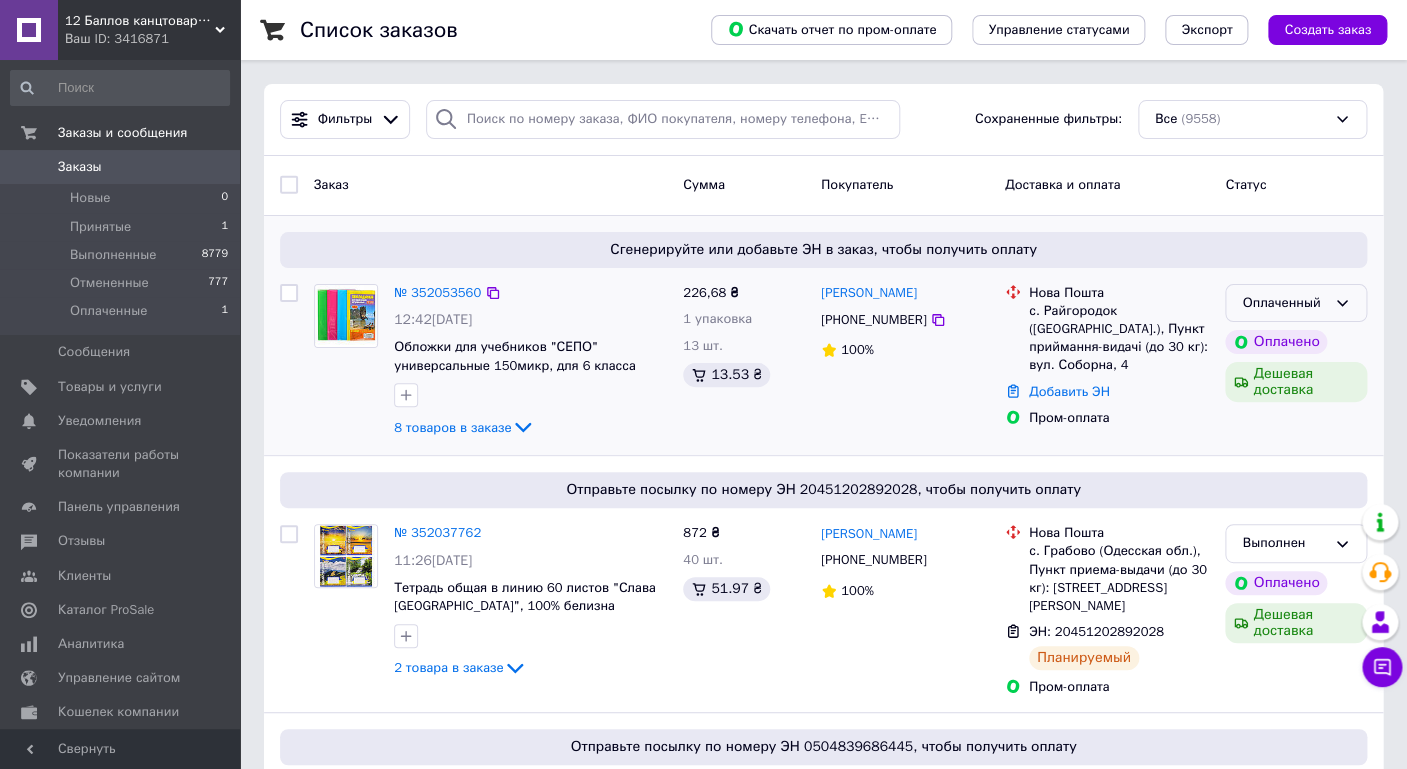 drag, startPoint x: 1264, startPoint y: 304, endPoint x: 1279, endPoint y: 320, distance: 21.931713 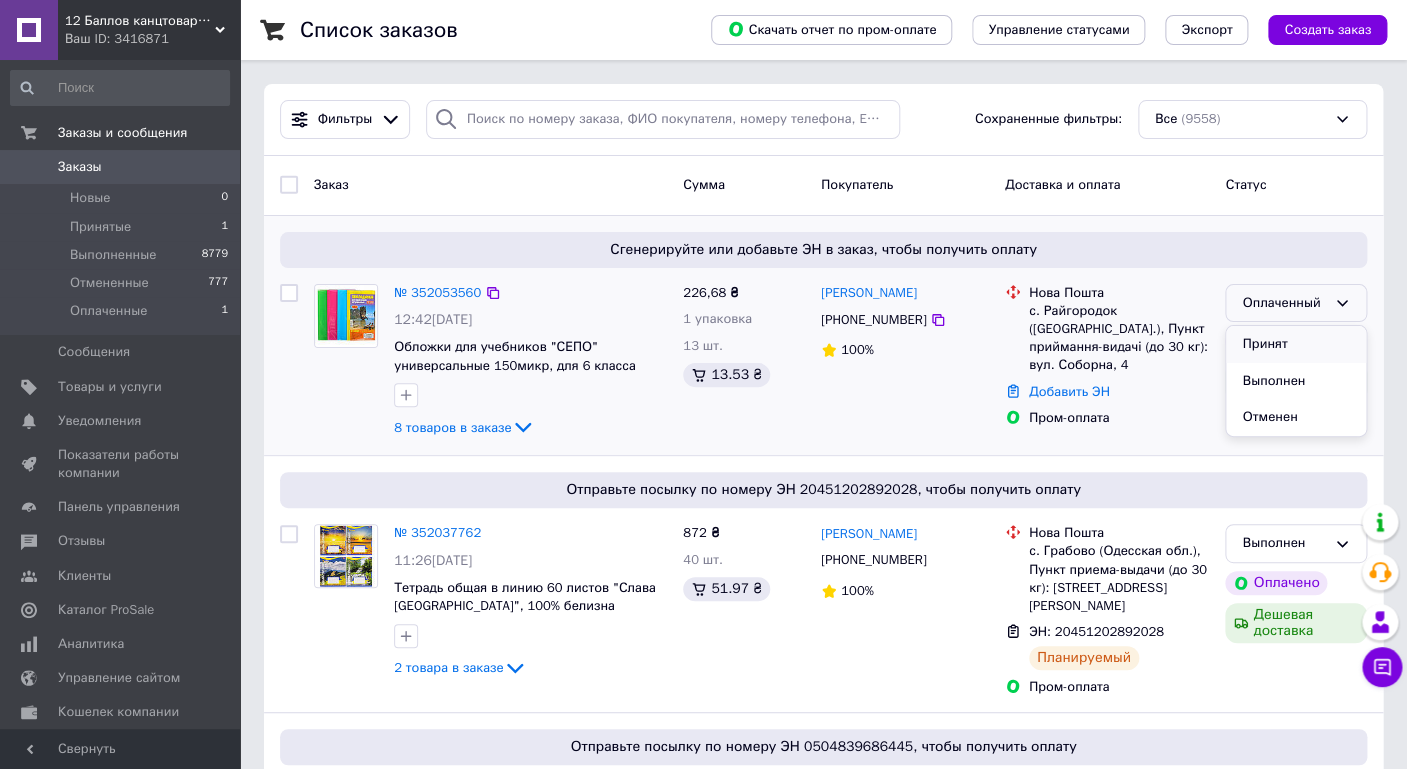 click on "Принят" at bounding box center [1296, 344] 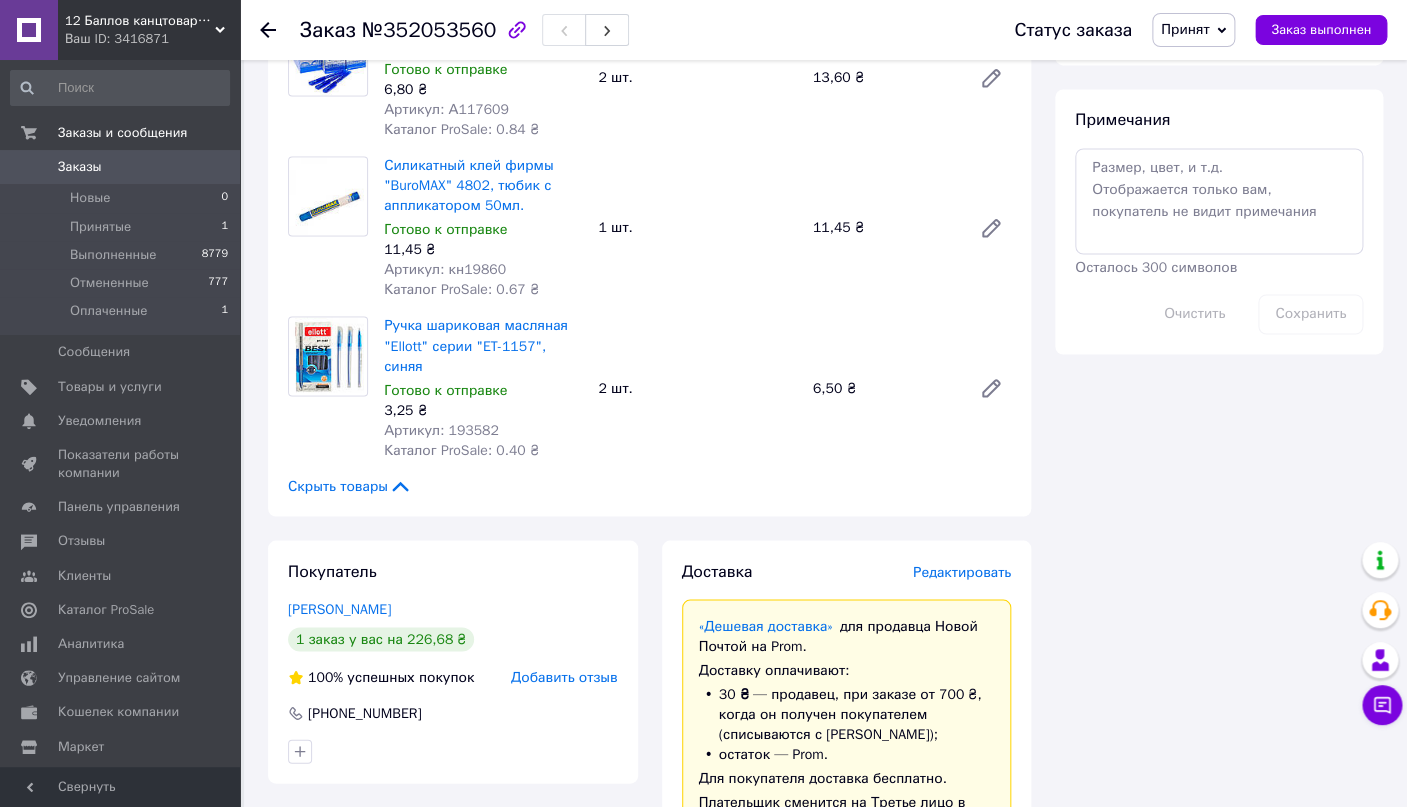 scroll, scrollTop: 1584, scrollLeft: 0, axis: vertical 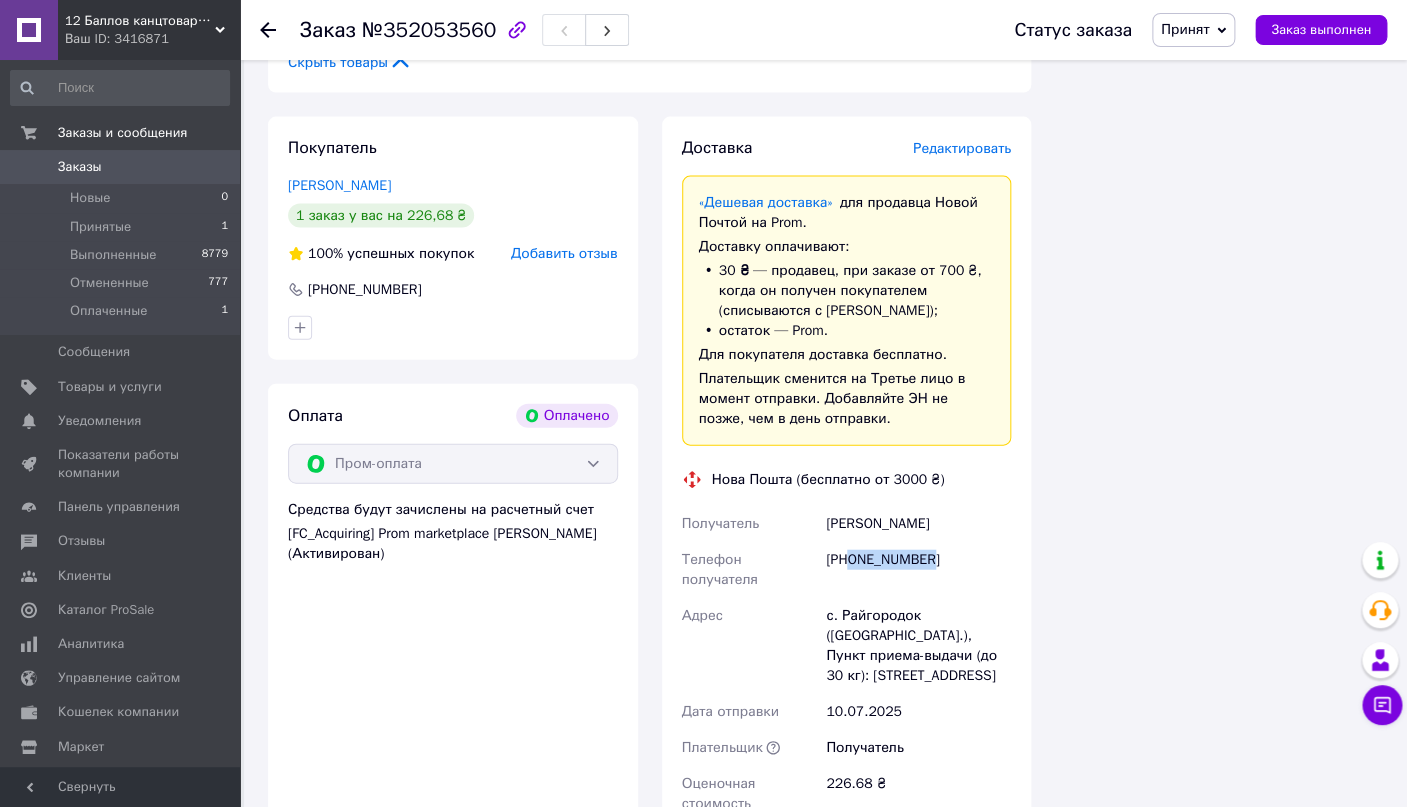 drag, startPoint x: 941, startPoint y: 548, endPoint x: 850, endPoint y: 547, distance: 91.00549 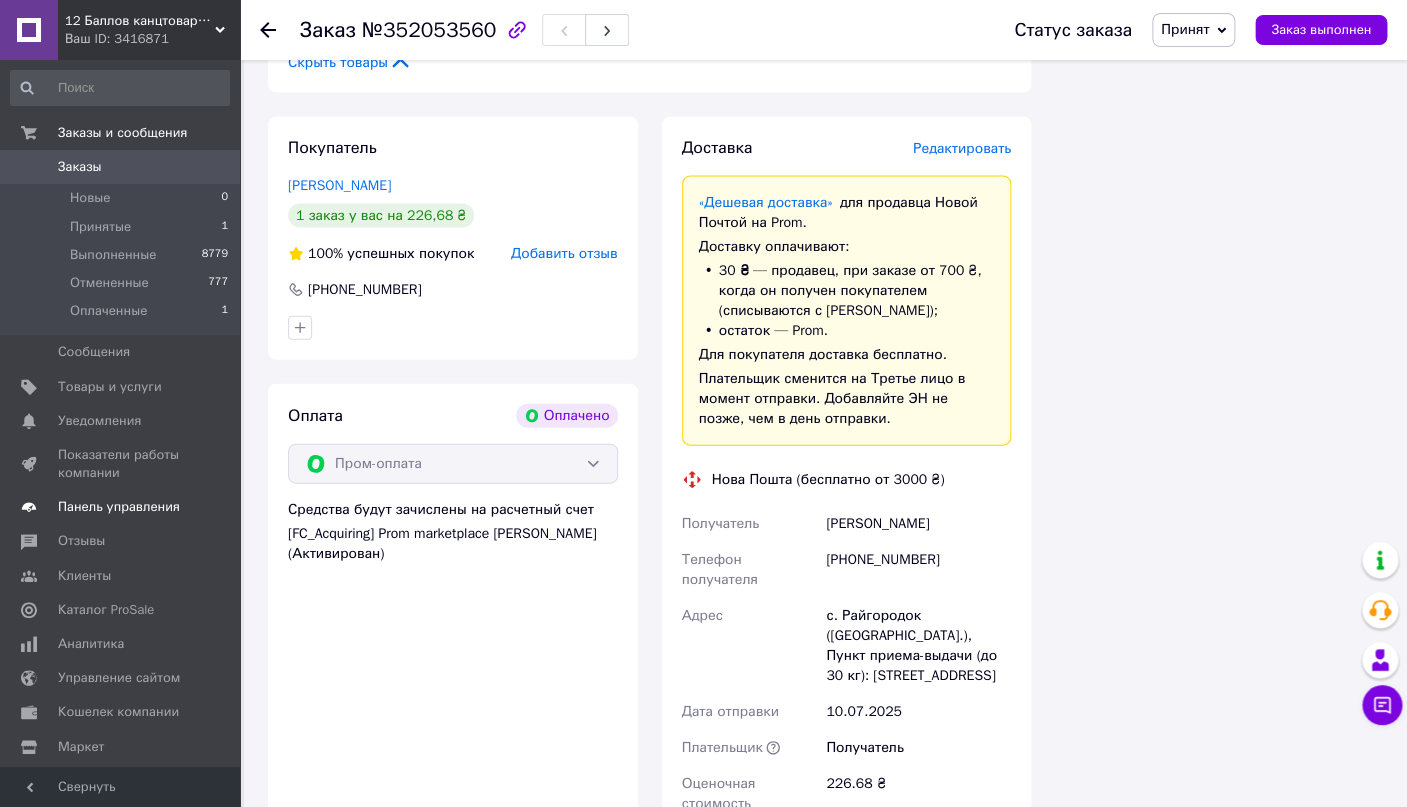 click on "Панель управления" at bounding box center [119, 507] 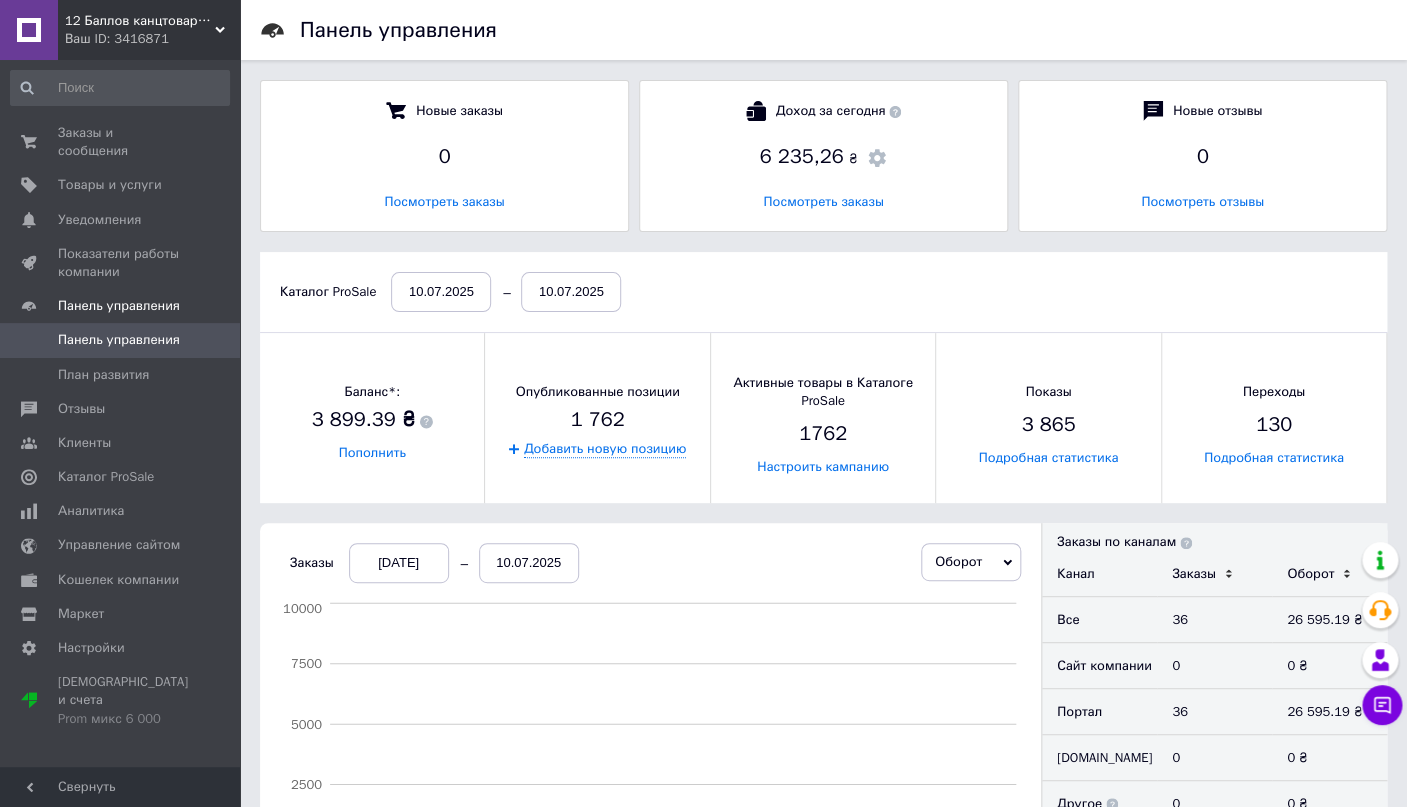 scroll, scrollTop: 10, scrollLeft: 10, axis: both 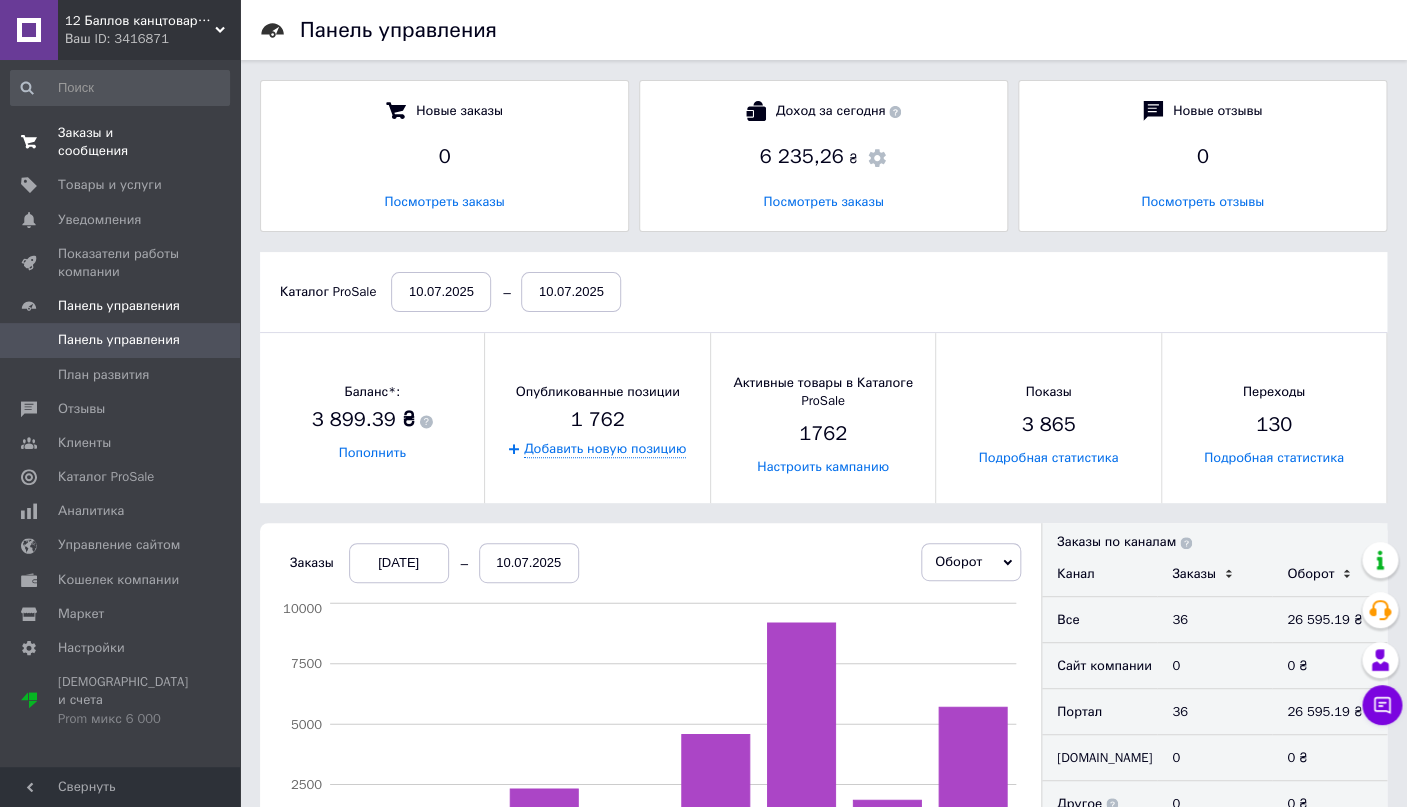 click on "Заказы и сообщения" at bounding box center (121, 142) 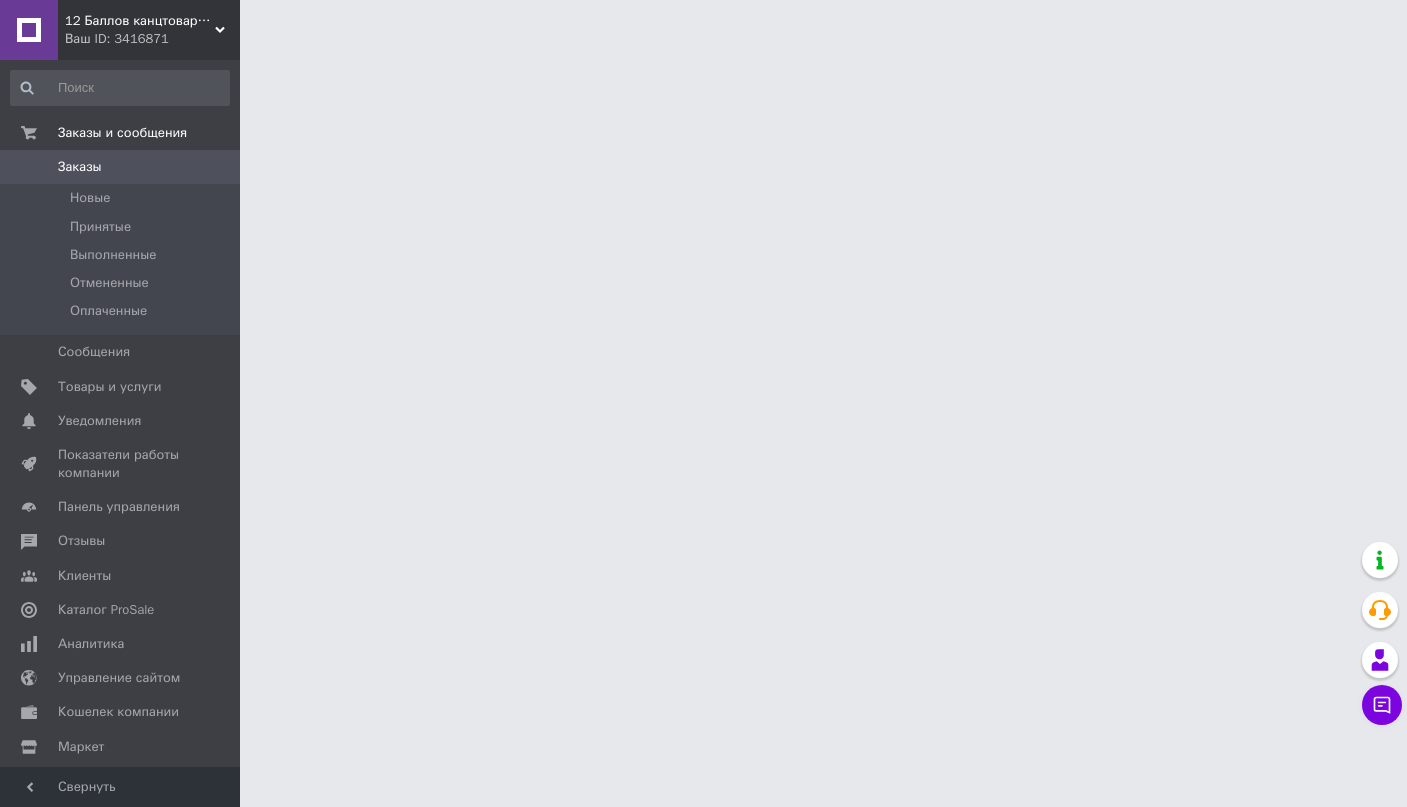 scroll, scrollTop: 0, scrollLeft: 0, axis: both 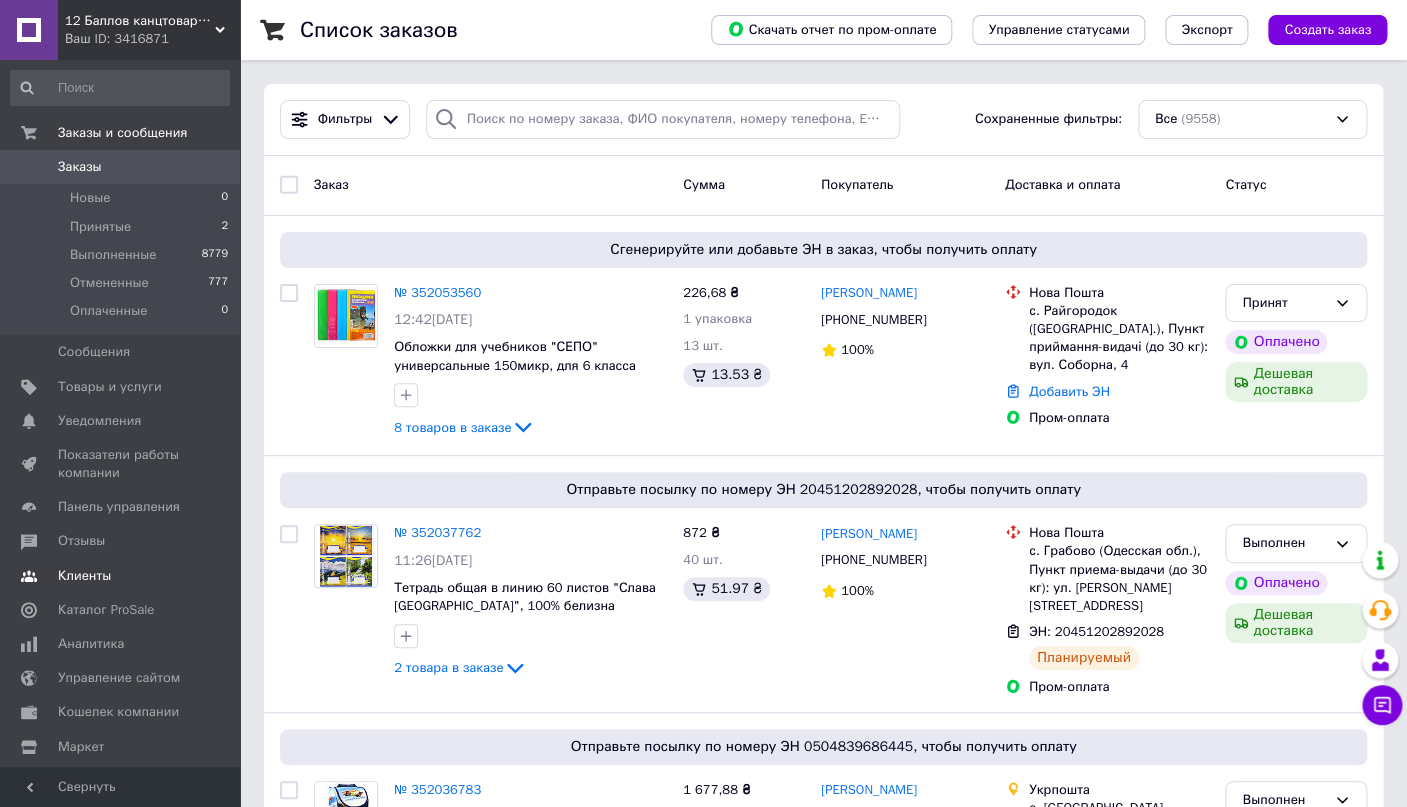 click on "Клиенты" at bounding box center (84, 576) 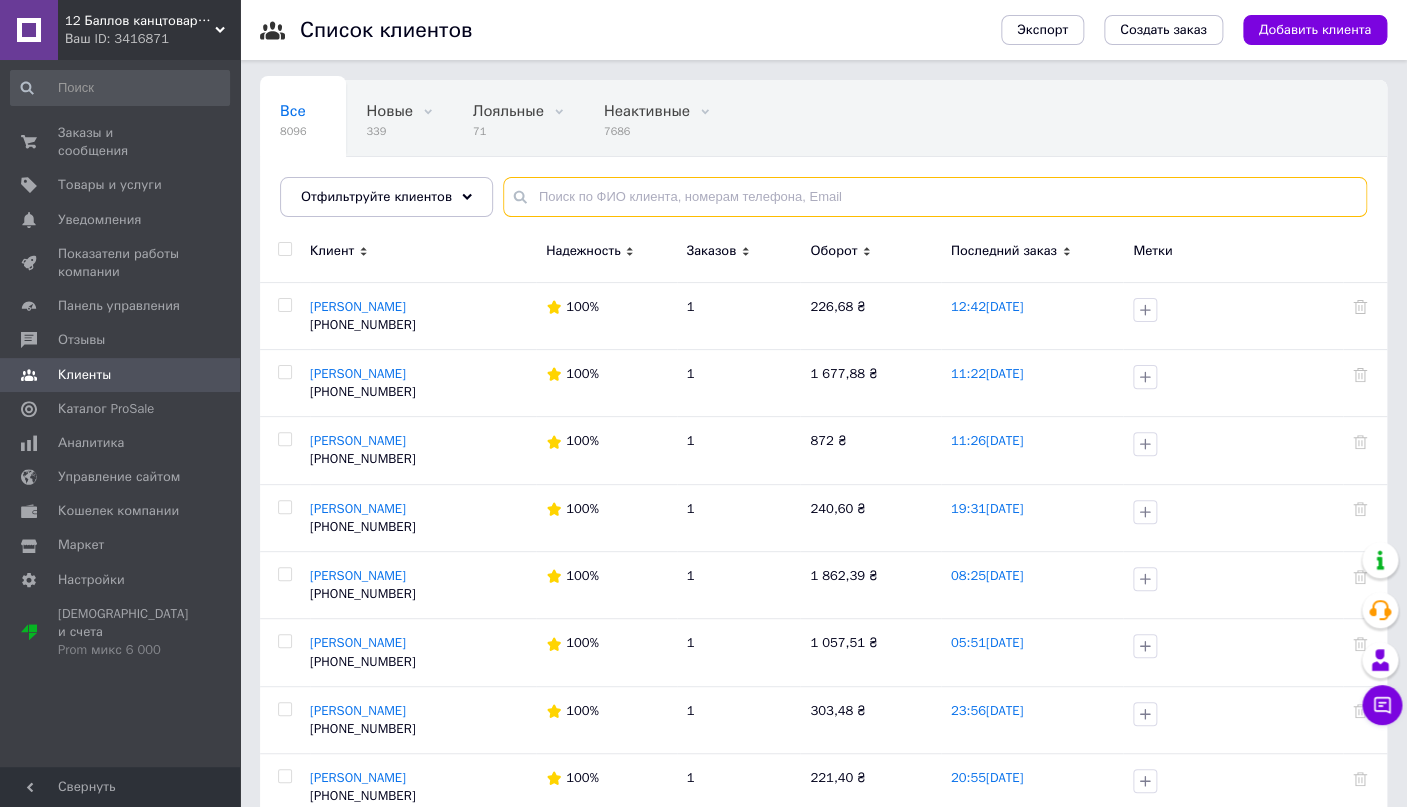 click at bounding box center [935, 197] 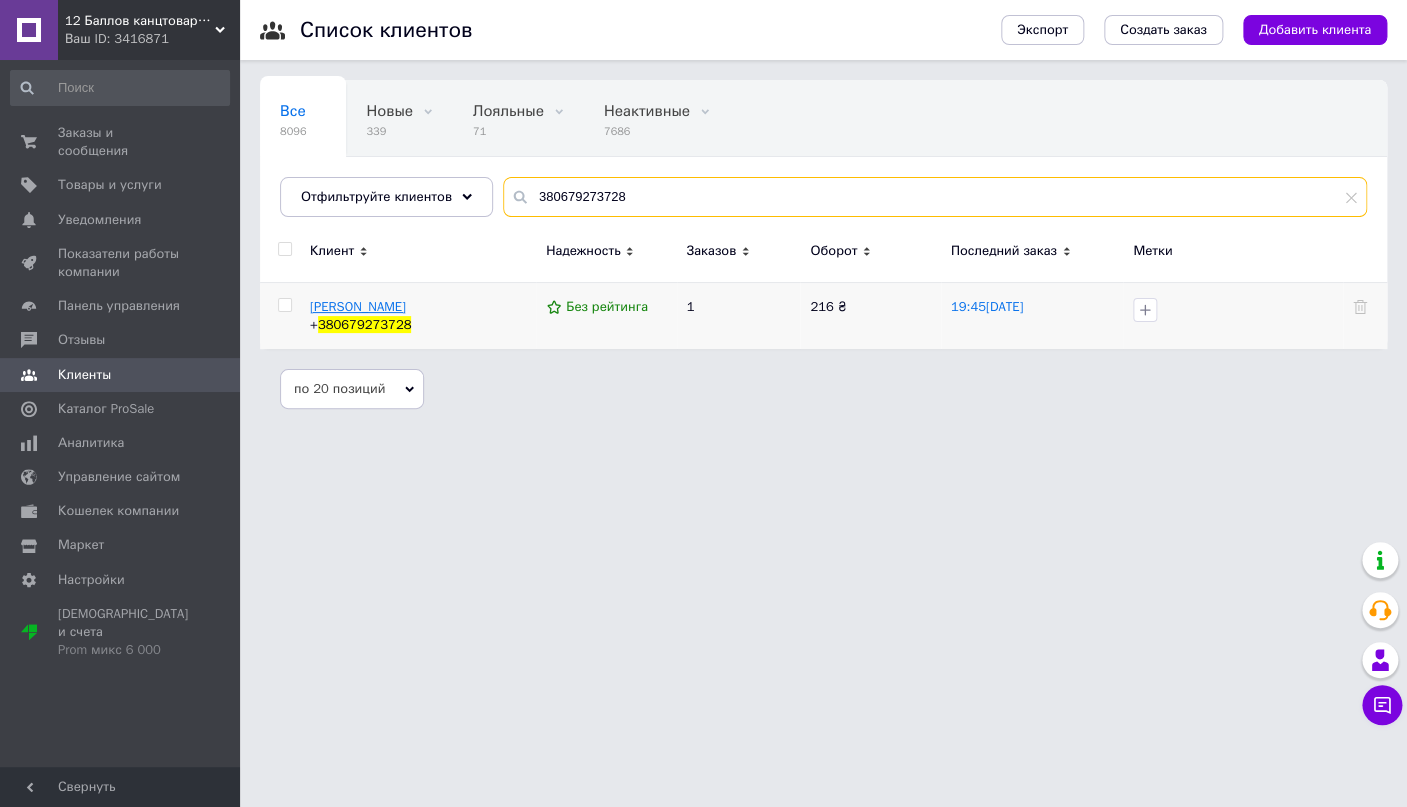 type on "380679273728" 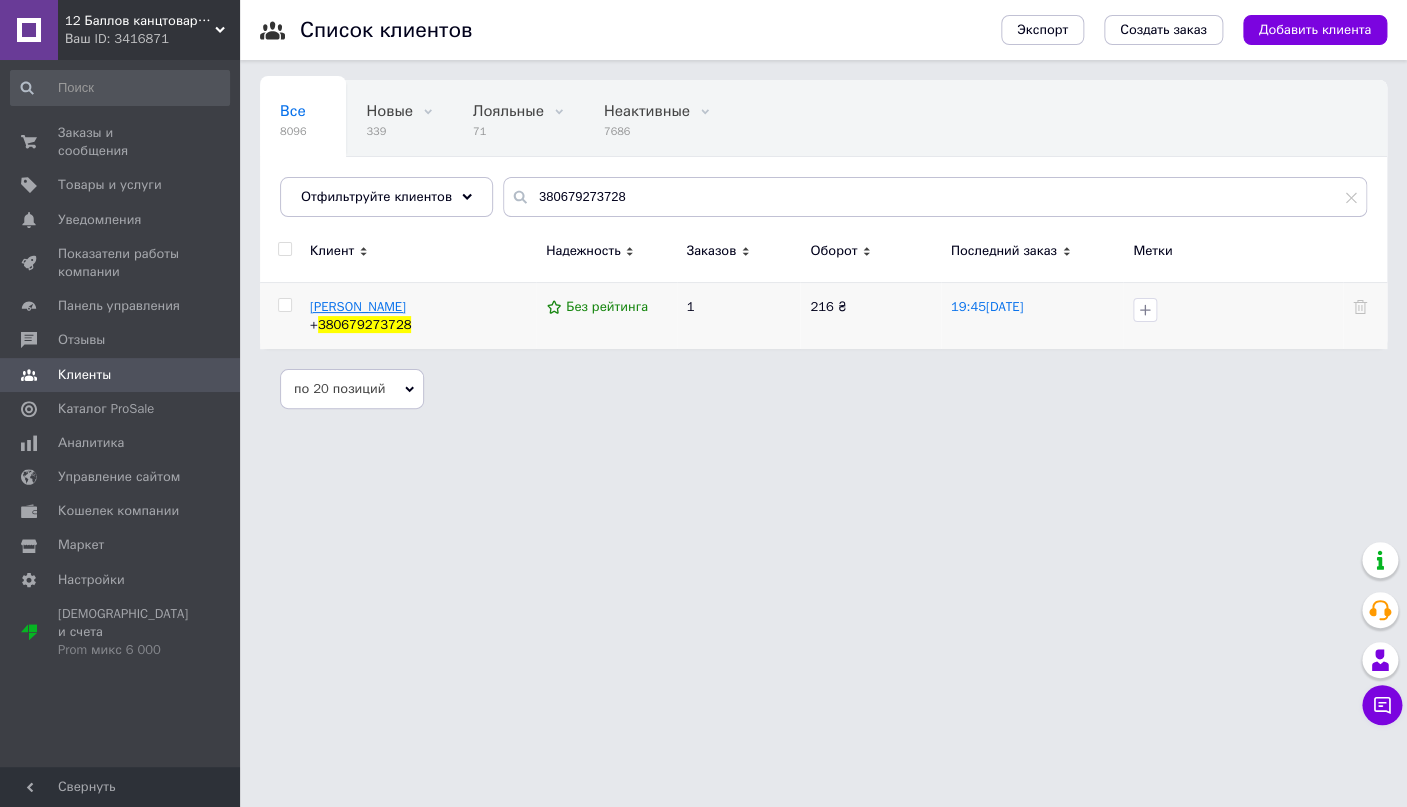 click on "Датченко  Тетяна" at bounding box center (358, 306) 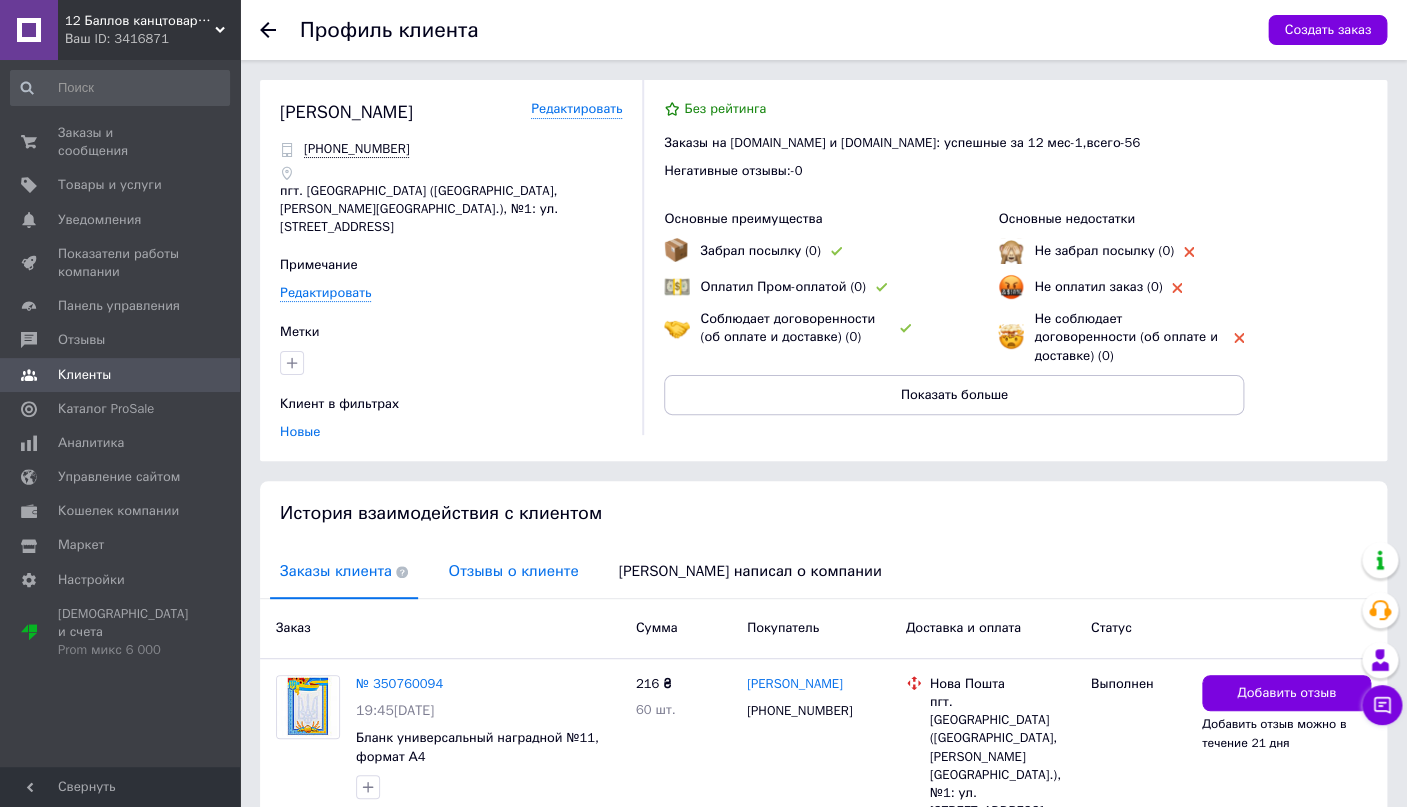 scroll, scrollTop: 117, scrollLeft: 0, axis: vertical 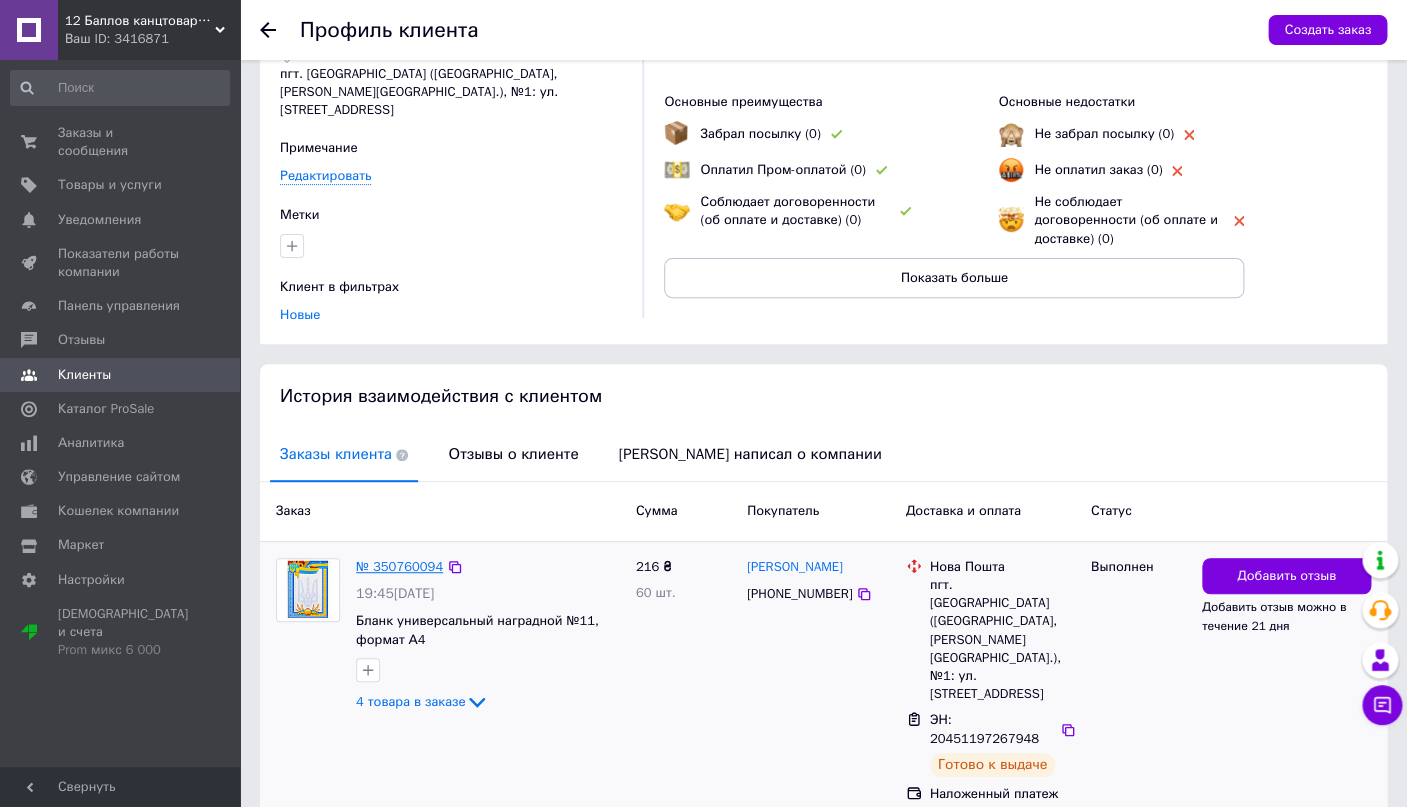 click on "№ 350760094" at bounding box center (399, 566) 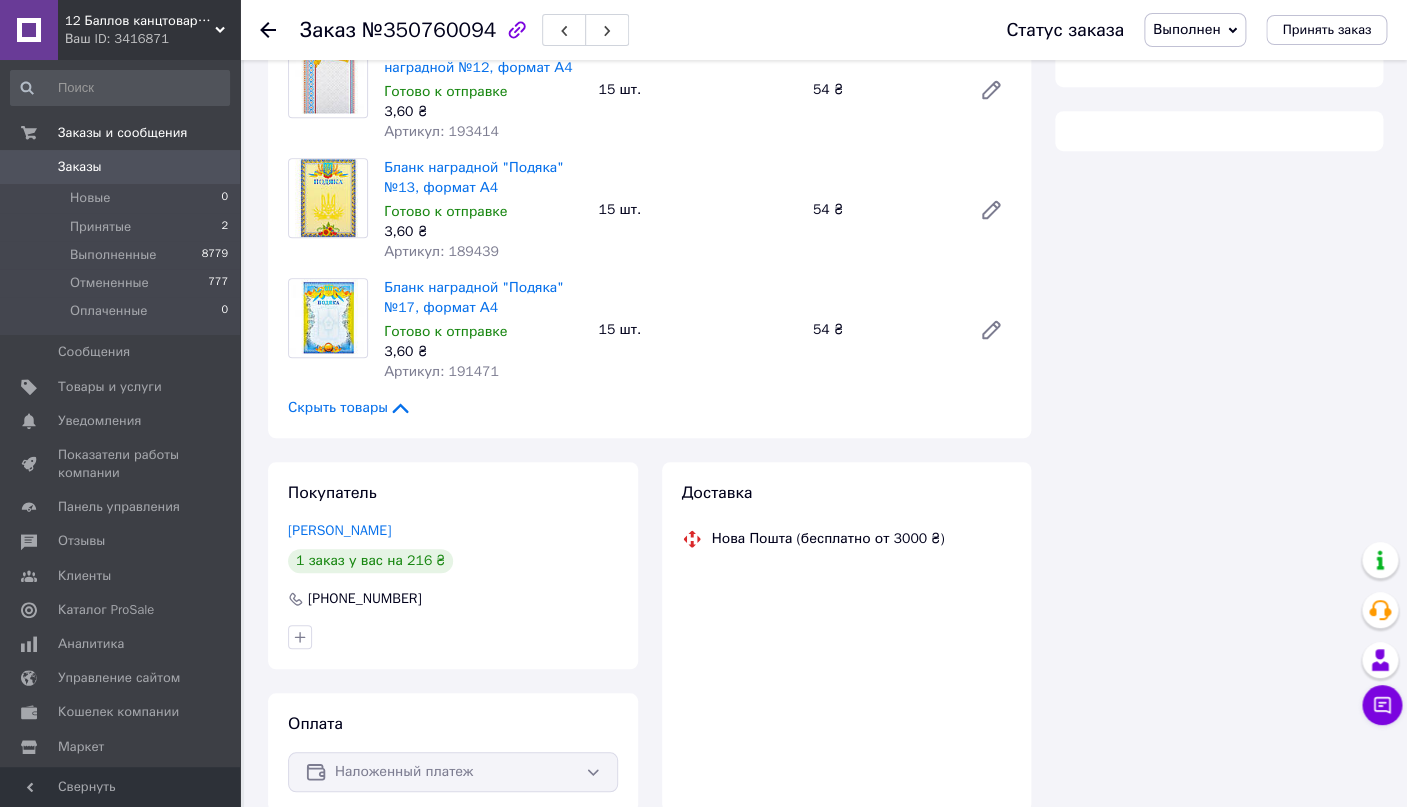 scroll, scrollTop: 406, scrollLeft: 0, axis: vertical 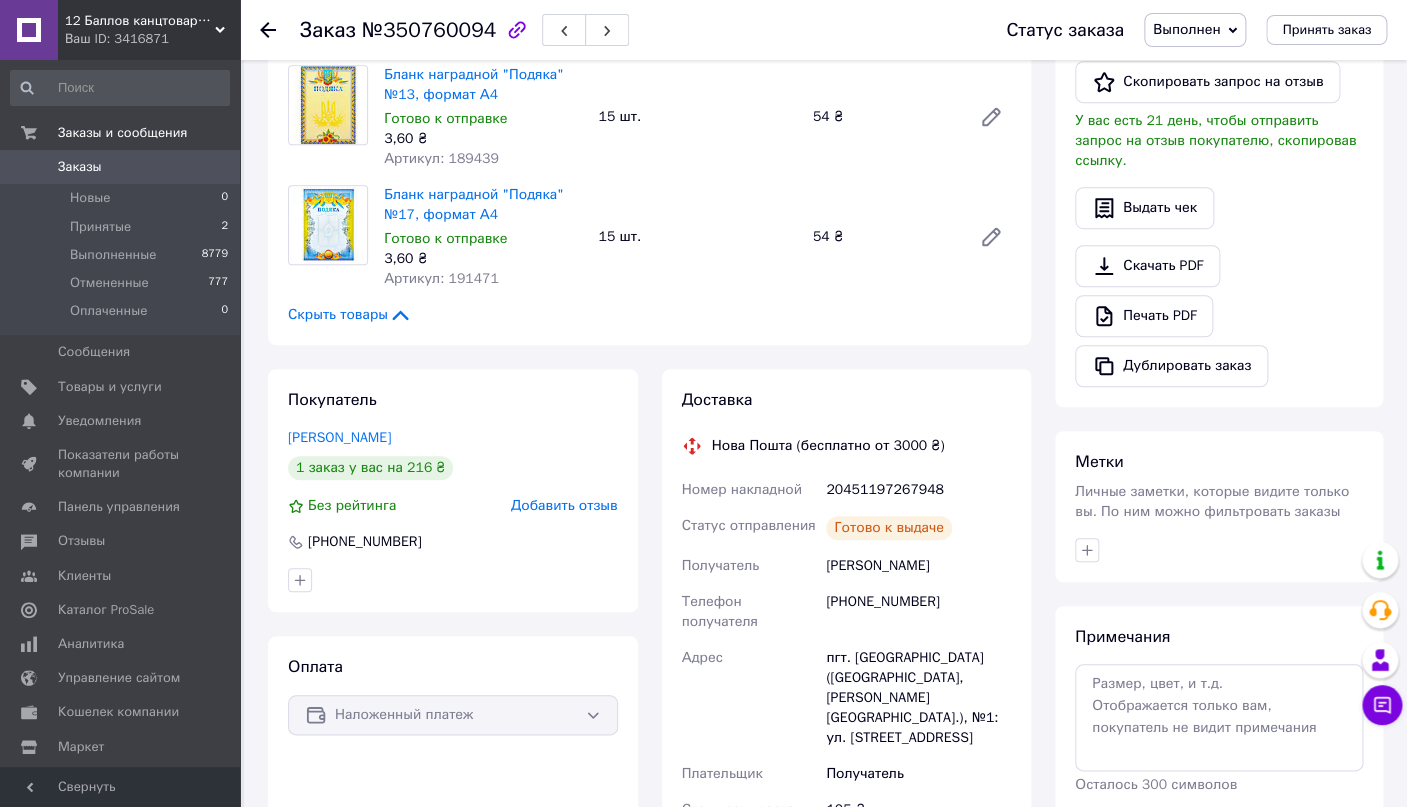 click on "Заказы" at bounding box center (80, 167) 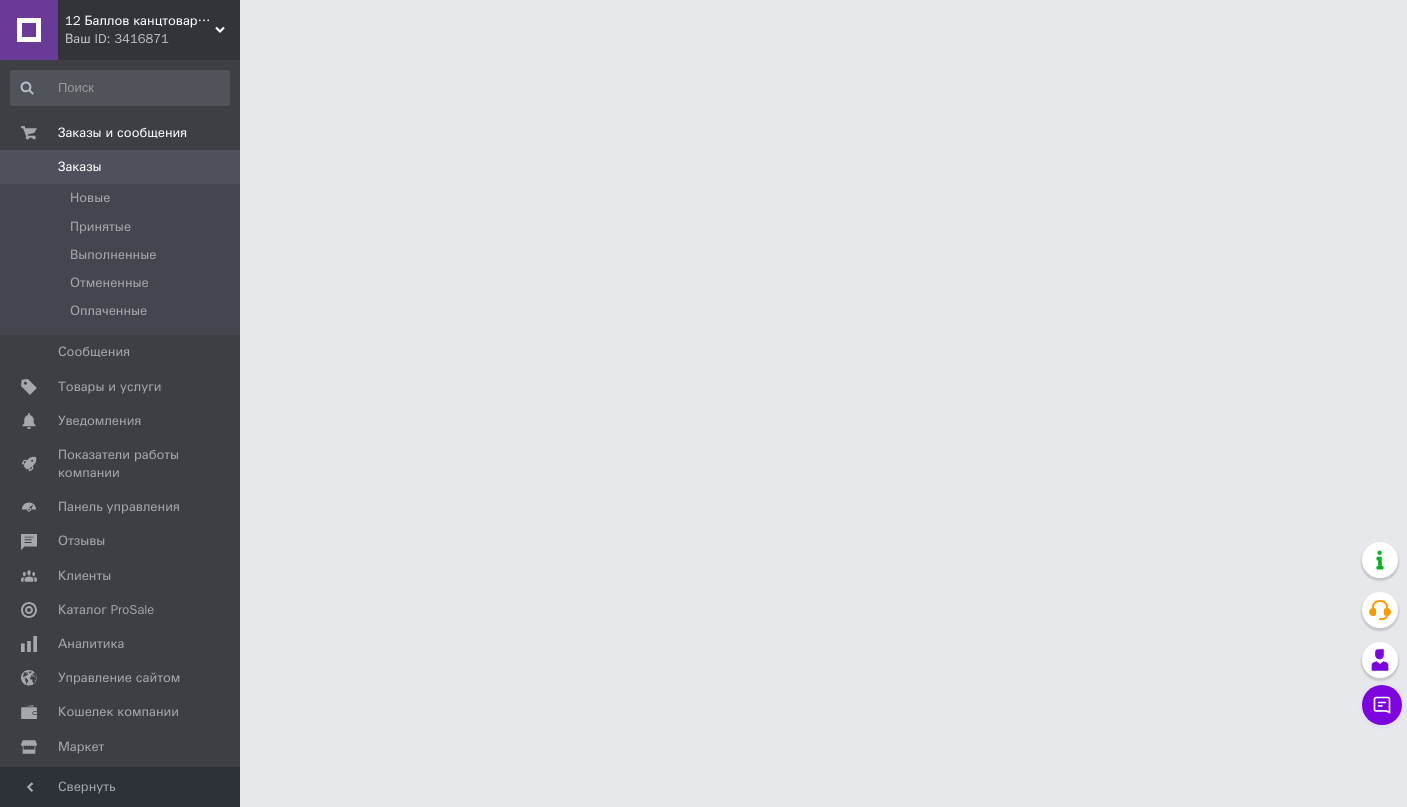 scroll, scrollTop: 0, scrollLeft: 0, axis: both 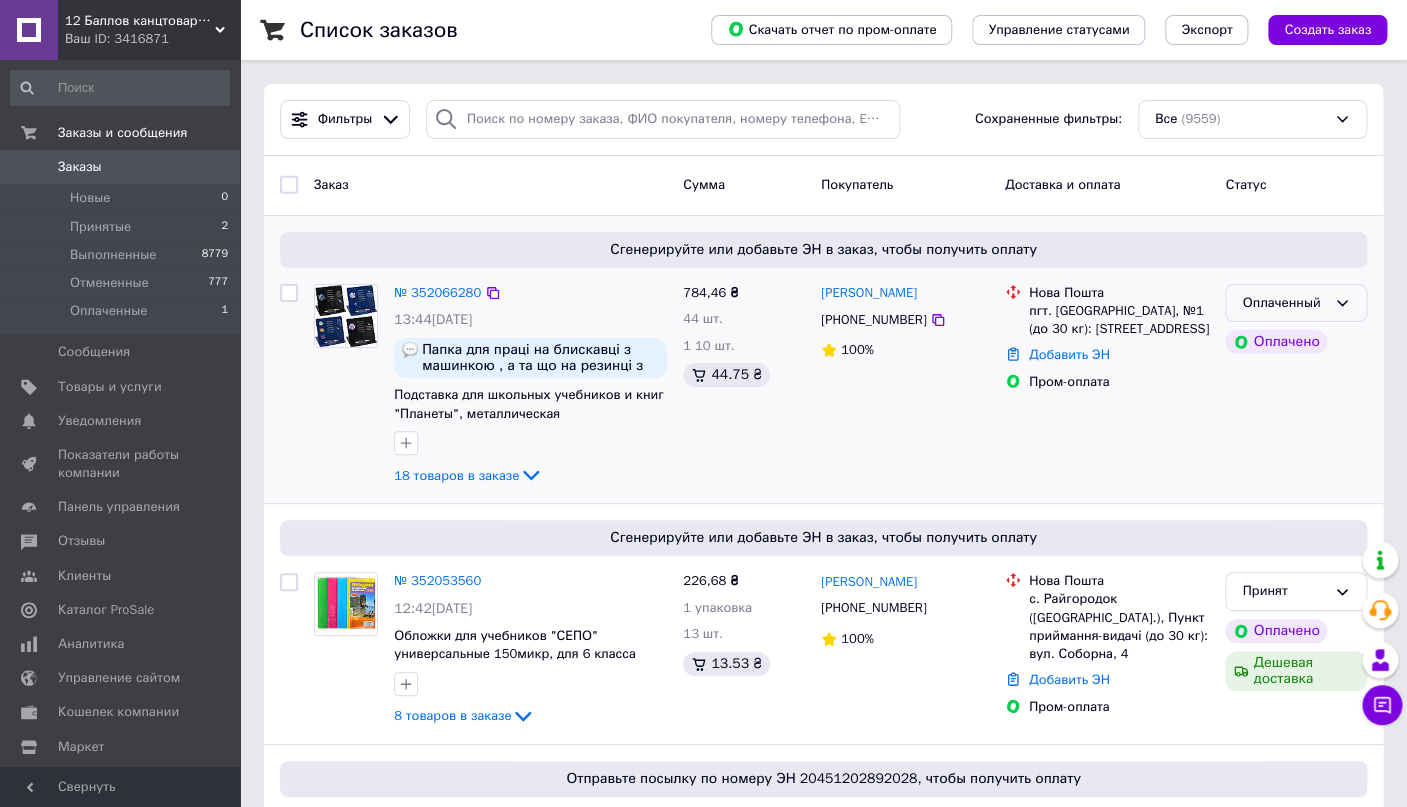 click on "Оплаченный" at bounding box center [1284, 303] 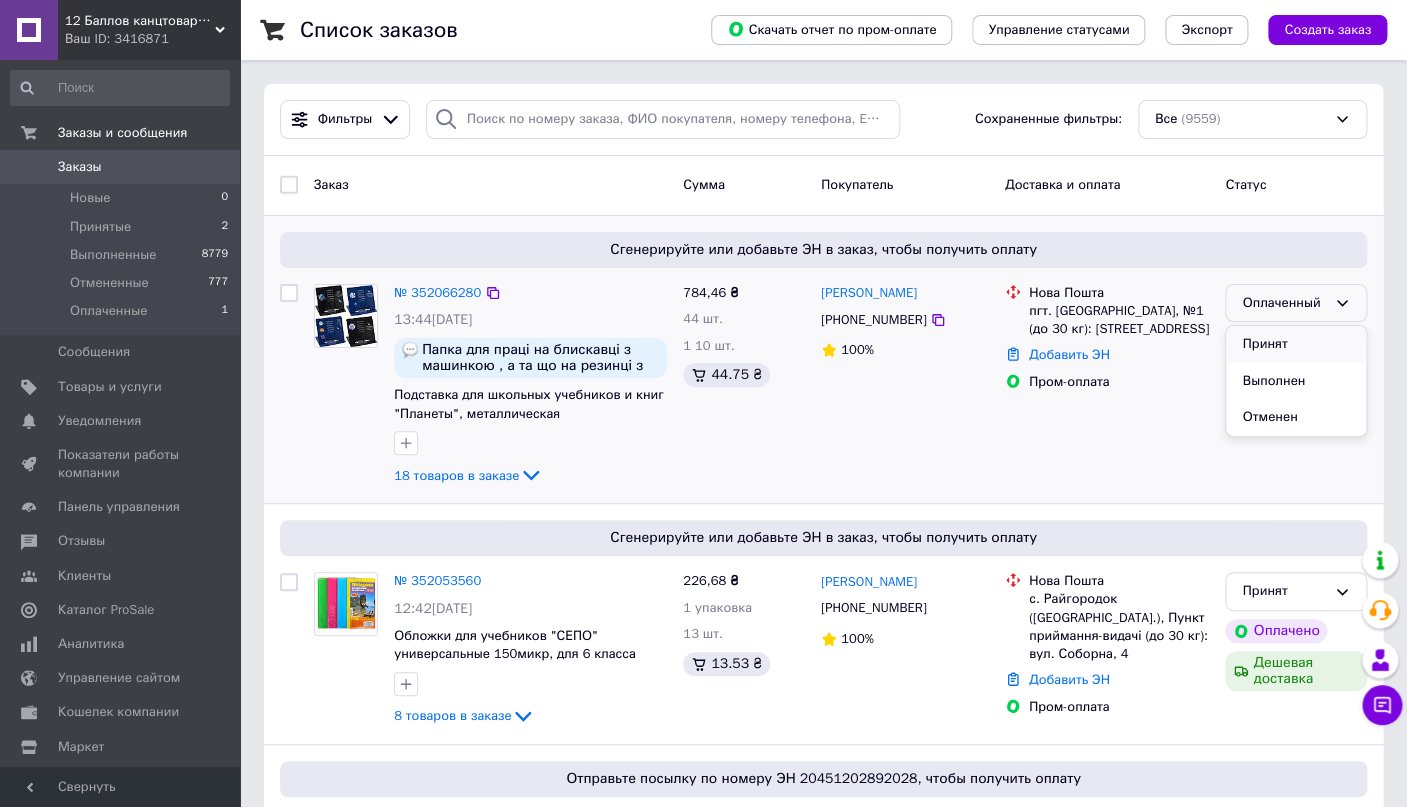 click on "Принят" at bounding box center (1296, 344) 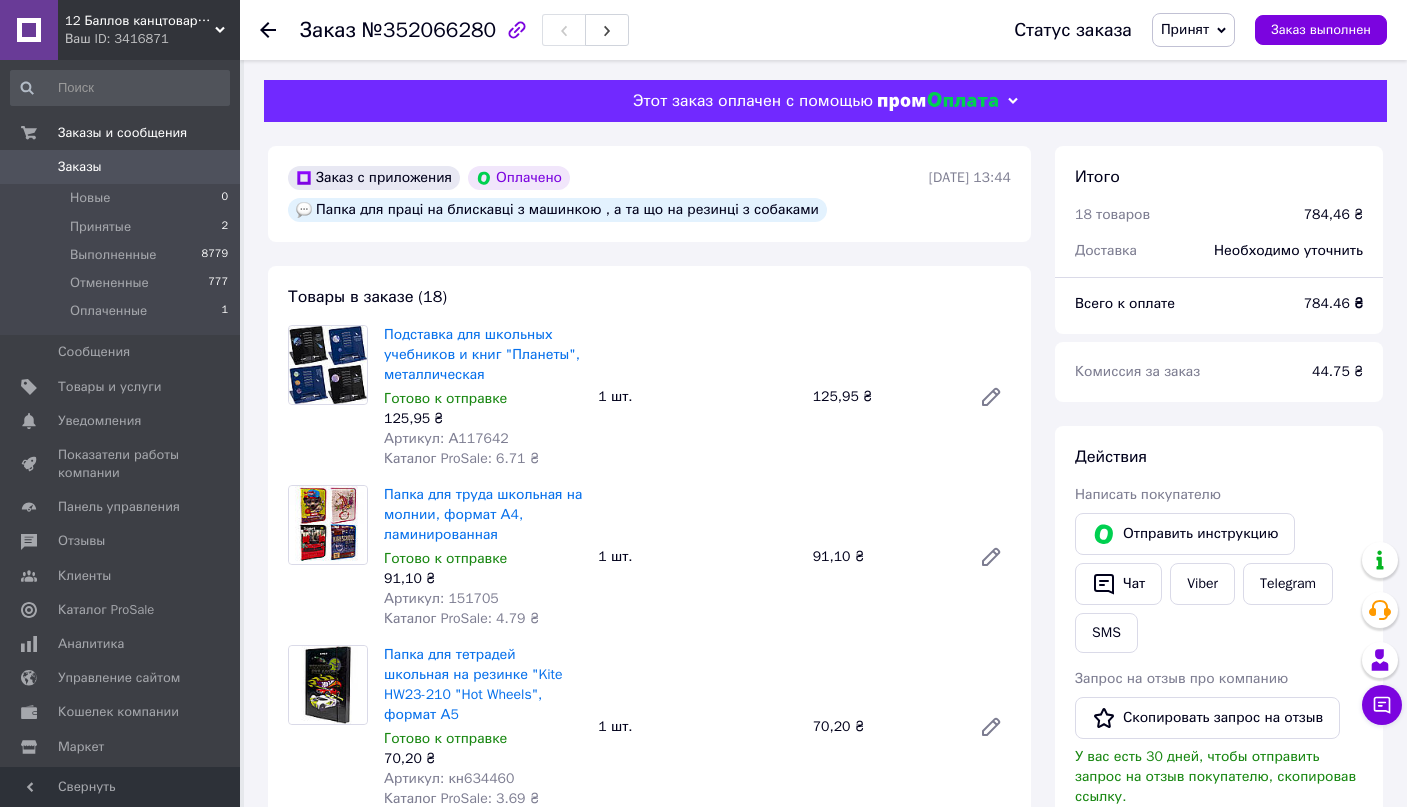 scroll, scrollTop: 0, scrollLeft: 0, axis: both 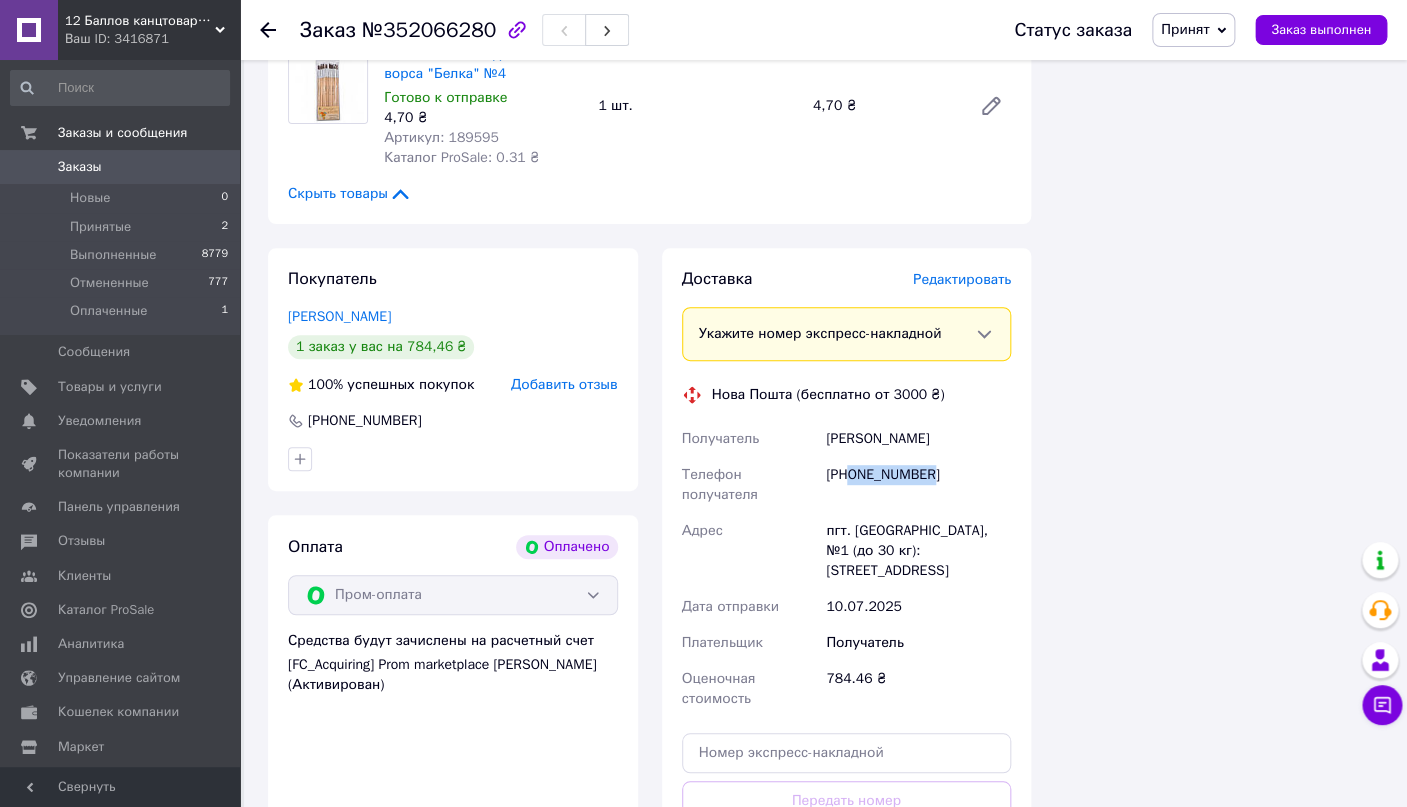 drag, startPoint x: 937, startPoint y: 454, endPoint x: 851, endPoint y: 460, distance: 86.209045 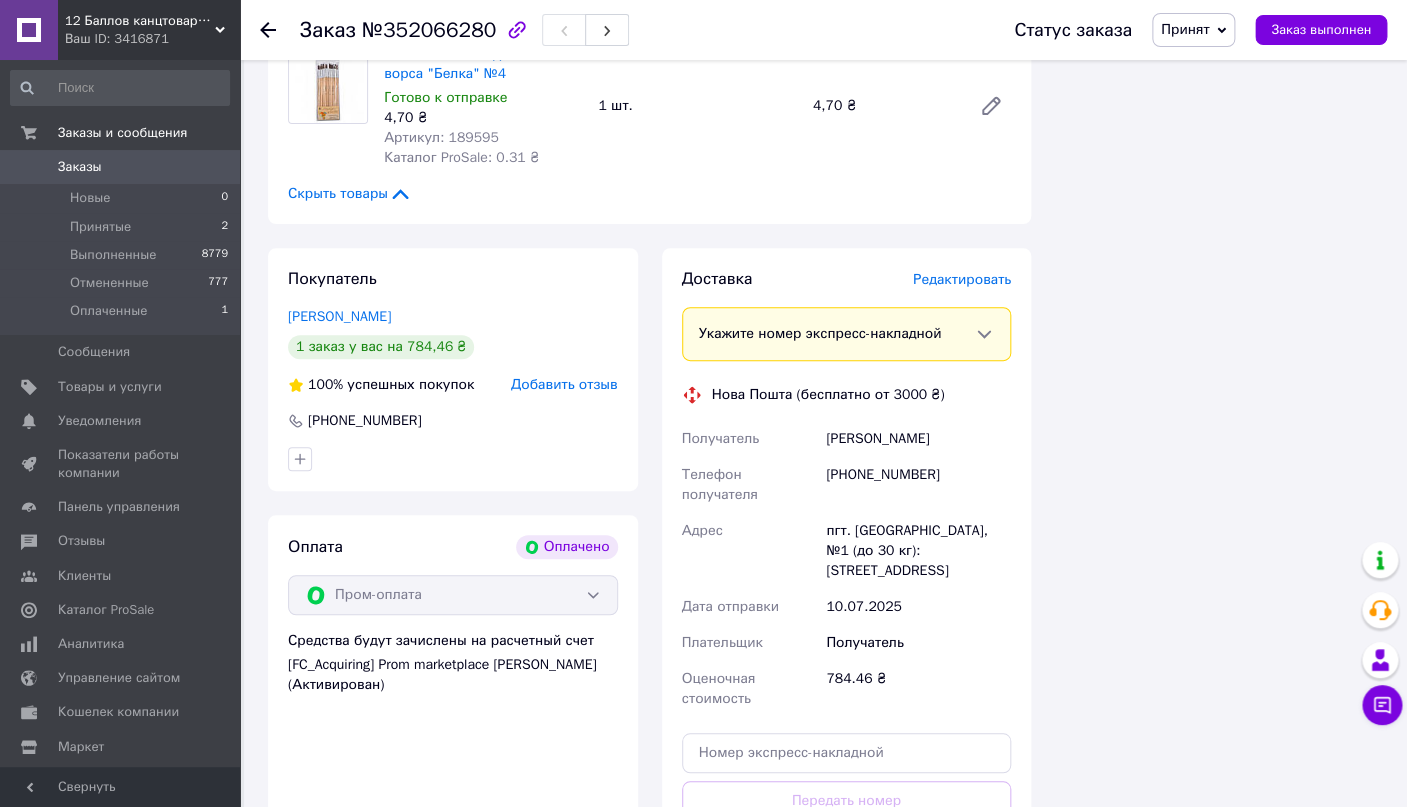 scroll, scrollTop: 0, scrollLeft: 0, axis: both 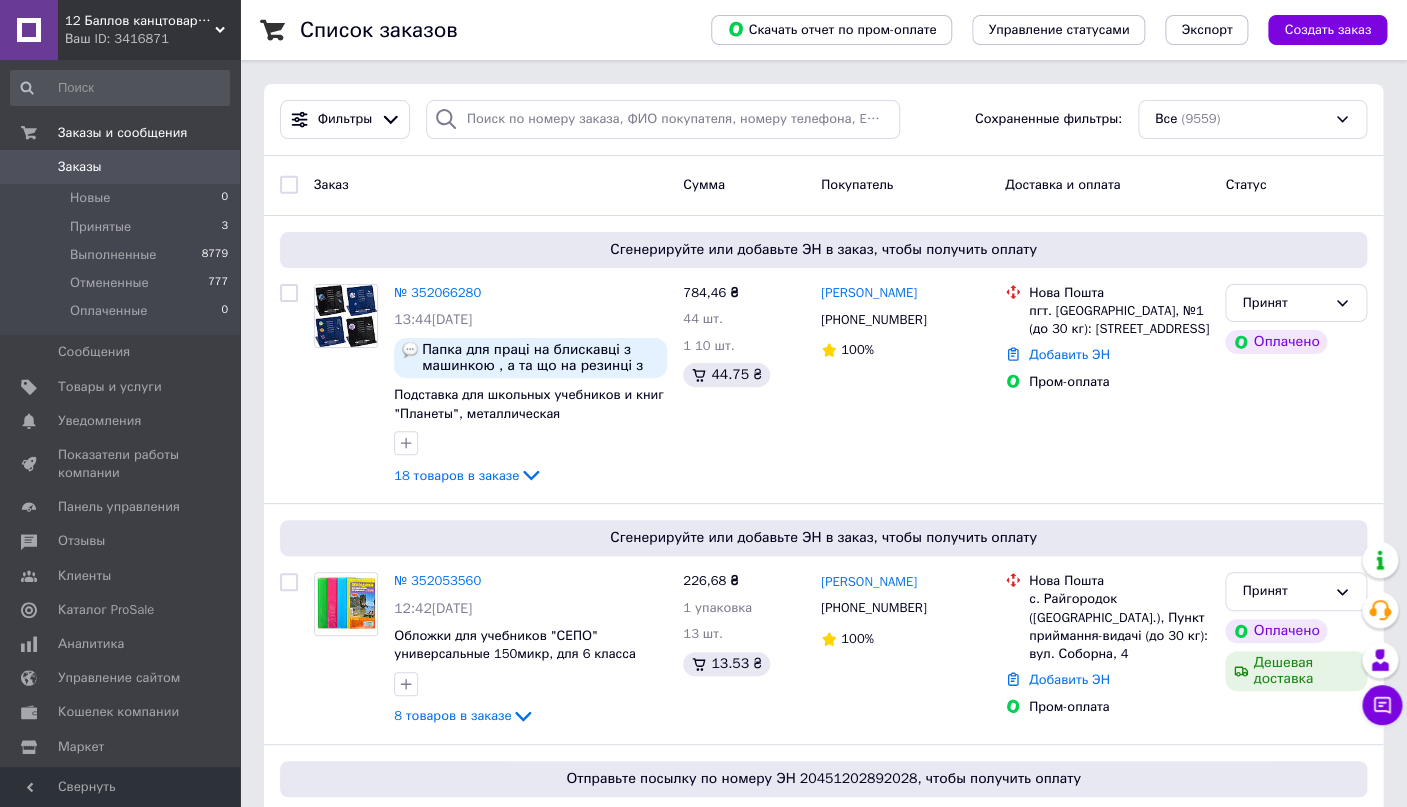click on "Заказы" at bounding box center (80, 167) 